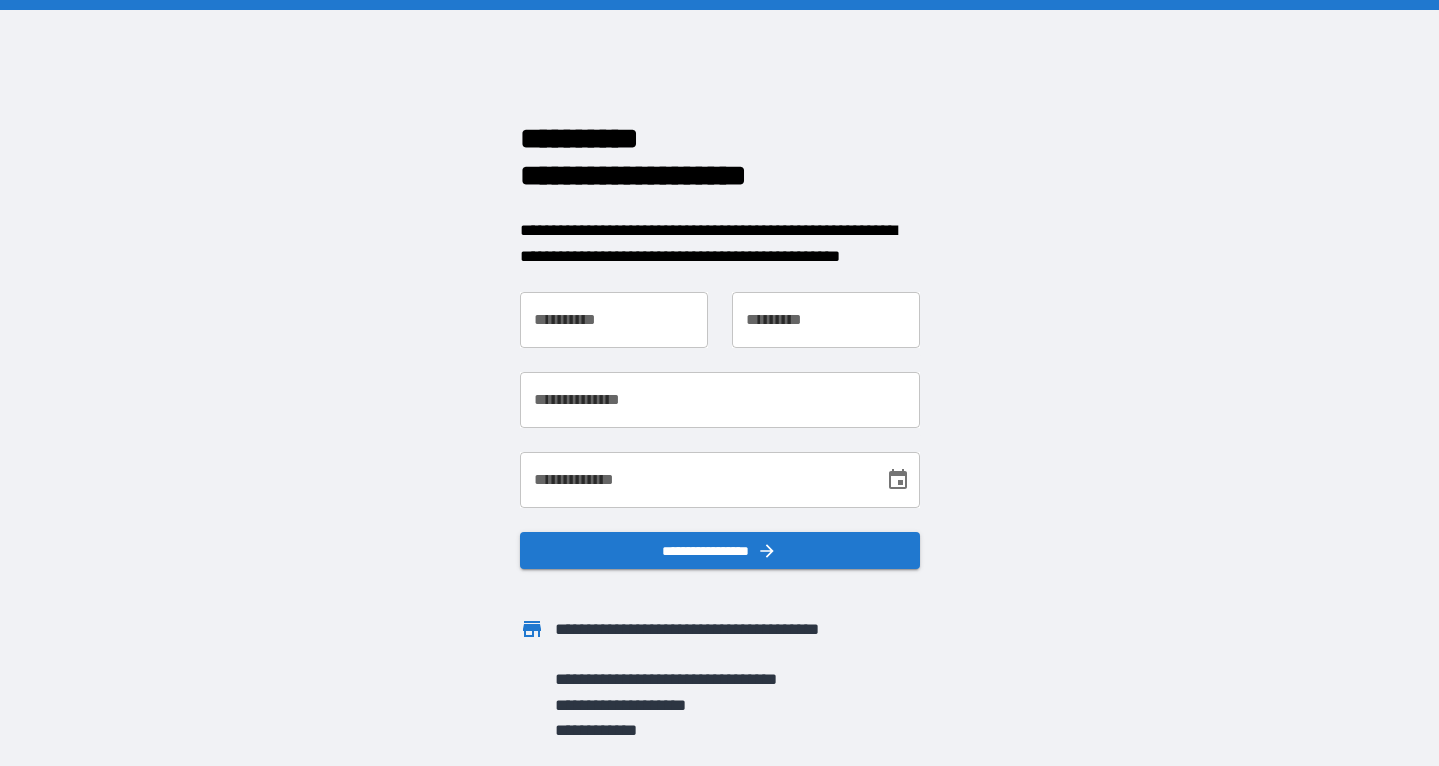 scroll, scrollTop: 0, scrollLeft: 0, axis: both 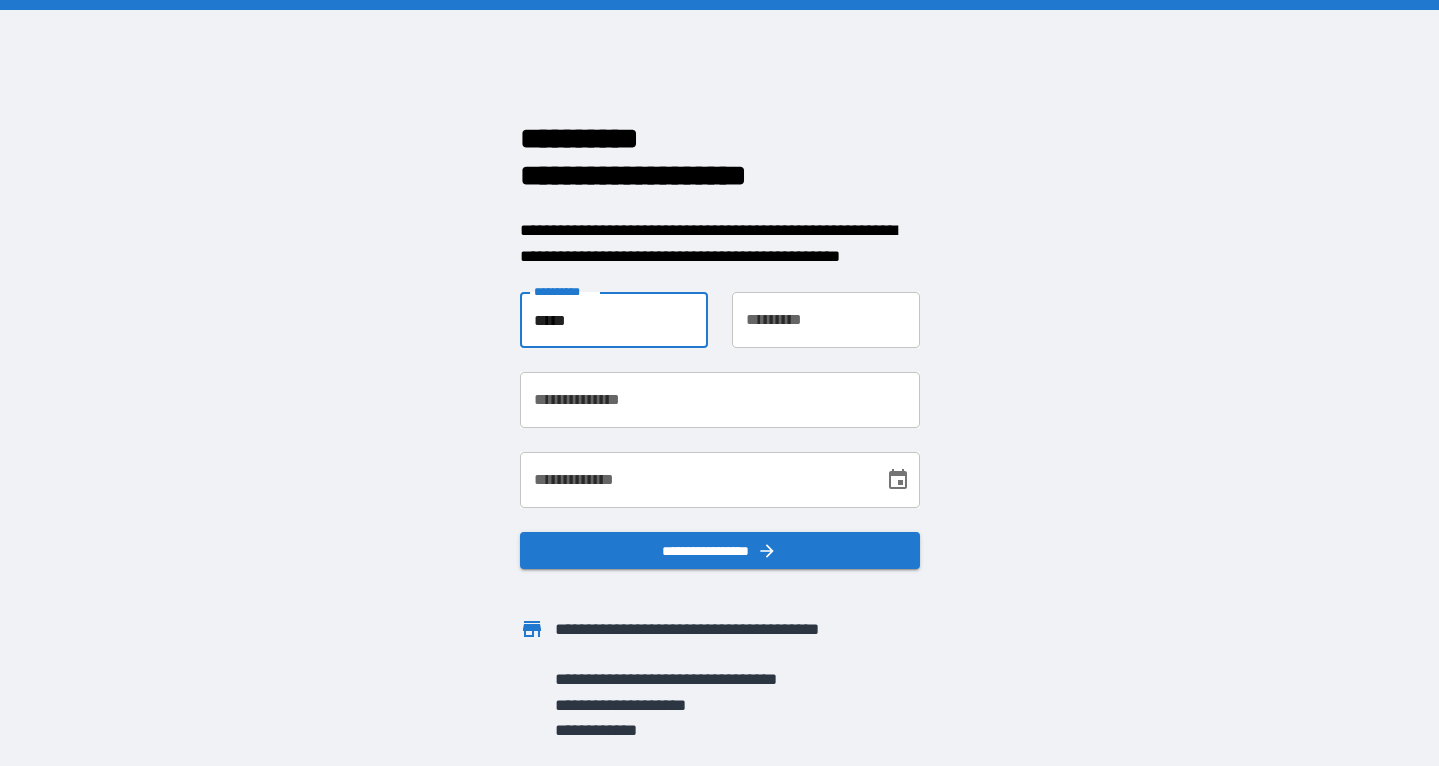 type on "*****" 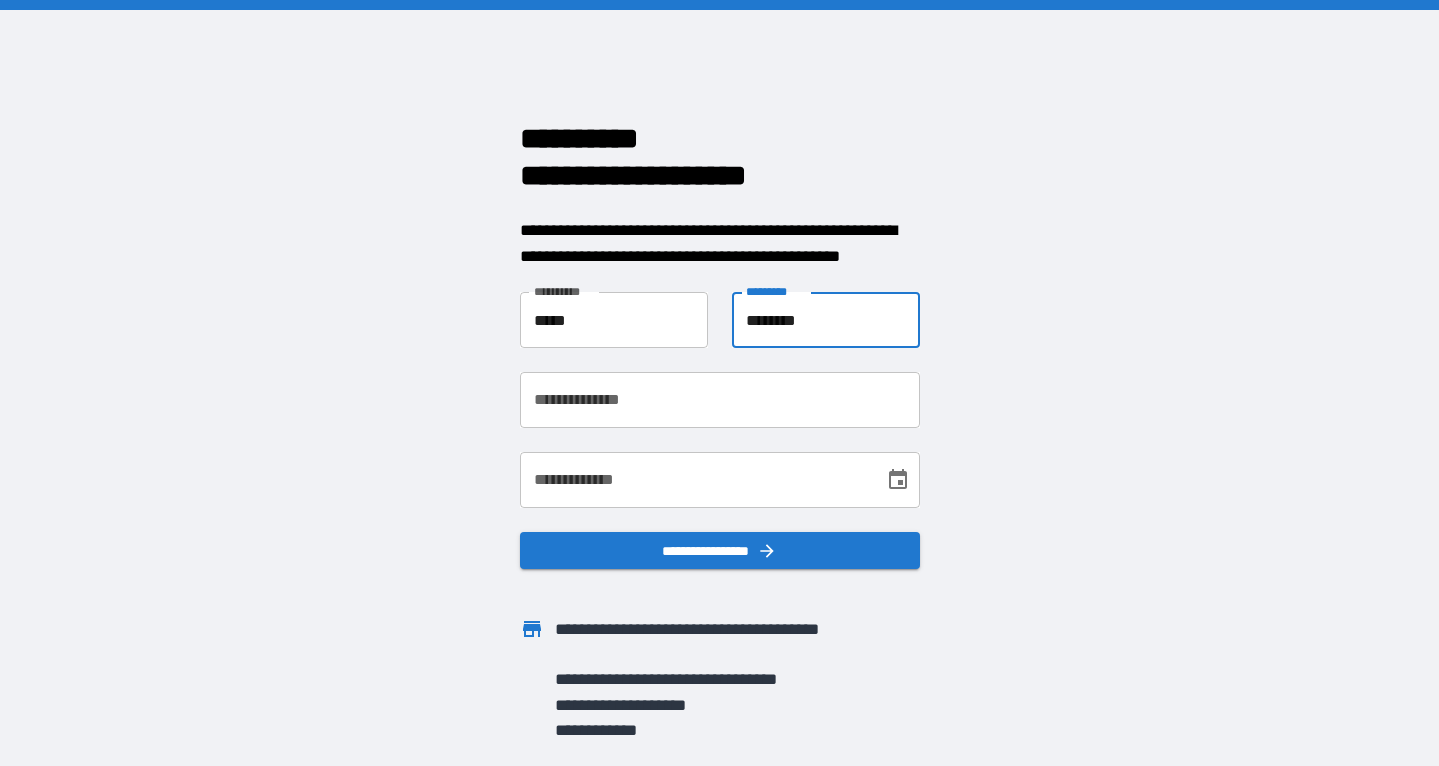 type on "*********" 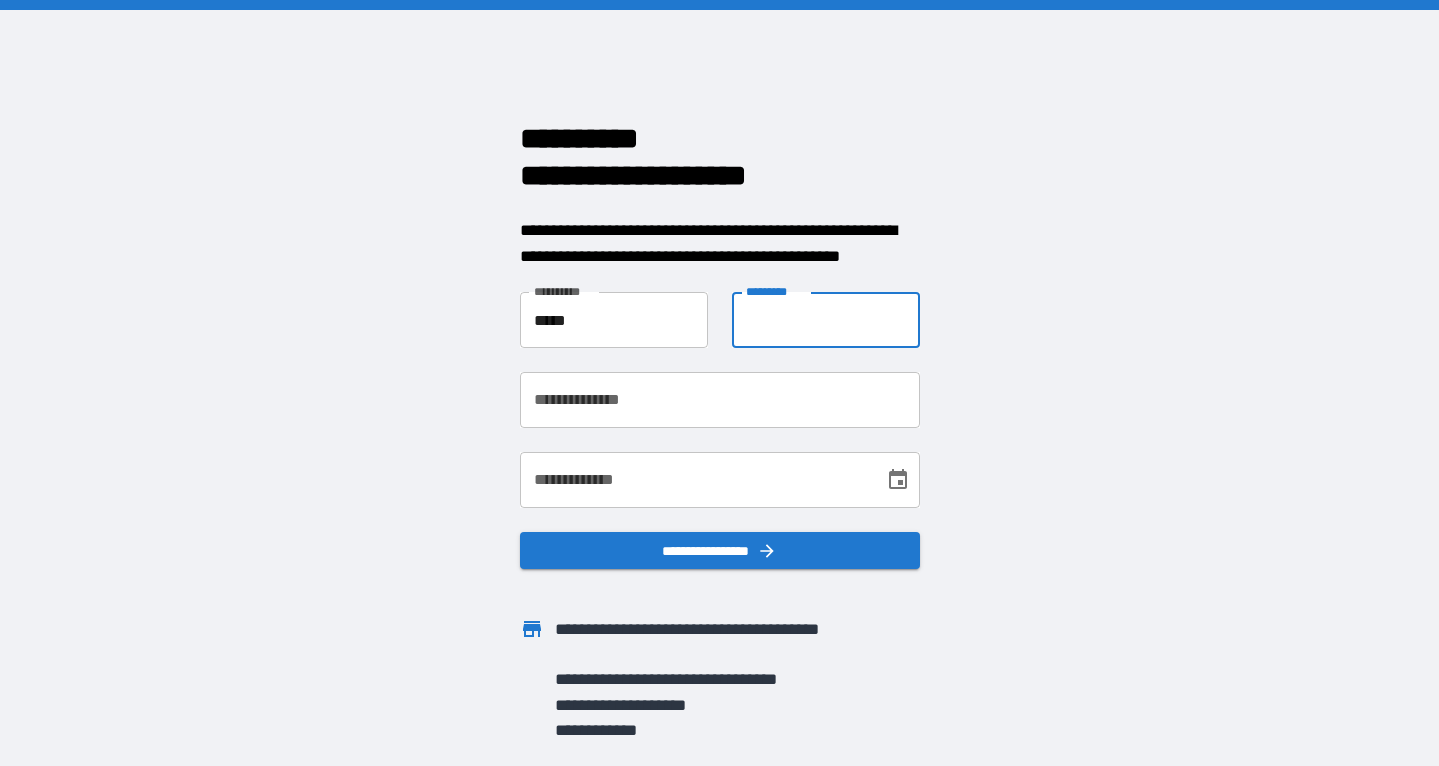type on "**********" 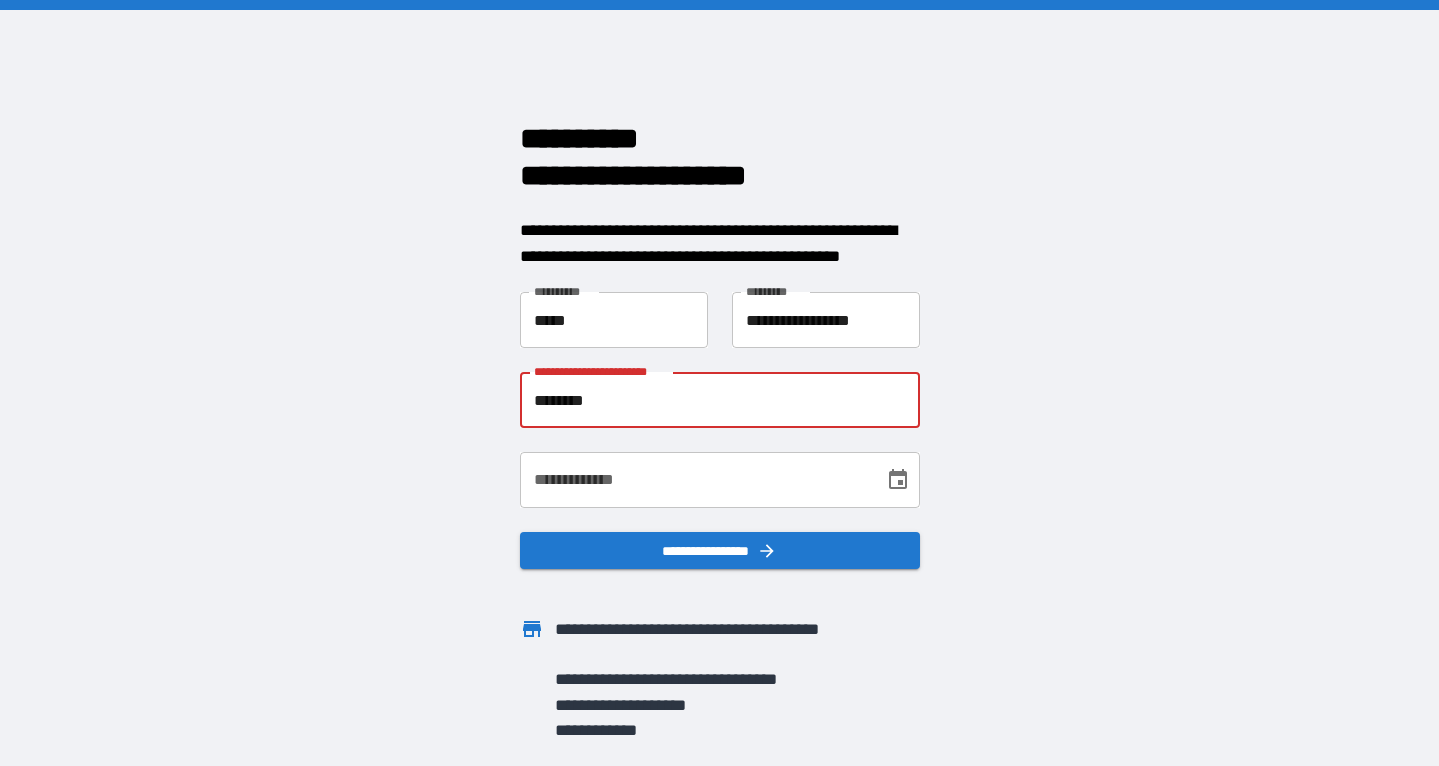 type on "*******" 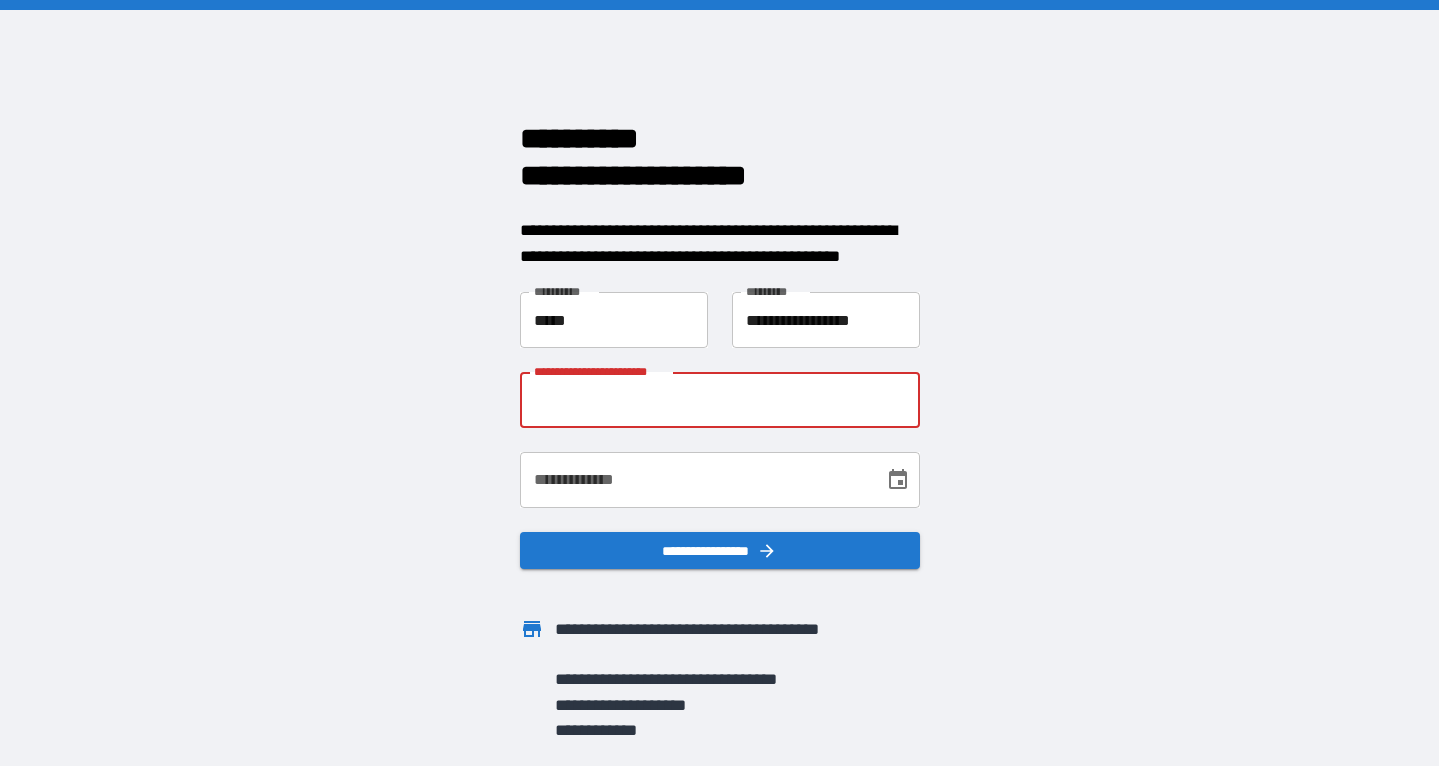 type on "**********" 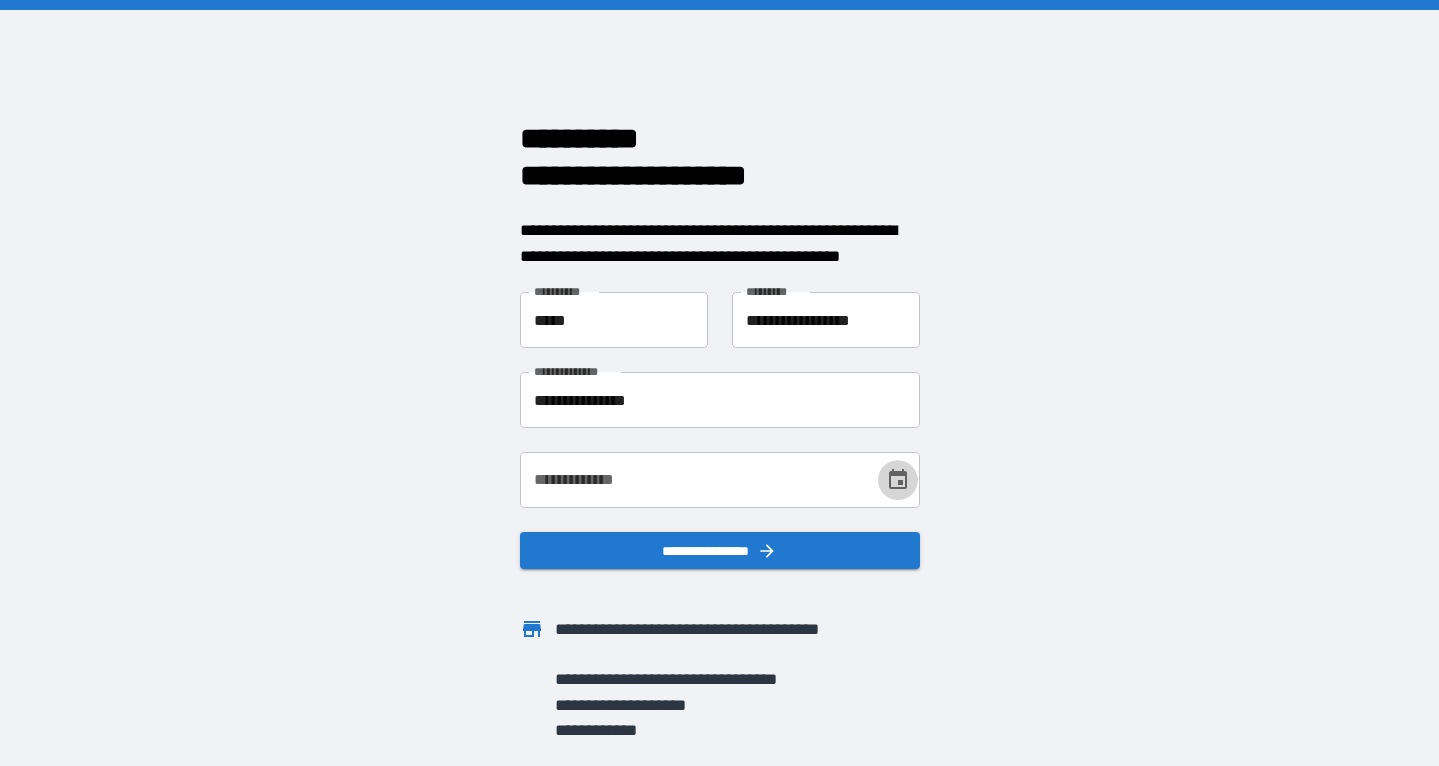 click 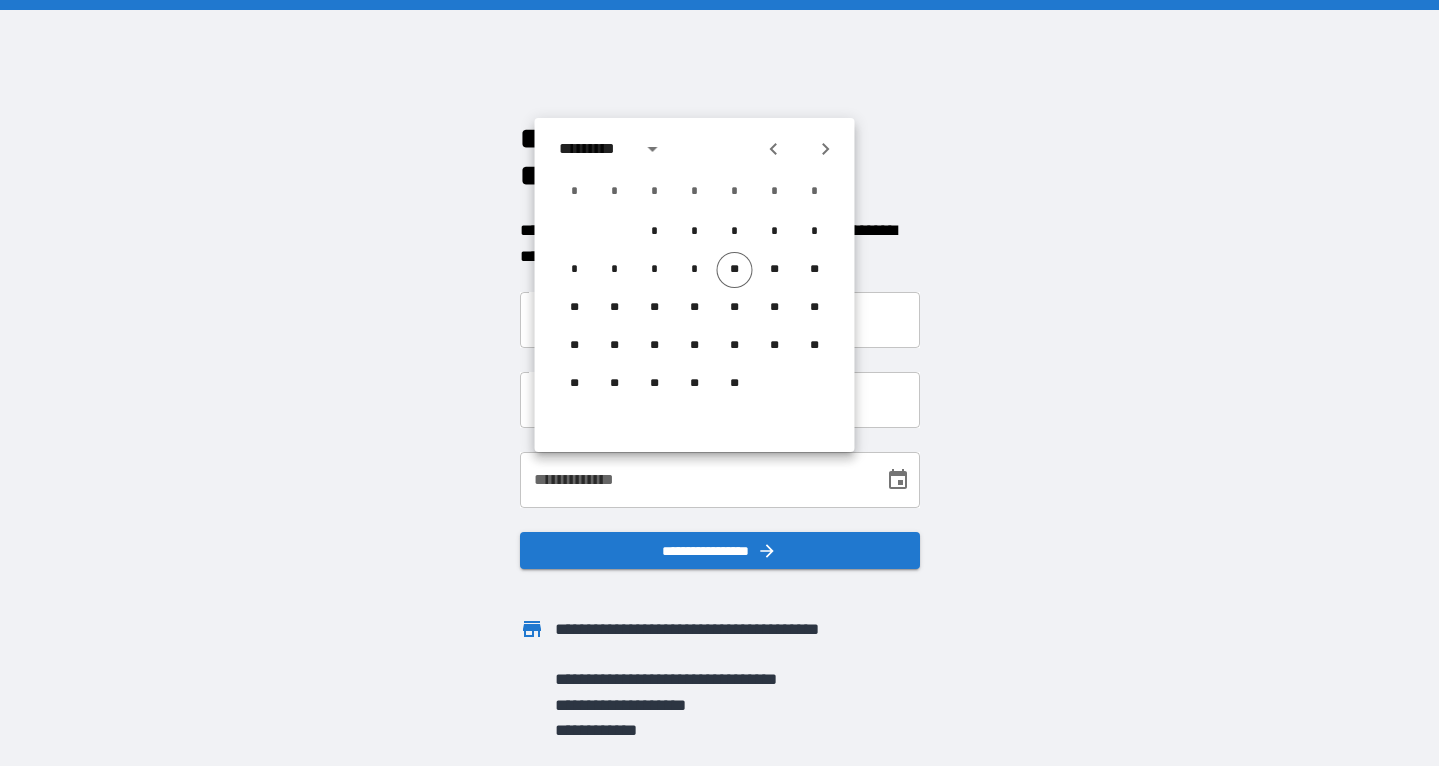 click 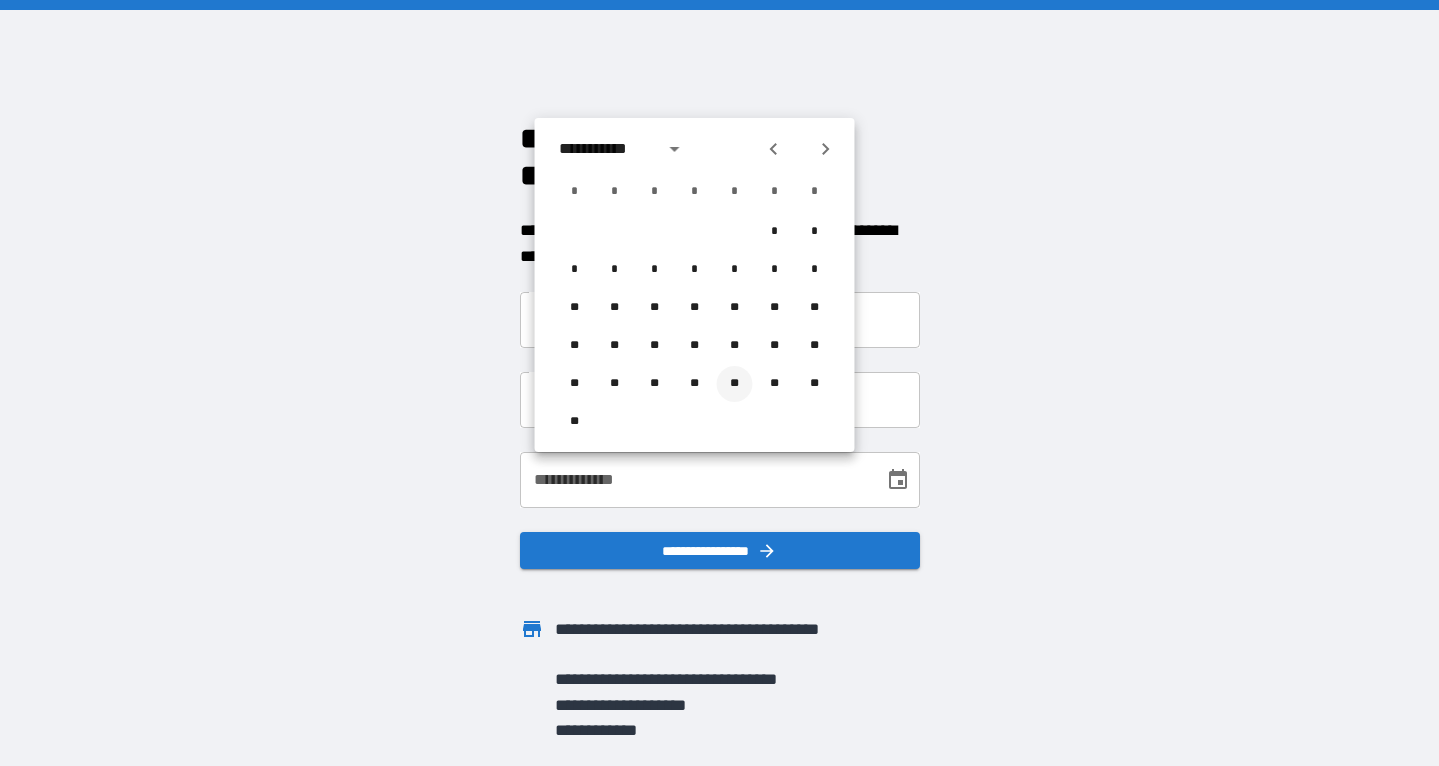 click on "**" at bounding box center (735, 384) 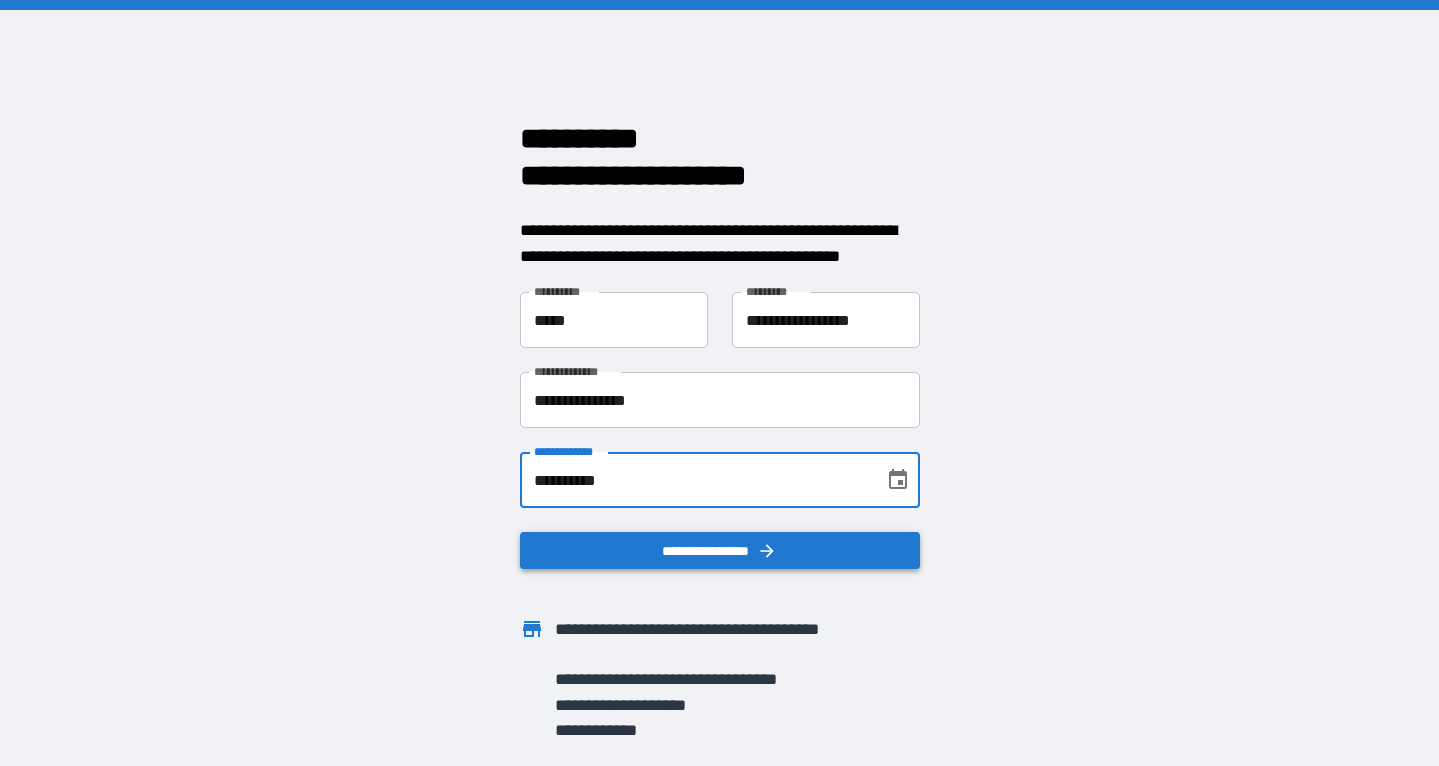 type on "**********" 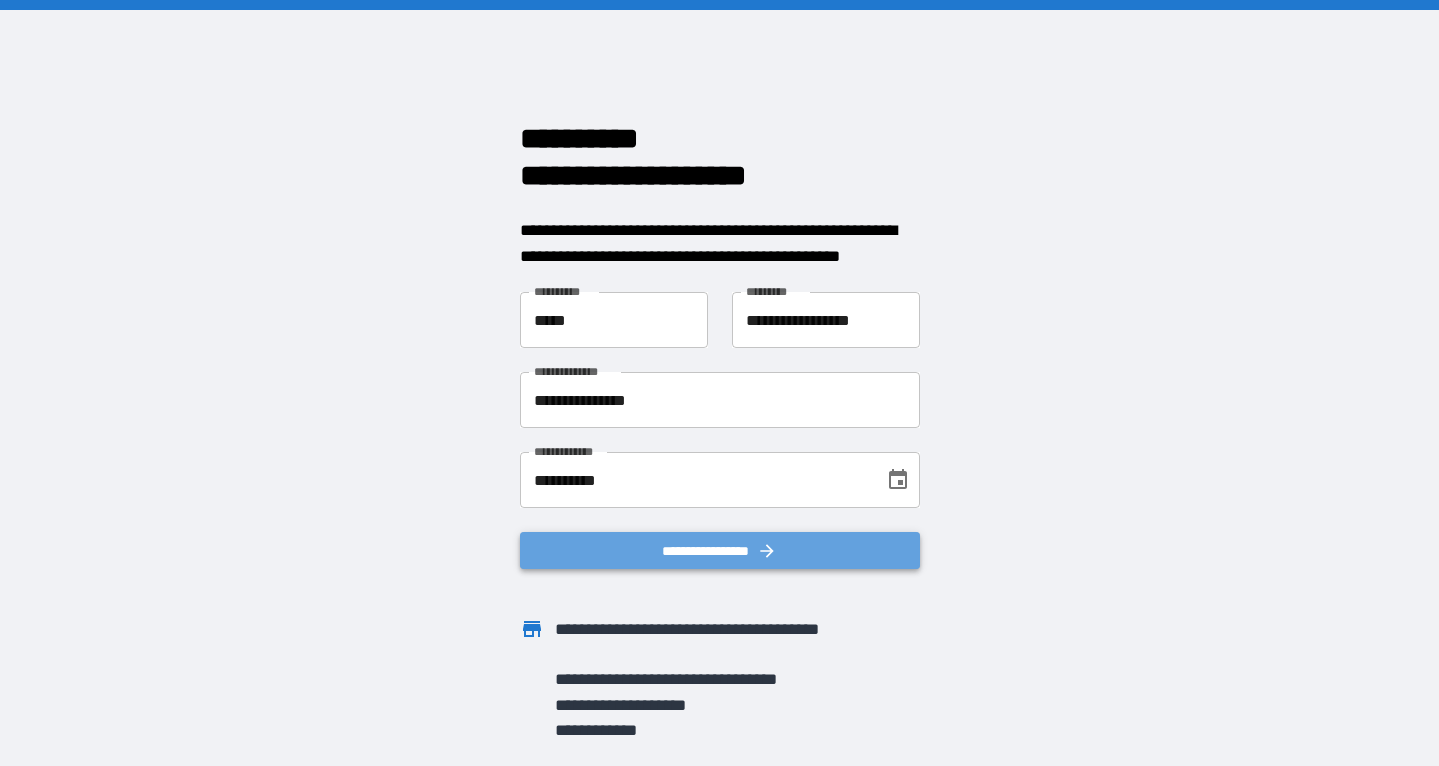 click on "**********" at bounding box center [720, 550] 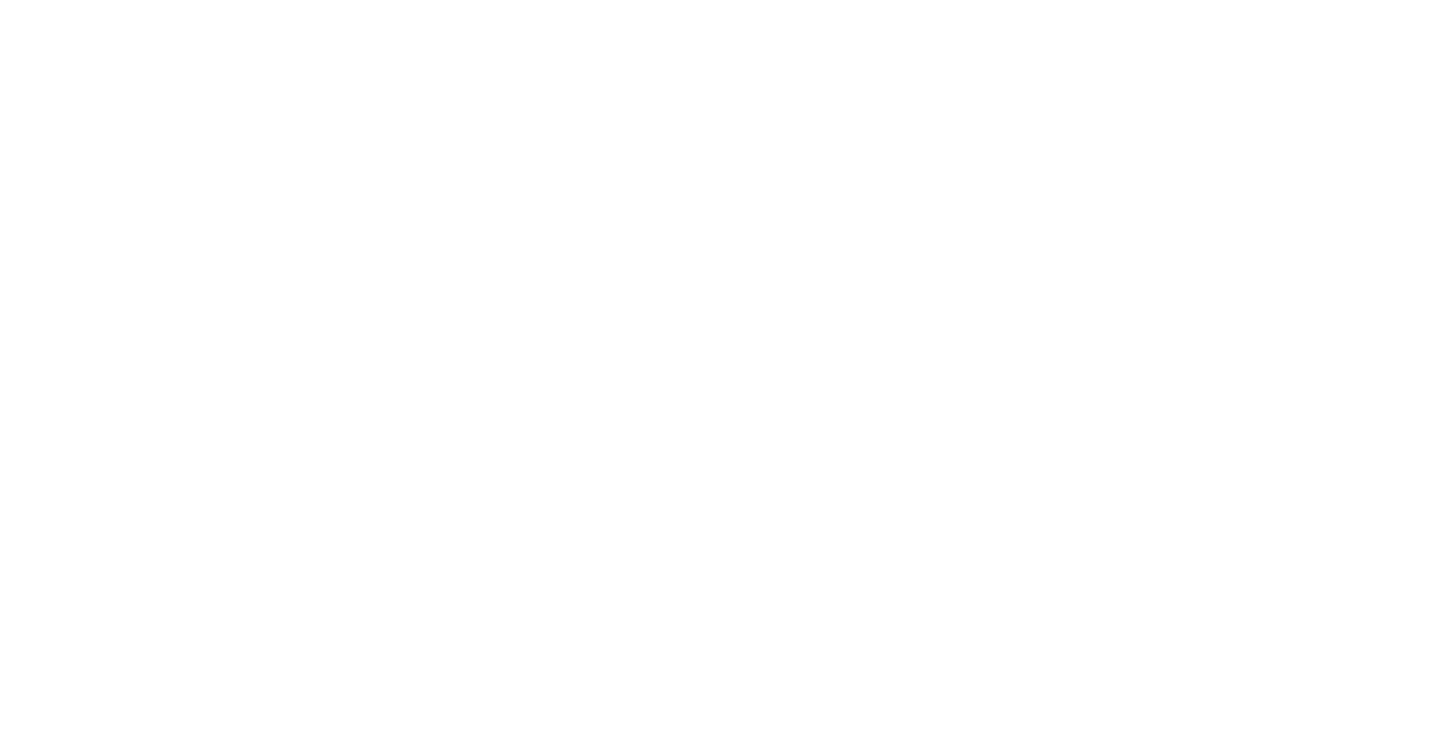 scroll, scrollTop: 0, scrollLeft: 0, axis: both 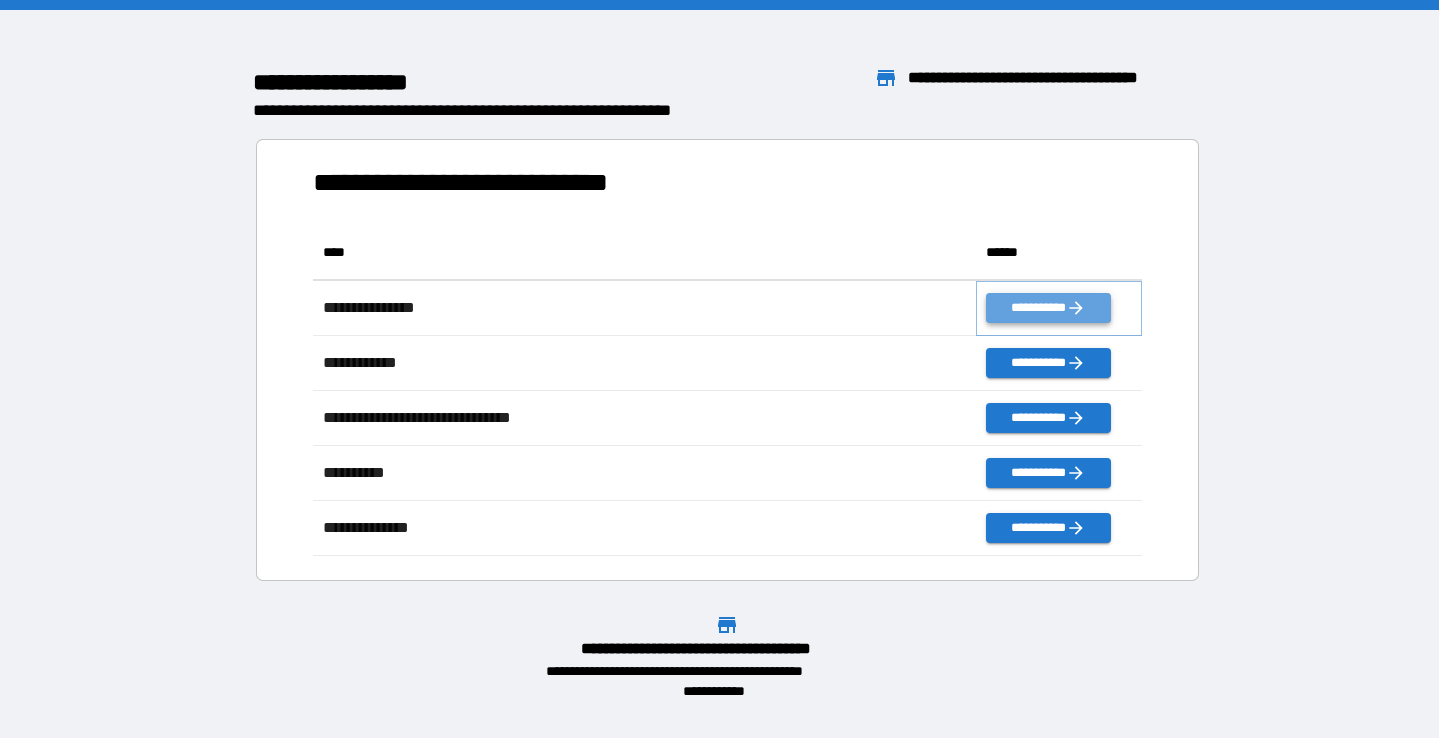 click 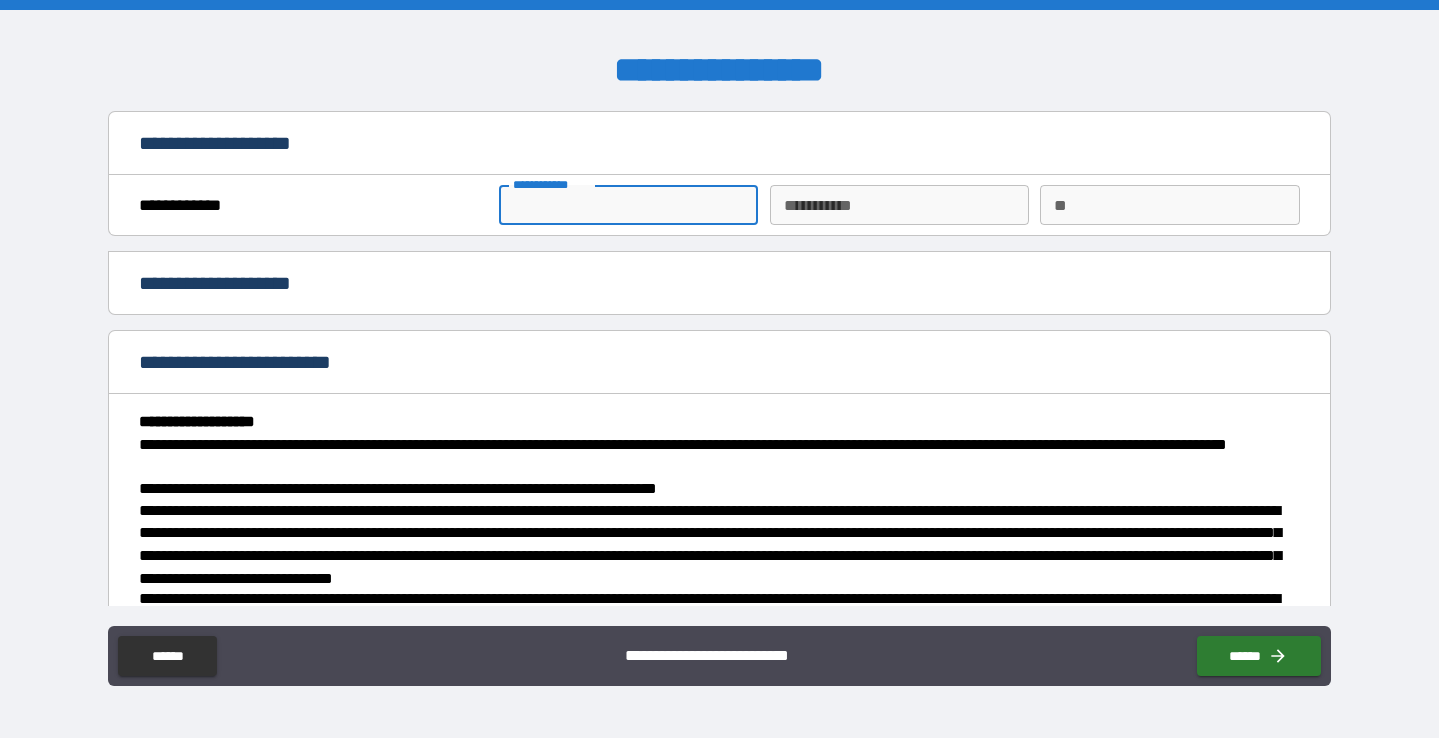 click on "**********" at bounding box center (628, 205) 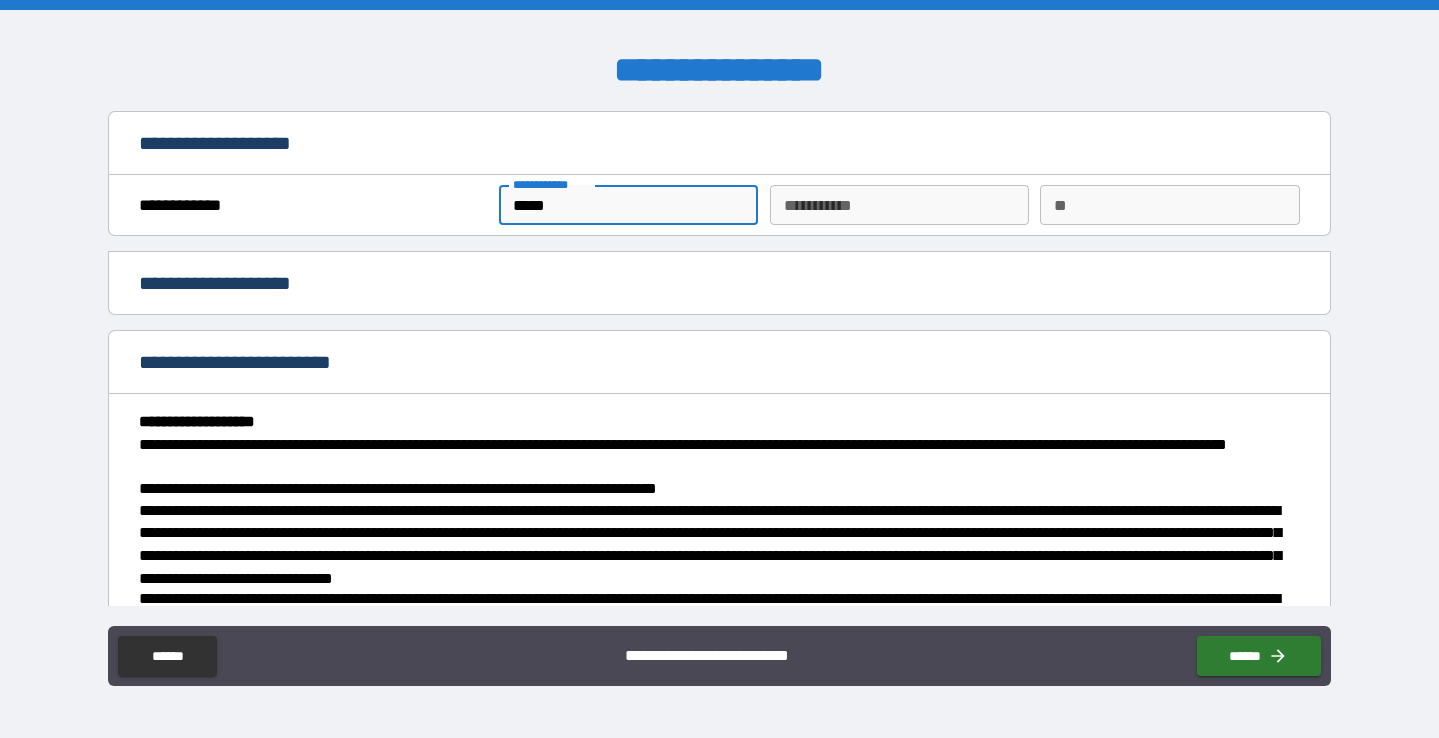 type on "*****" 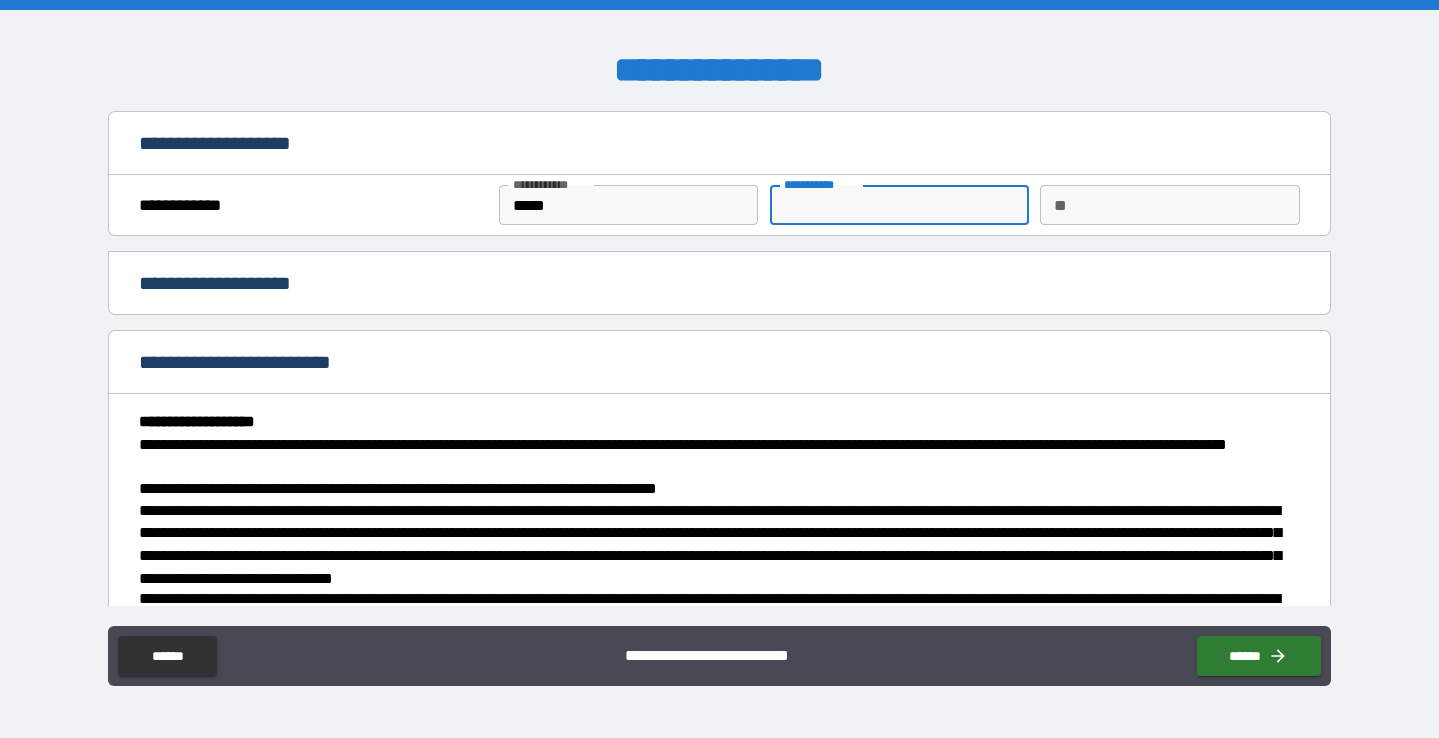 click on "*********   *" at bounding box center [899, 205] 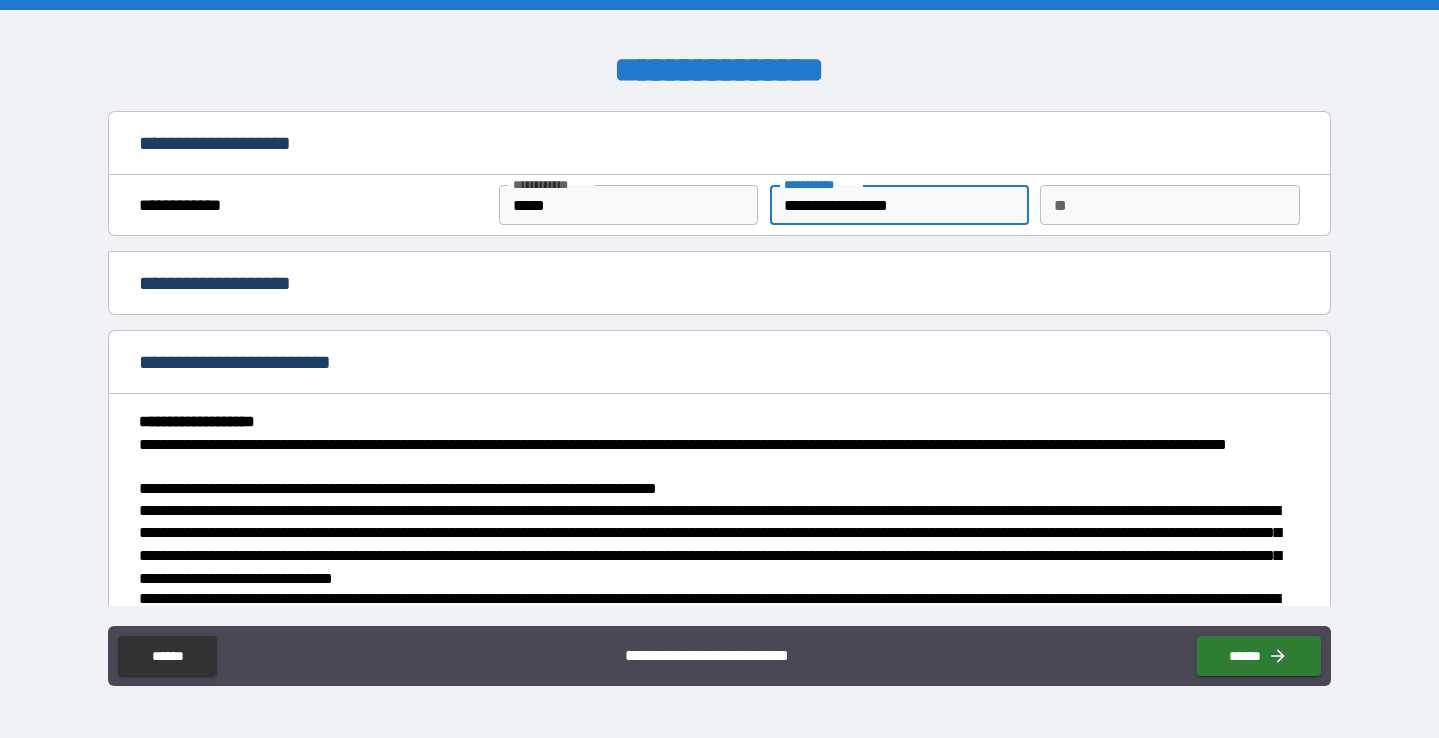 type on "**********" 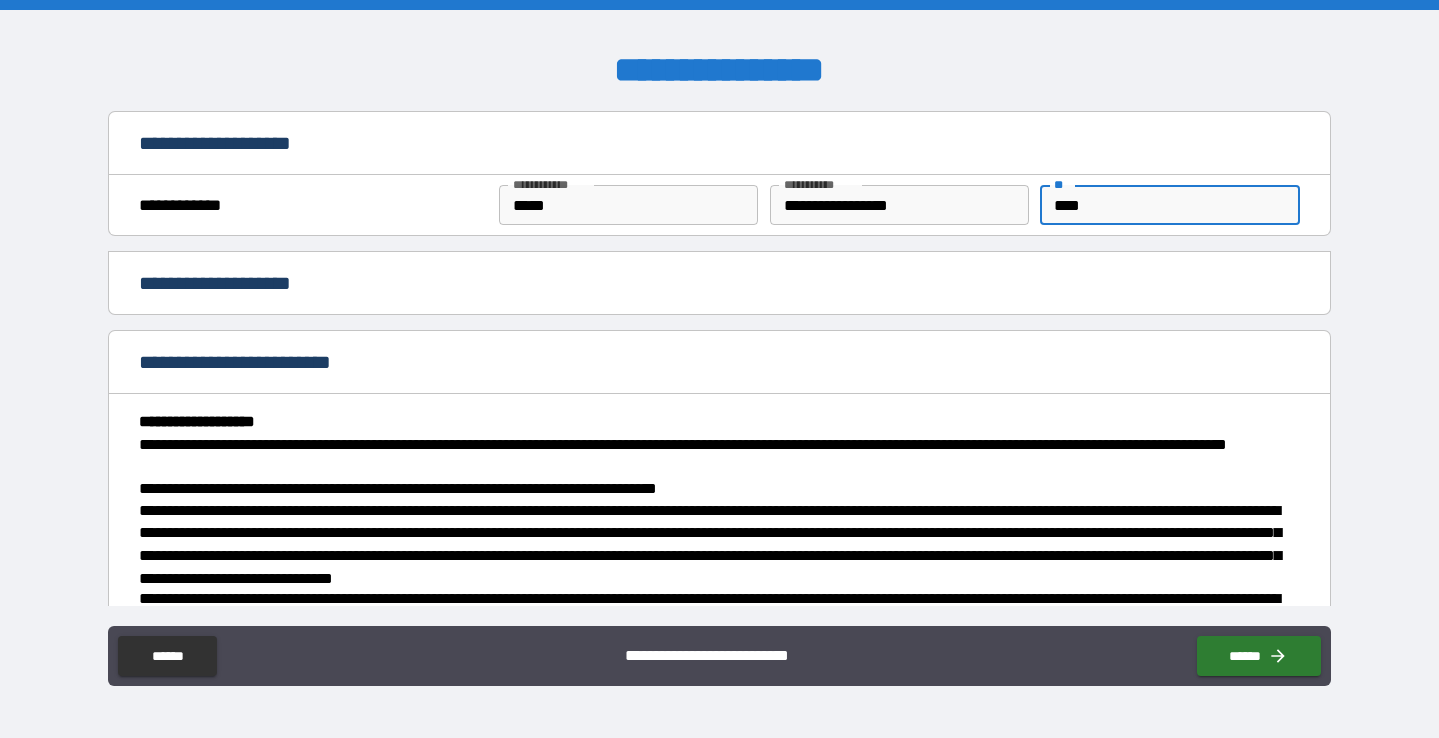 type on "****" 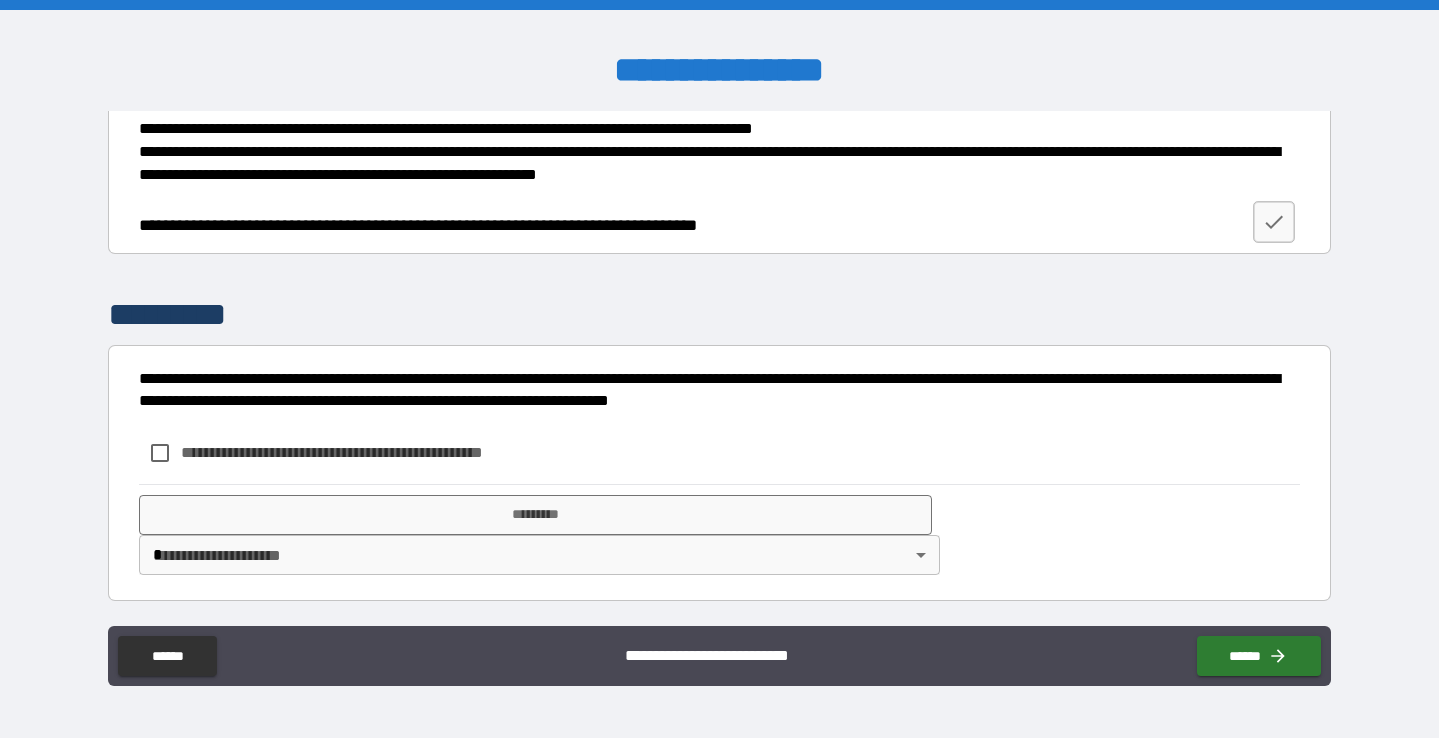 scroll, scrollTop: 1924, scrollLeft: 0, axis: vertical 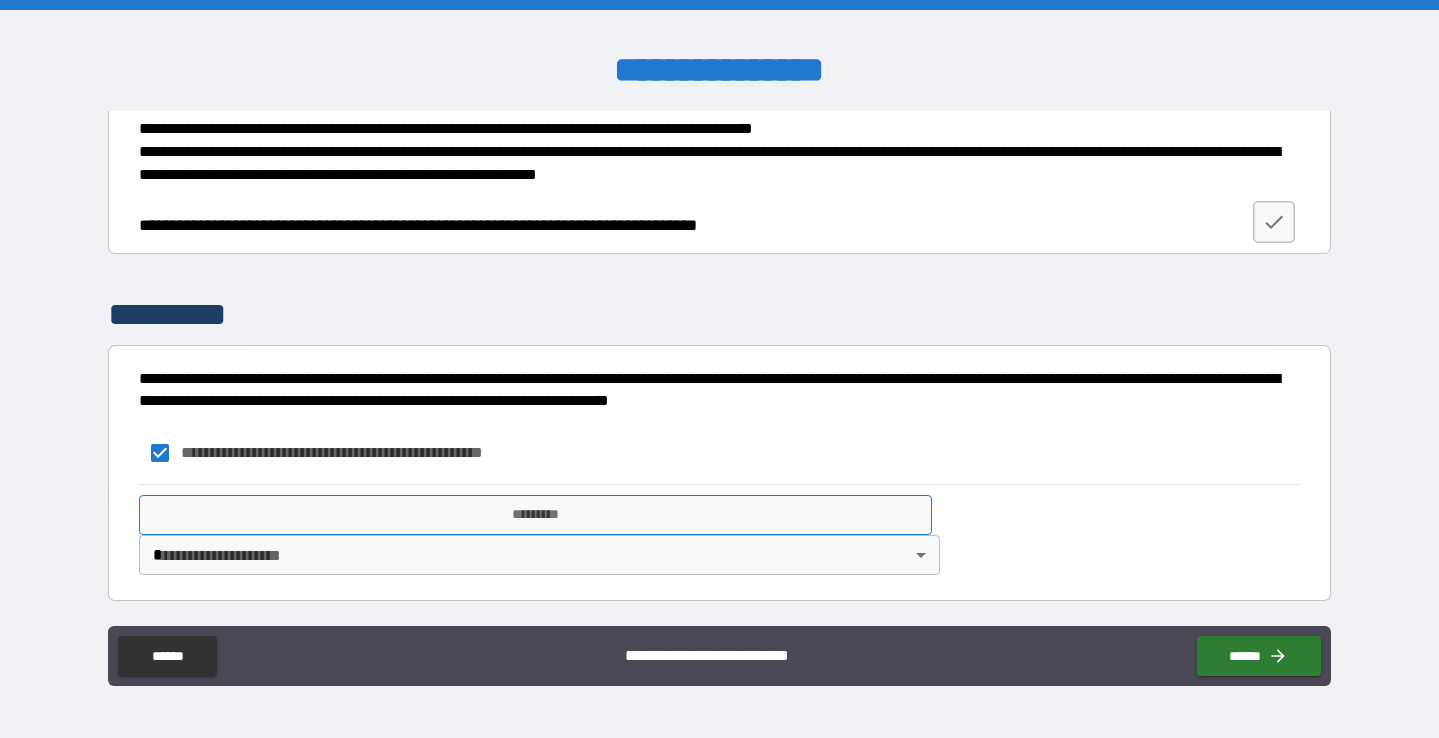 click on "*********" at bounding box center [535, 515] 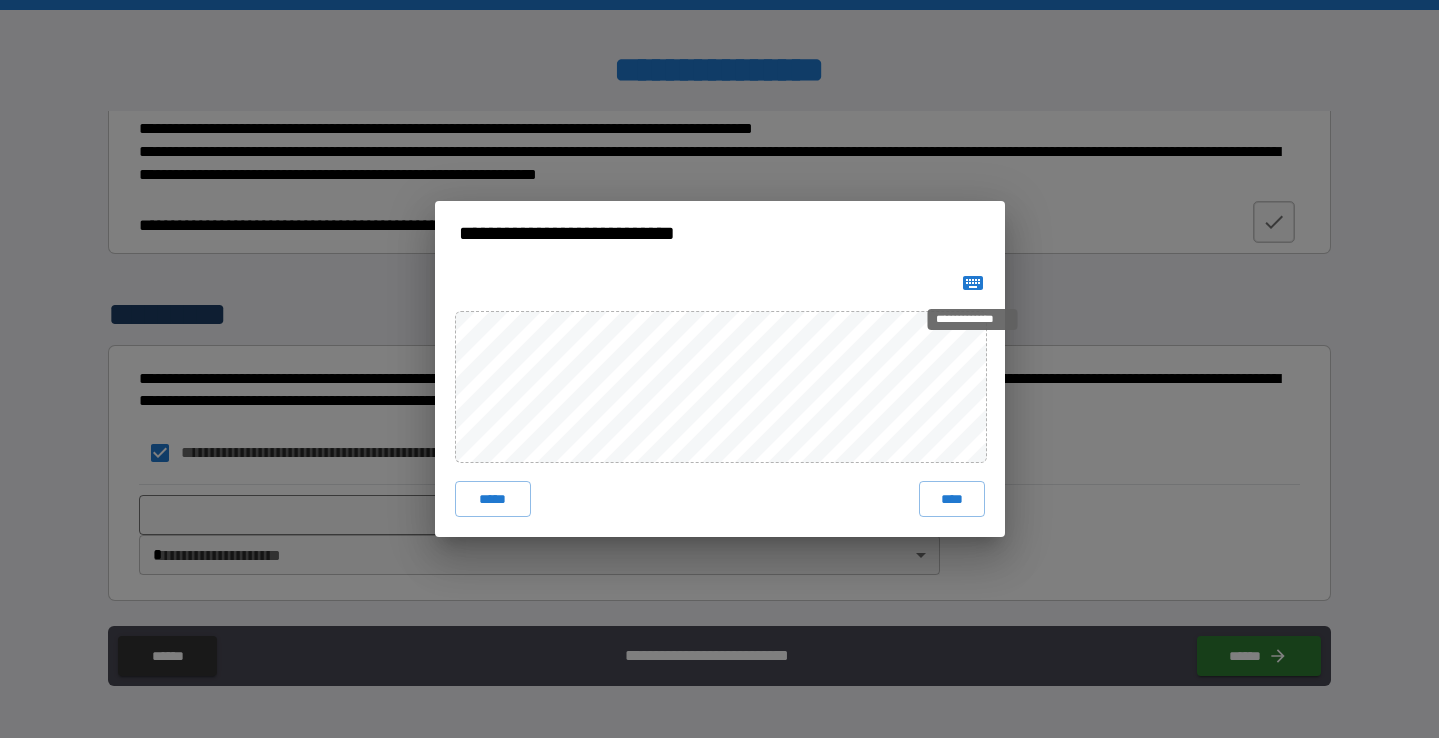 click 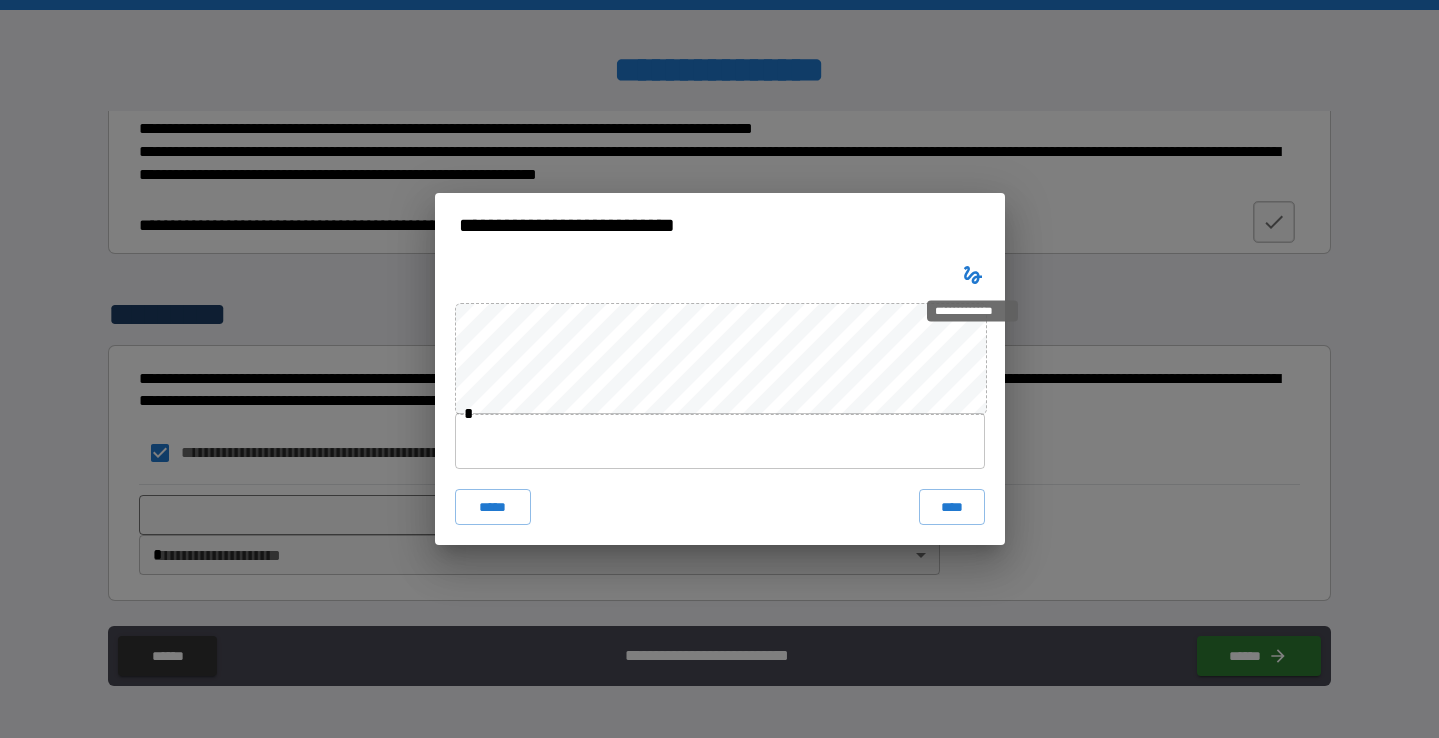 type 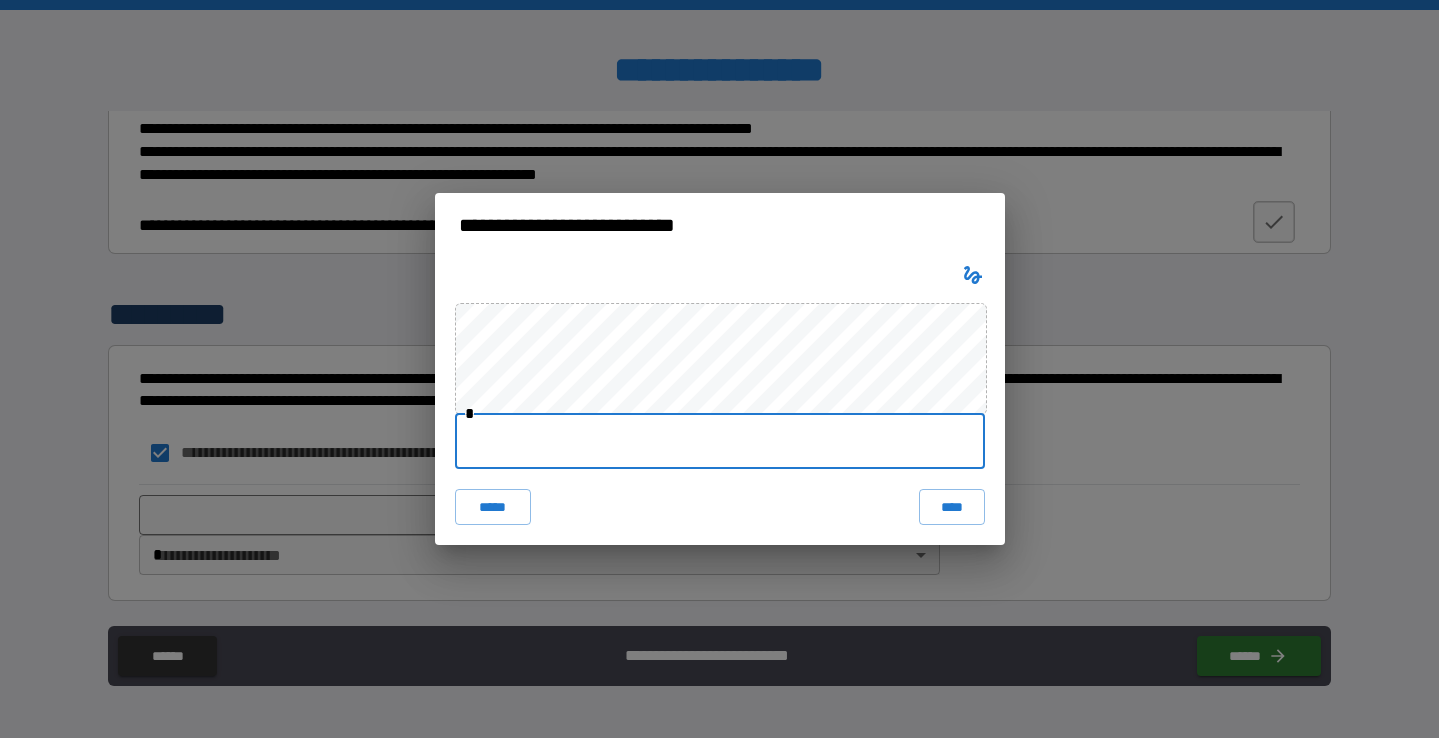 click at bounding box center (720, 441) 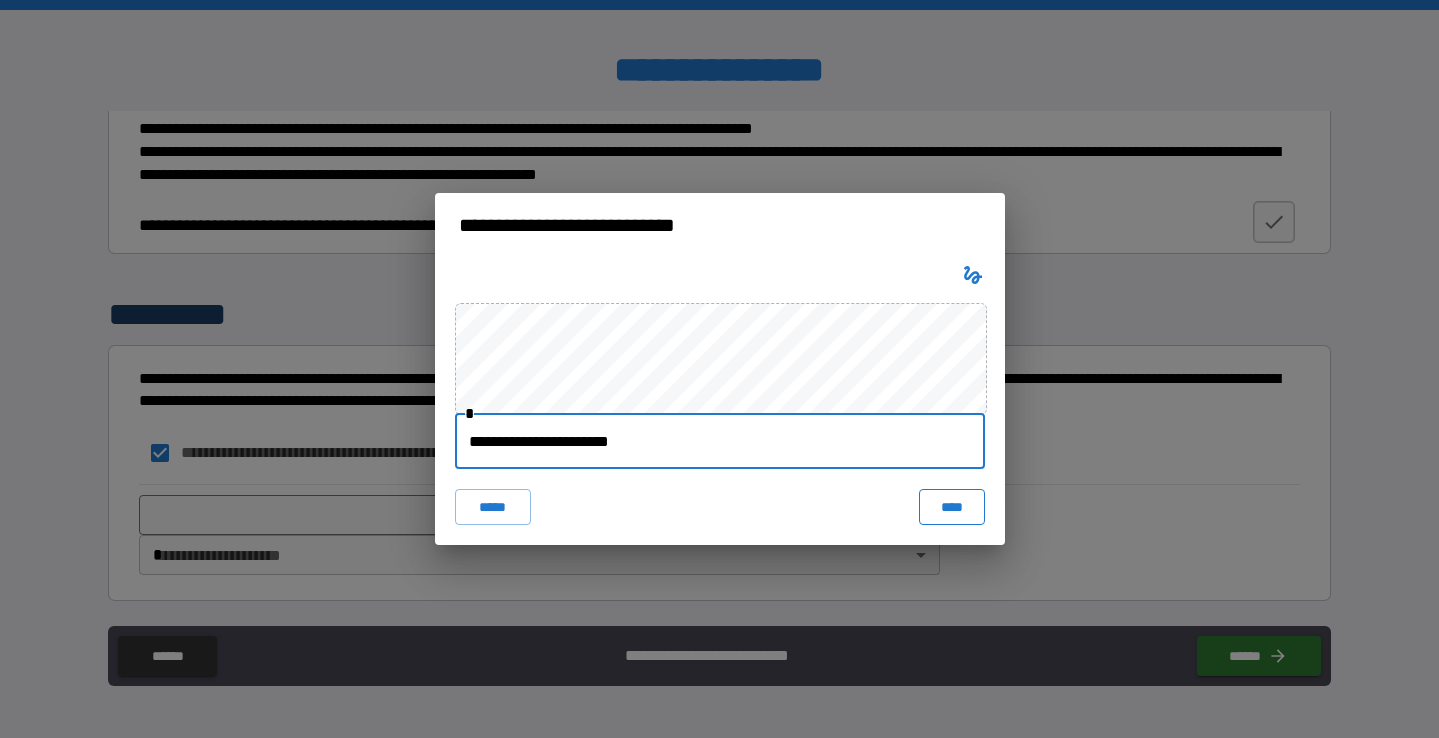 type on "**********" 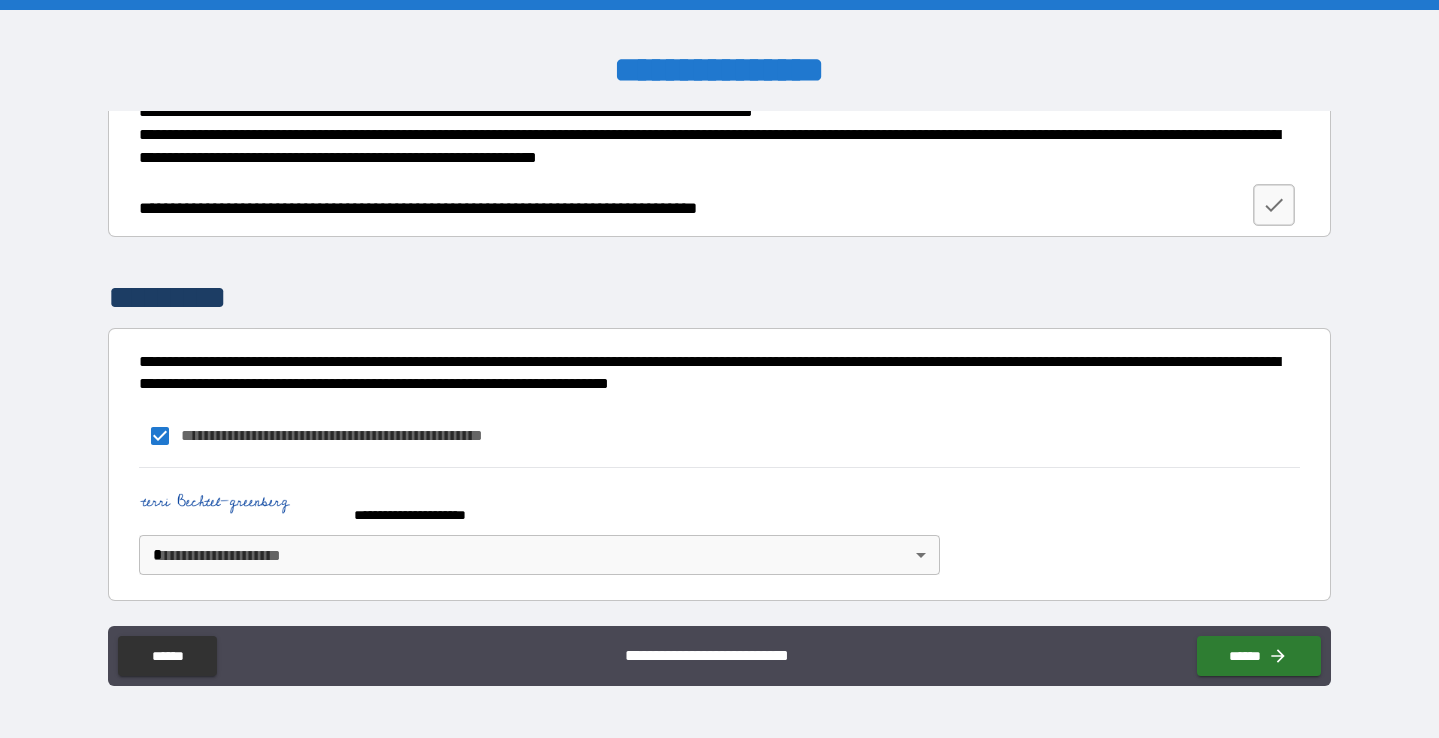 scroll, scrollTop: 1941, scrollLeft: 0, axis: vertical 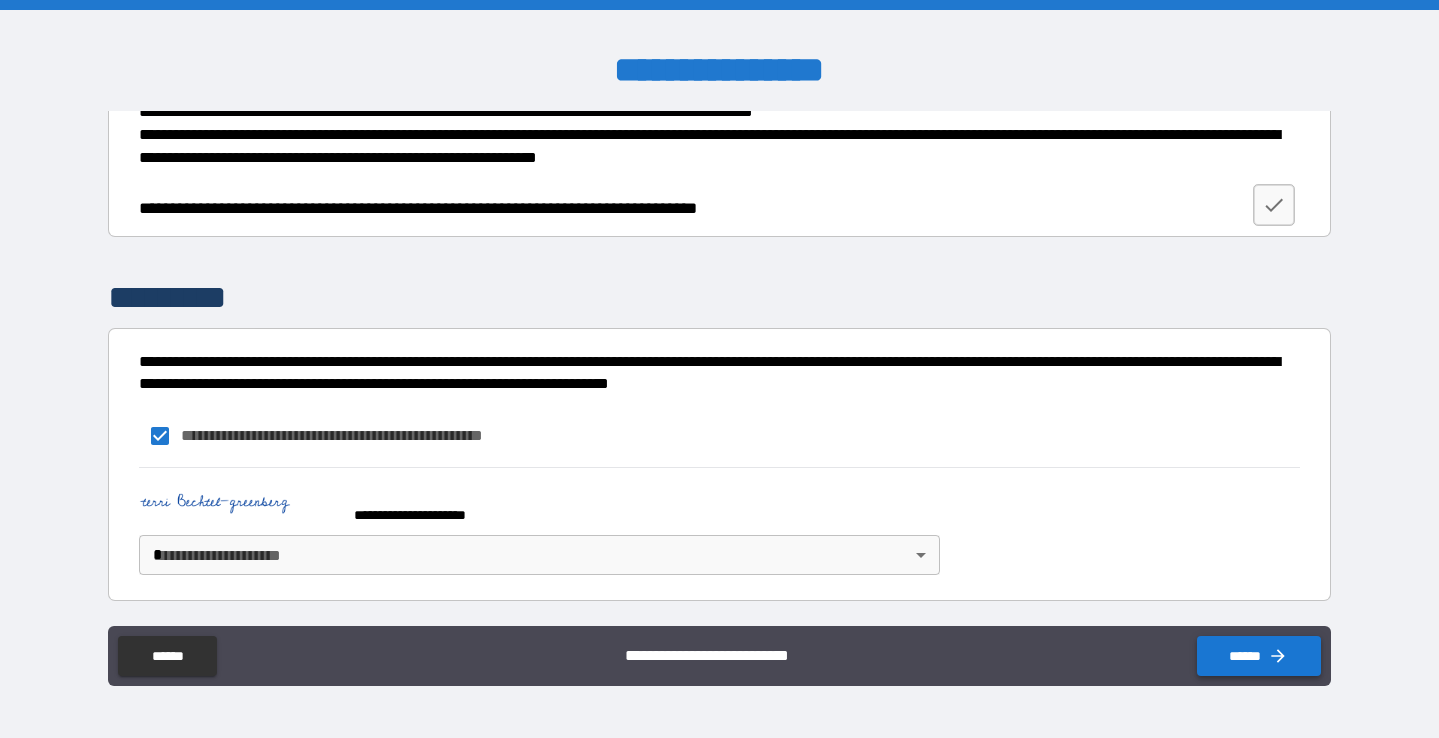 click on "******" at bounding box center (1259, 656) 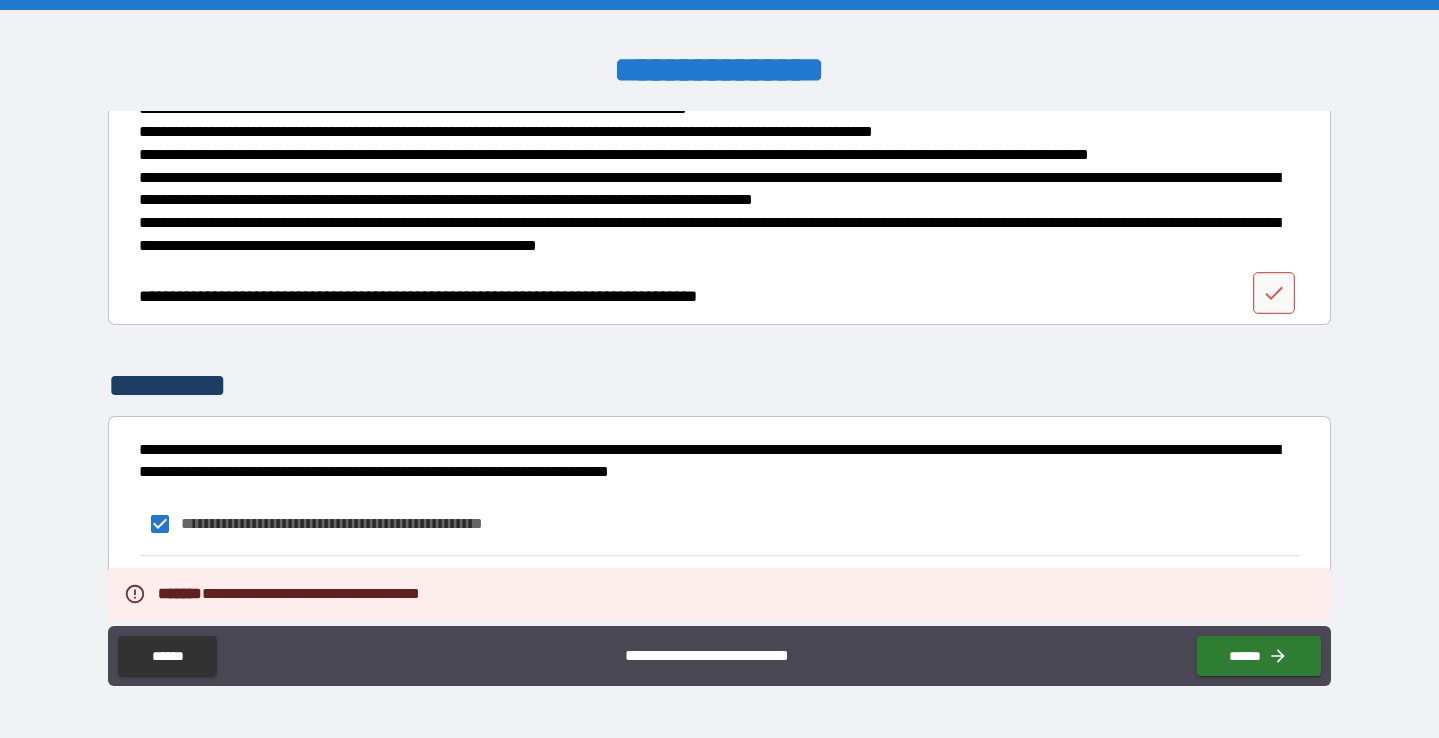 scroll, scrollTop: 1735, scrollLeft: 0, axis: vertical 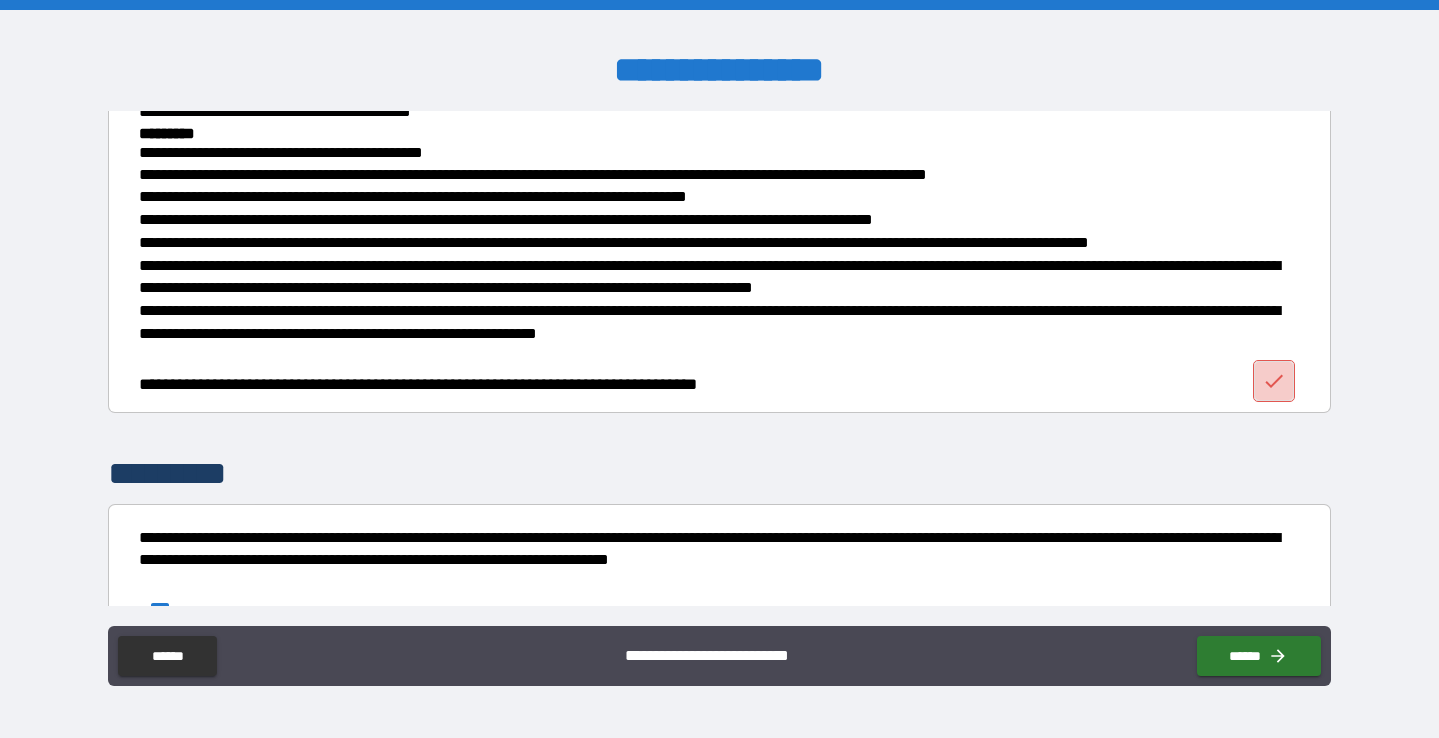 click 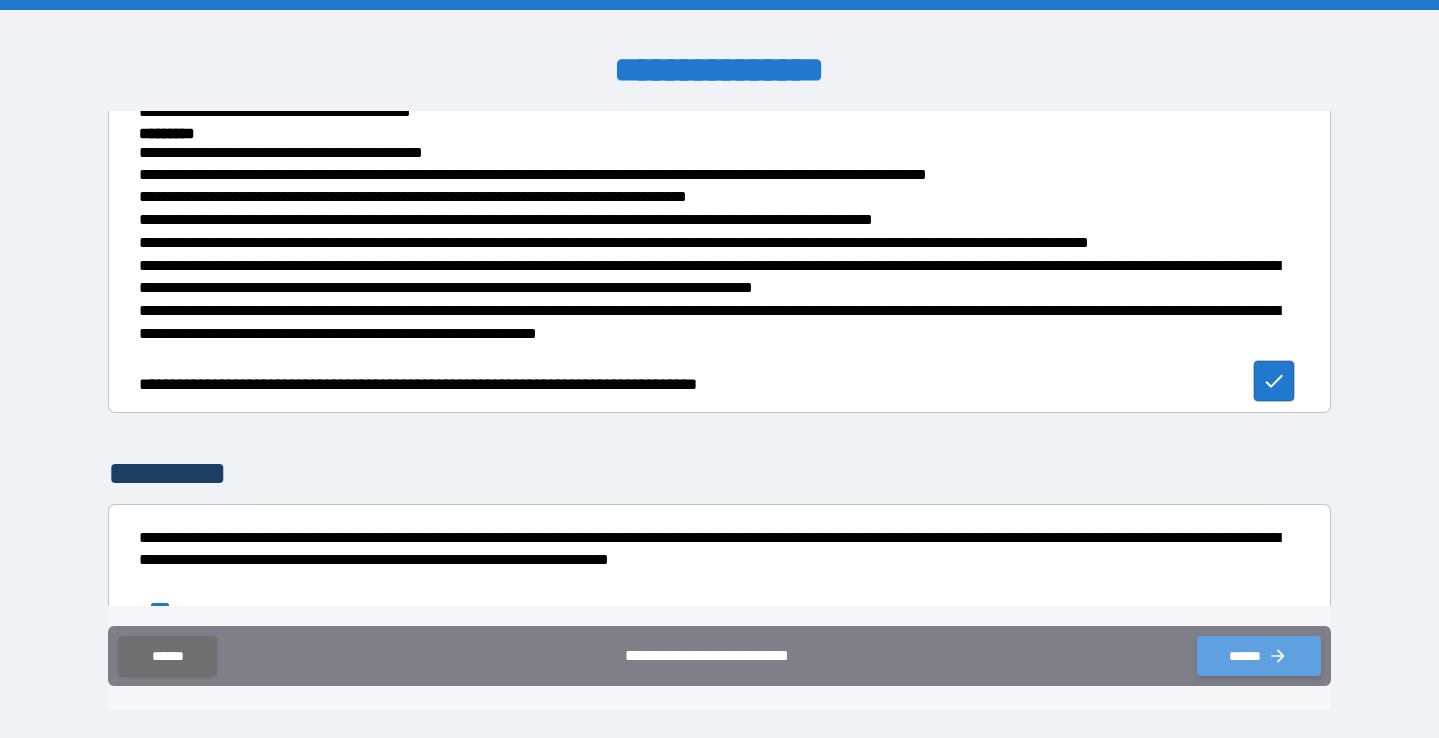 click on "******" at bounding box center [1259, 656] 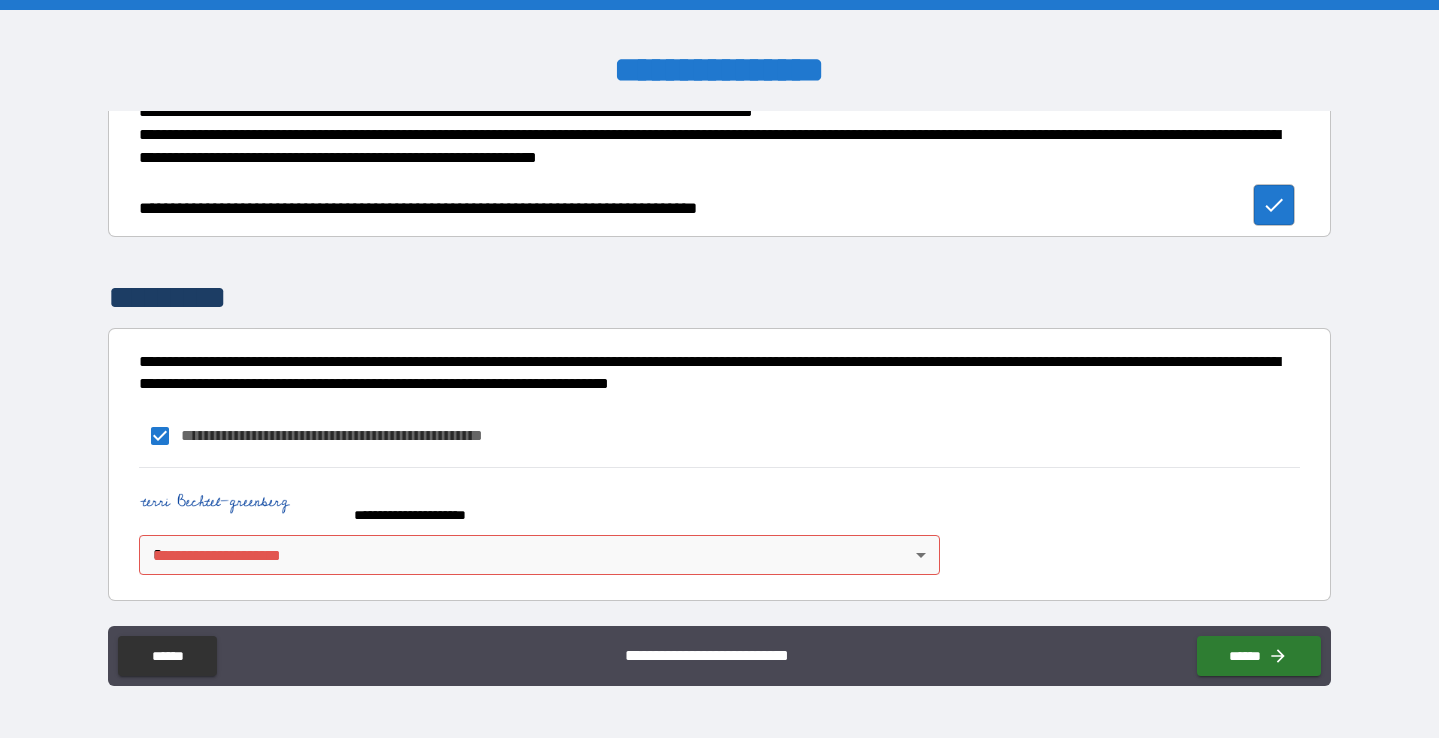 scroll, scrollTop: 1941, scrollLeft: 0, axis: vertical 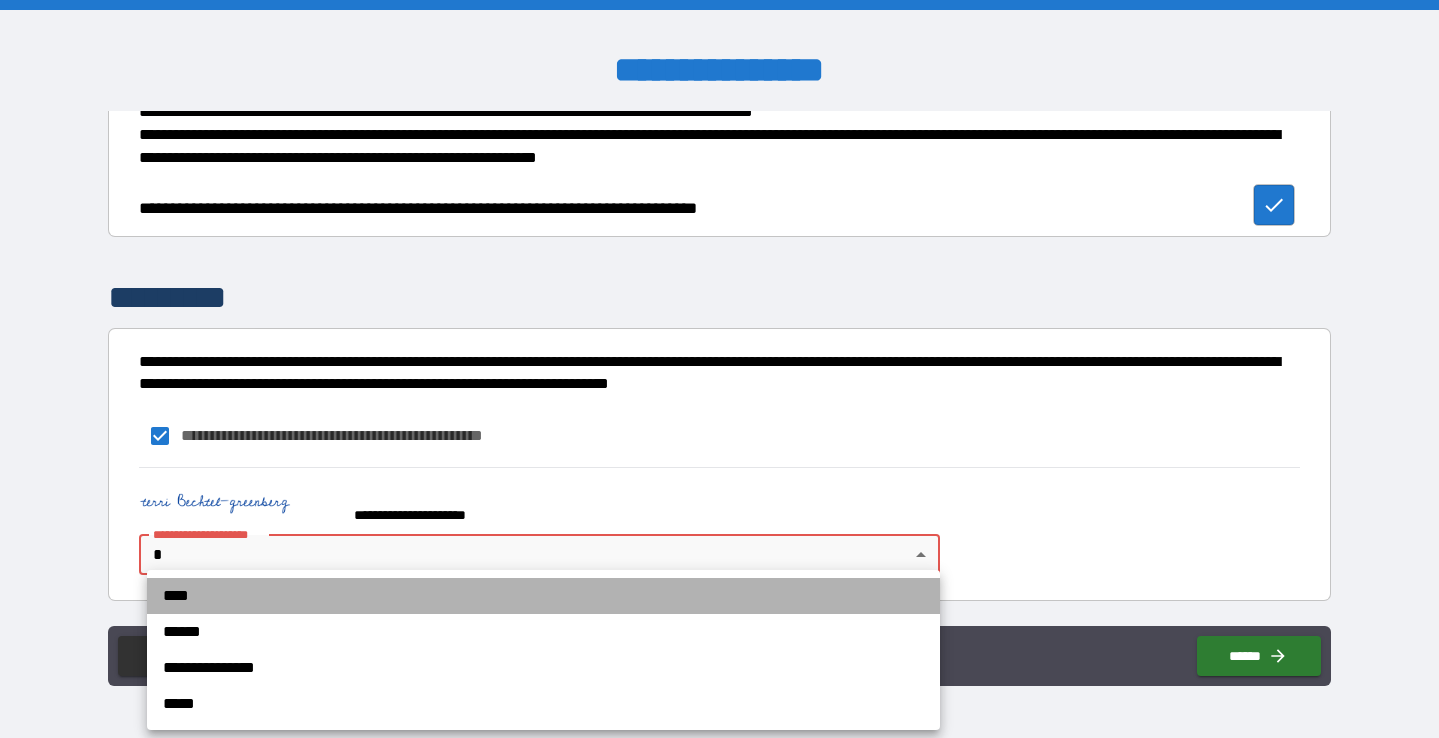 click on "****" at bounding box center [543, 596] 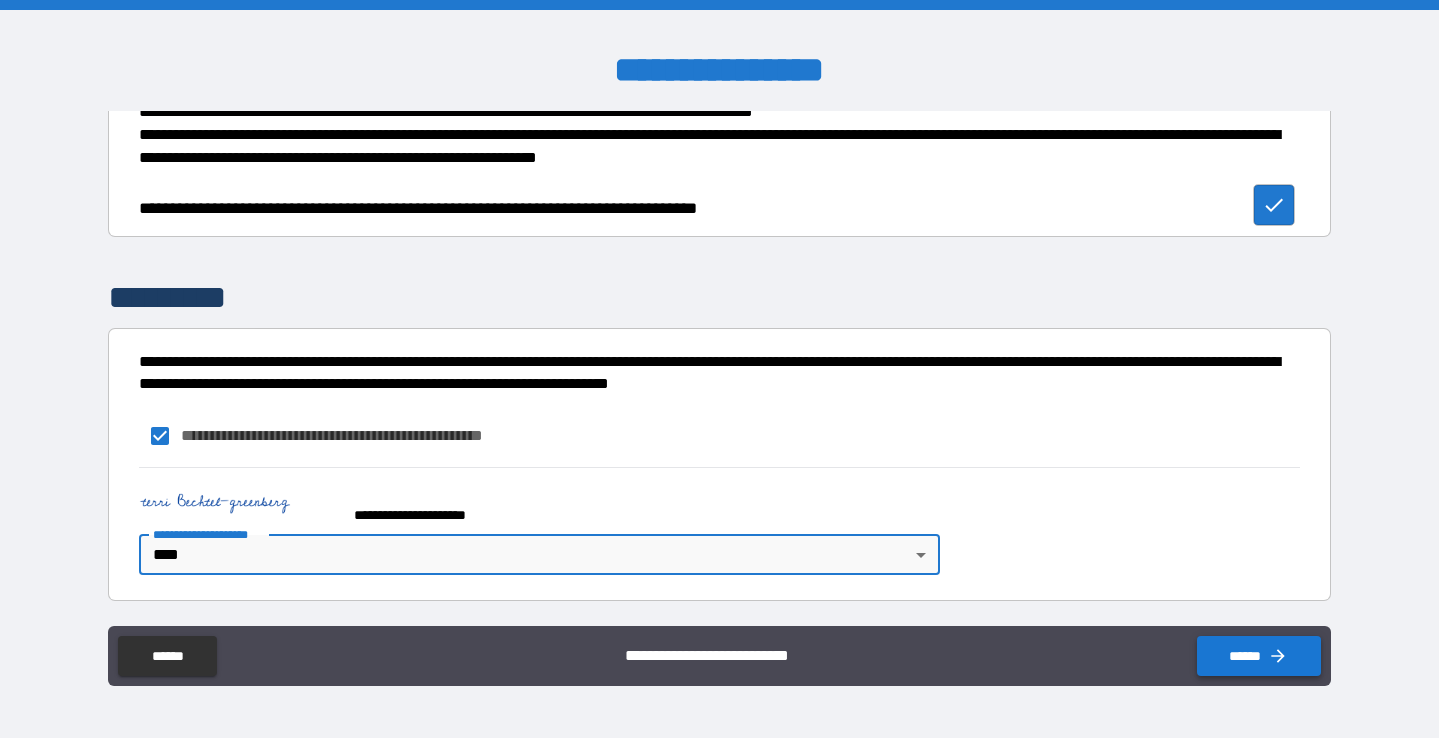 click on "******" at bounding box center (1259, 656) 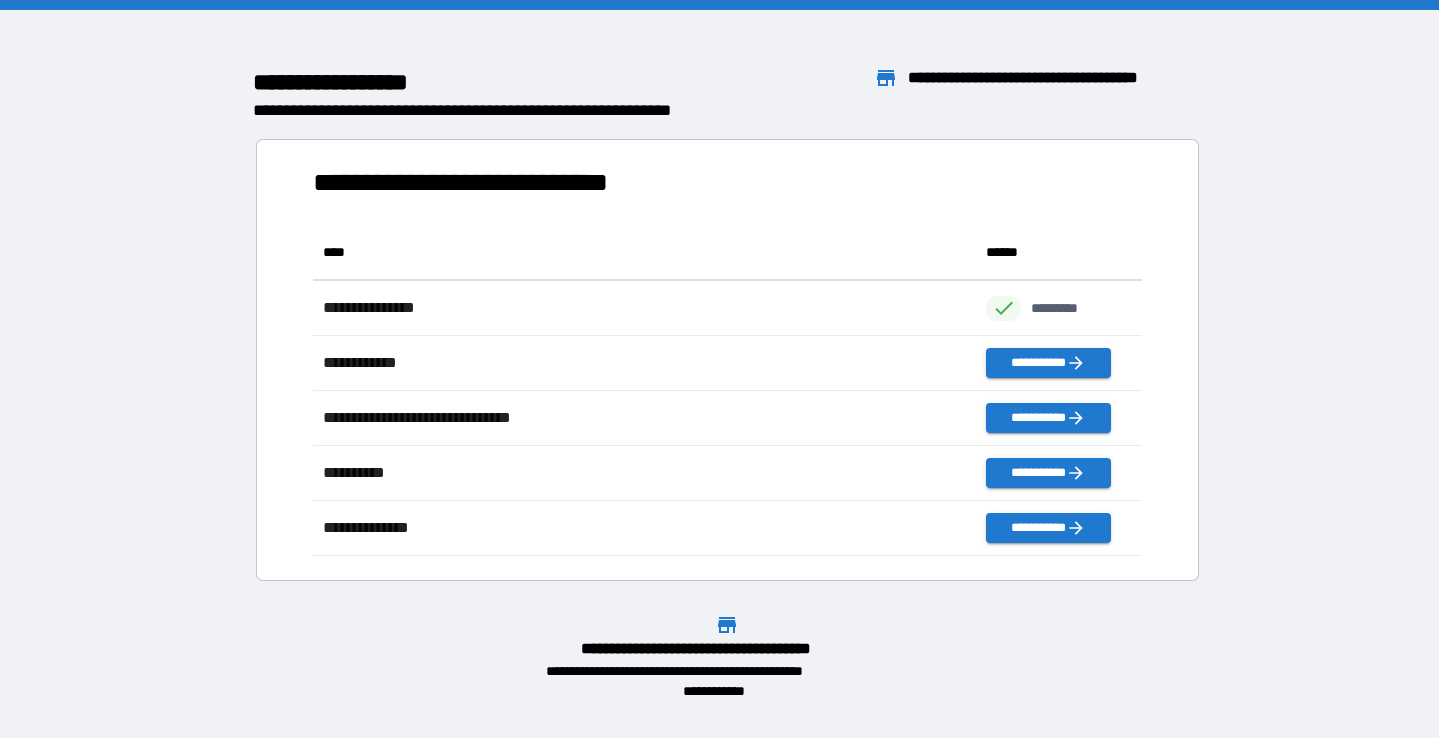 scroll, scrollTop: 1, scrollLeft: 1, axis: both 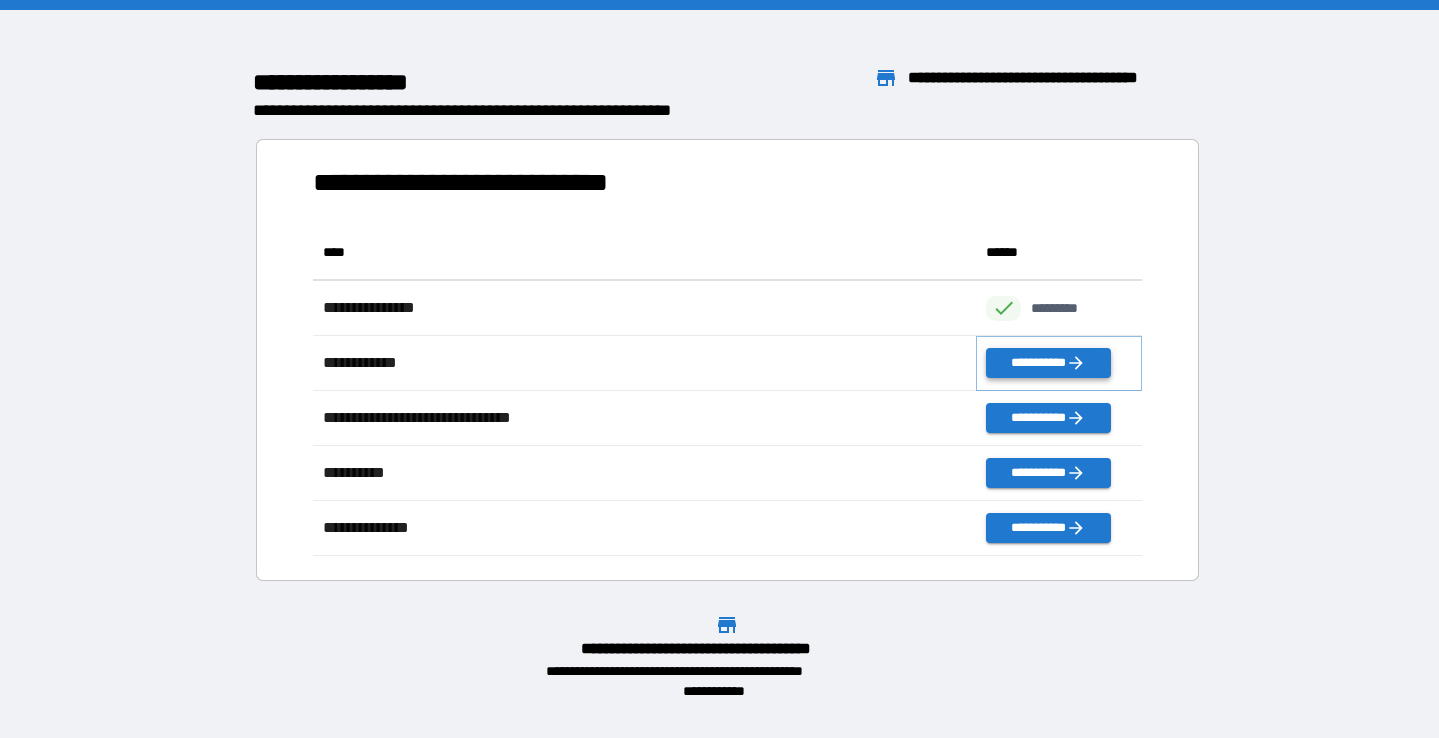 click on "**********" at bounding box center (1048, 363) 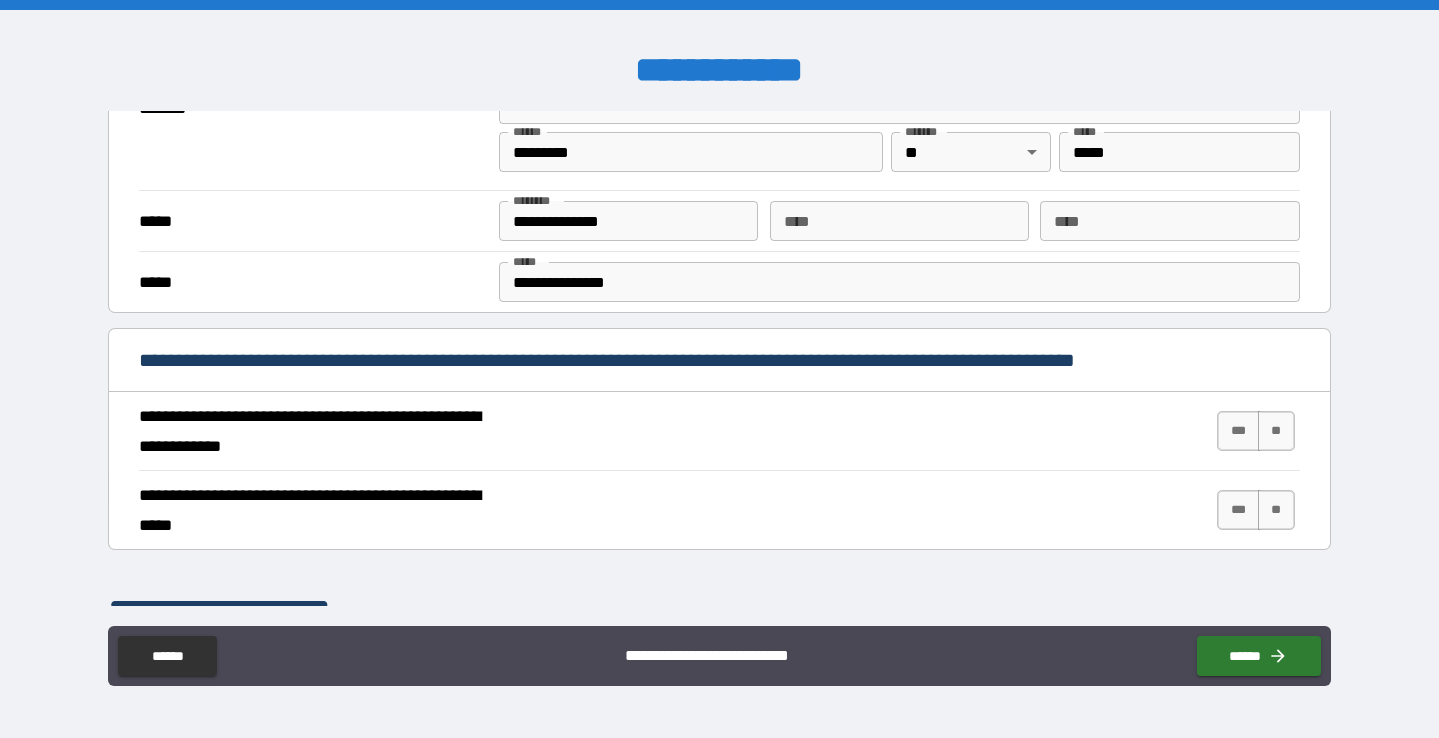 scroll, scrollTop: 554, scrollLeft: 0, axis: vertical 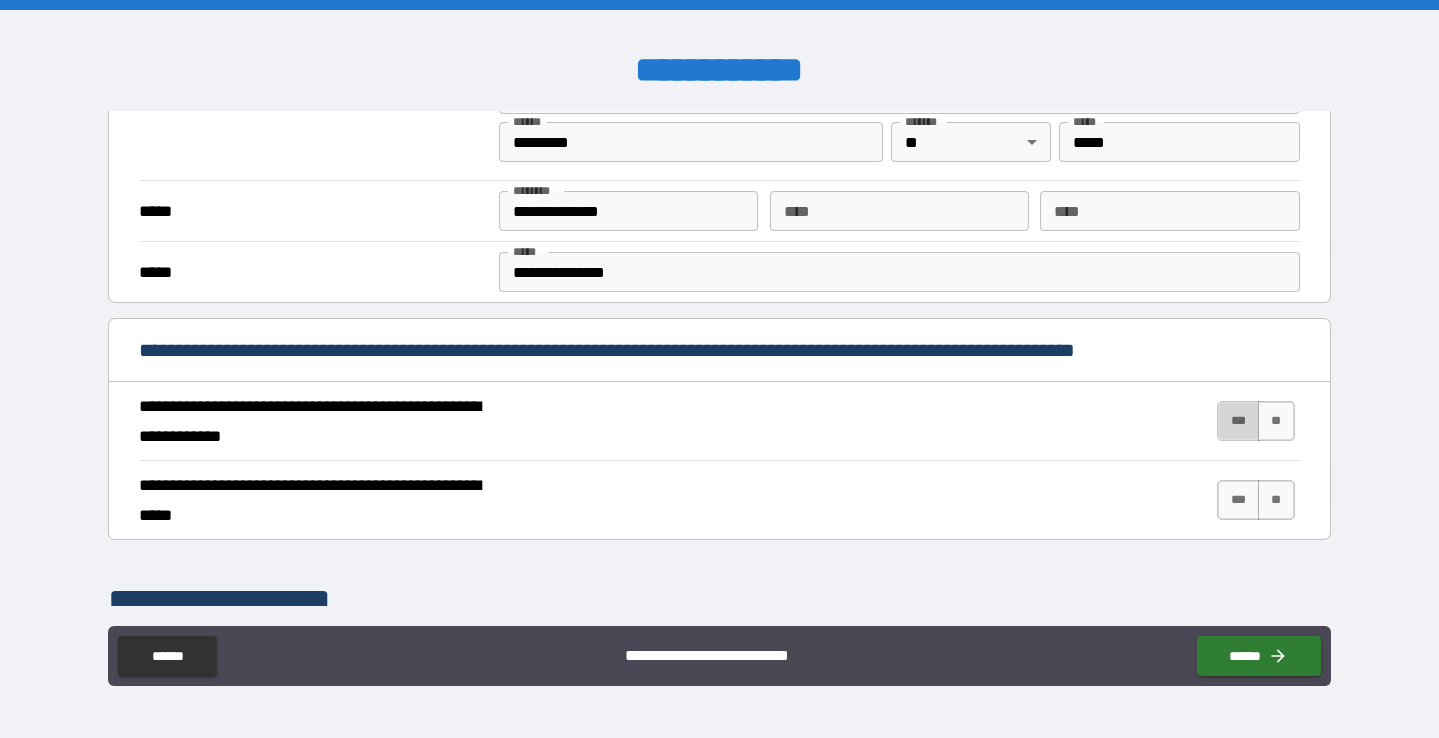 click on "***" at bounding box center [1238, 421] 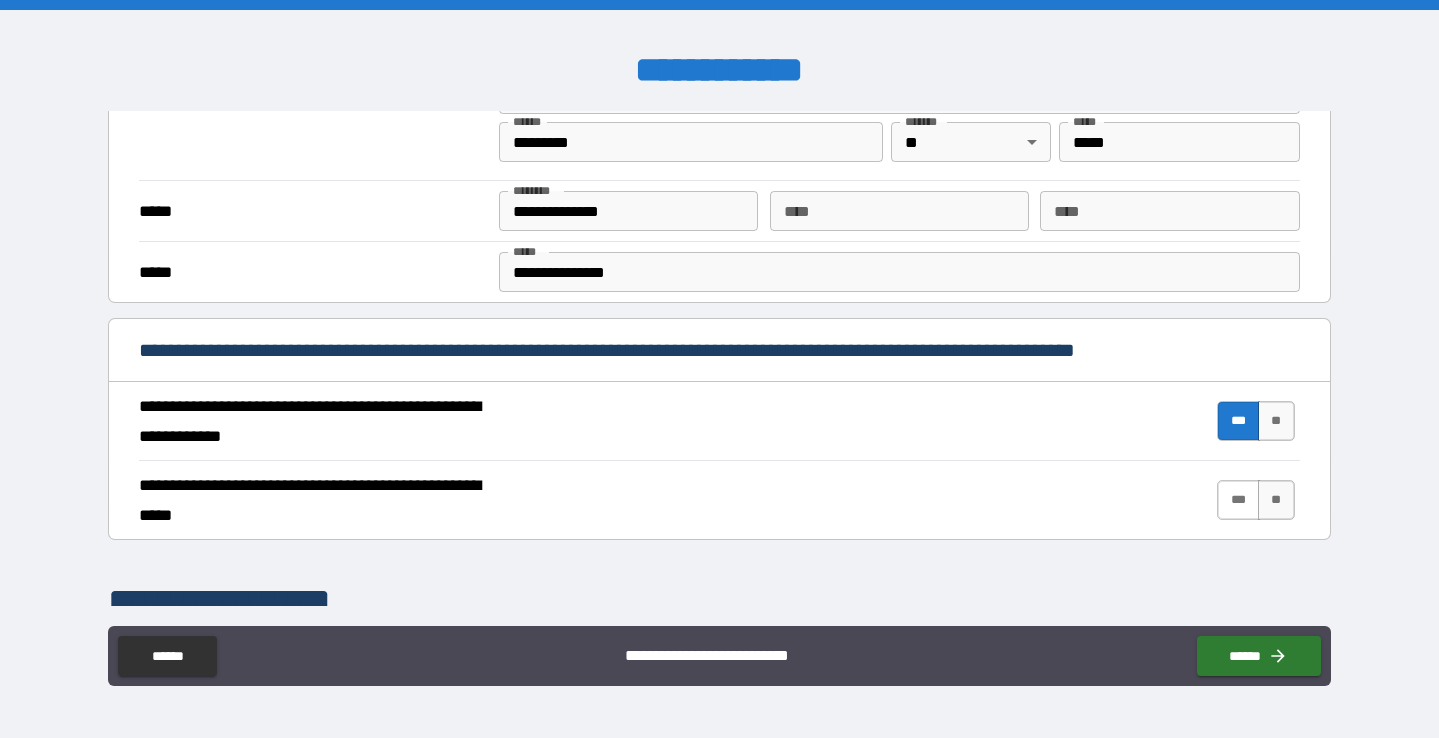 click on "***" at bounding box center [1238, 500] 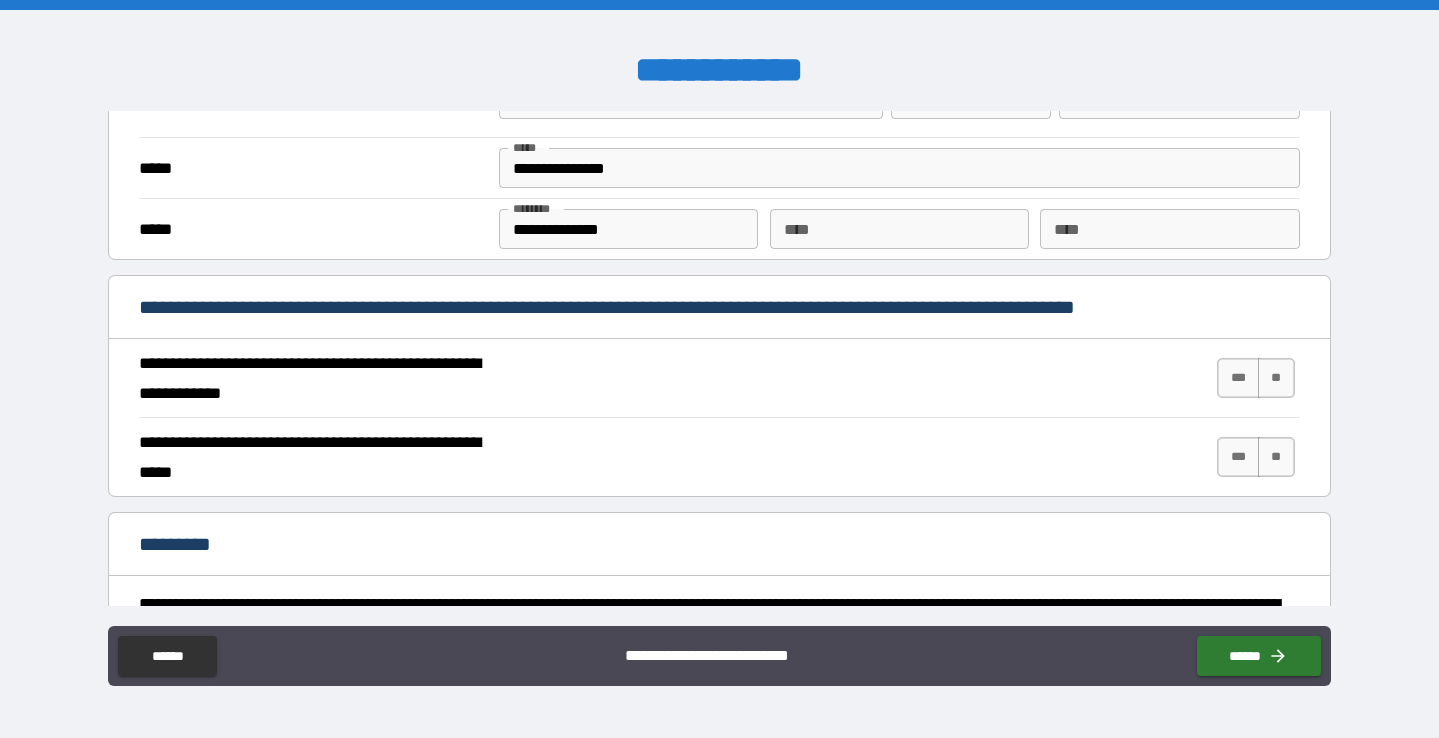scroll, scrollTop: 1639, scrollLeft: 0, axis: vertical 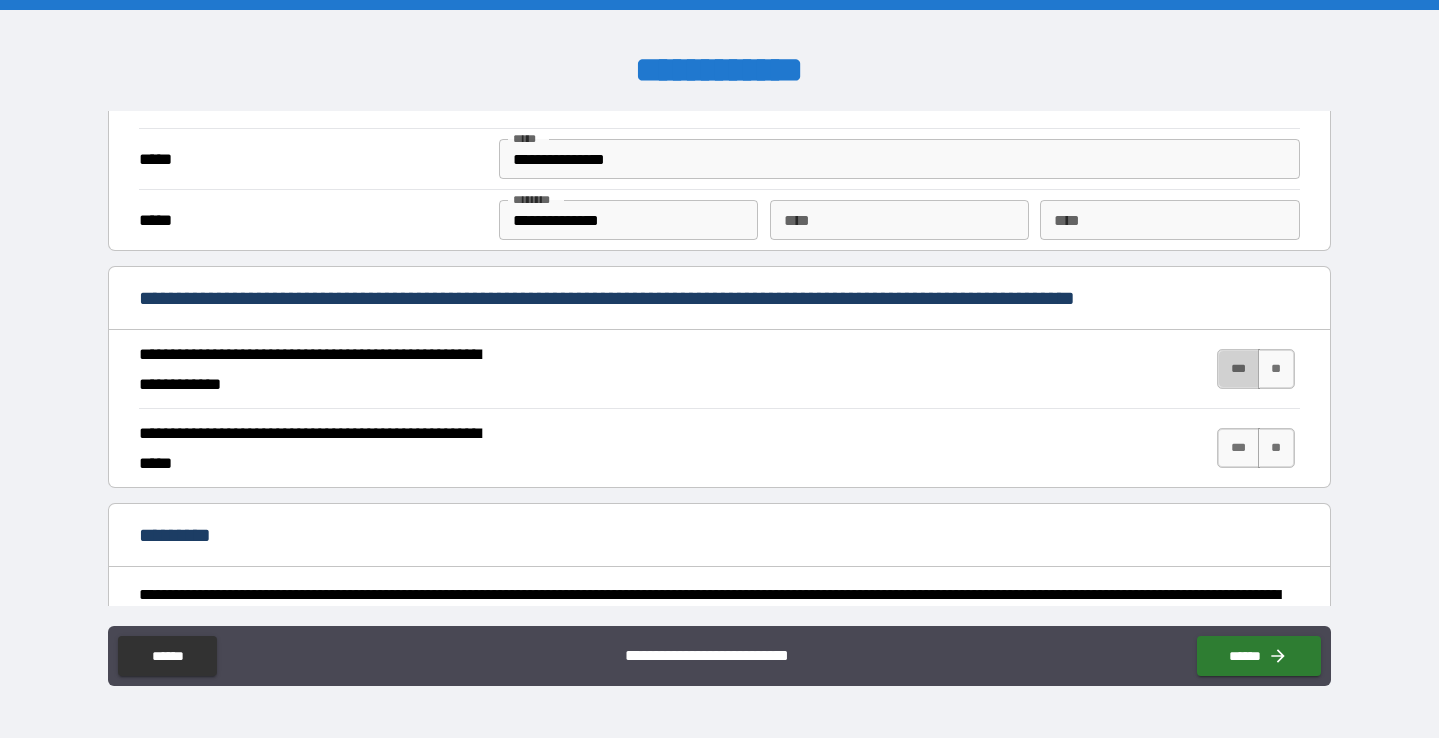 drag, startPoint x: 1222, startPoint y: 366, endPoint x: 1222, endPoint y: 414, distance: 48 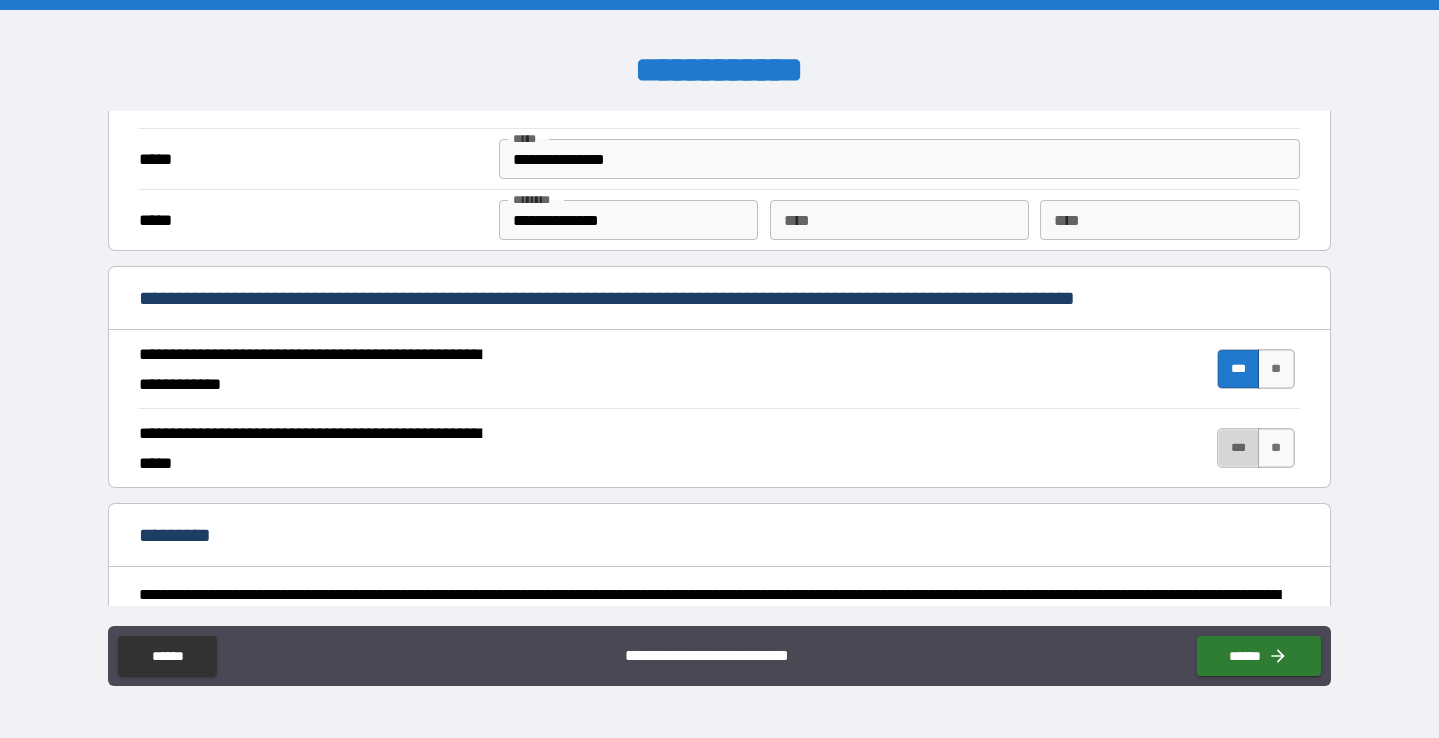 click on "***" at bounding box center (1238, 448) 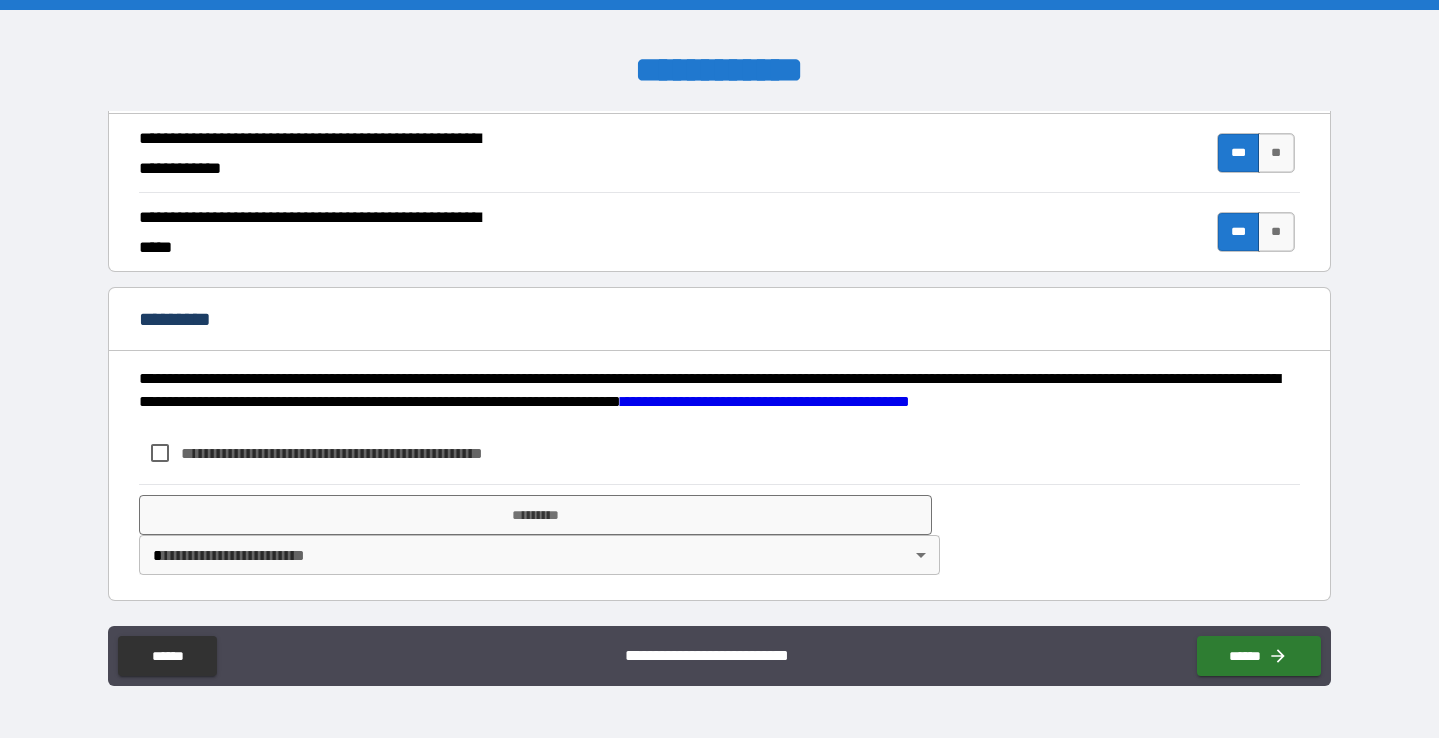scroll, scrollTop: 1855, scrollLeft: 0, axis: vertical 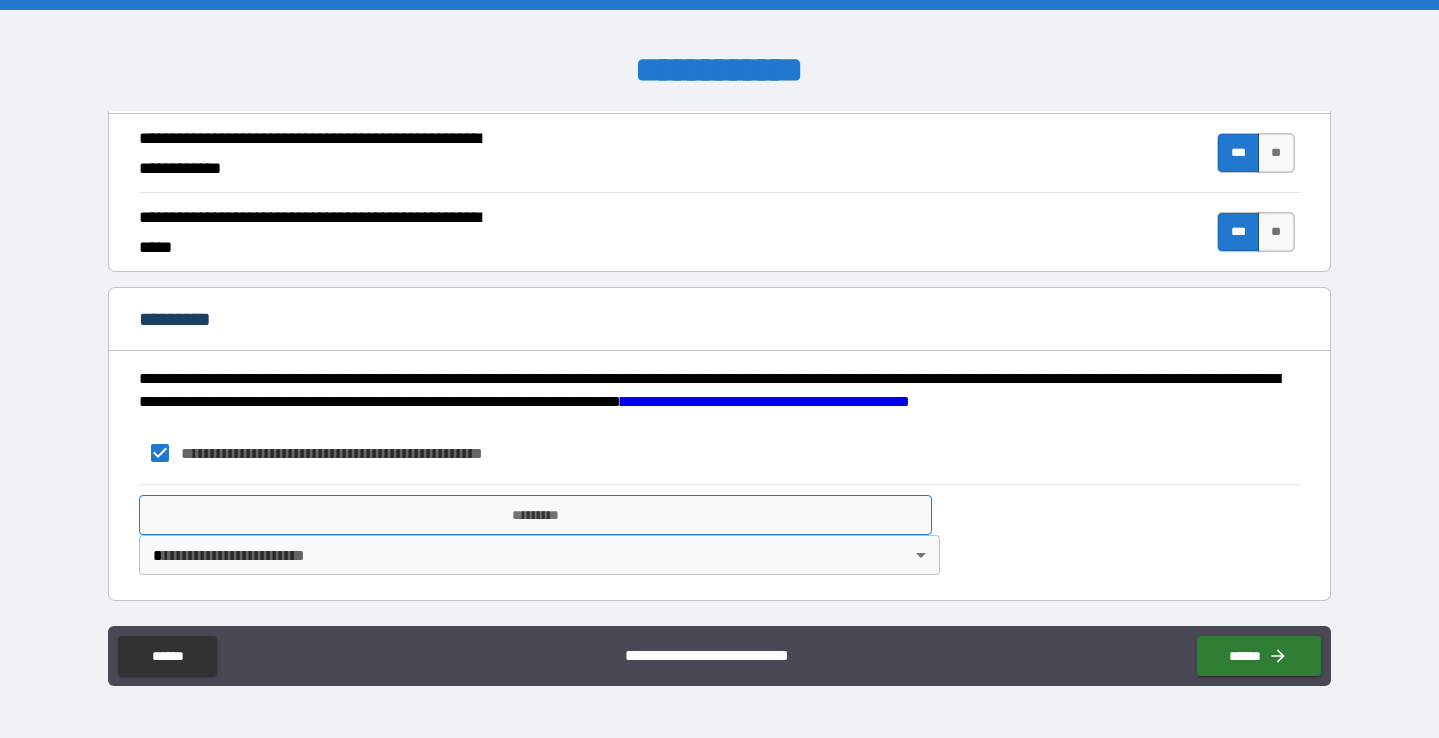 click on "*********" at bounding box center (535, 515) 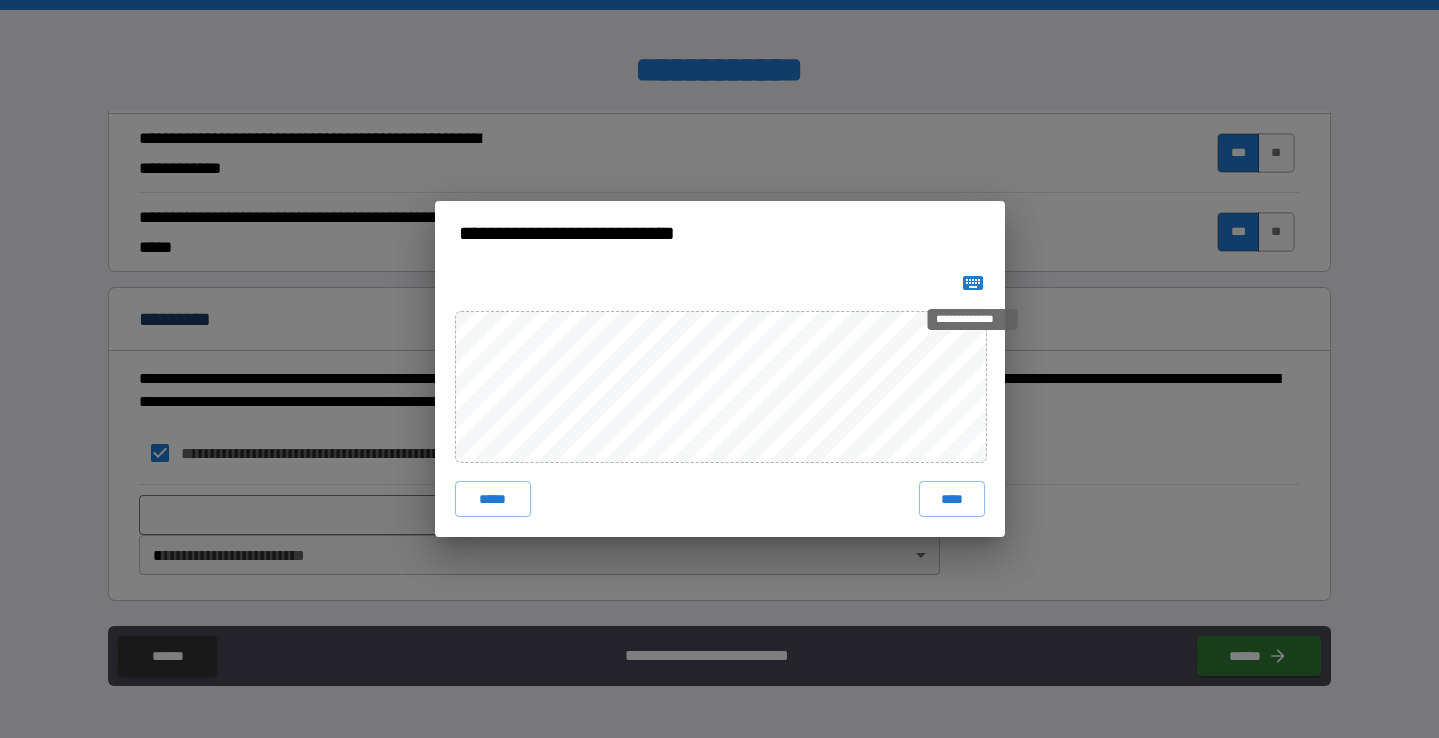 click 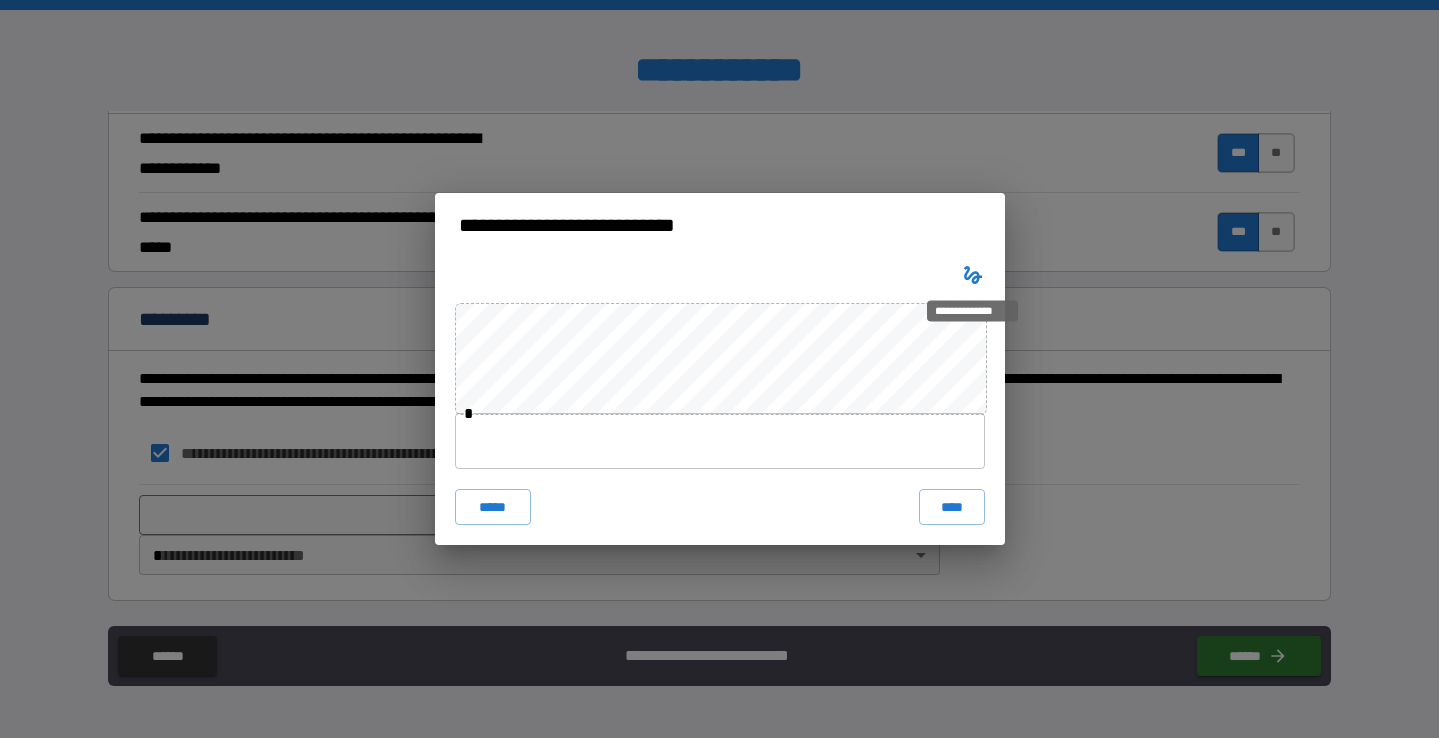type 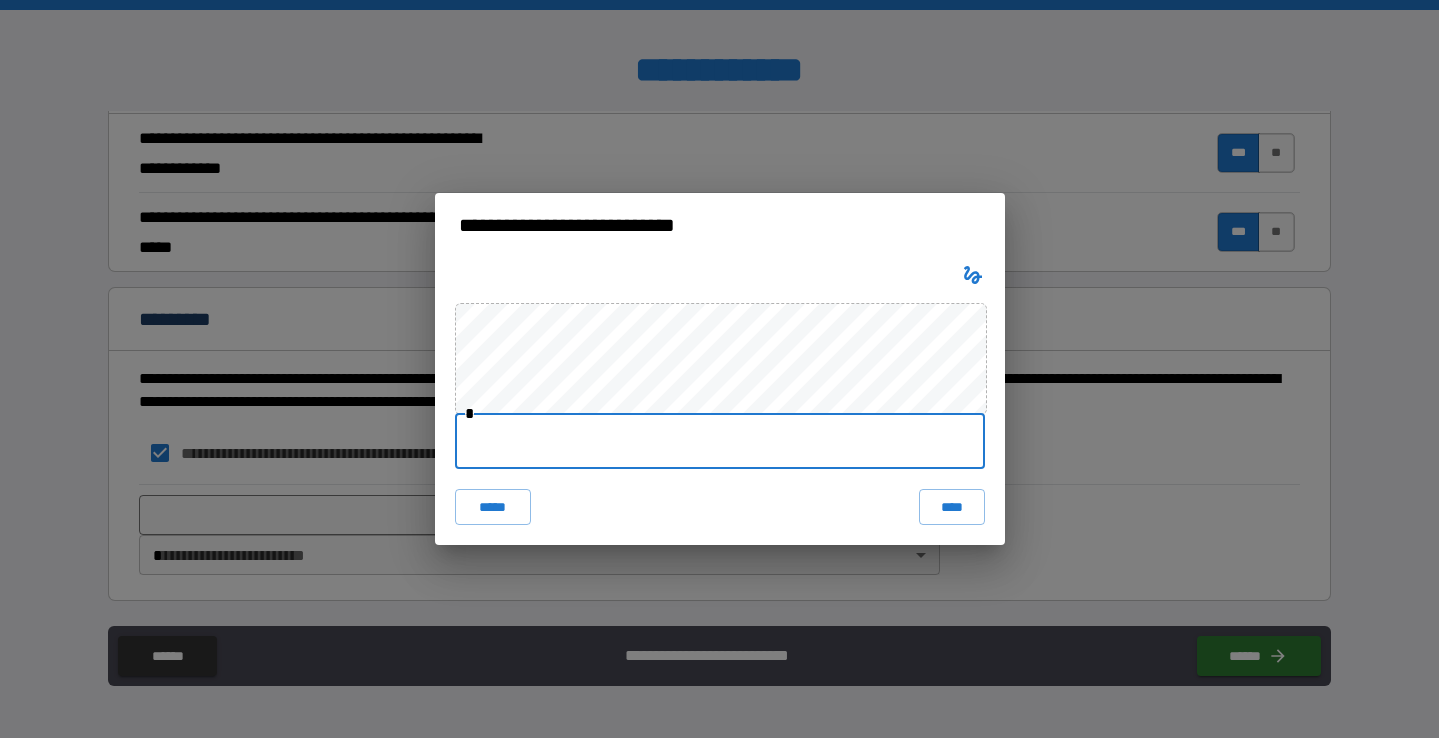 click at bounding box center (720, 441) 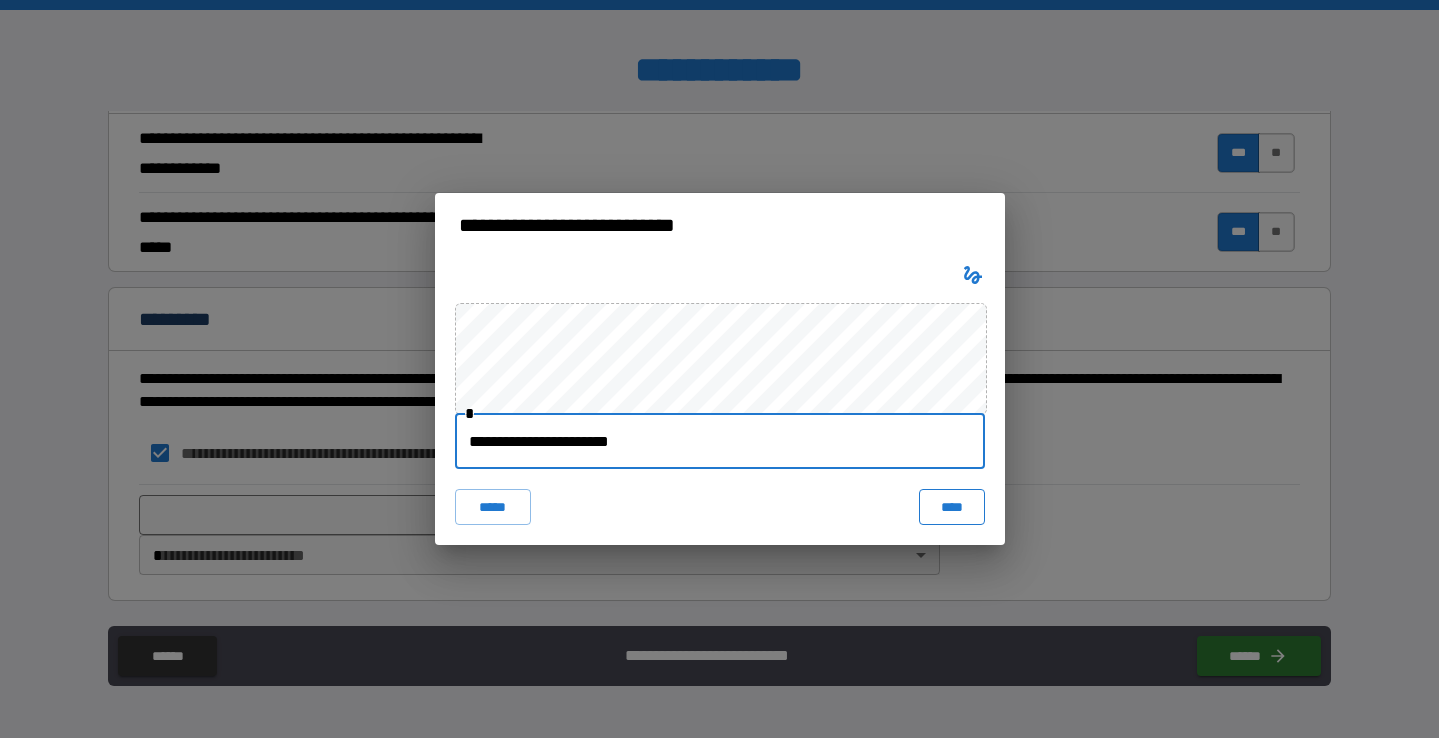 type on "**********" 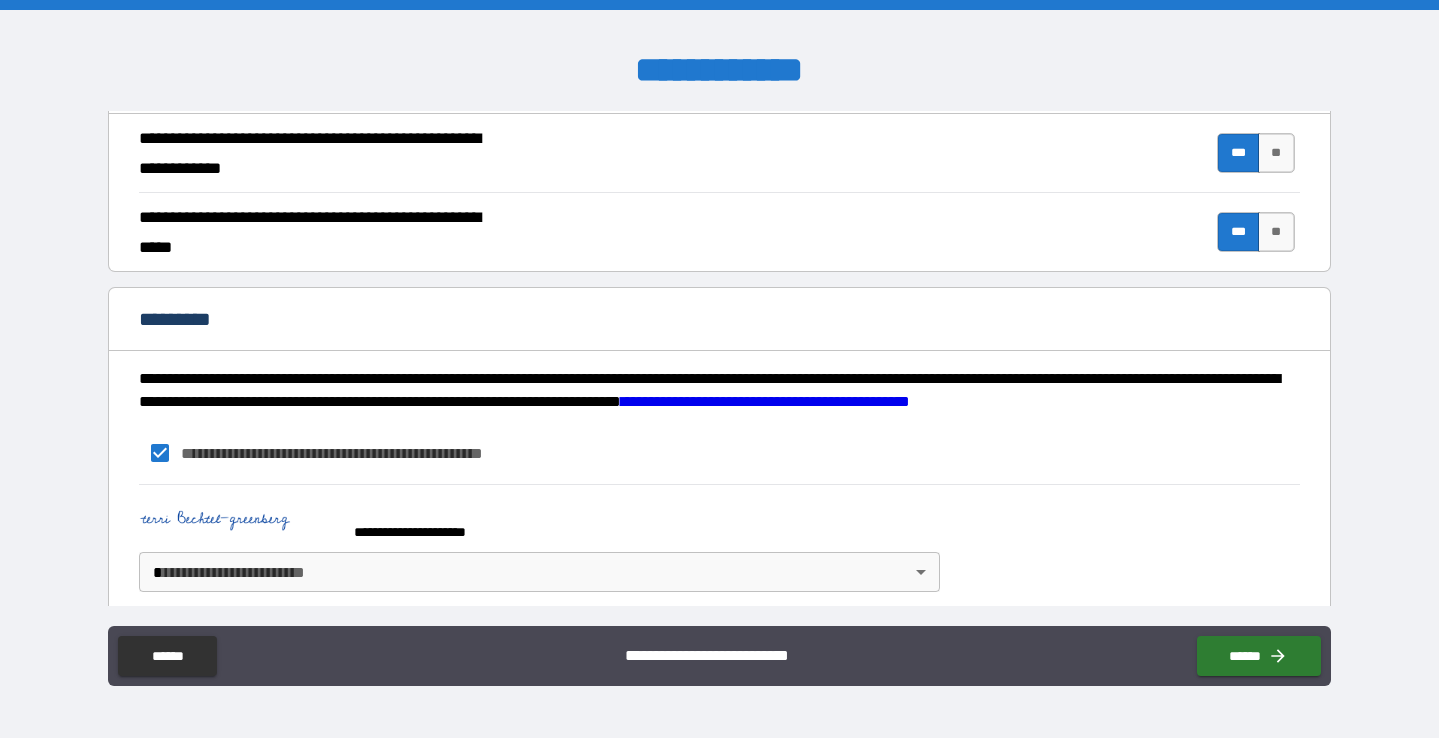click on "**********" at bounding box center (719, 369) 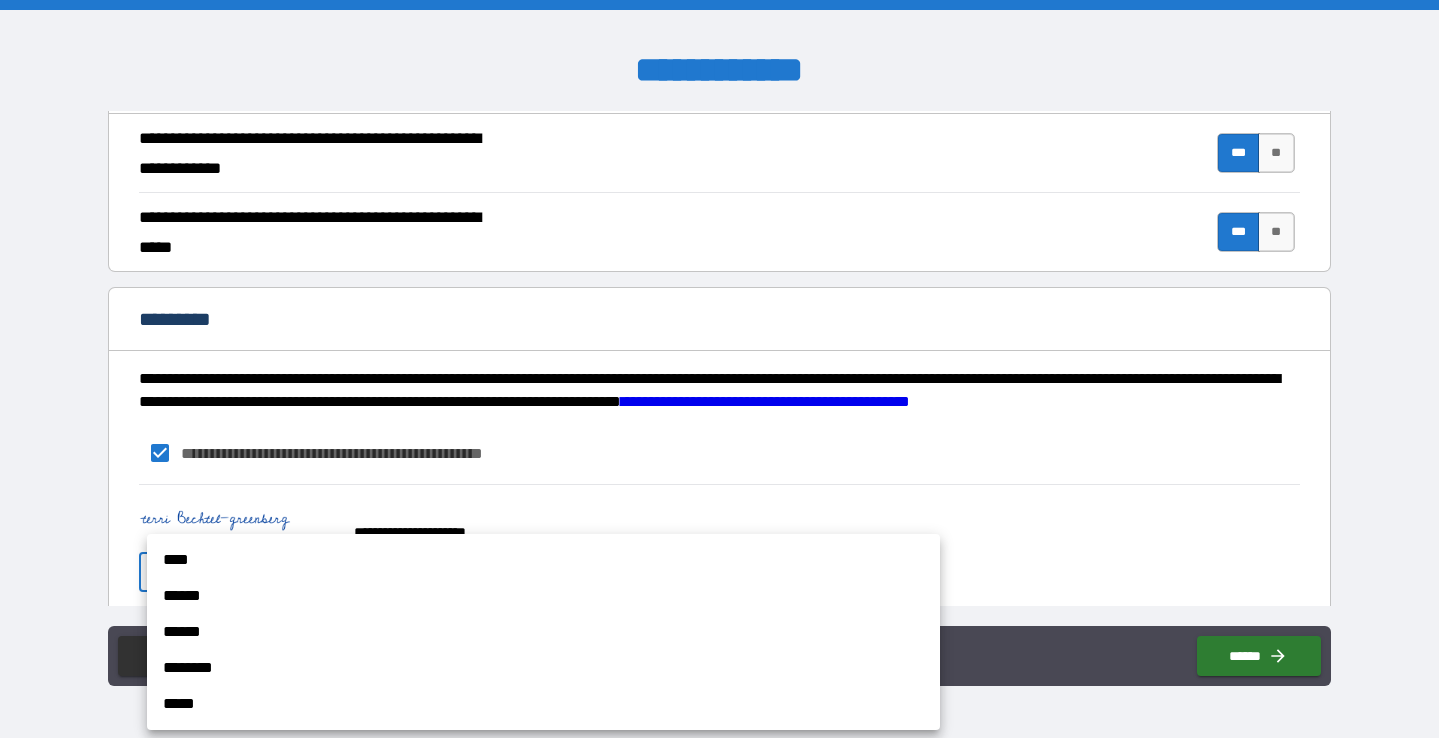 click on "****" at bounding box center [543, 560] 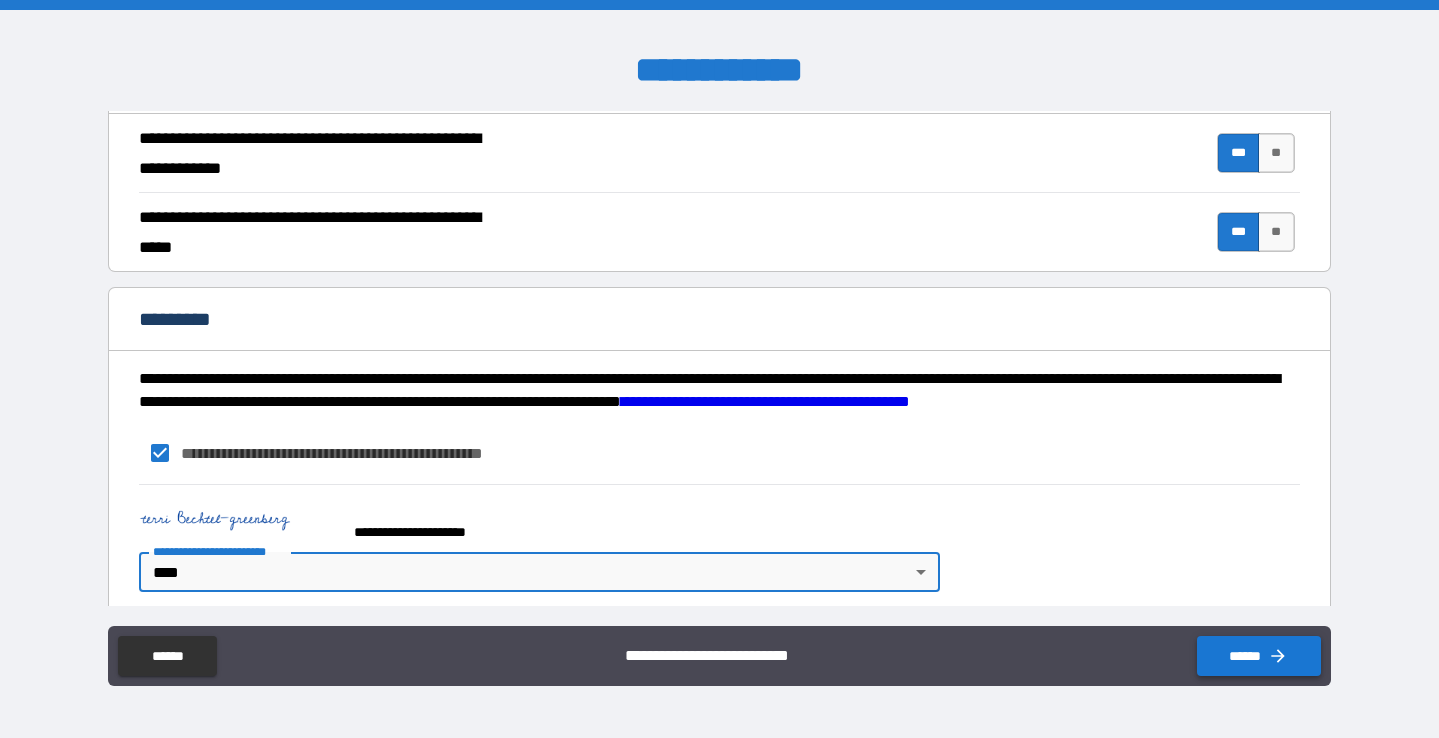click 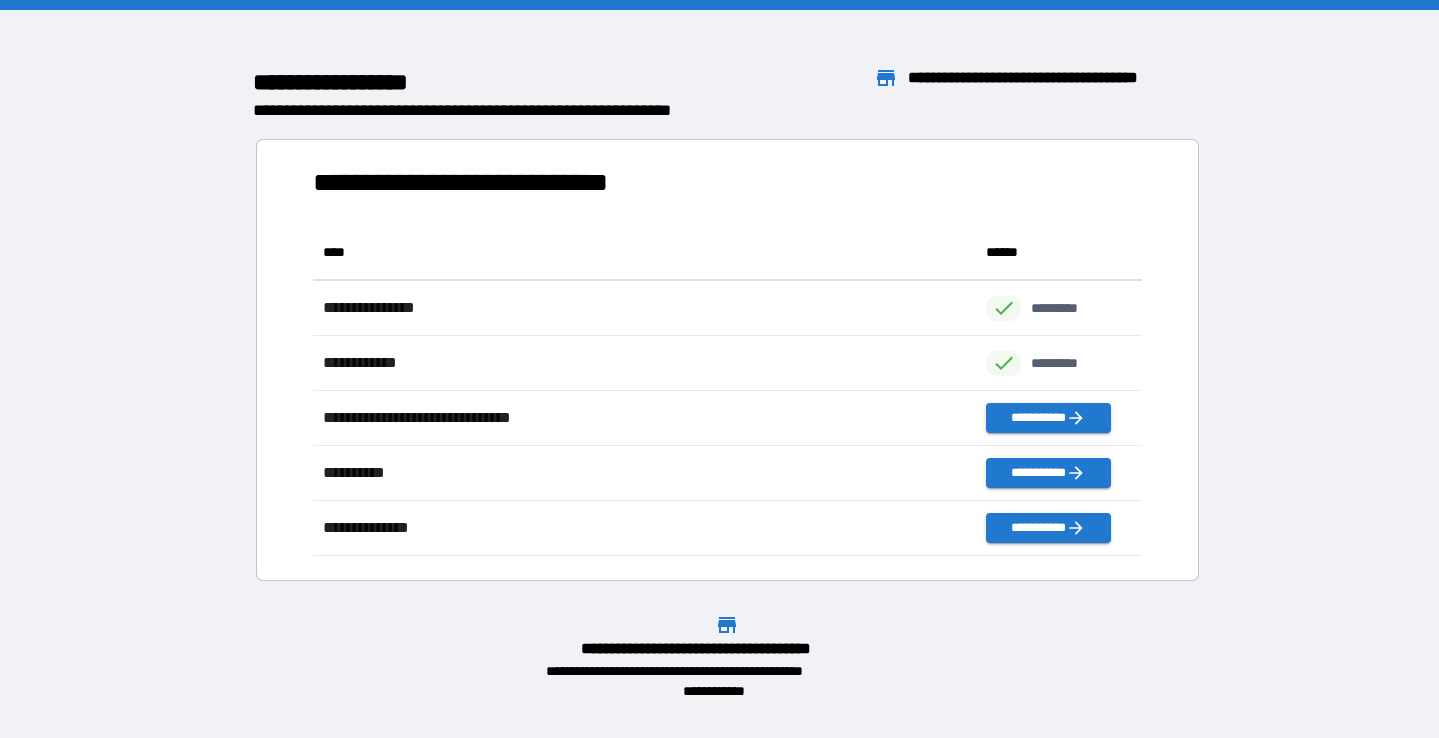 scroll, scrollTop: 1, scrollLeft: 1, axis: both 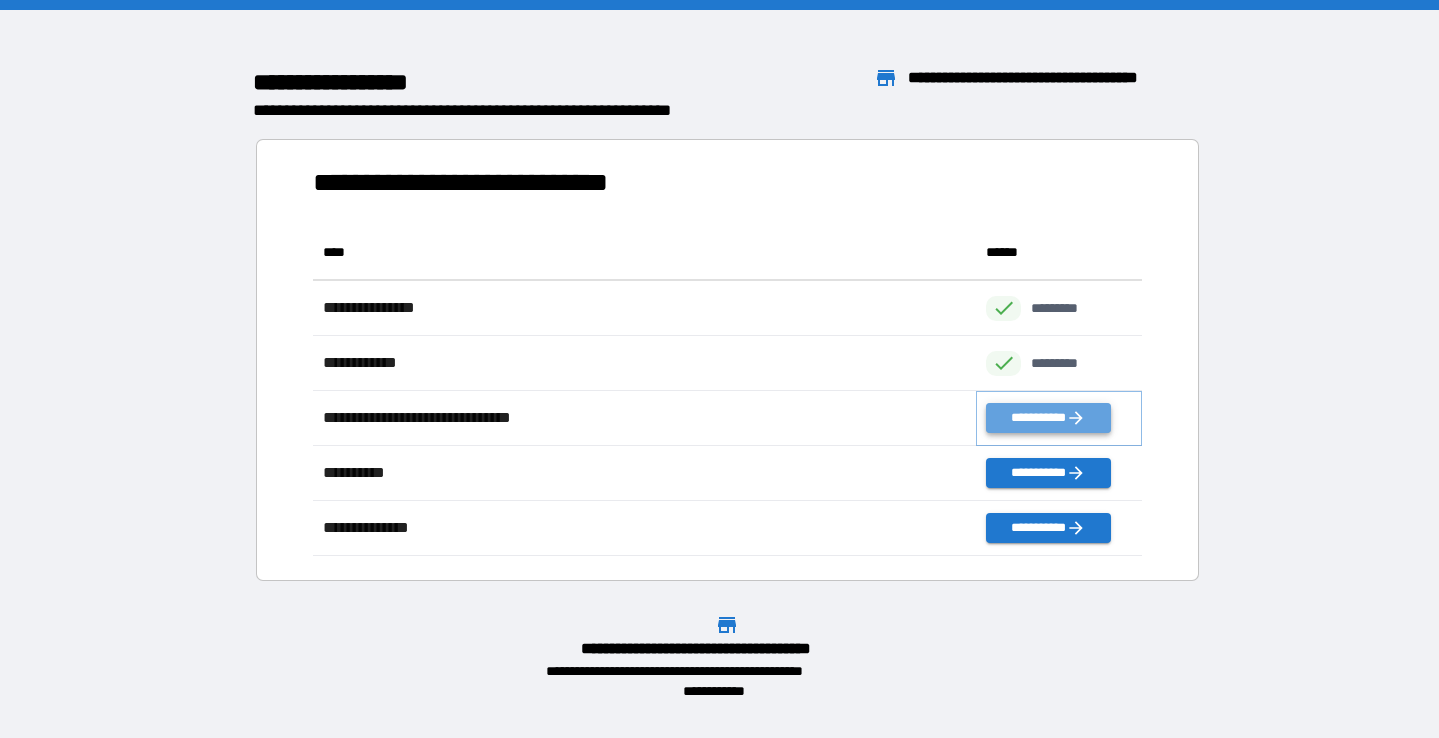 click on "**********" at bounding box center [1048, 418] 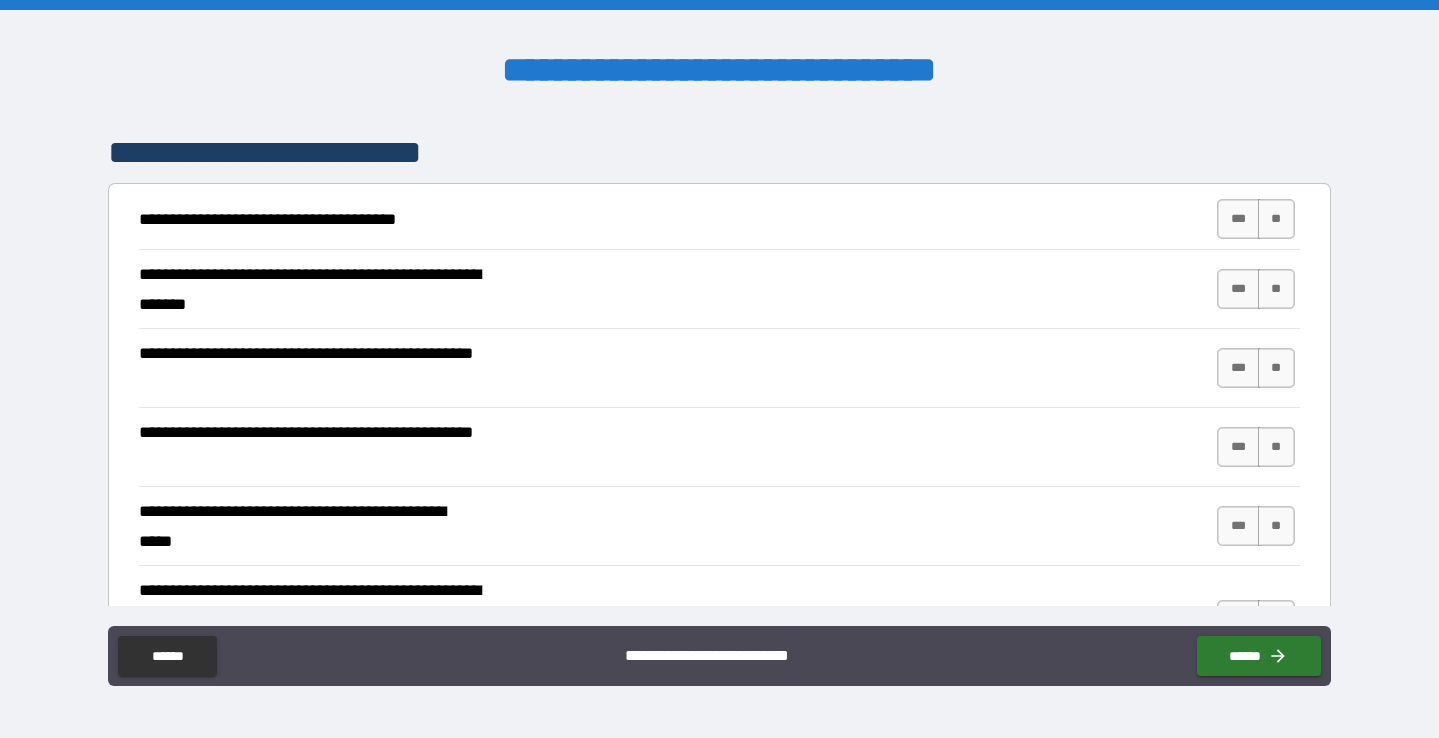 scroll, scrollTop: 307, scrollLeft: 0, axis: vertical 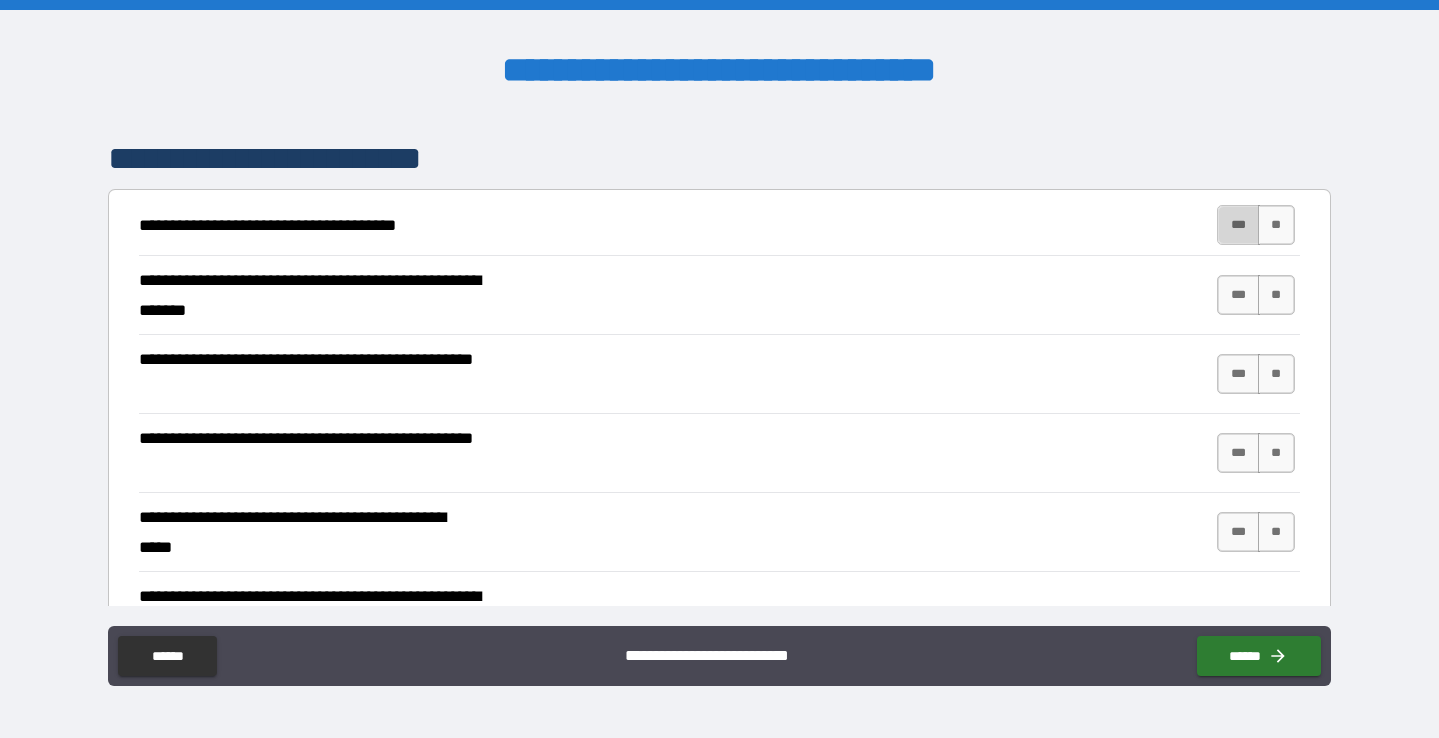 click on "***" at bounding box center [1238, 225] 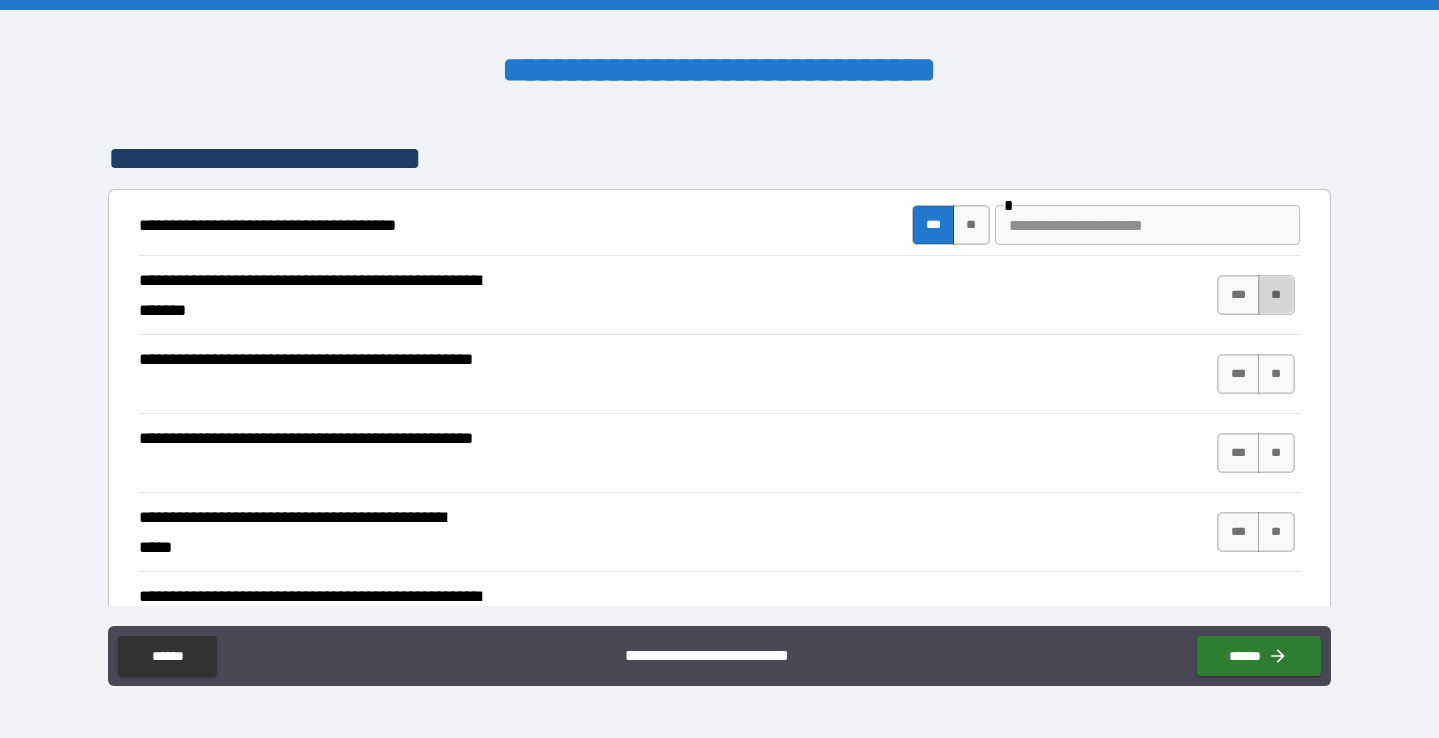click on "**" at bounding box center (1276, 295) 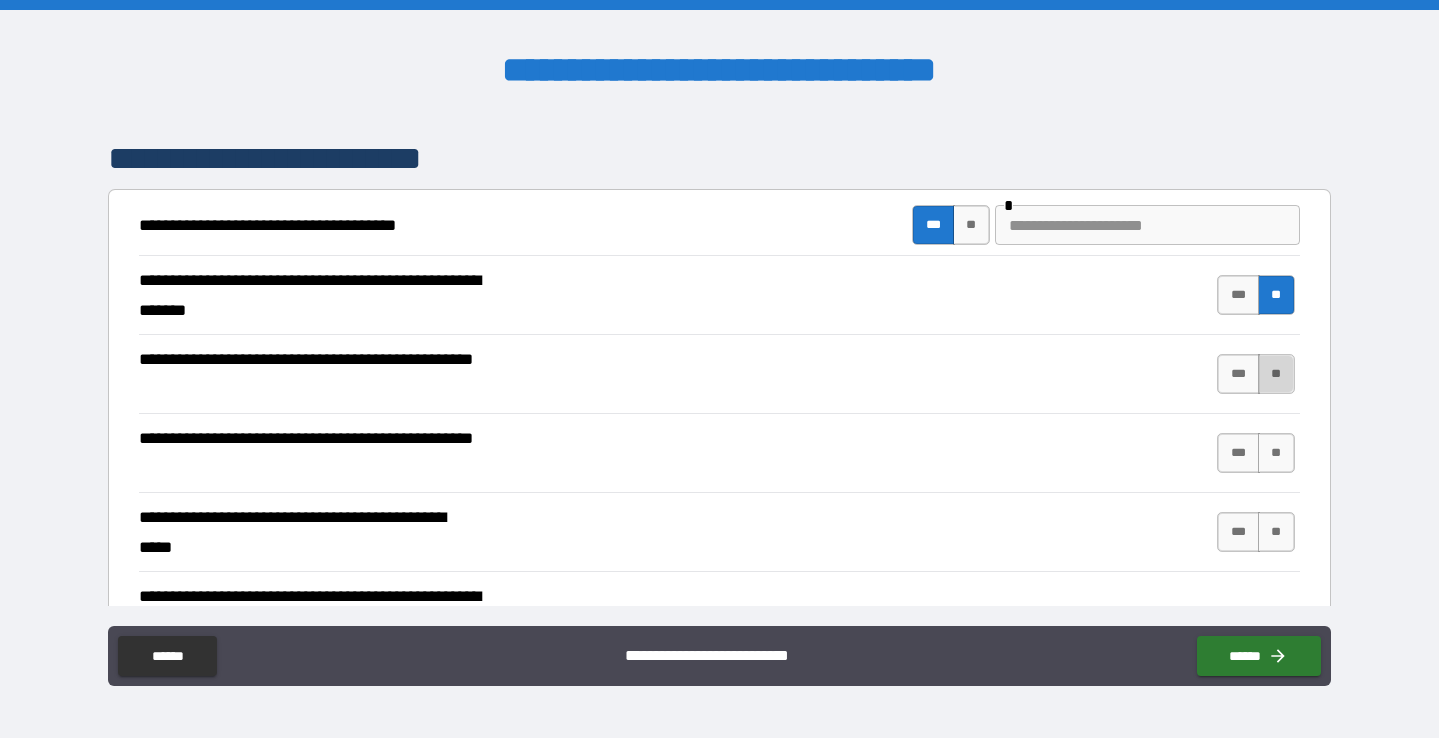 click on "**" at bounding box center (1276, 374) 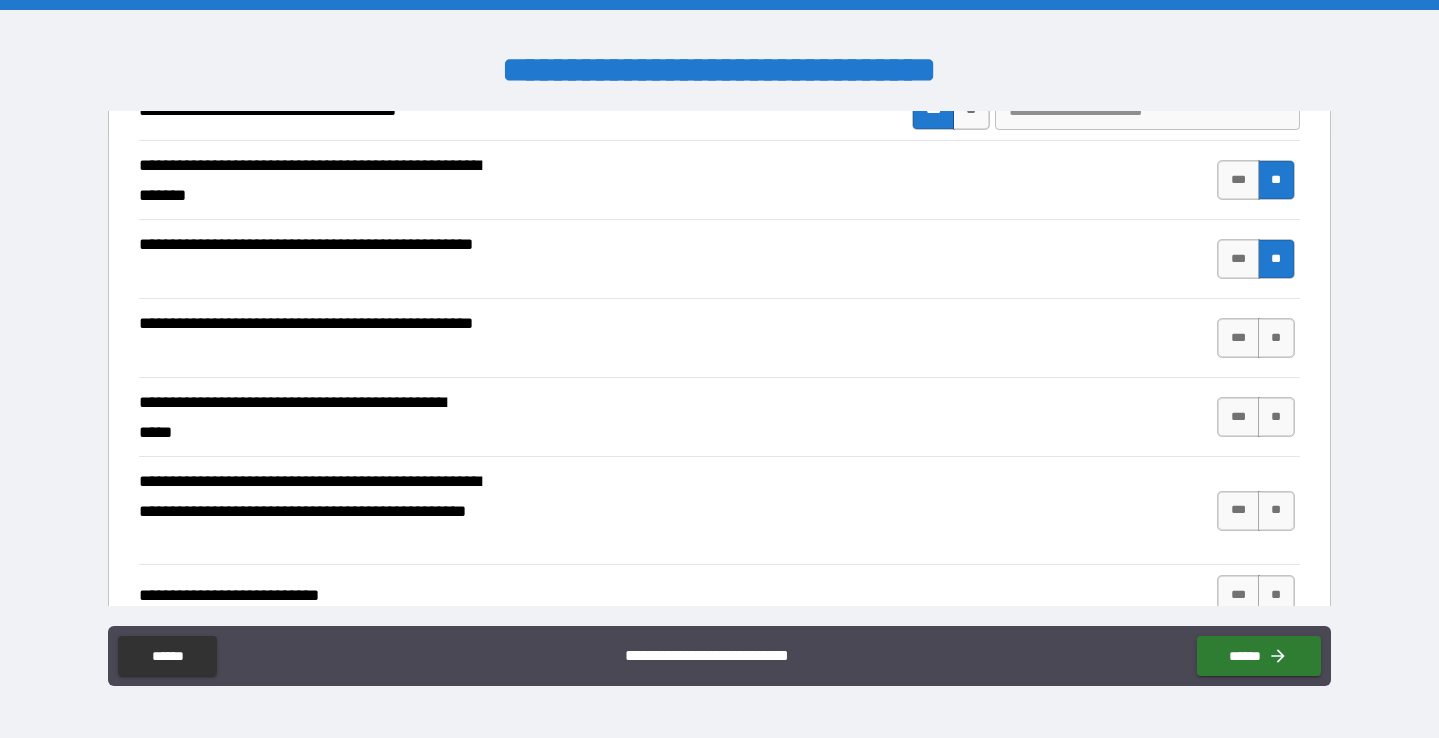 scroll, scrollTop: 437, scrollLeft: 0, axis: vertical 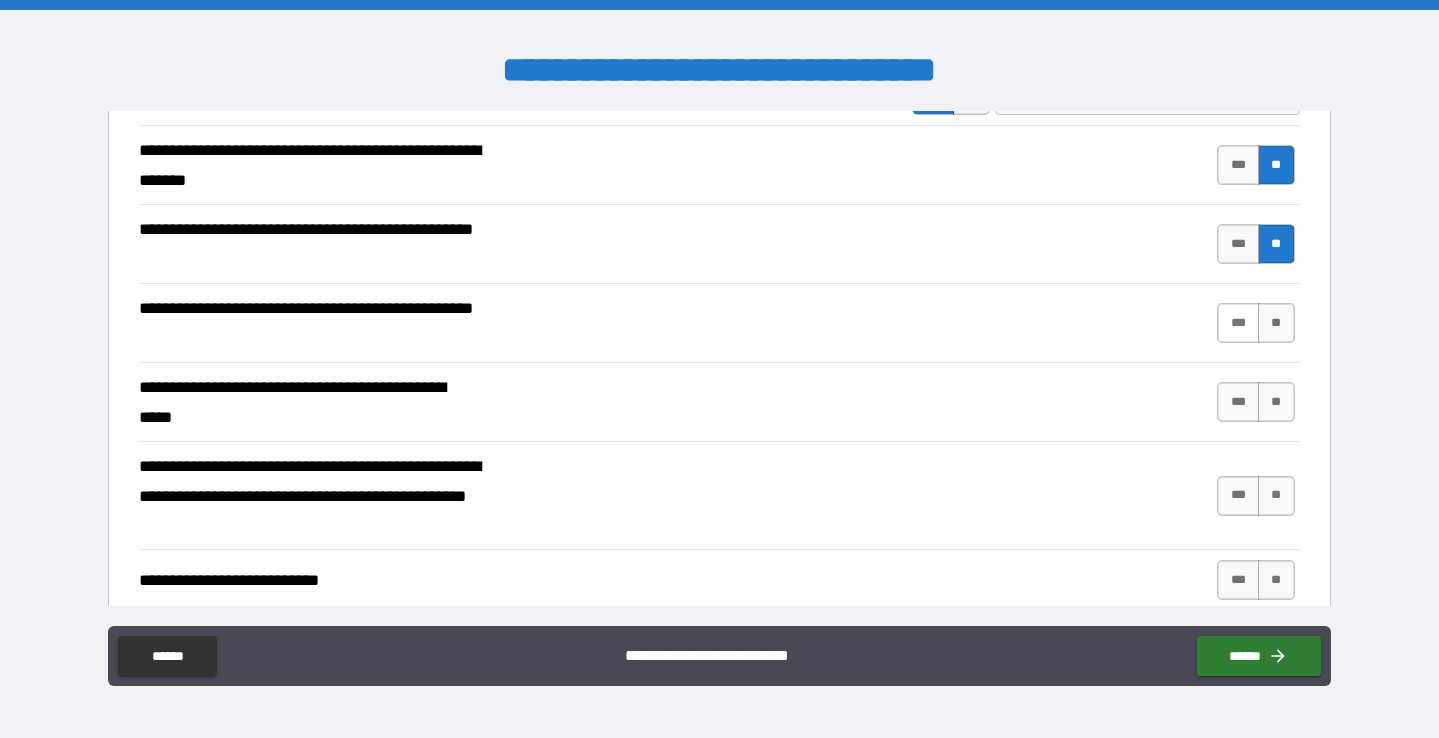 click on "***" at bounding box center (1238, 323) 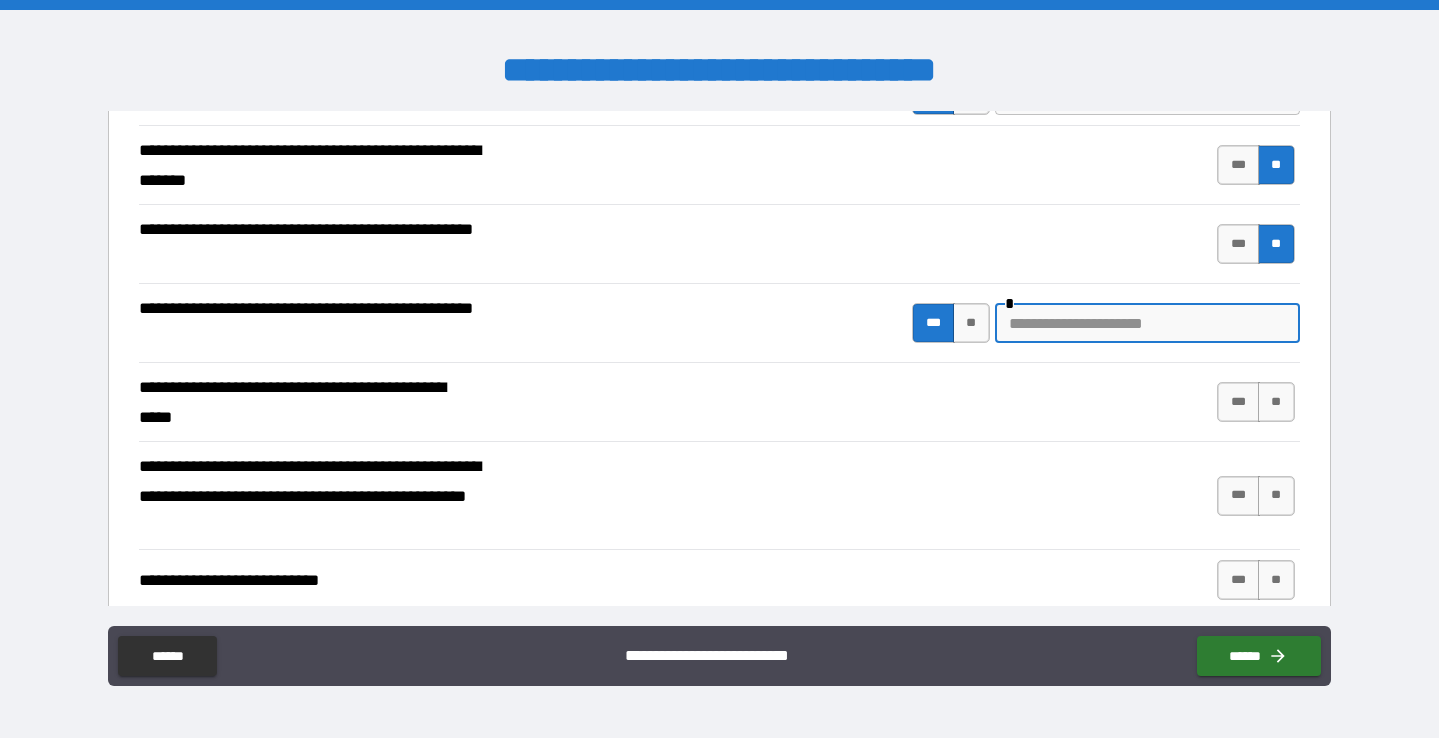 click at bounding box center [1147, 323] 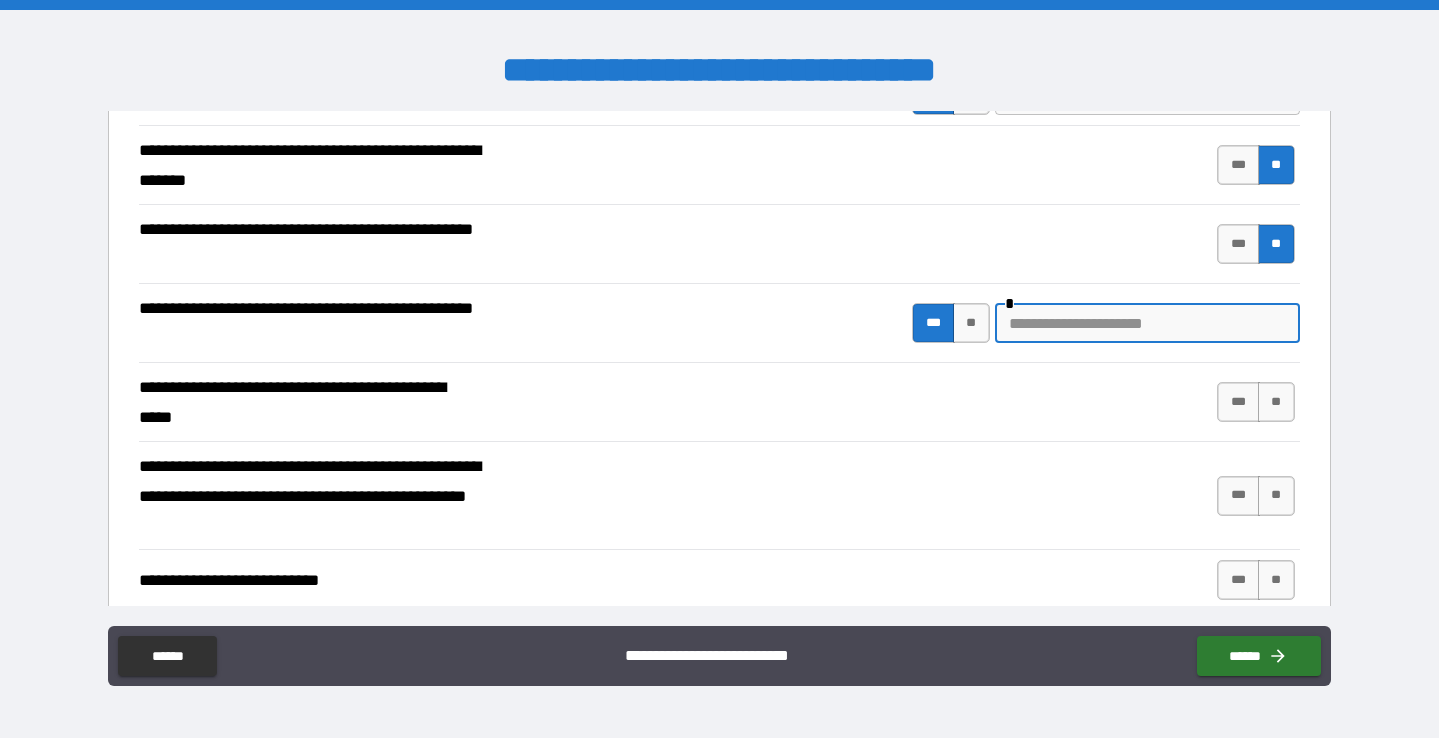type on "*" 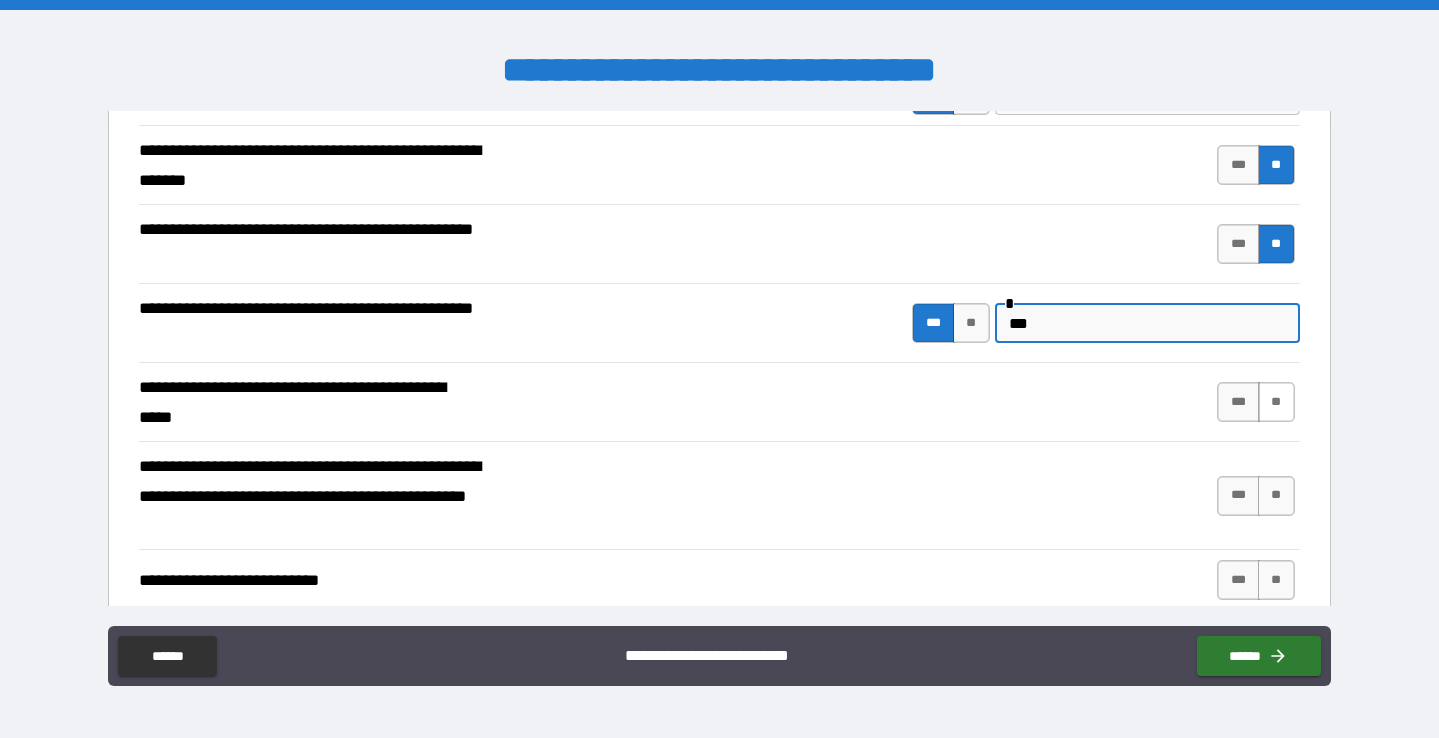 type on "***" 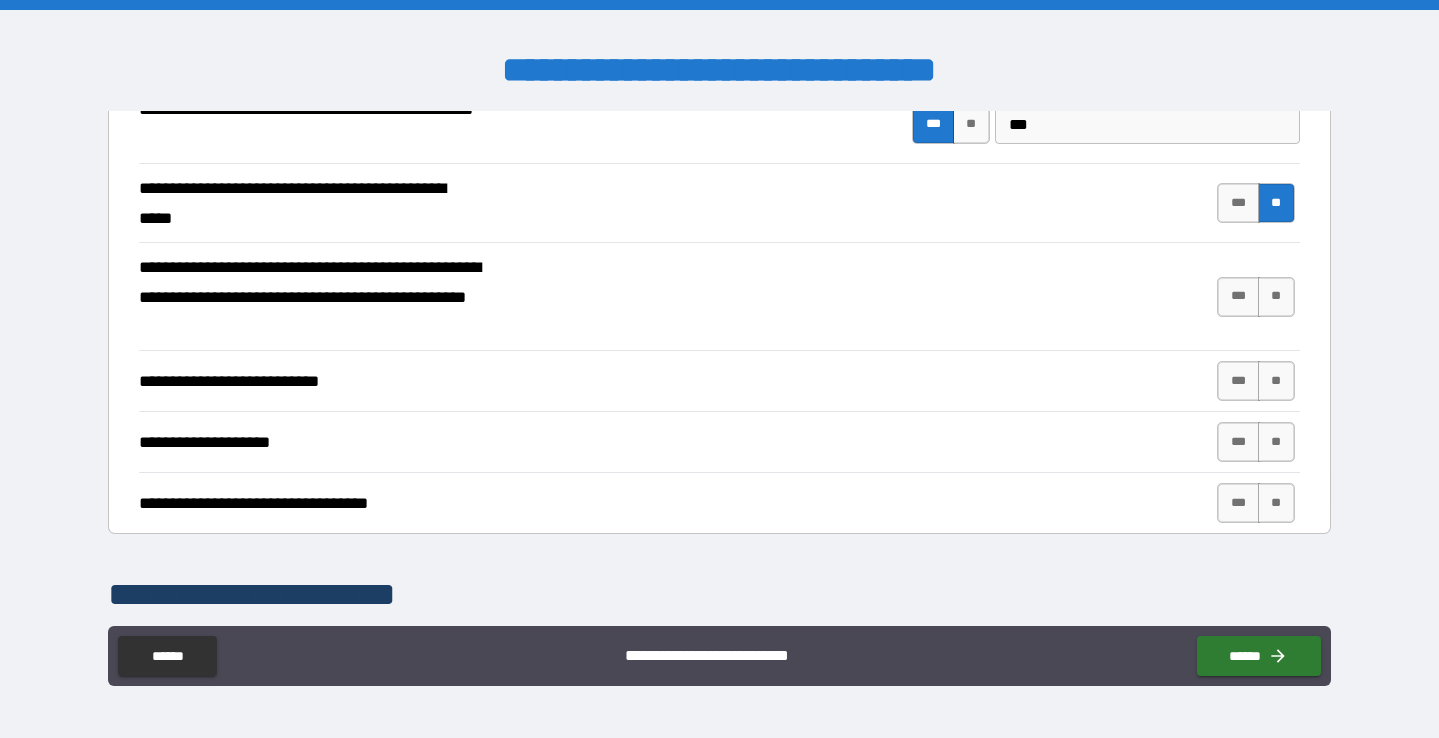 scroll, scrollTop: 674, scrollLeft: 0, axis: vertical 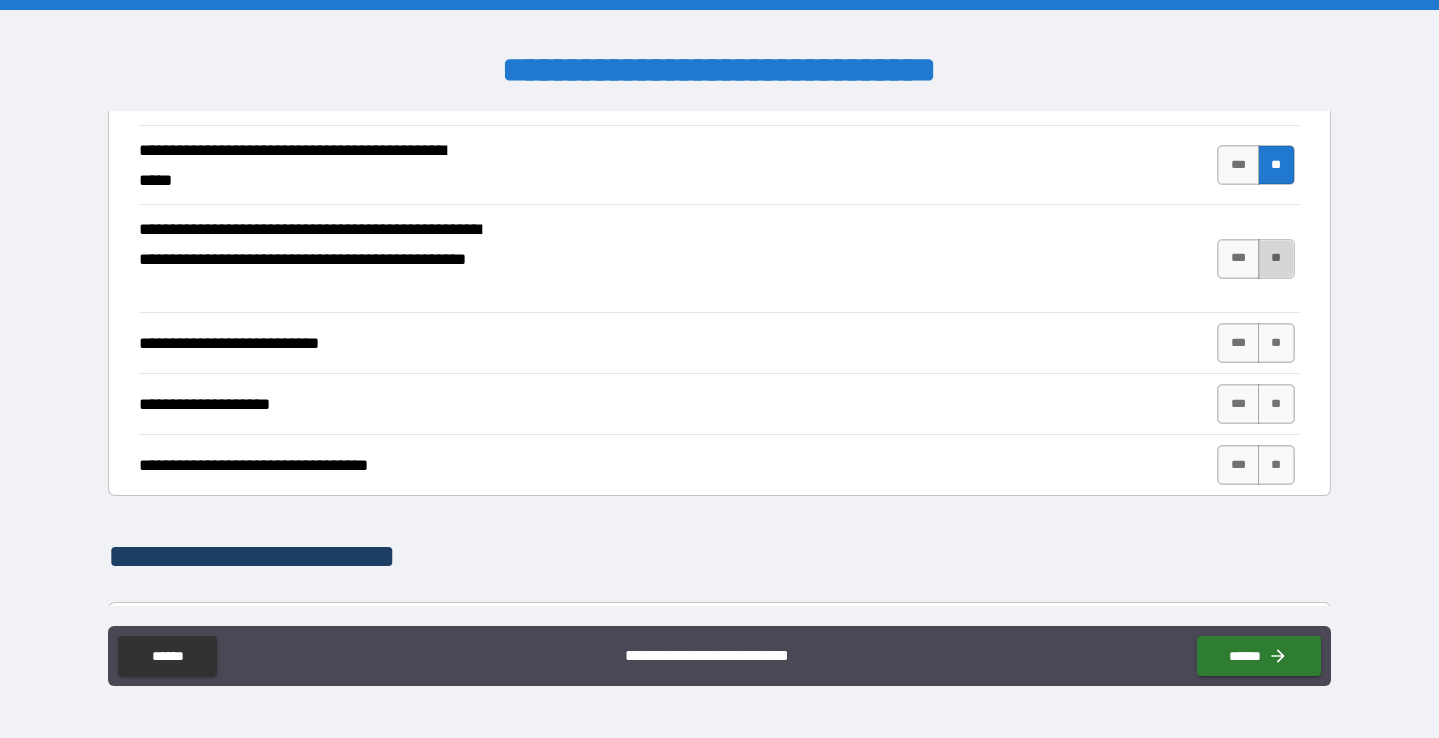 click on "**" at bounding box center (1276, 259) 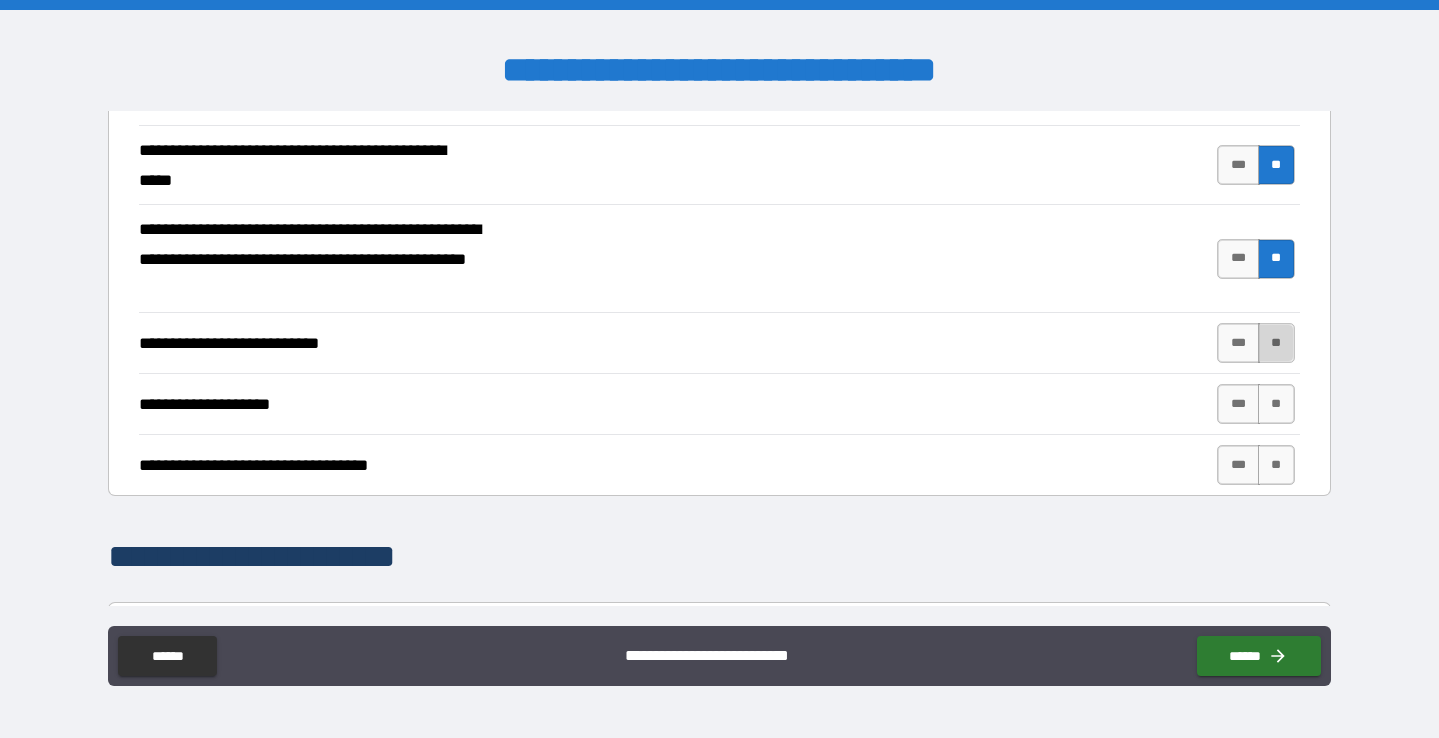 click on "**" at bounding box center (1276, 343) 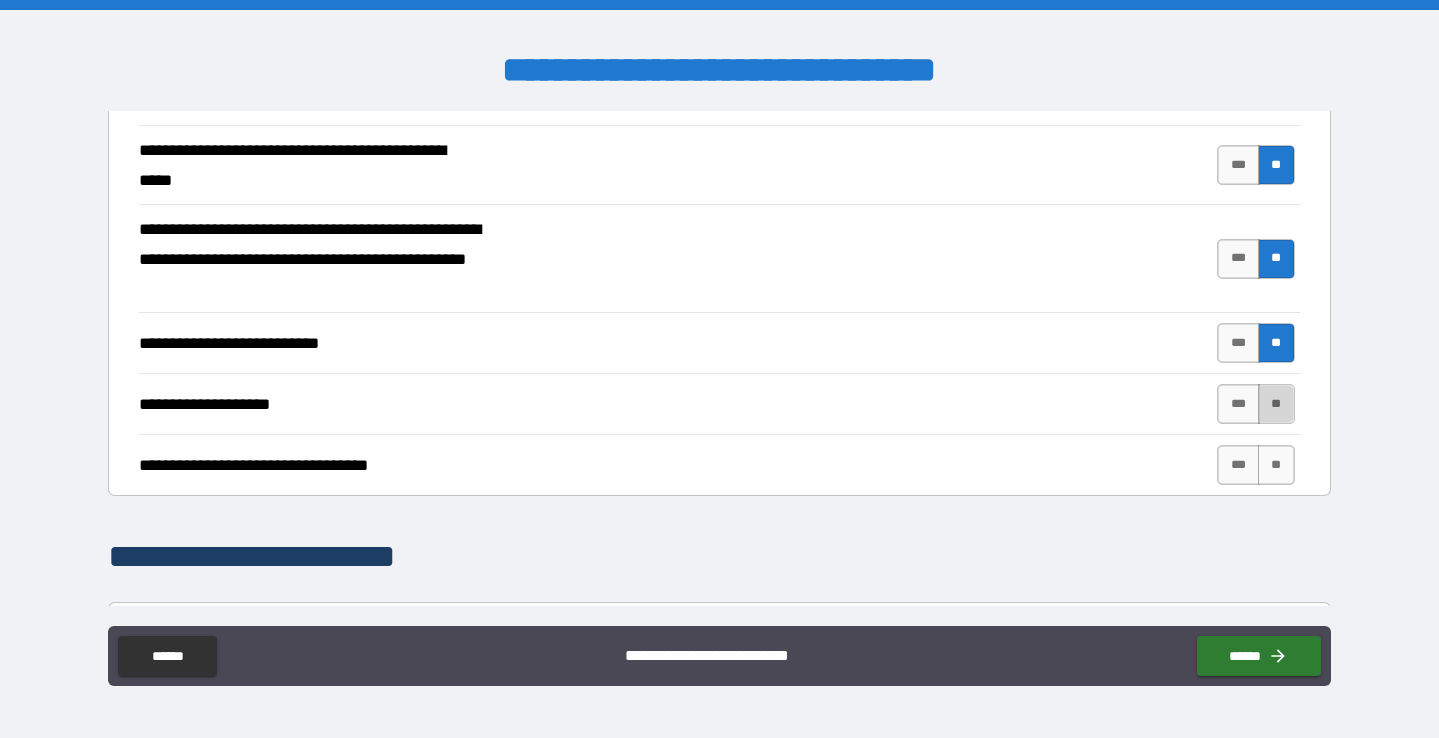 click on "**" at bounding box center (1276, 404) 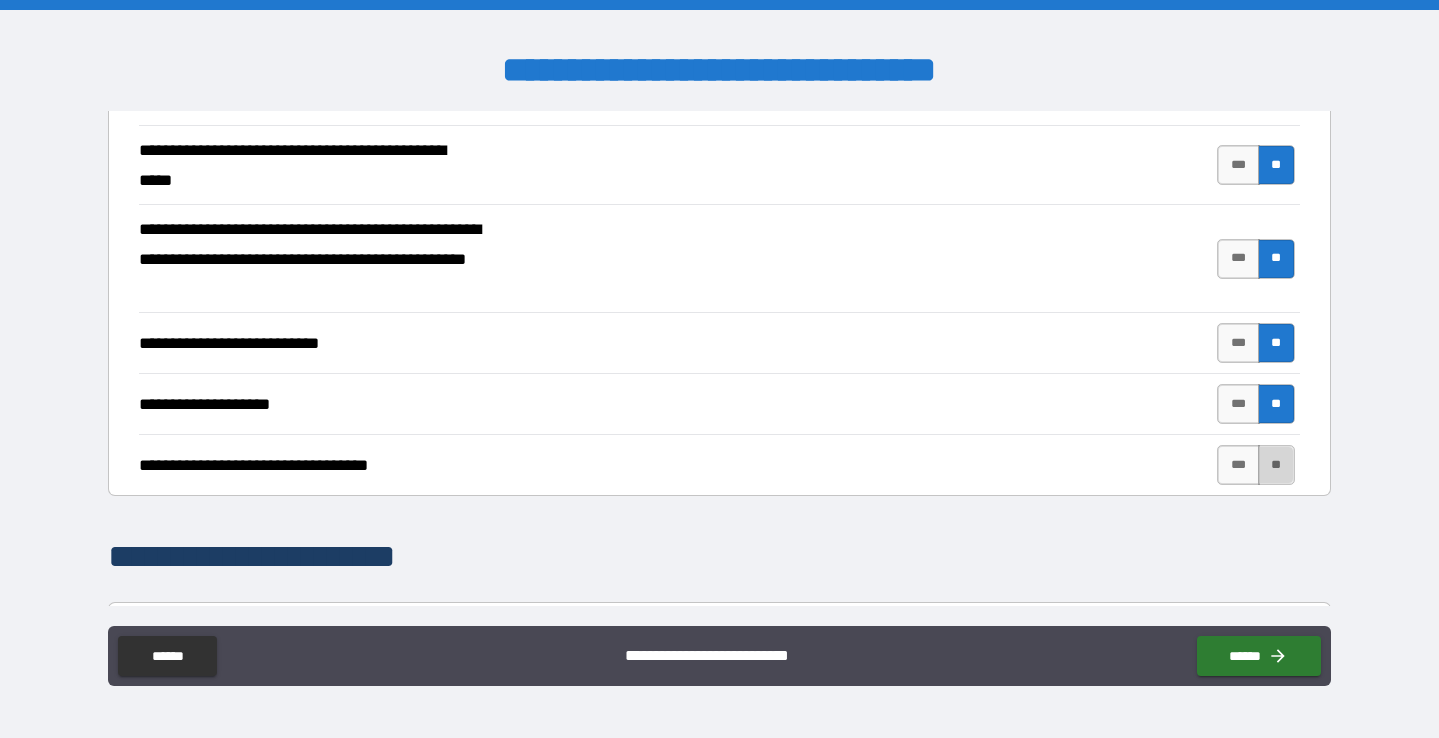 click on "**" at bounding box center [1276, 465] 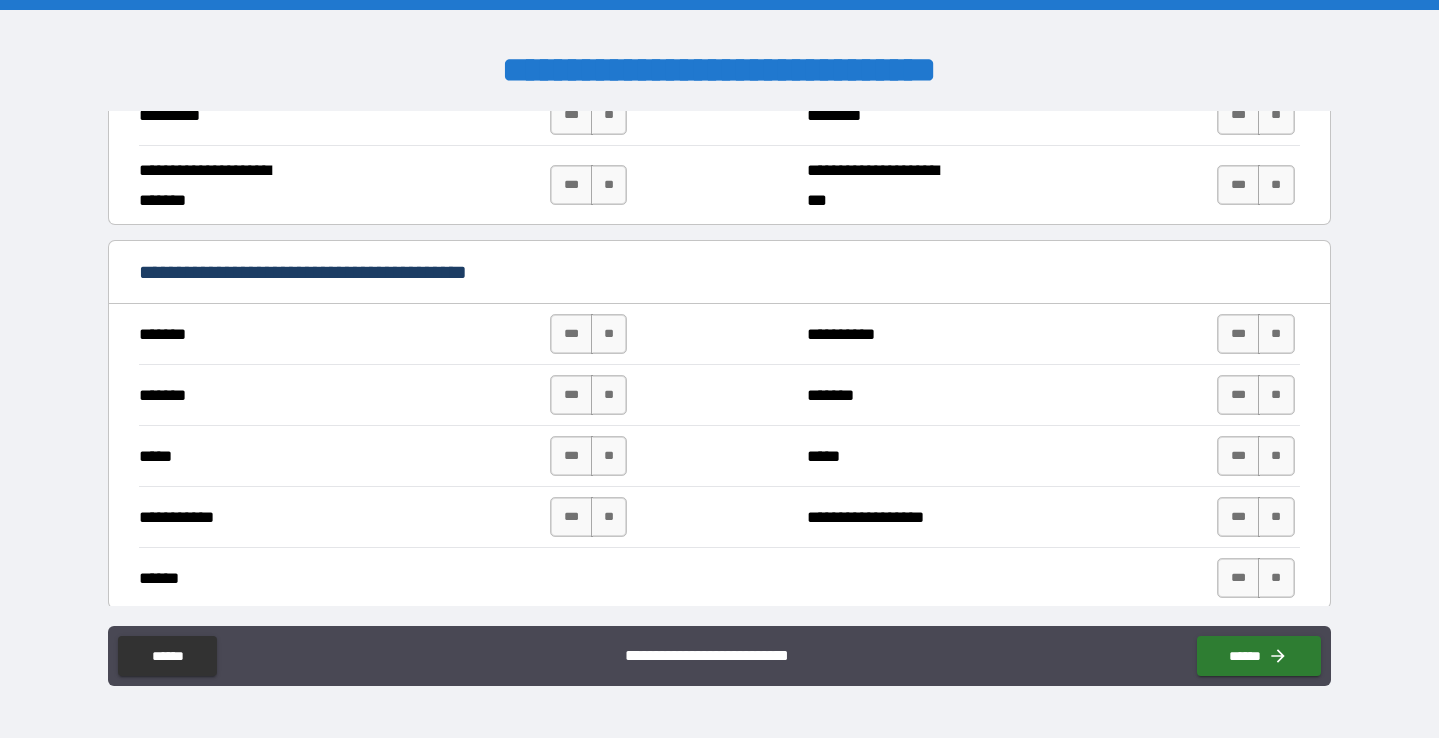 scroll, scrollTop: 1087, scrollLeft: 0, axis: vertical 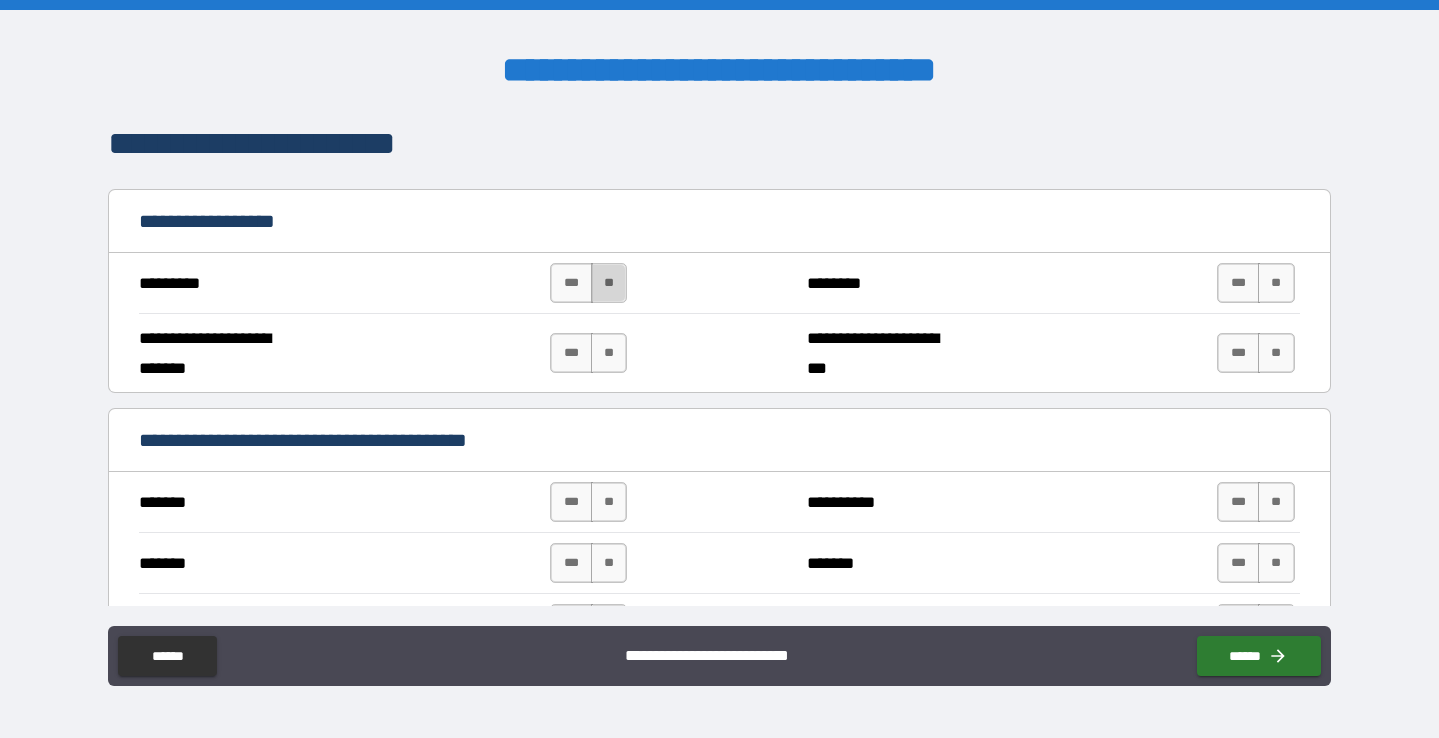 click on "**" at bounding box center (609, 283) 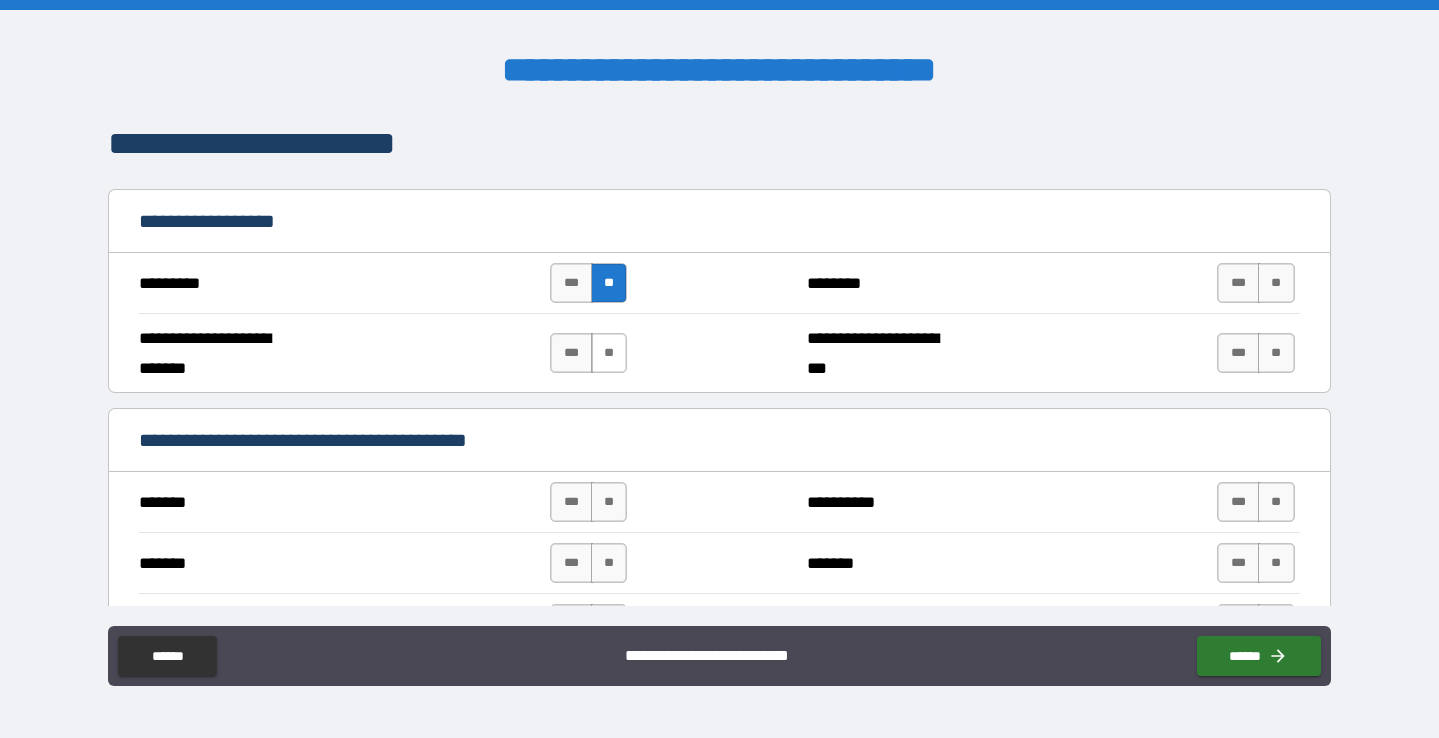 click on "**" at bounding box center (609, 353) 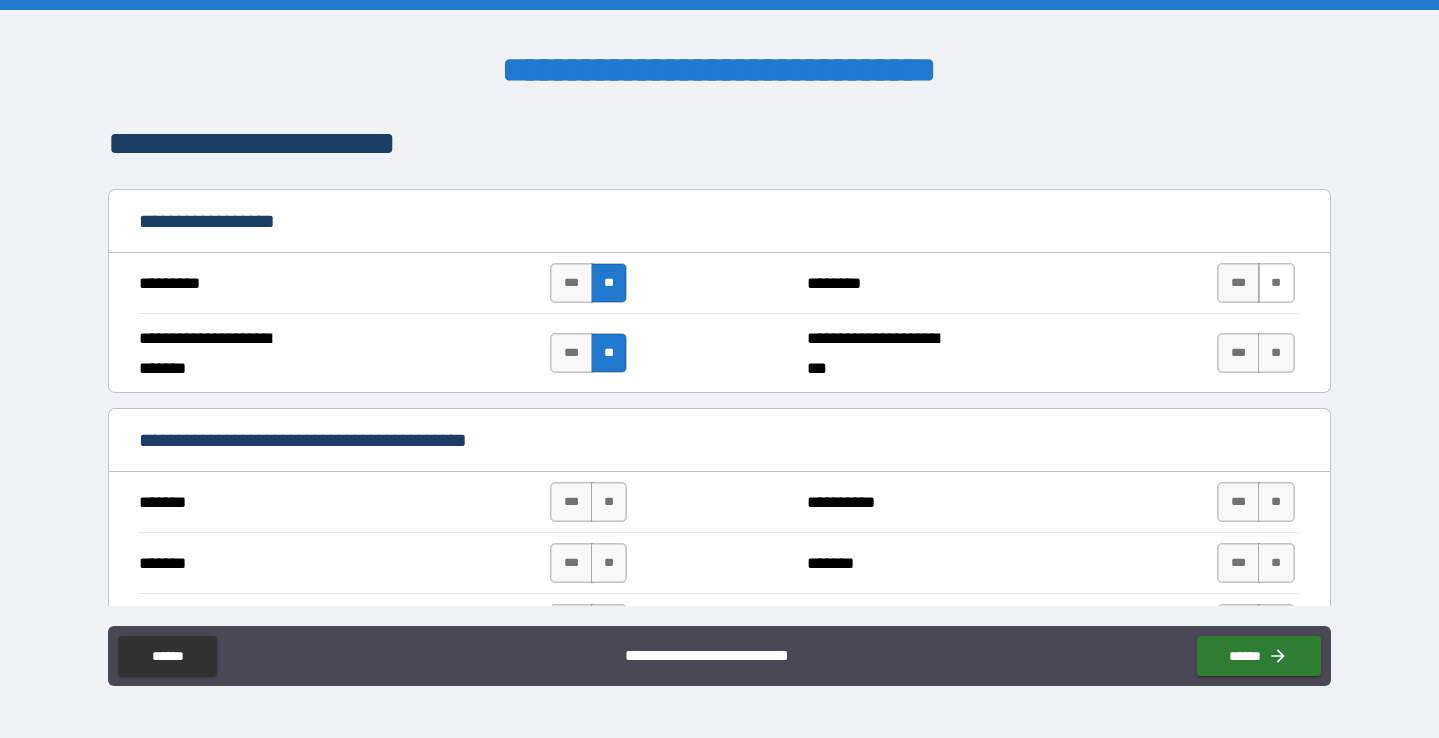 click on "**" at bounding box center [1276, 283] 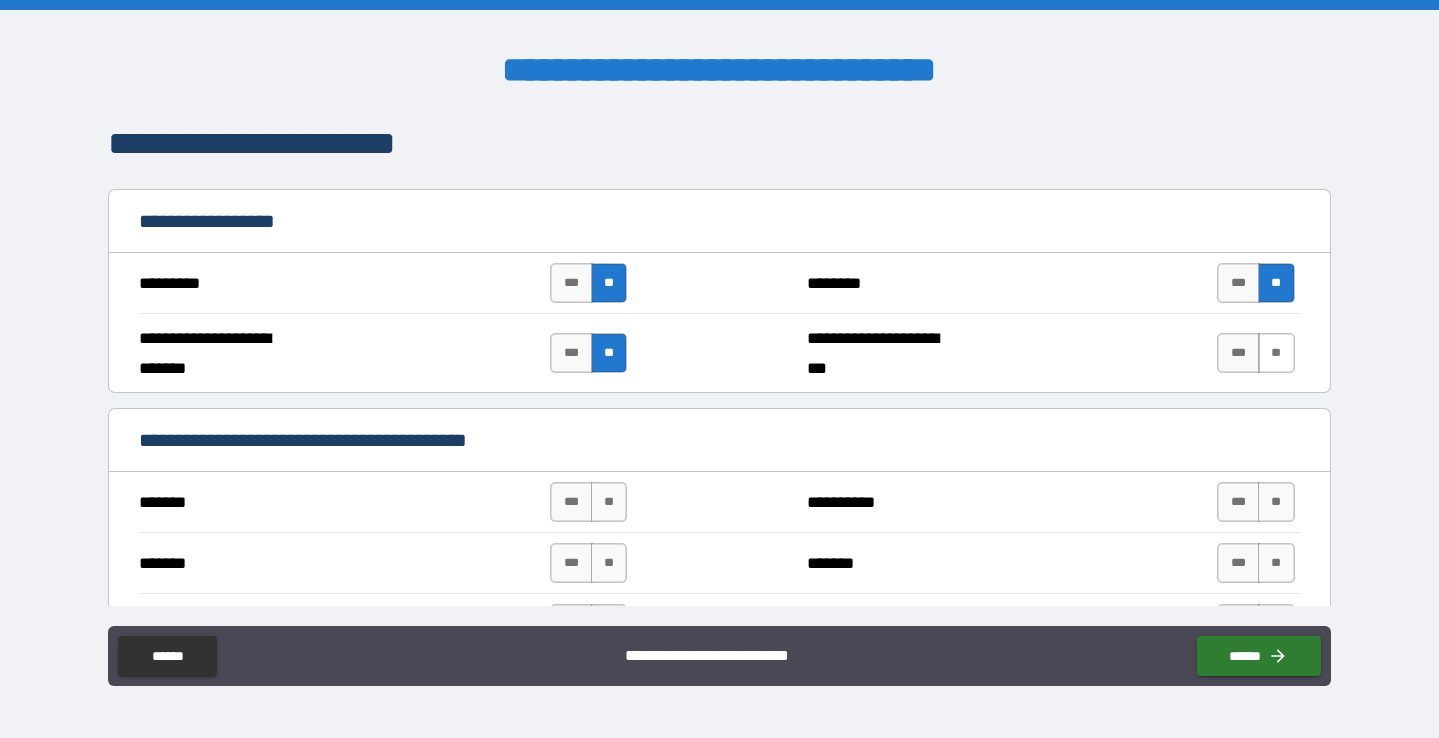 click on "**" at bounding box center [1276, 353] 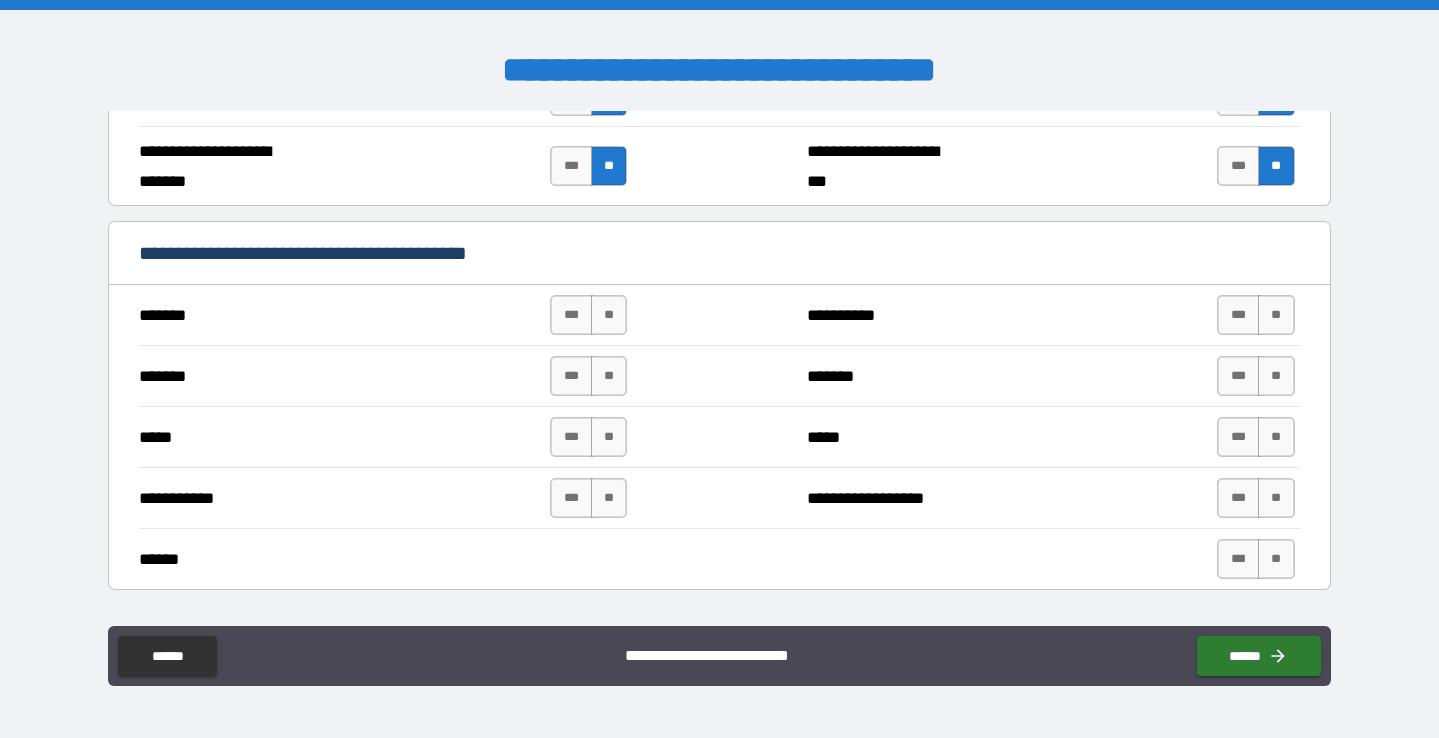 scroll, scrollTop: 1292, scrollLeft: 0, axis: vertical 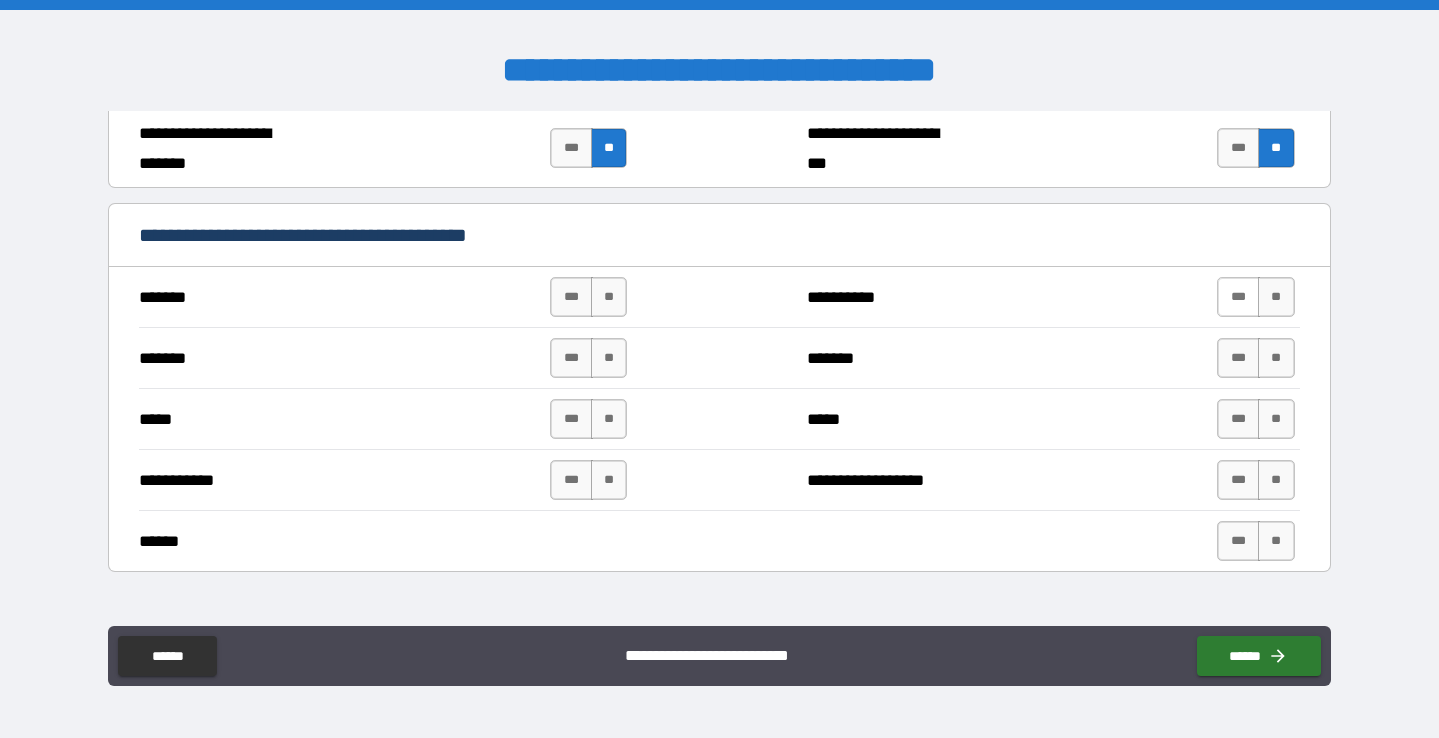 click on "***" at bounding box center [1238, 297] 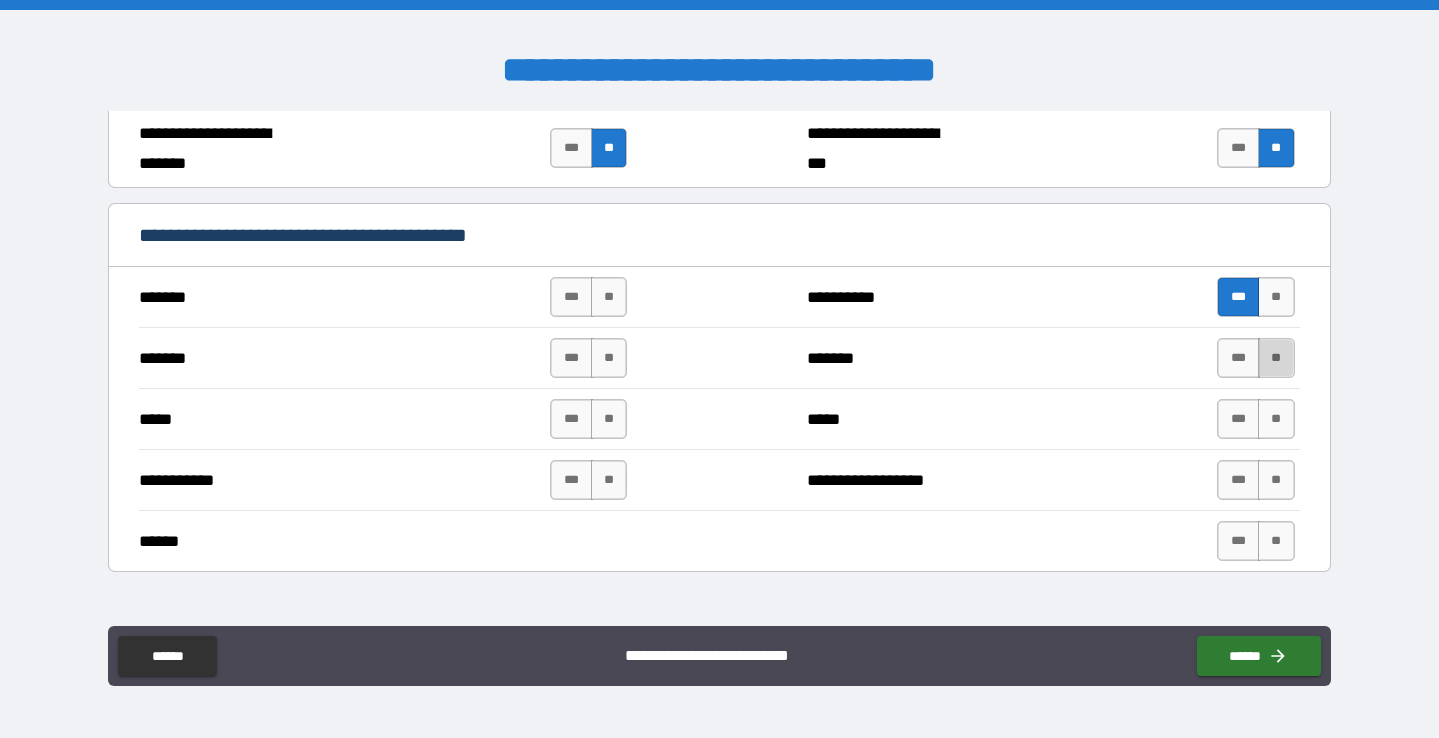 click on "**" at bounding box center (1276, 358) 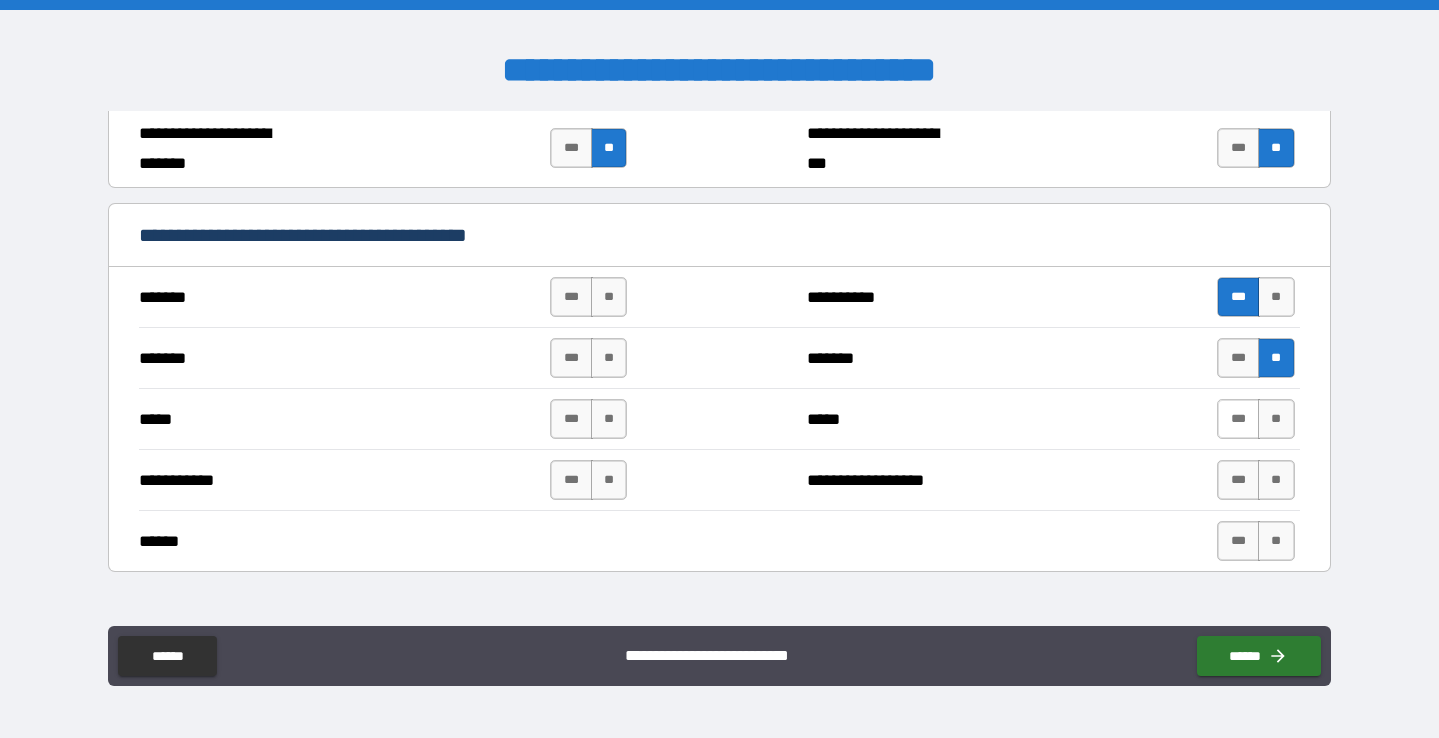 click on "***" at bounding box center (1238, 419) 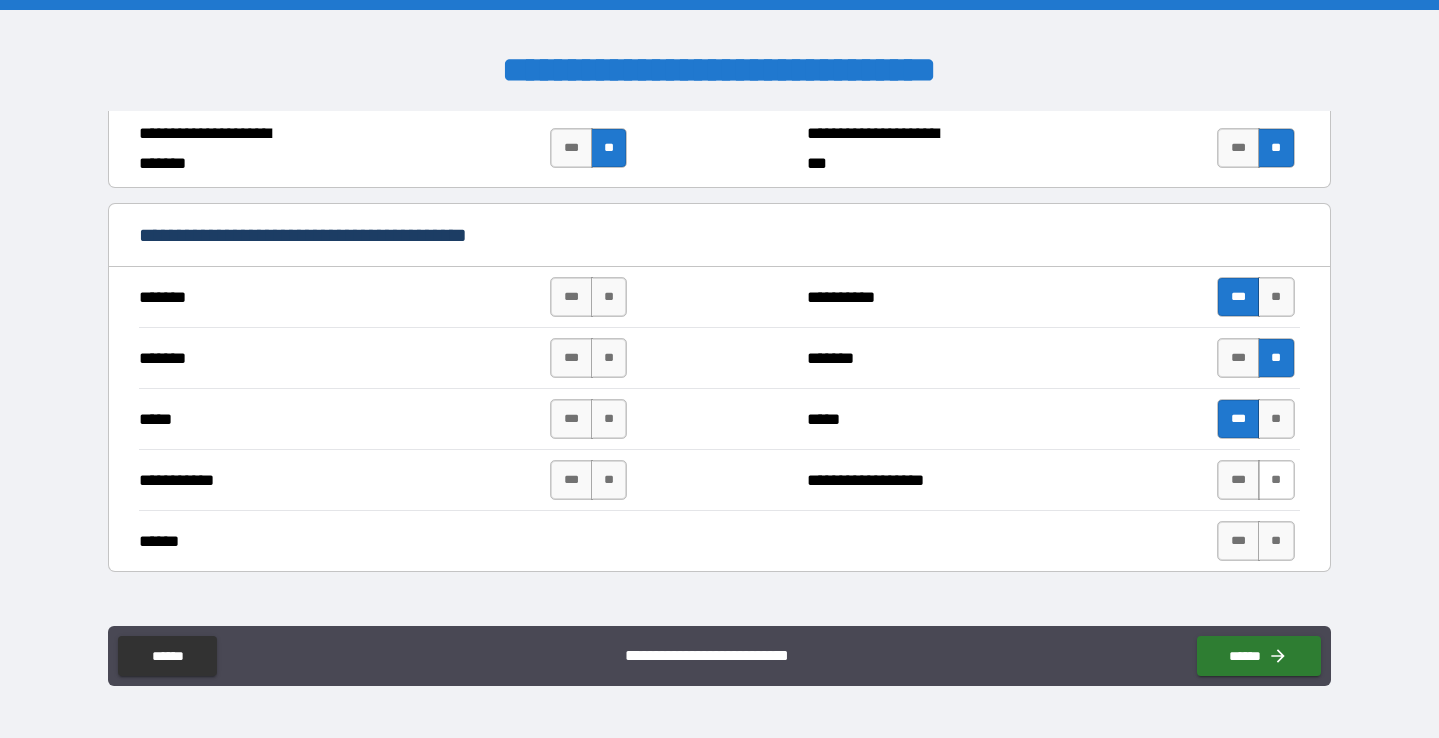 click on "**" at bounding box center [1276, 480] 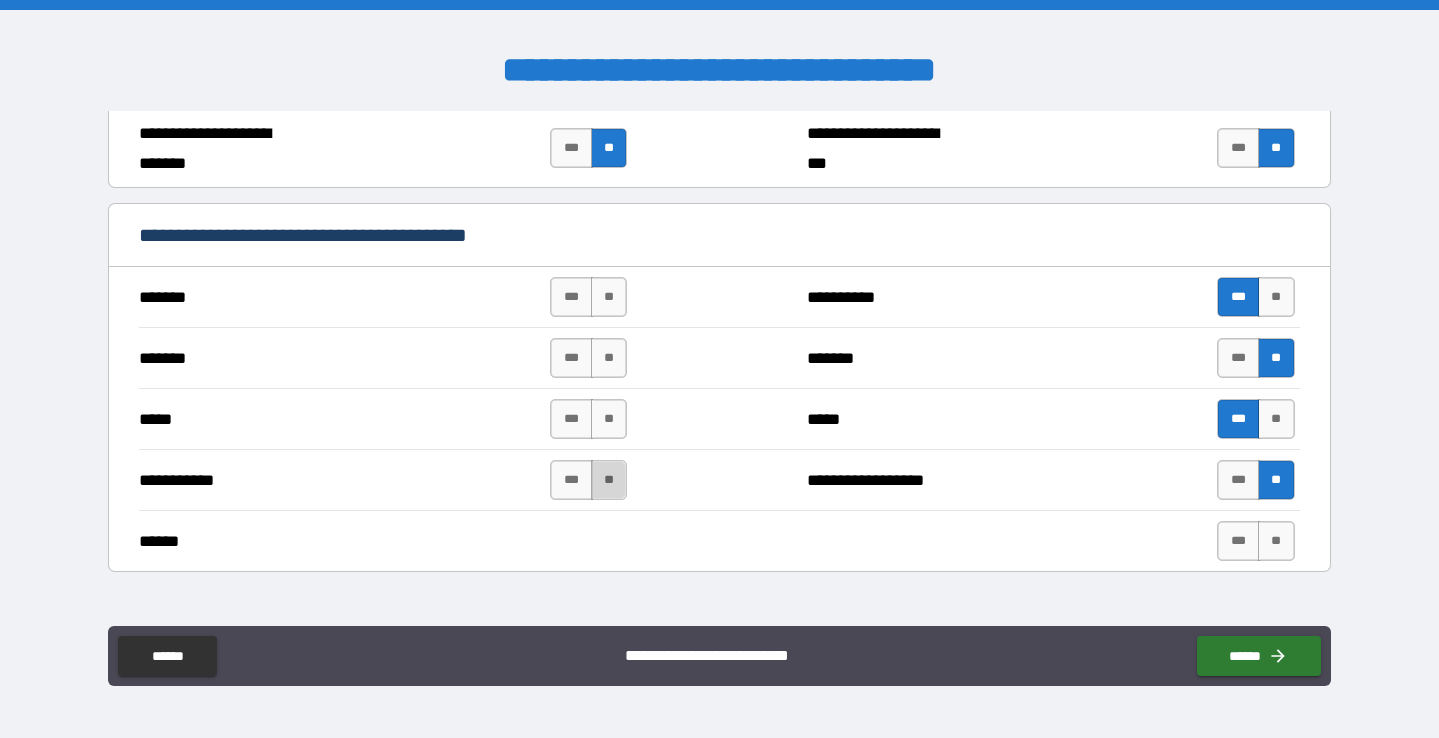 click on "**" at bounding box center [609, 480] 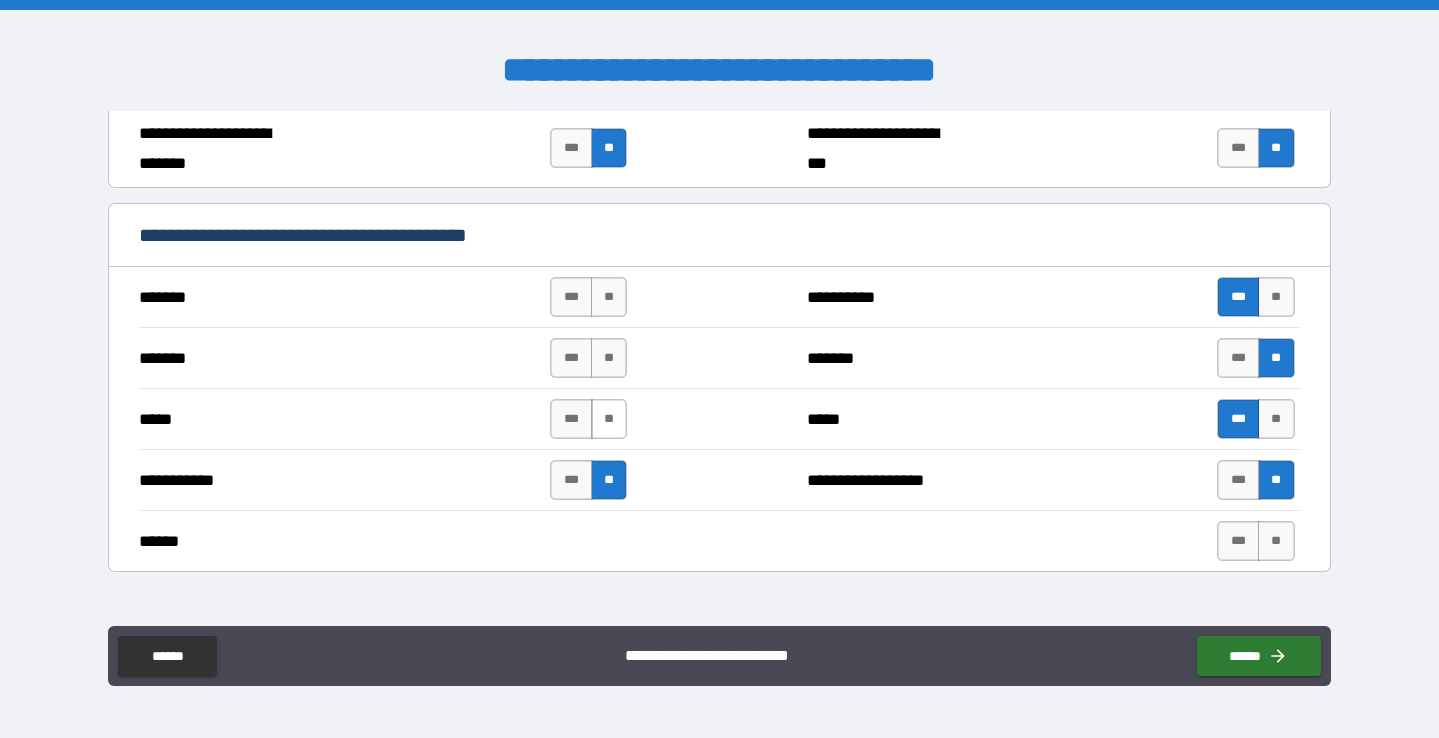 click on "**" at bounding box center [609, 419] 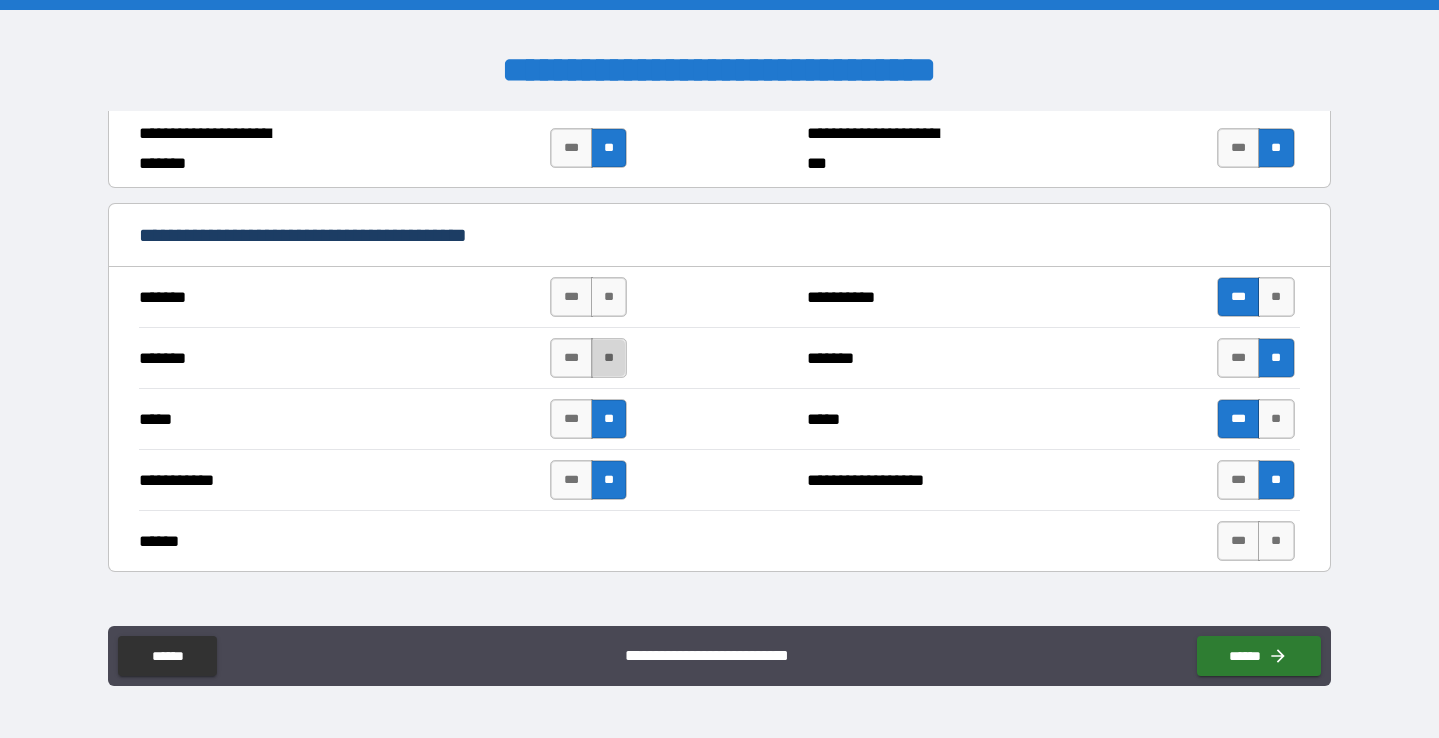 click on "**" at bounding box center [609, 358] 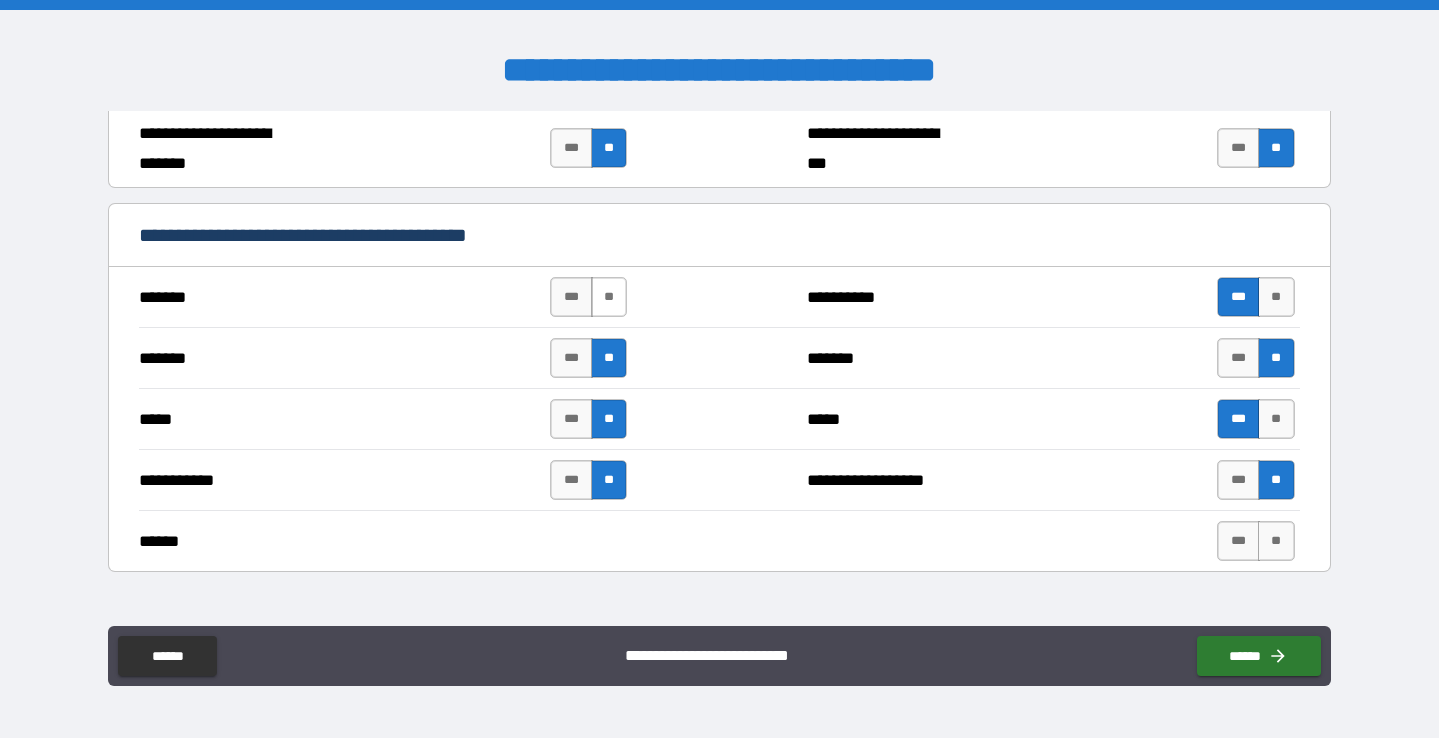 click on "**" at bounding box center (609, 297) 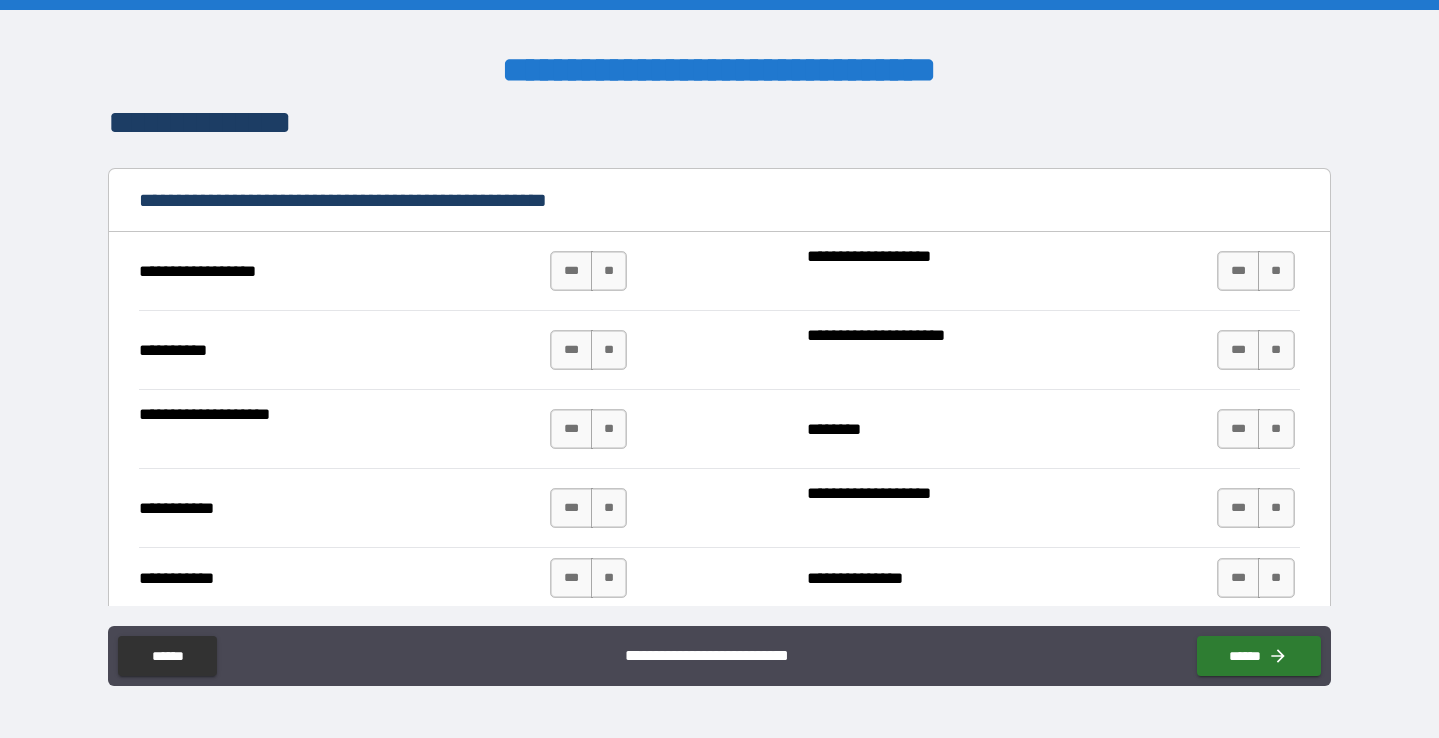 scroll, scrollTop: 1803, scrollLeft: 0, axis: vertical 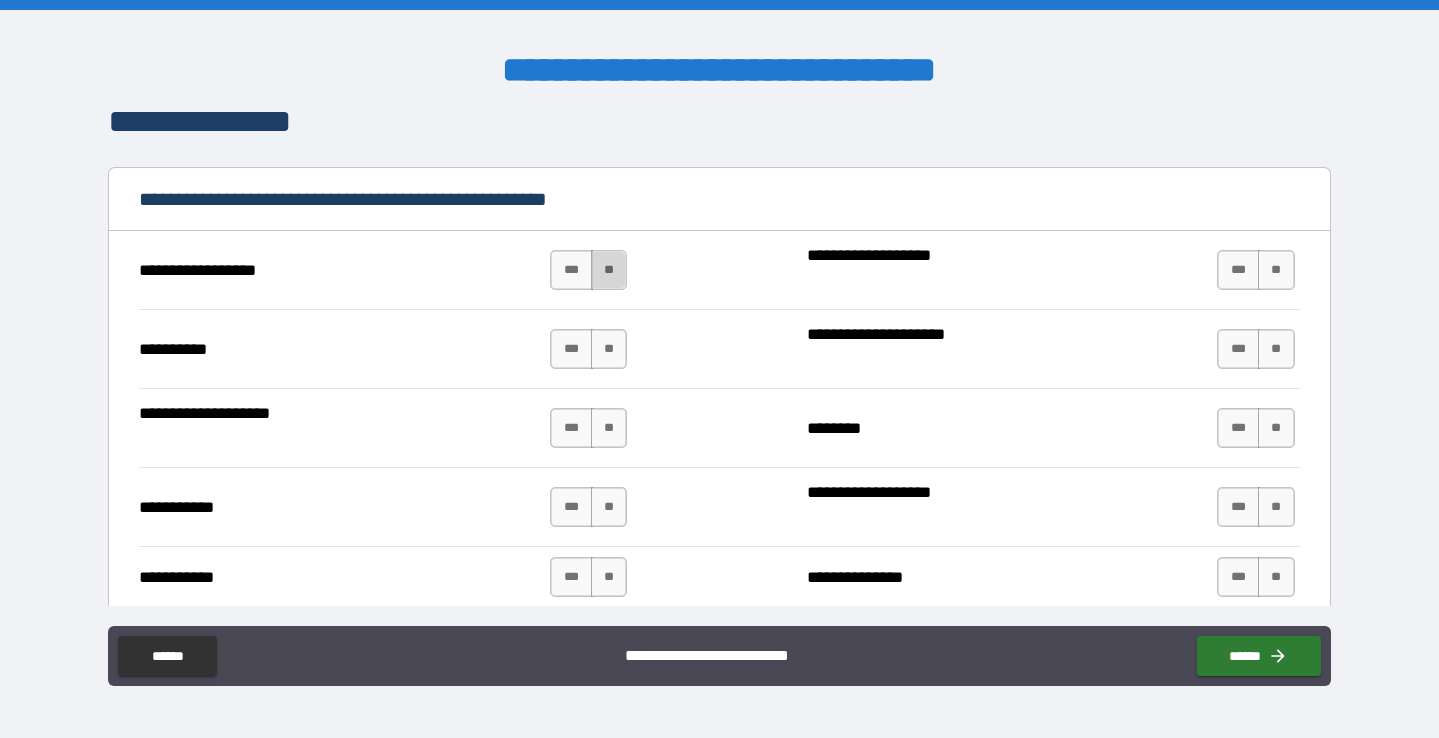 click on "**" at bounding box center (609, 270) 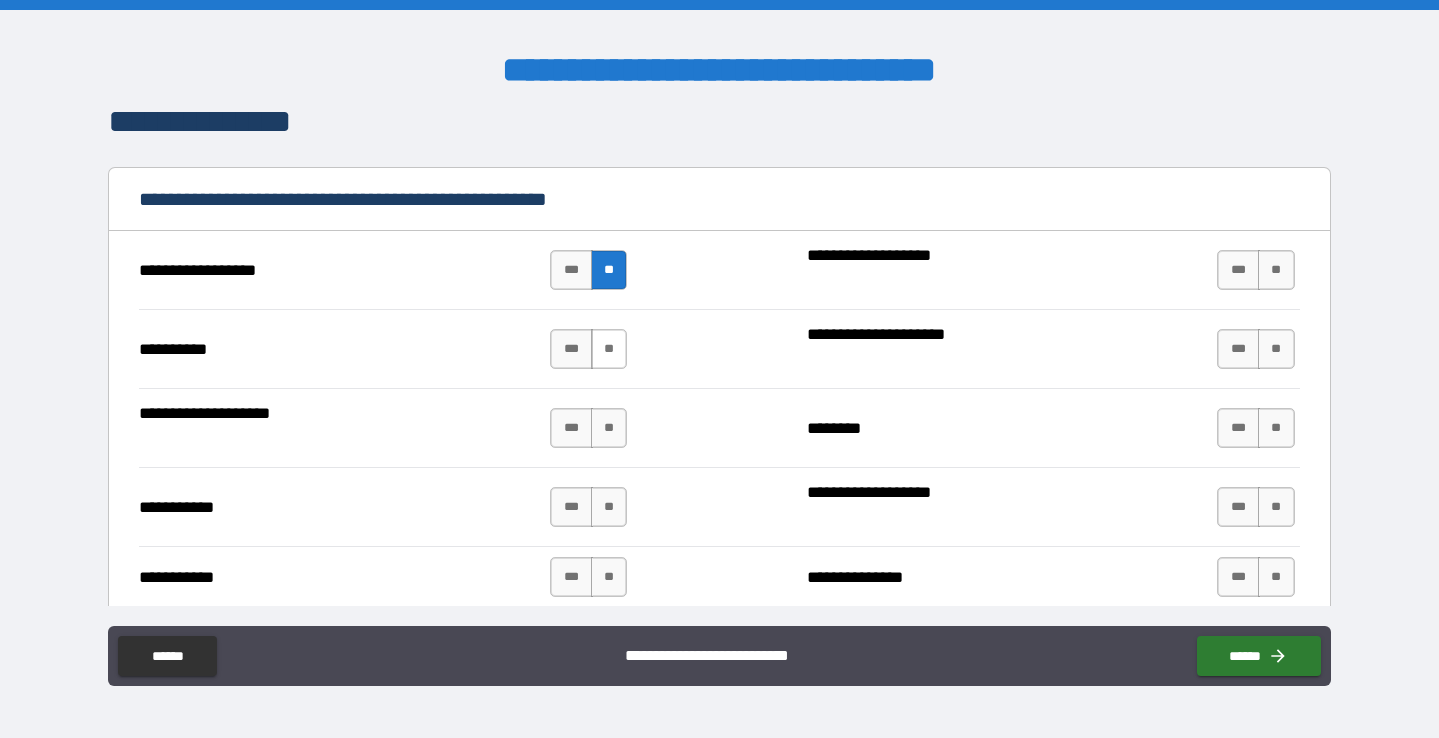click on "**" at bounding box center [609, 349] 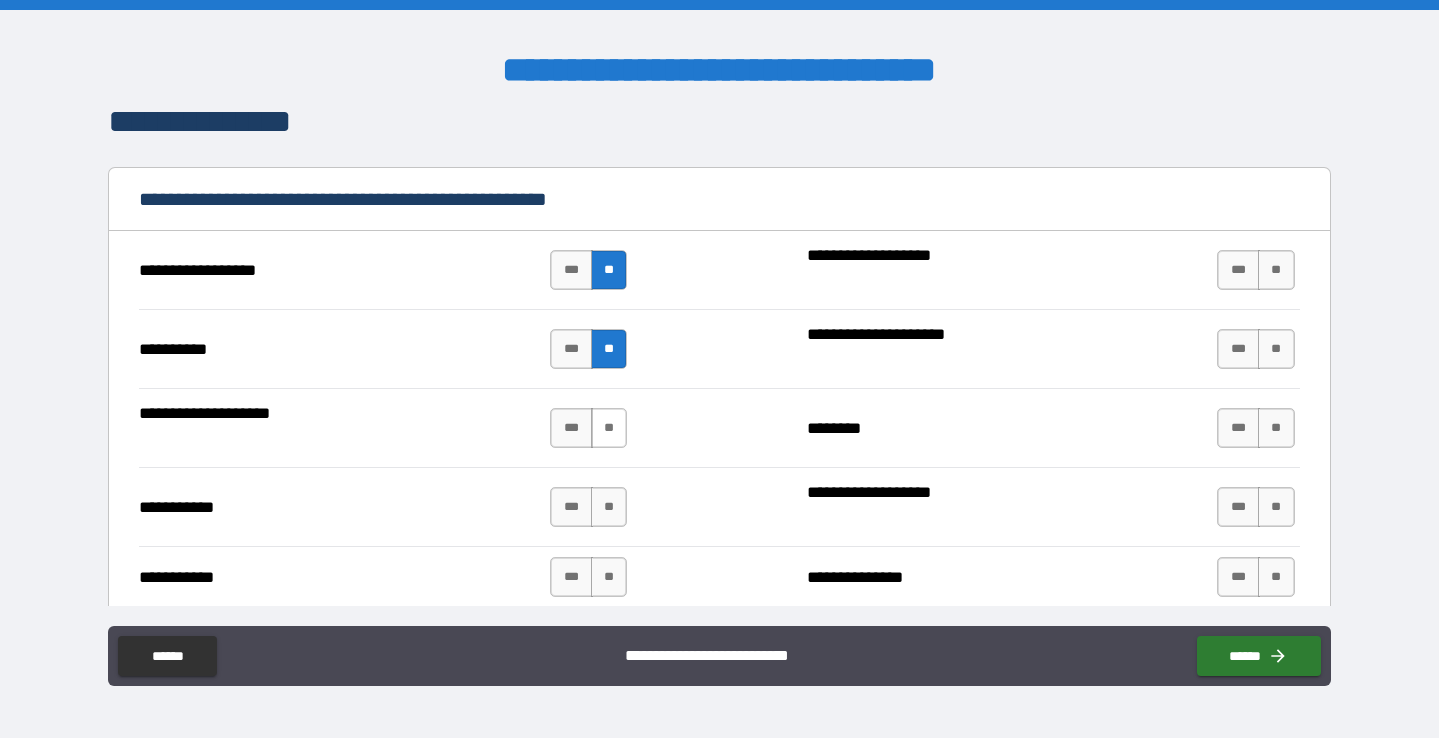 click on "**" at bounding box center (609, 428) 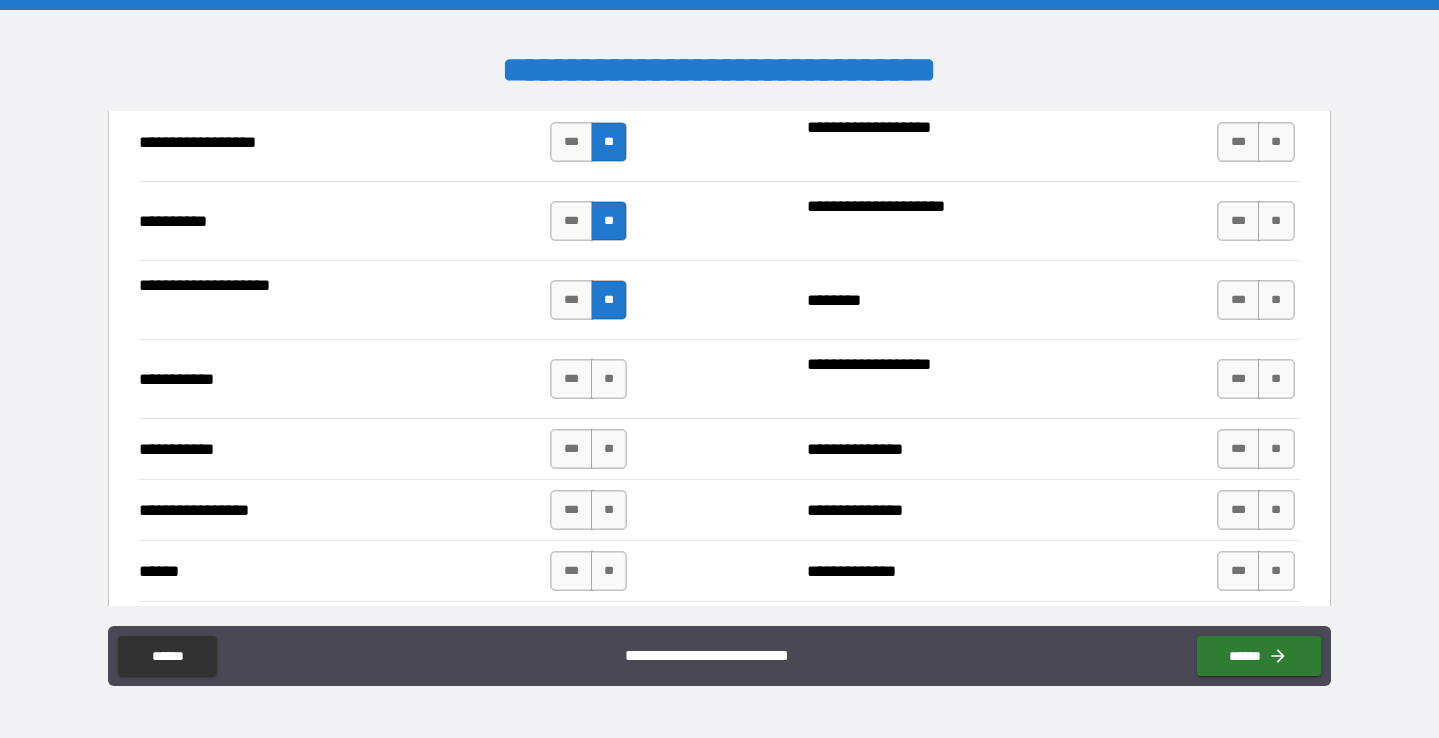 scroll, scrollTop: 1953, scrollLeft: 0, axis: vertical 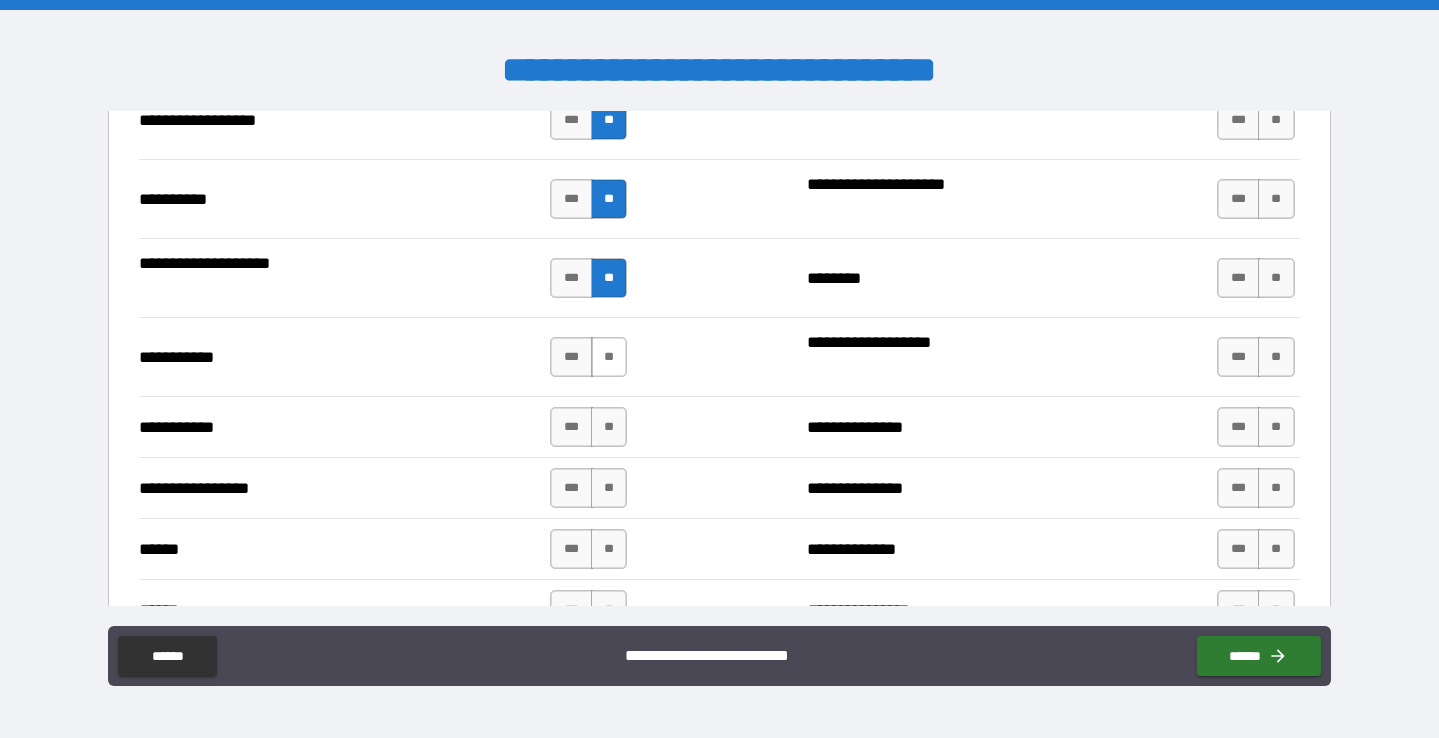 click on "**" at bounding box center (609, 357) 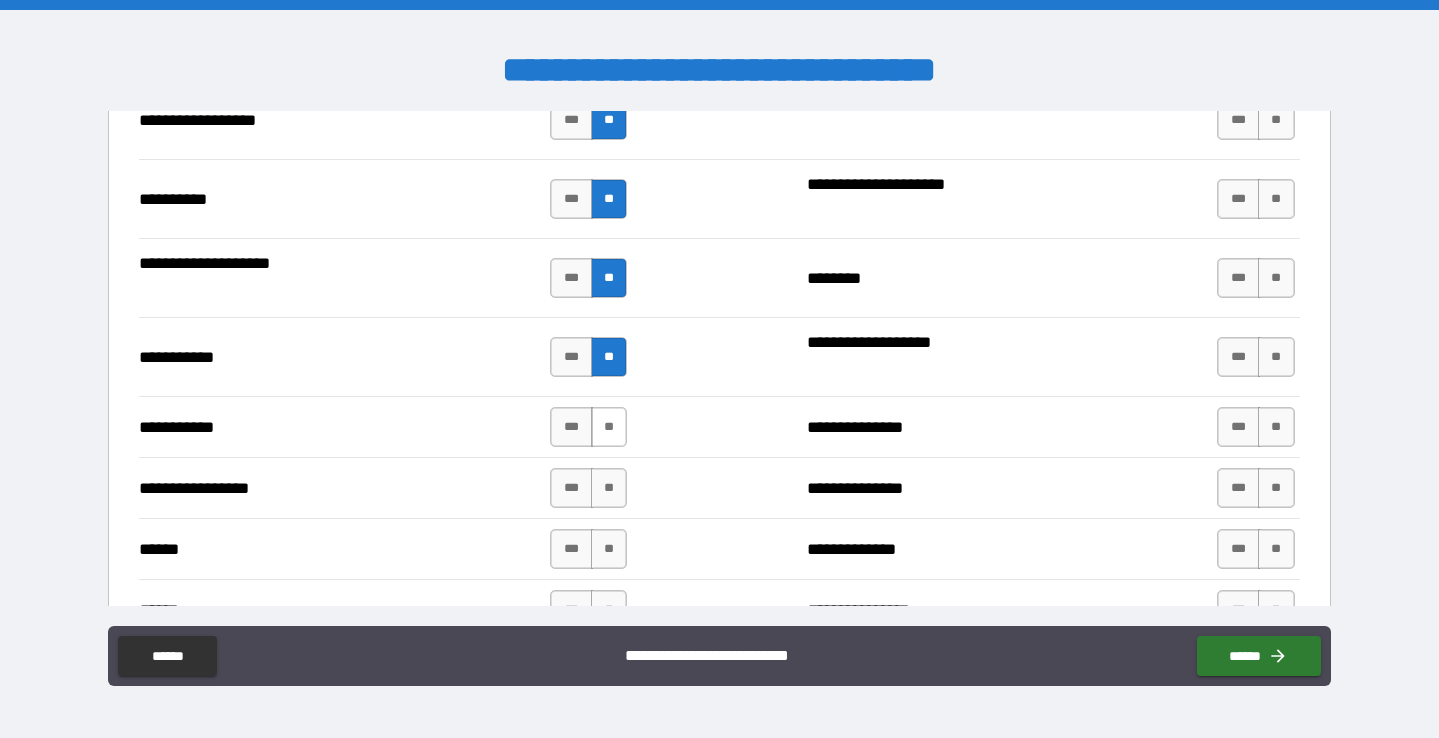click on "**" at bounding box center (609, 427) 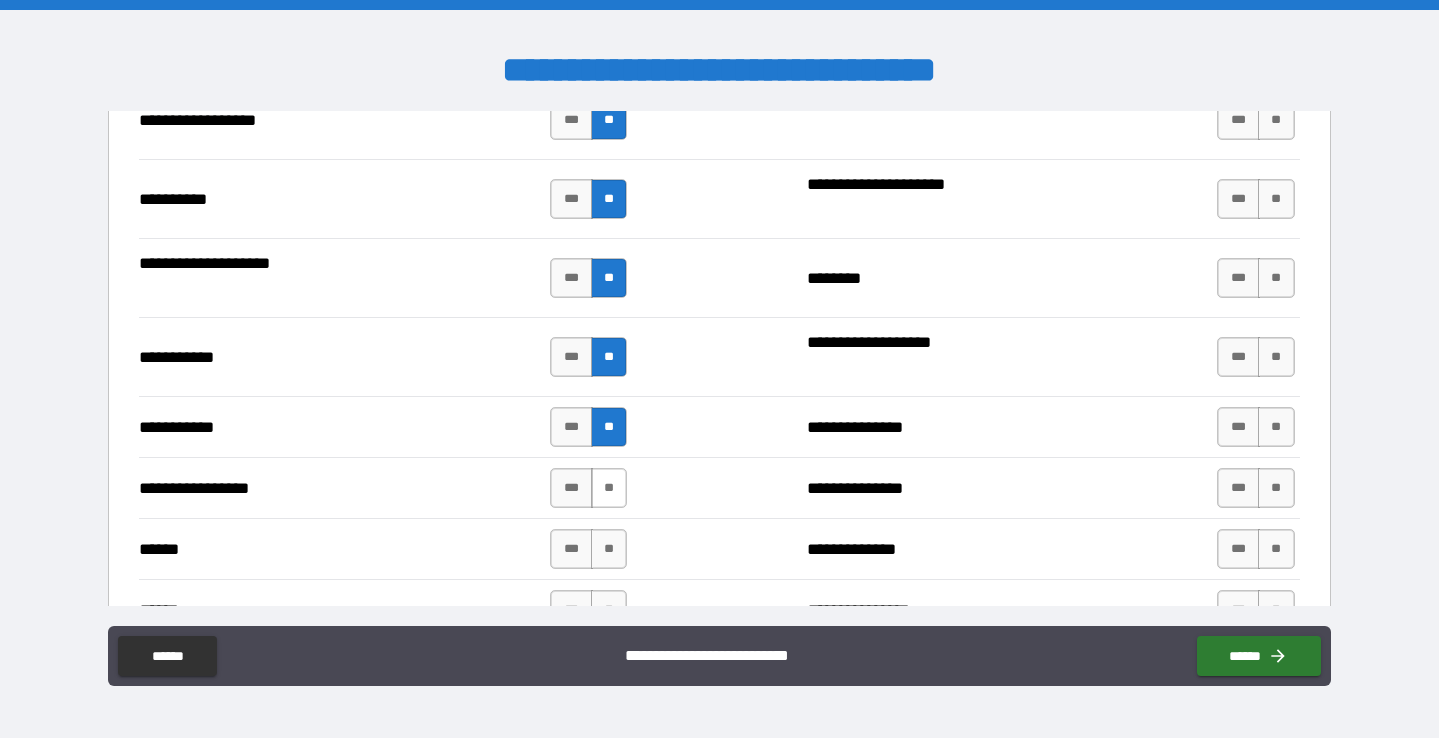 click on "**" at bounding box center [609, 488] 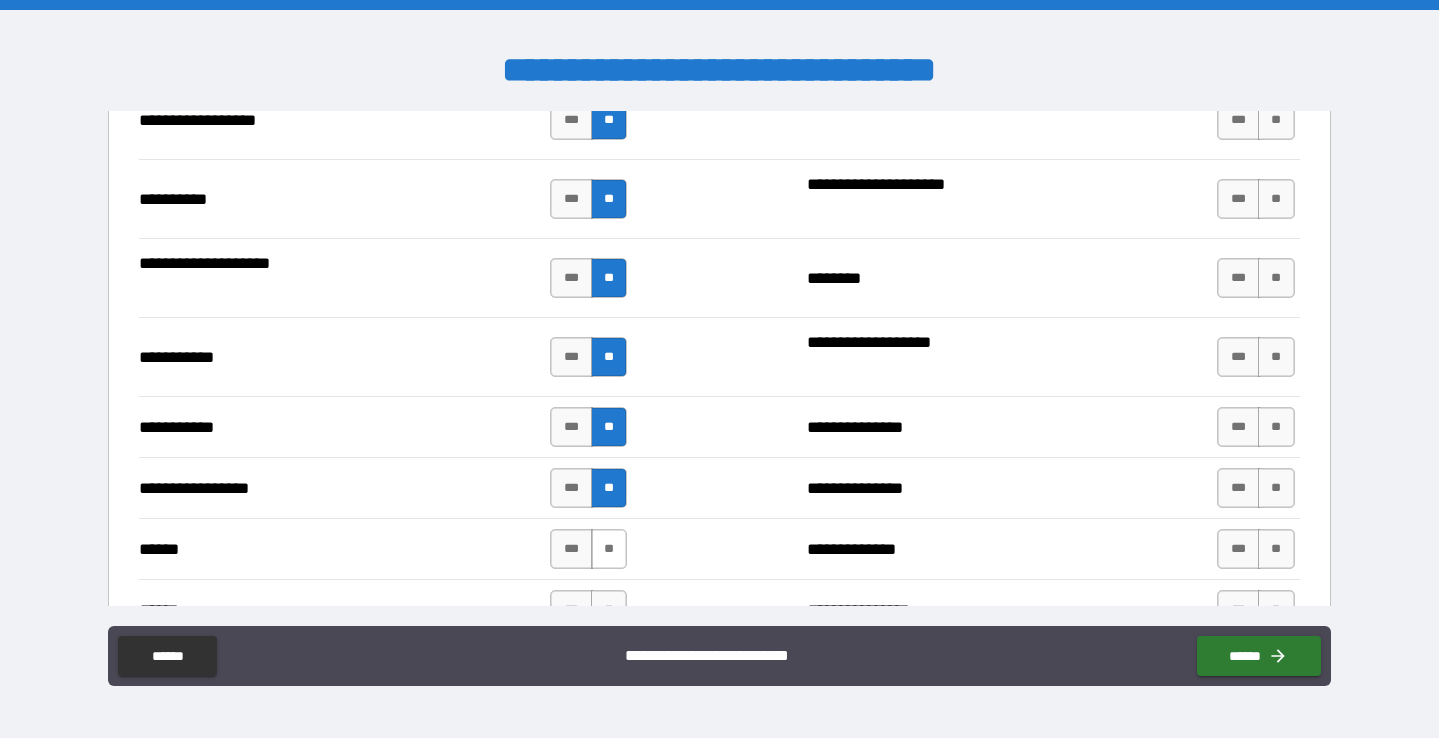 click on "**" at bounding box center (609, 549) 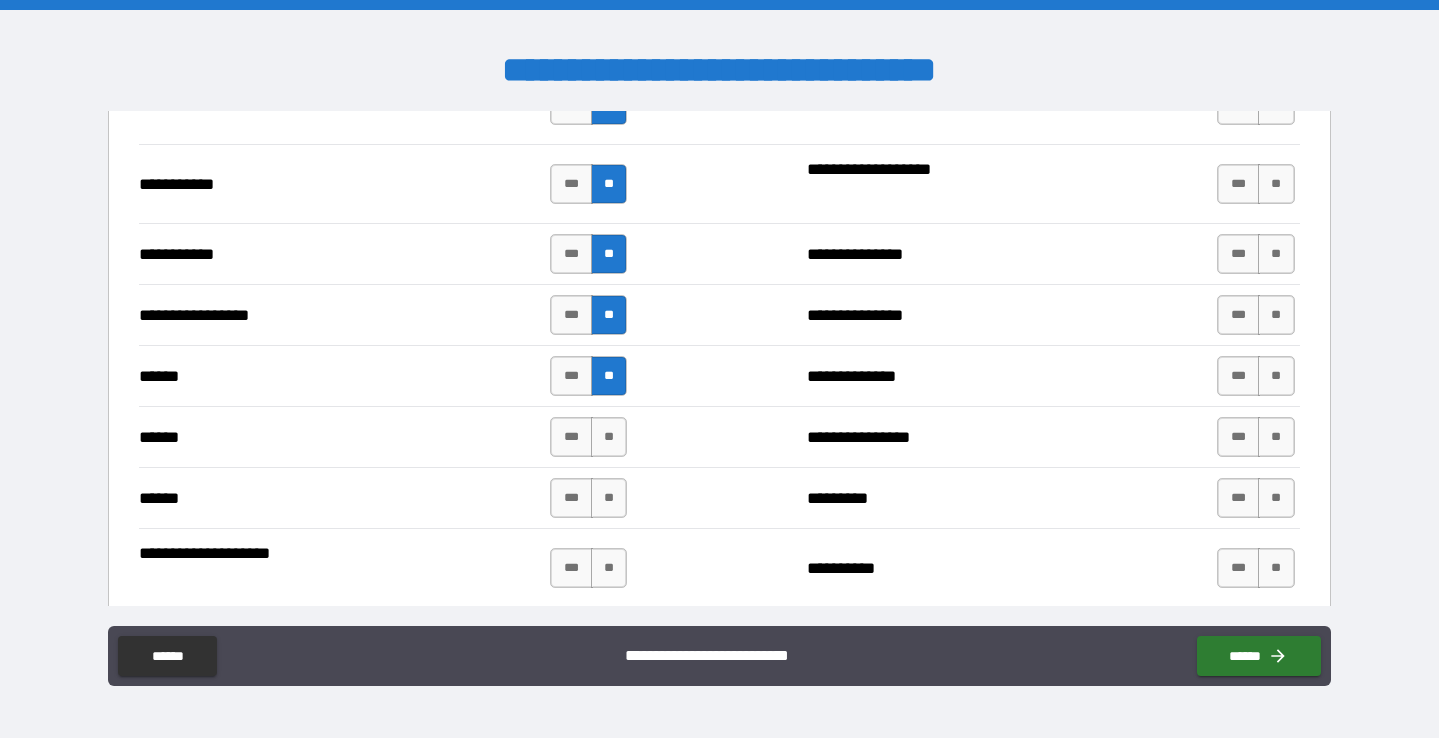scroll, scrollTop: 2133, scrollLeft: 0, axis: vertical 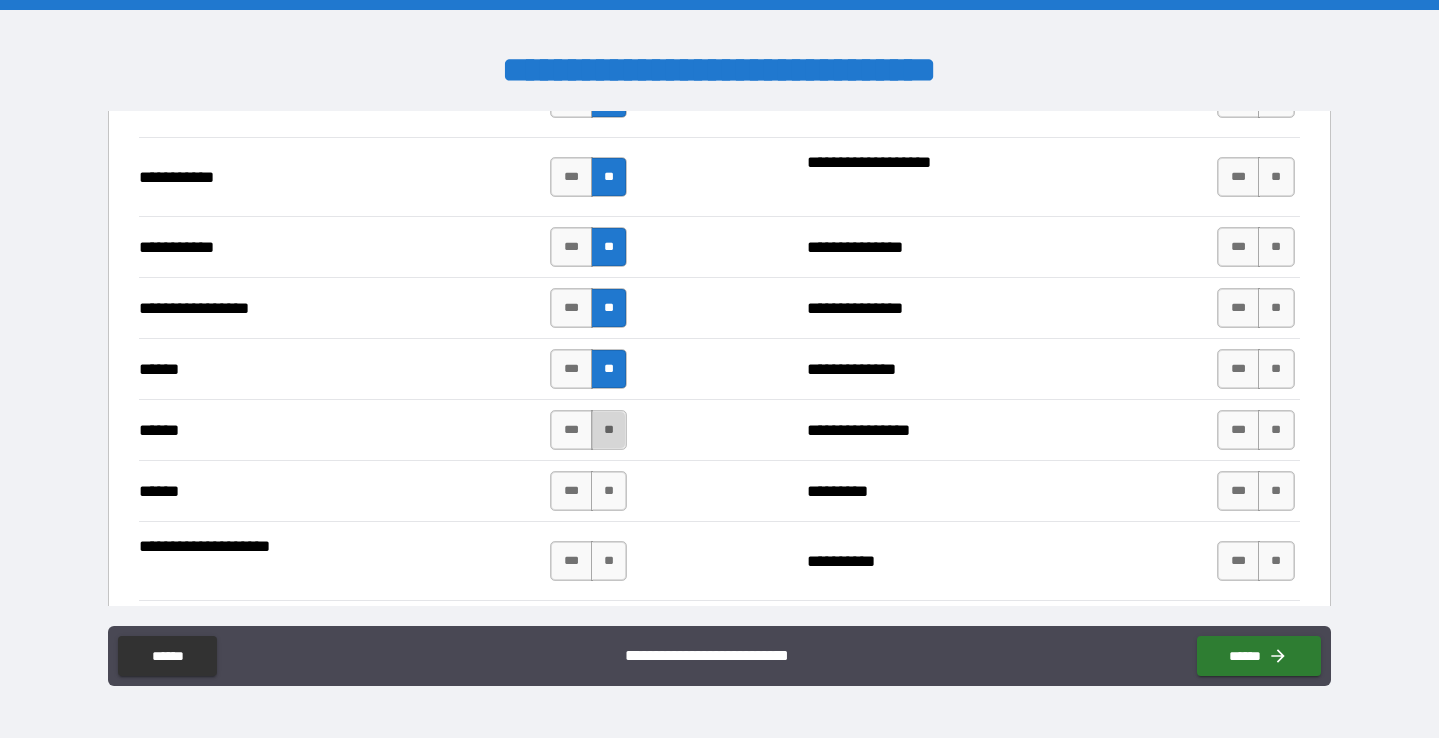 click on "**" at bounding box center [609, 430] 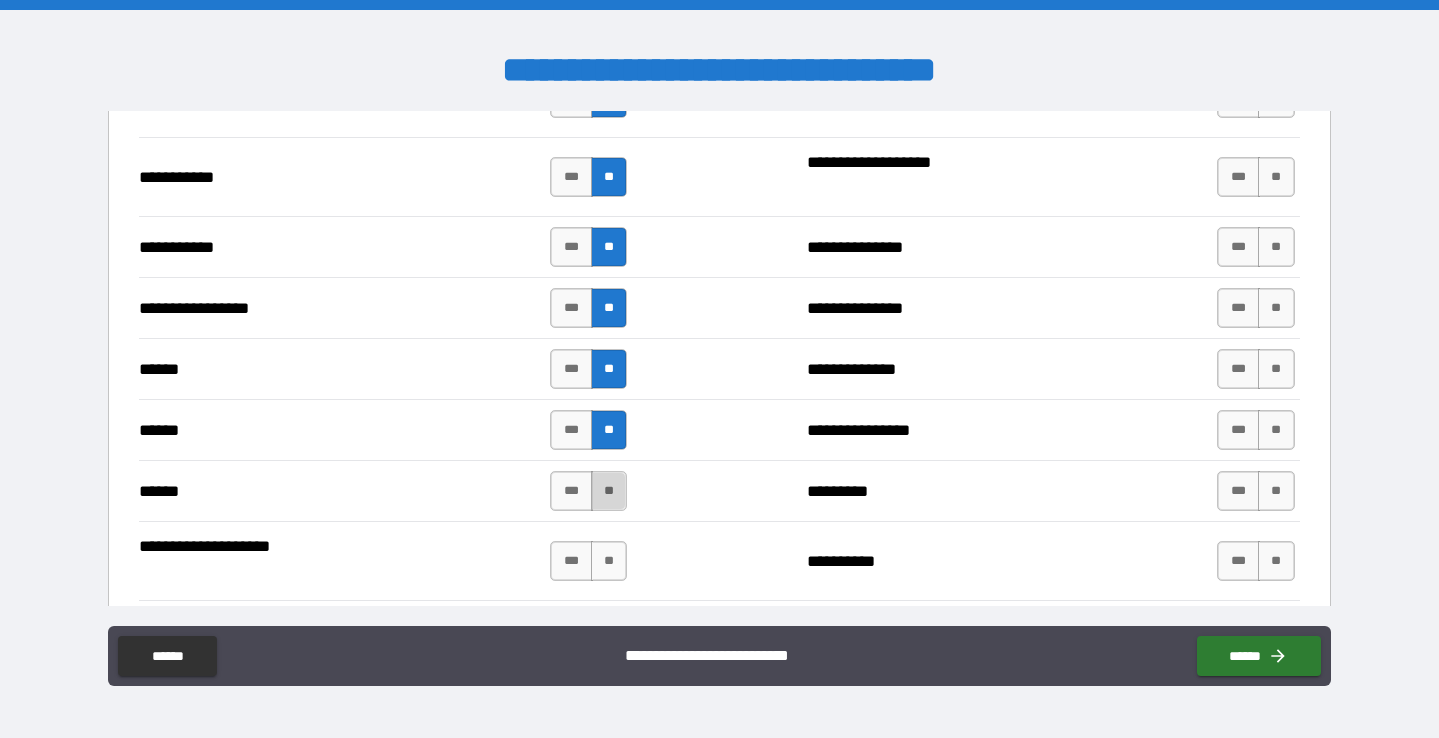 click on "**" at bounding box center (609, 491) 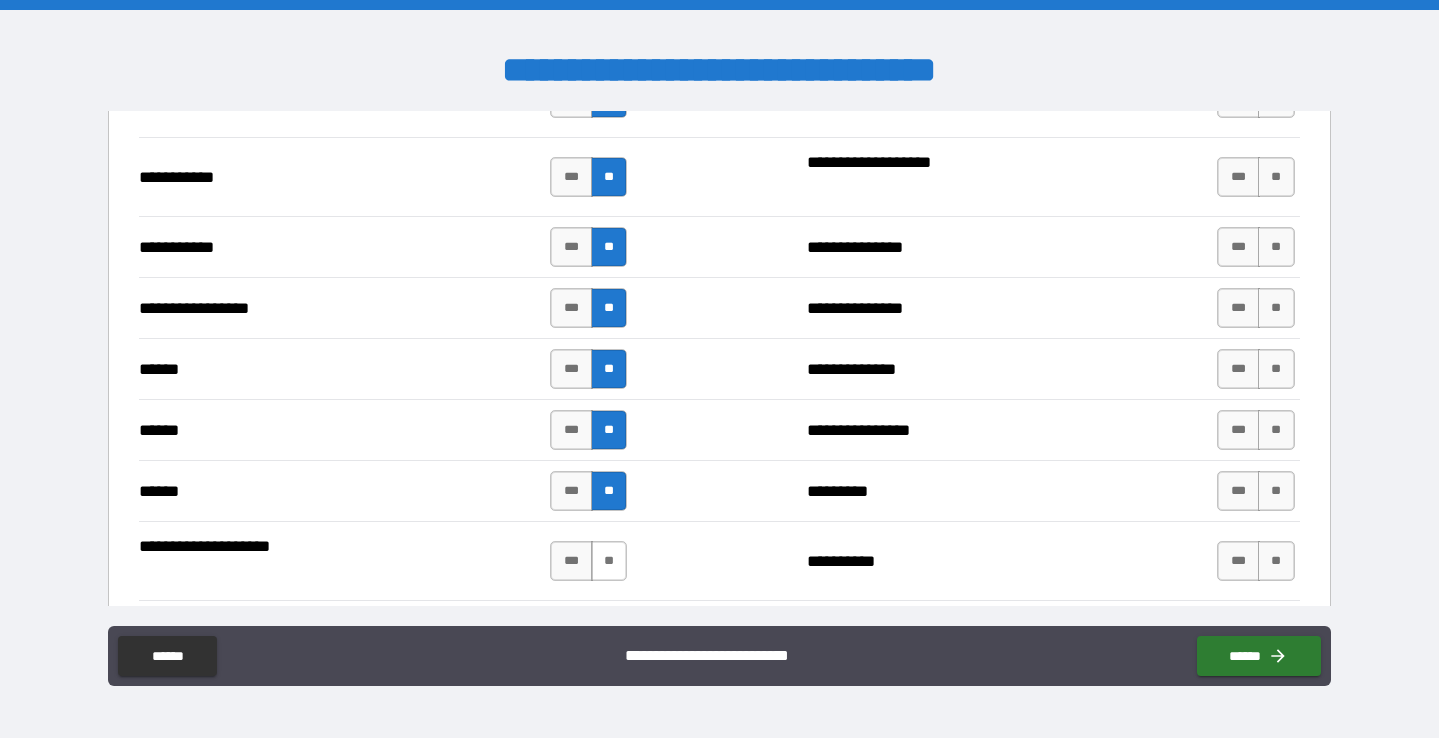 click on "**" at bounding box center (609, 561) 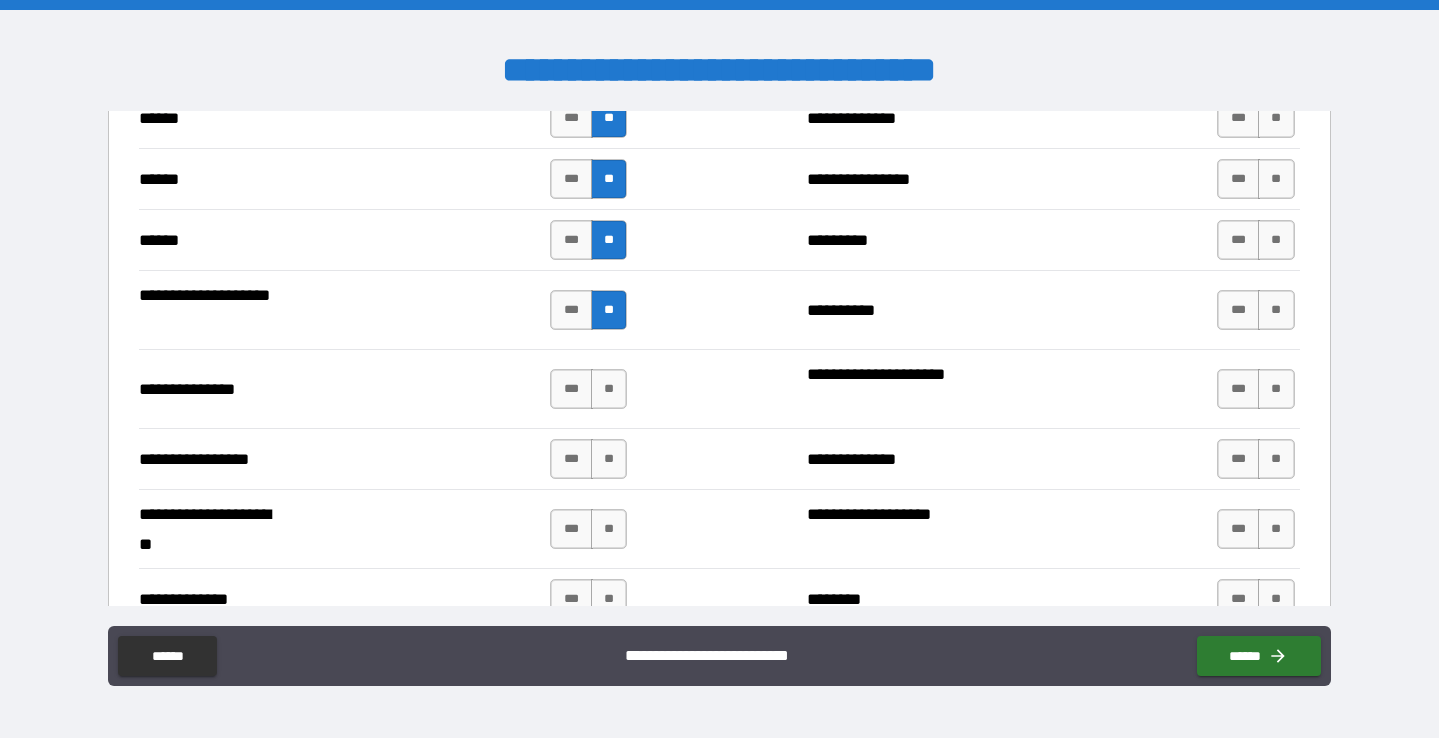 scroll, scrollTop: 2416, scrollLeft: 0, axis: vertical 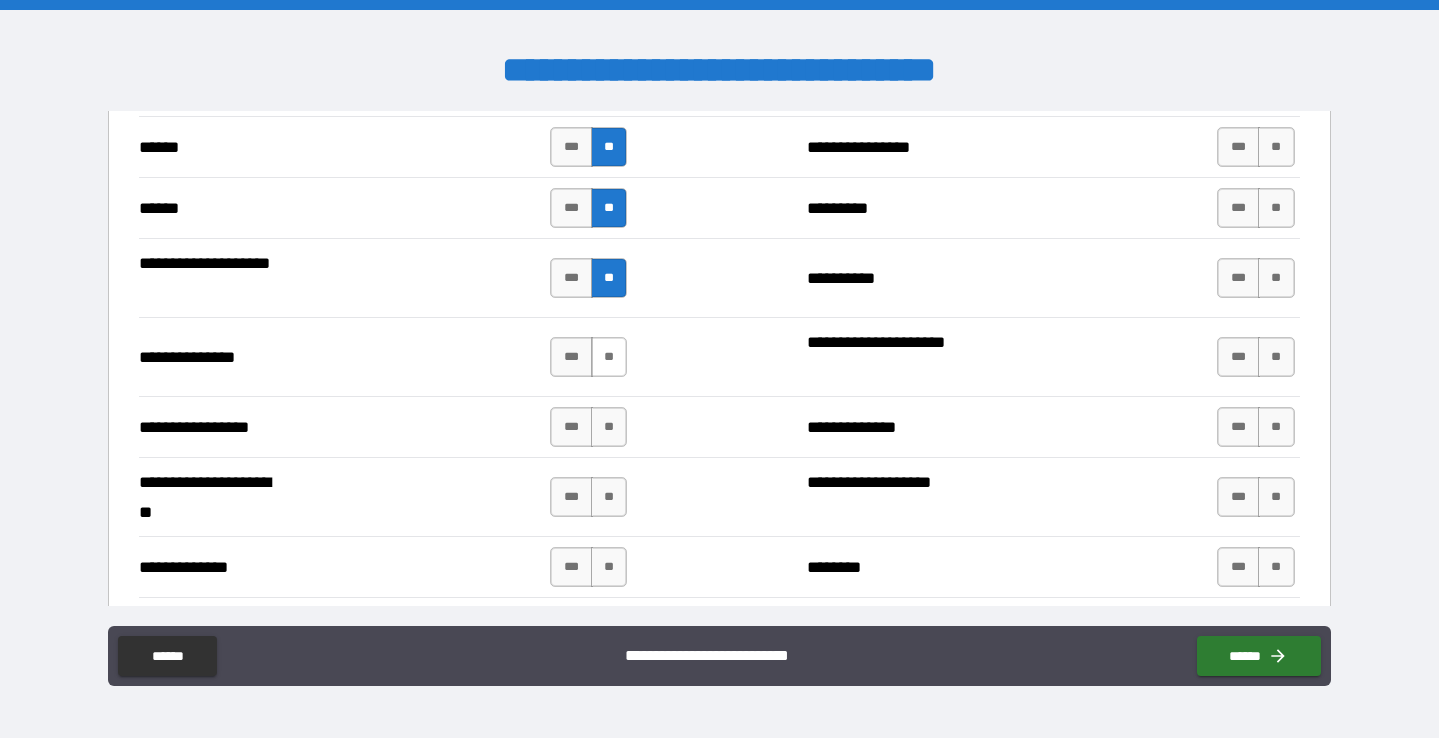 click on "**" at bounding box center [609, 357] 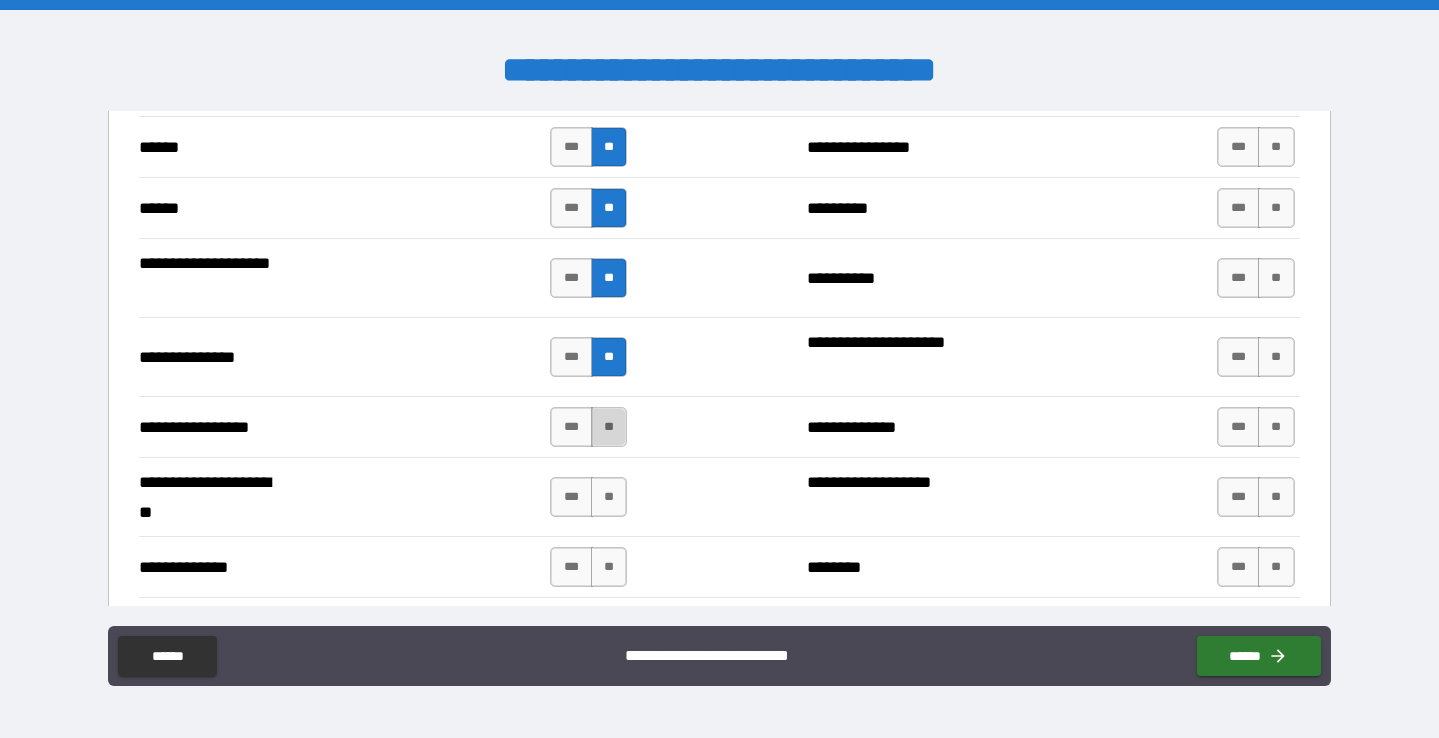 click on "**" at bounding box center [609, 427] 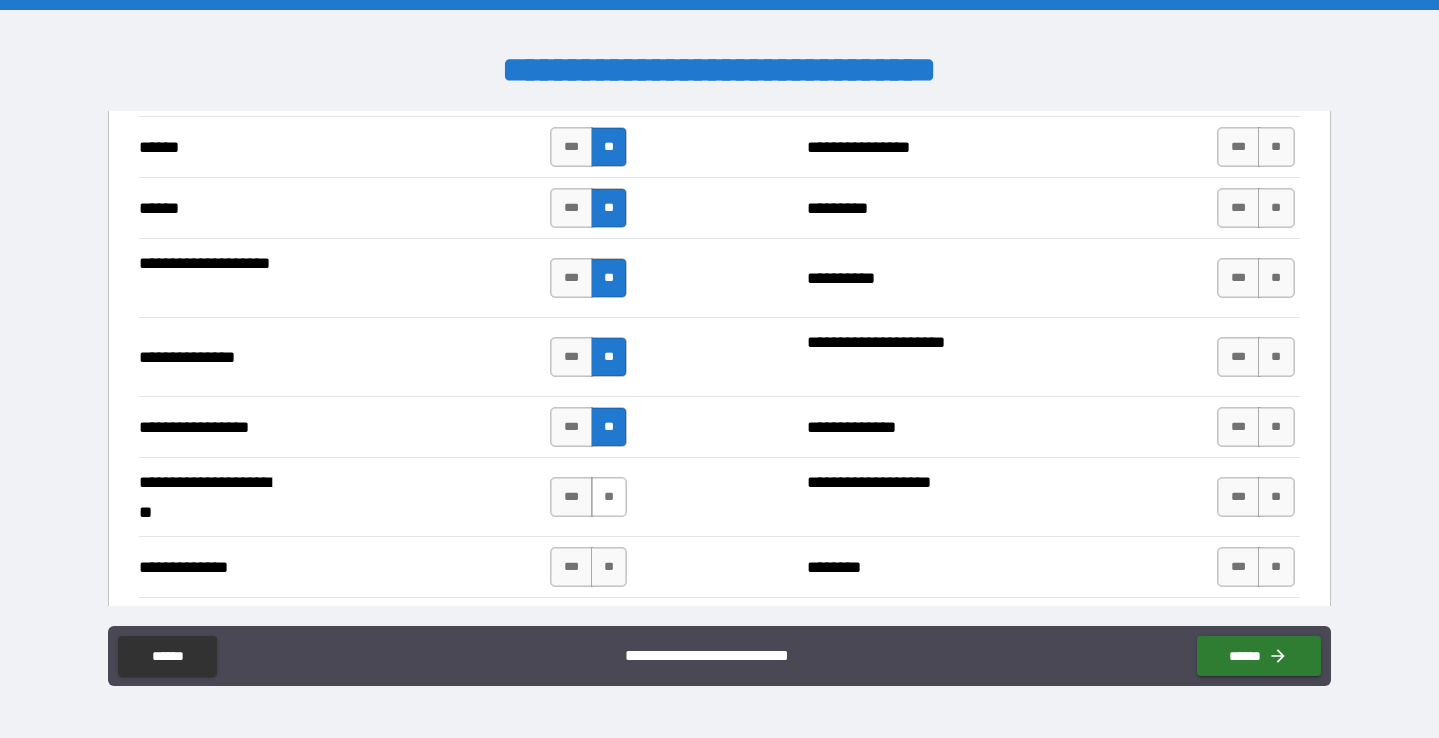 click on "**" at bounding box center [609, 497] 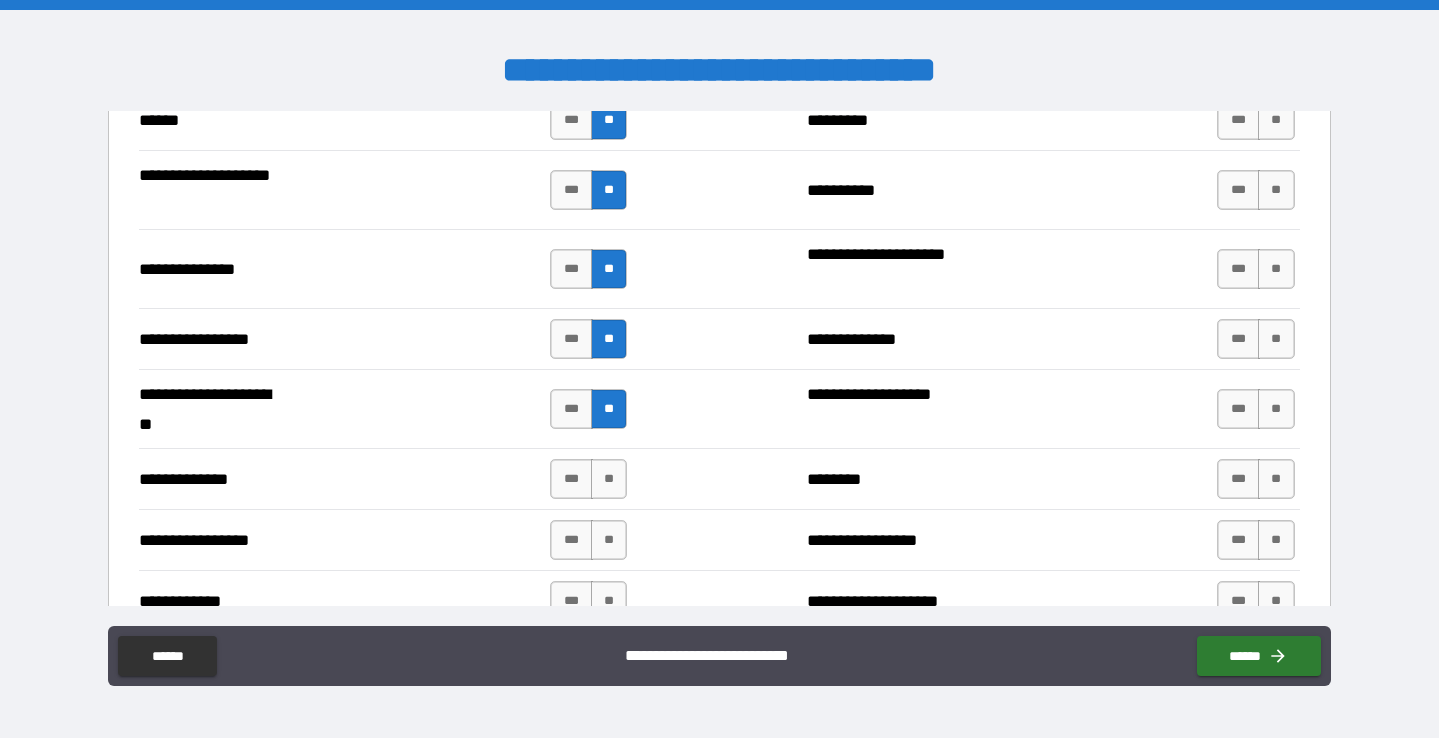 scroll, scrollTop: 2509, scrollLeft: 0, axis: vertical 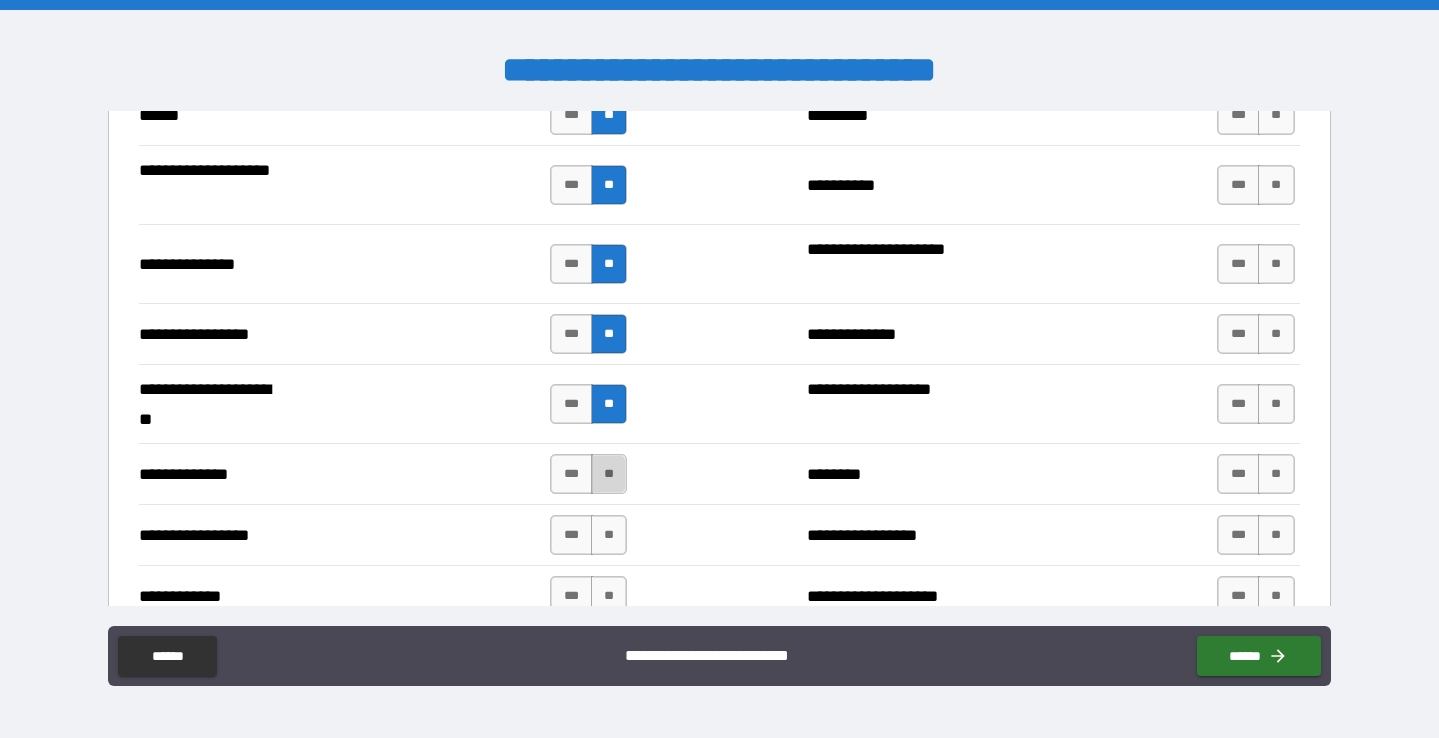 click on "**" at bounding box center [609, 474] 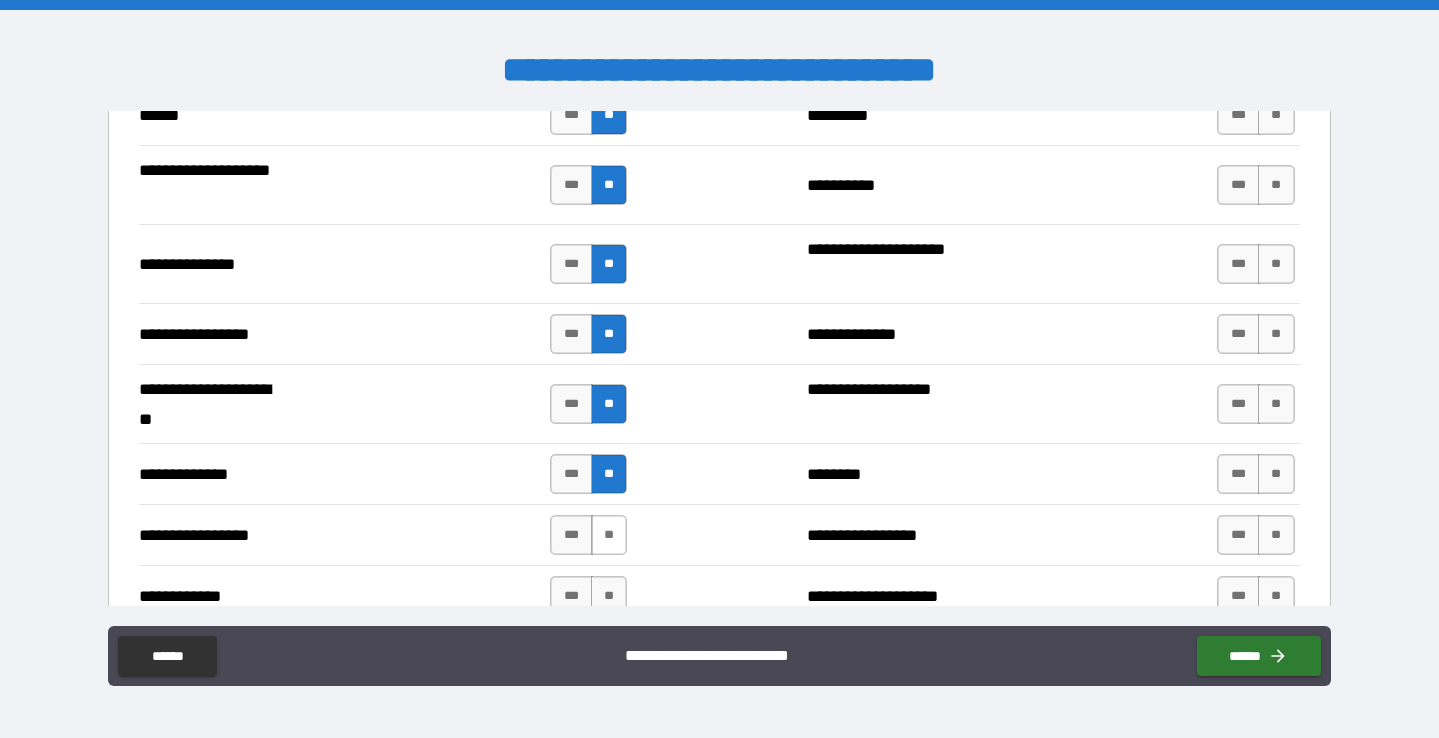 click on "**" at bounding box center [609, 535] 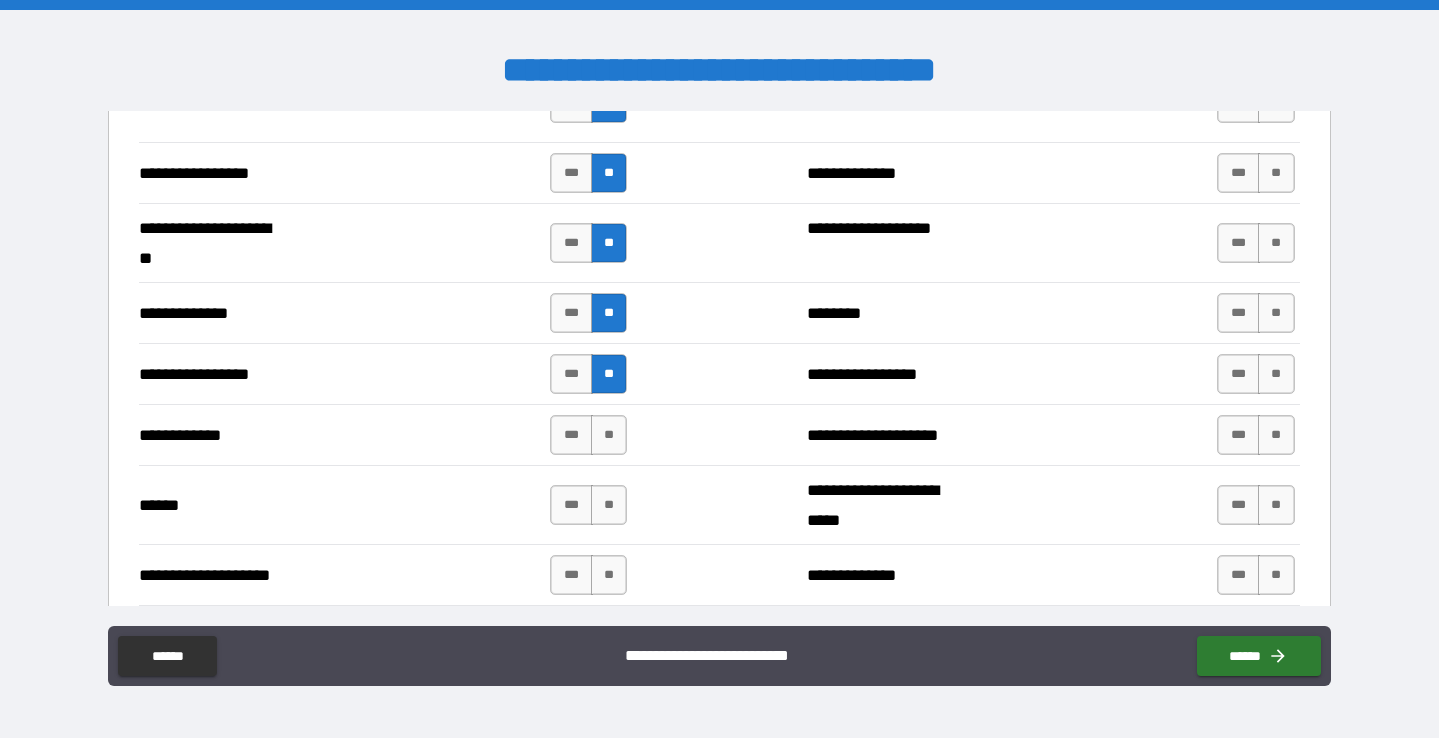 scroll, scrollTop: 2698, scrollLeft: 0, axis: vertical 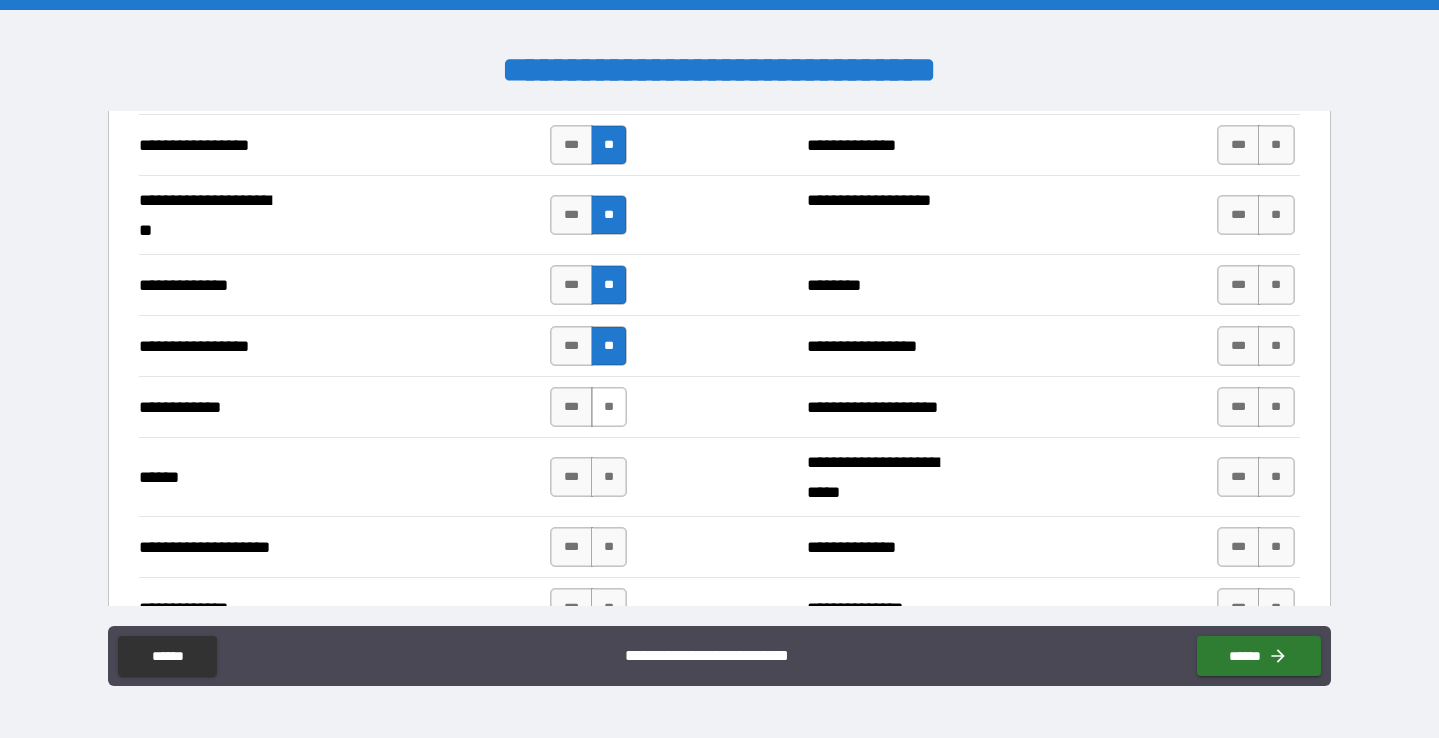 click on "**" at bounding box center [609, 407] 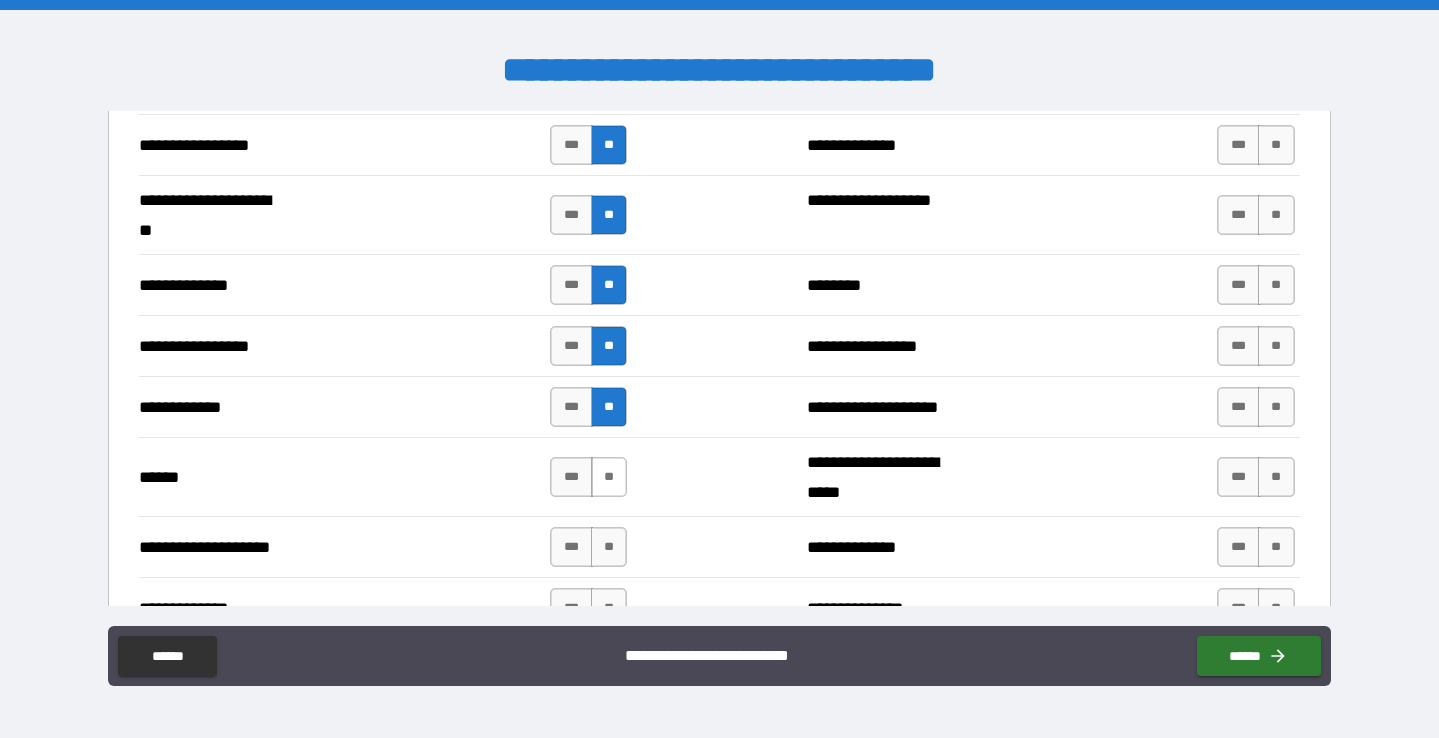 click on "**" at bounding box center [609, 477] 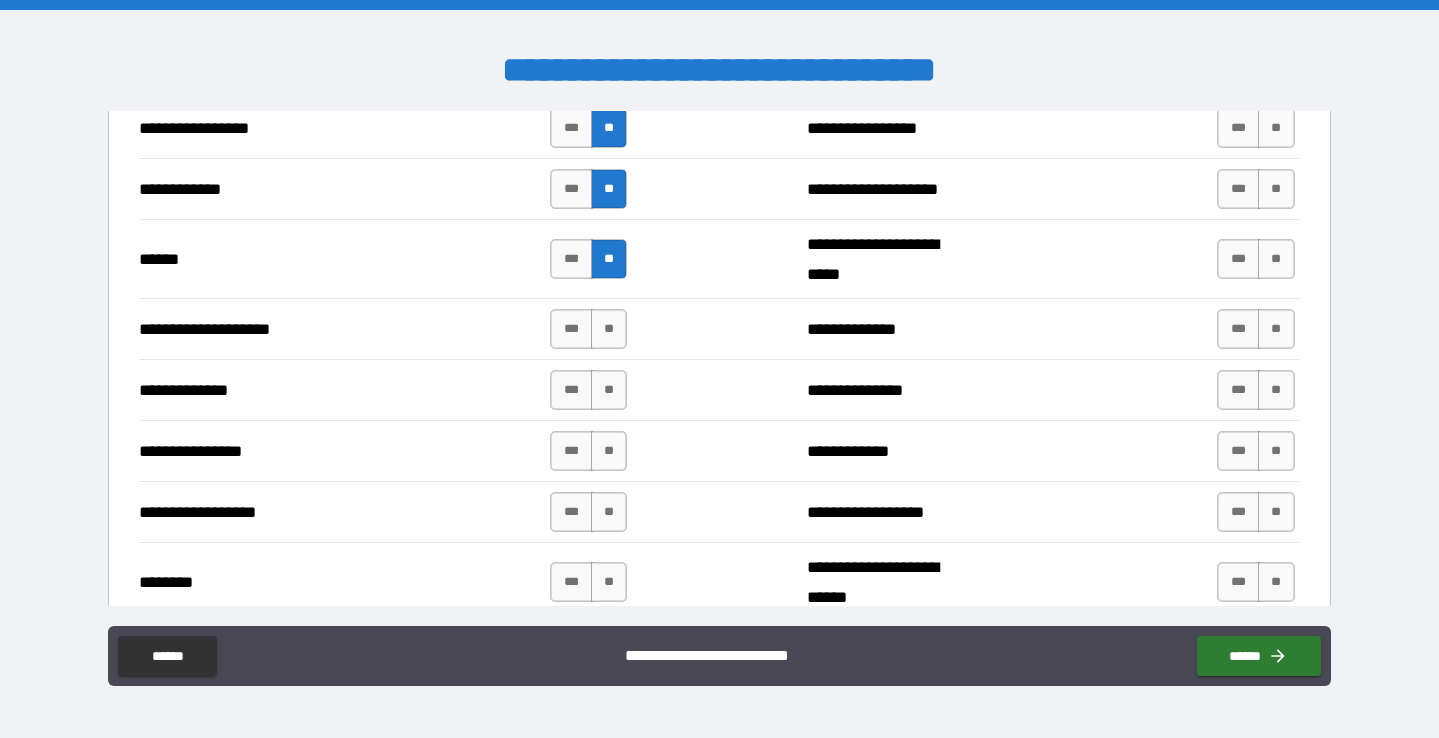 scroll, scrollTop: 2918, scrollLeft: 0, axis: vertical 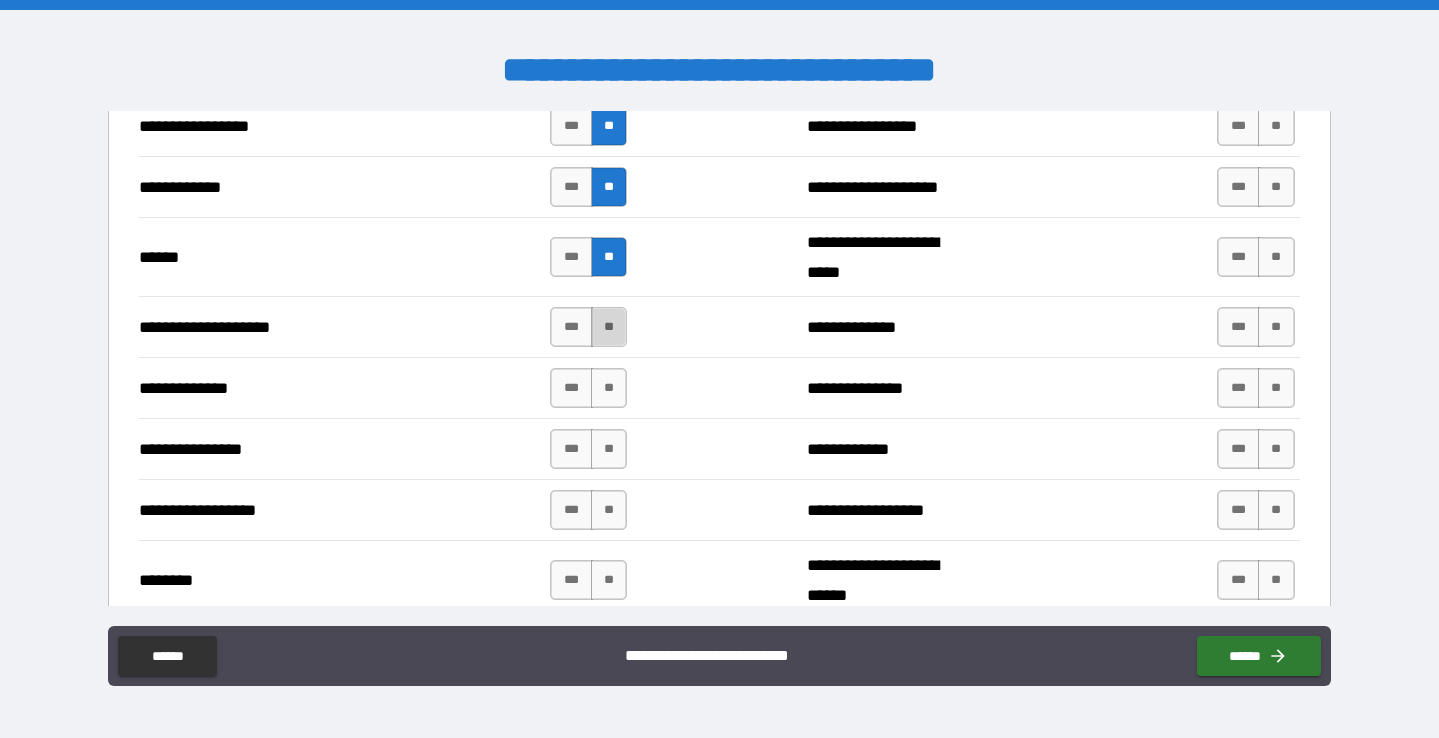 click on "**" at bounding box center [609, 327] 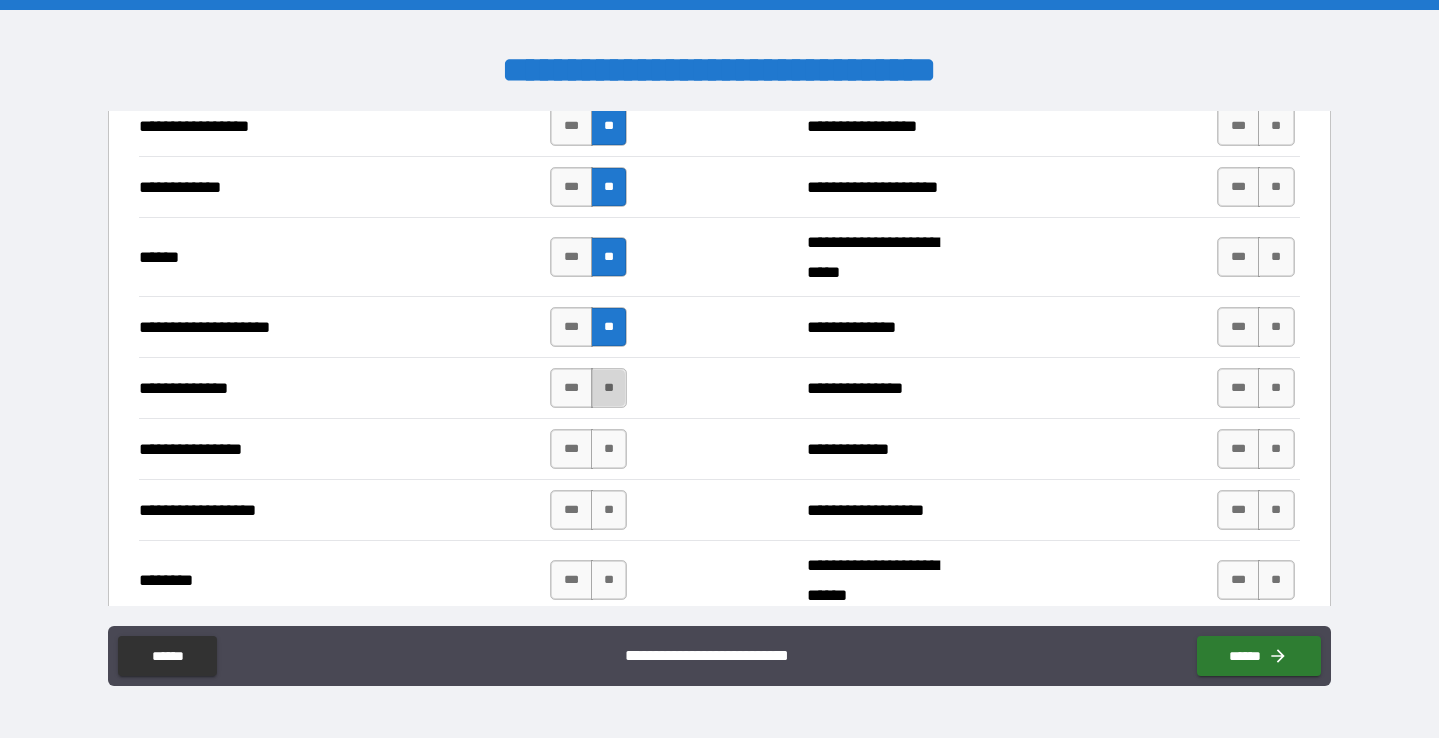 click on "**" at bounding box center (609, 388) 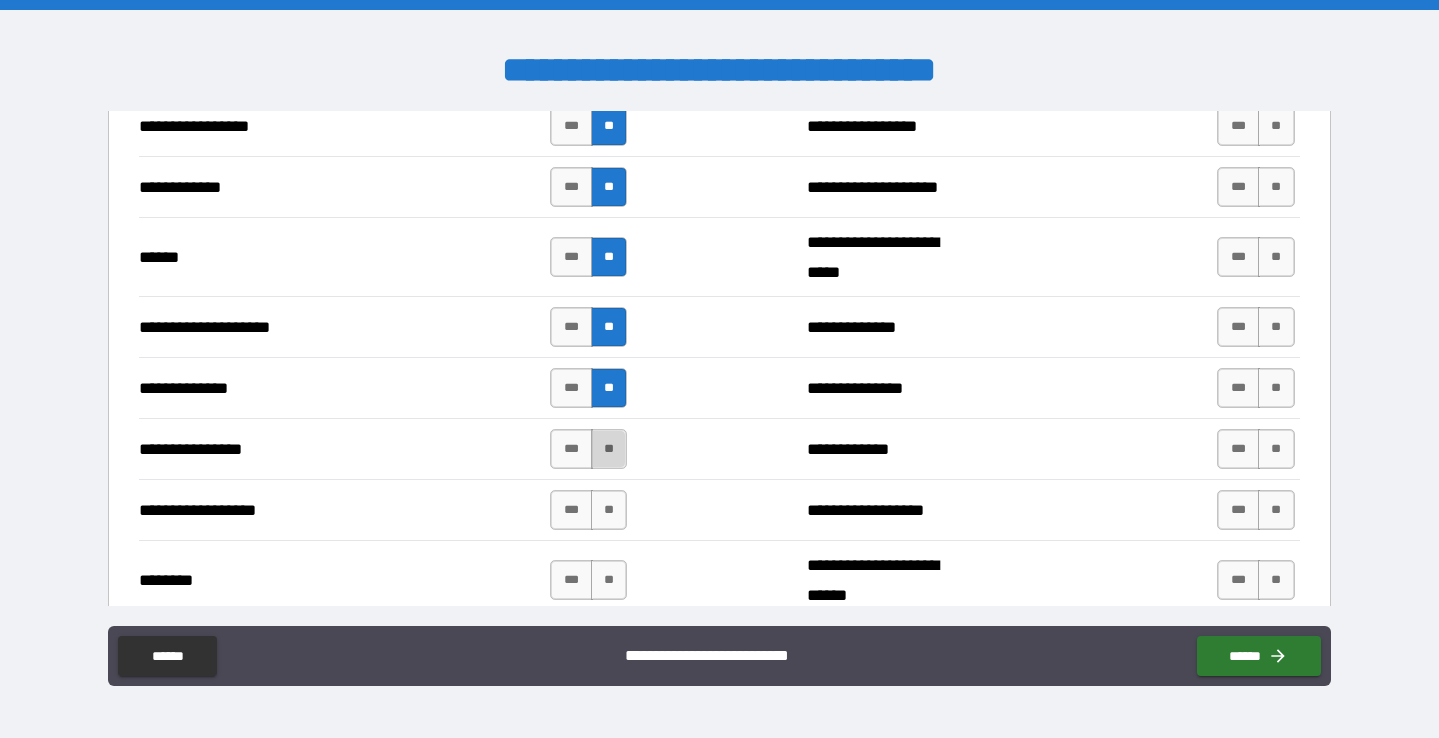 click on "**" at bounding box center (609, 449) 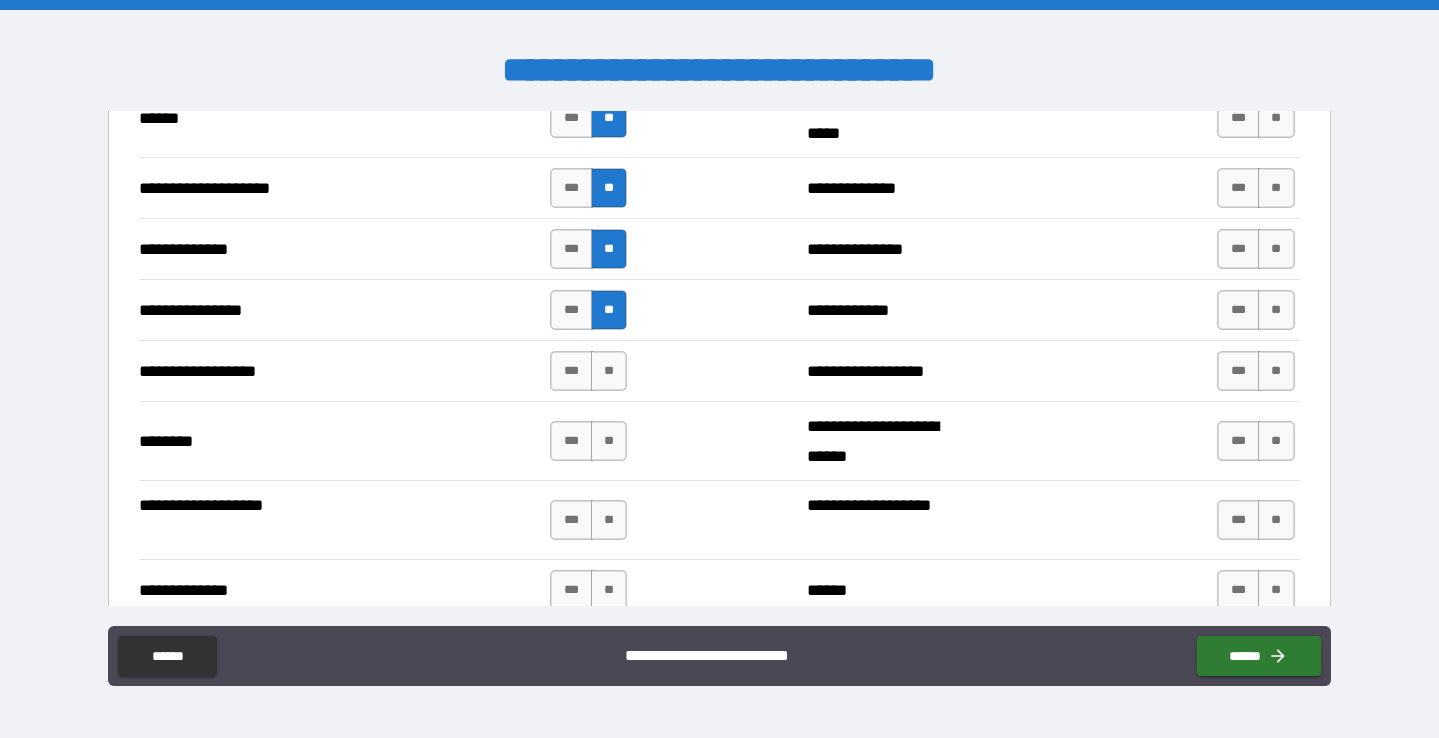 scroll, scrollTop: 3060, scrollLeft: 0, axis: vertical 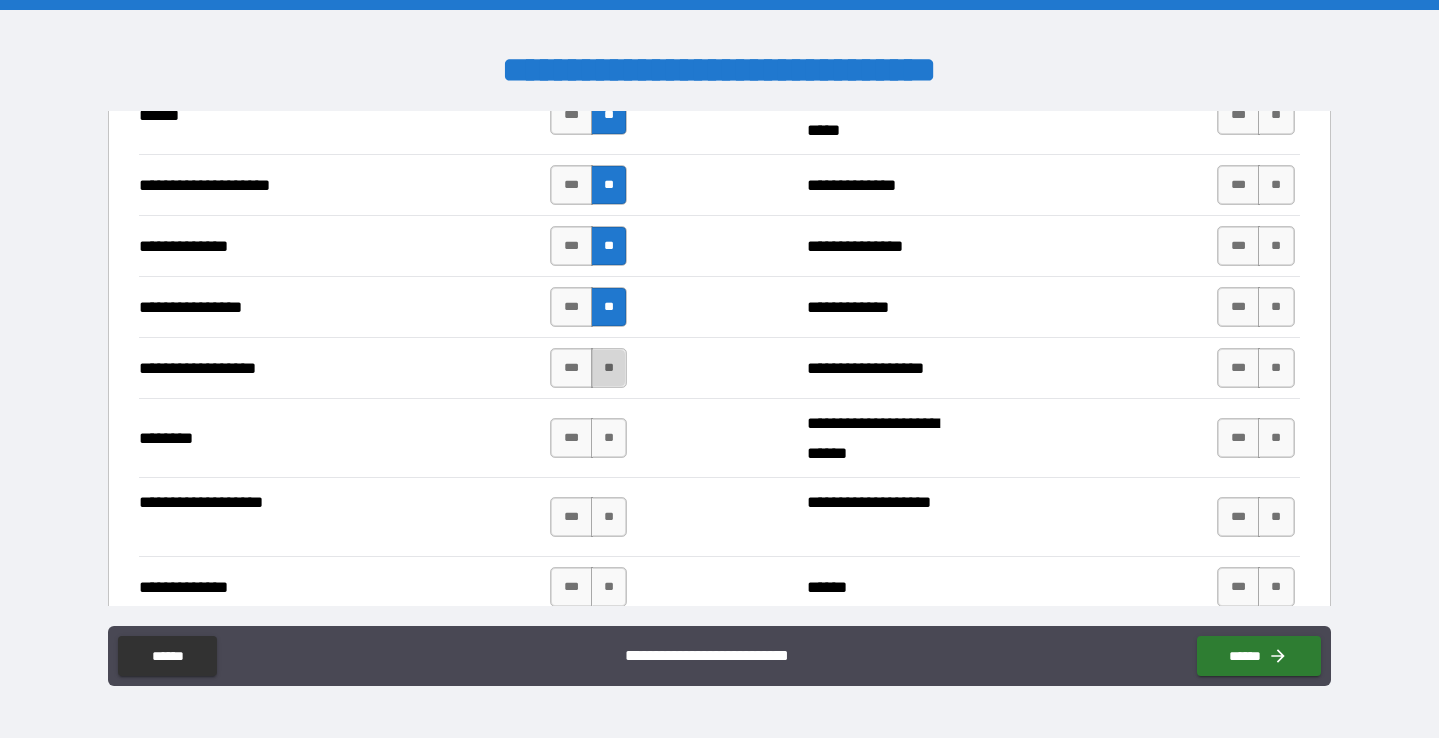 click on "**" at bounding box center [609, 368] 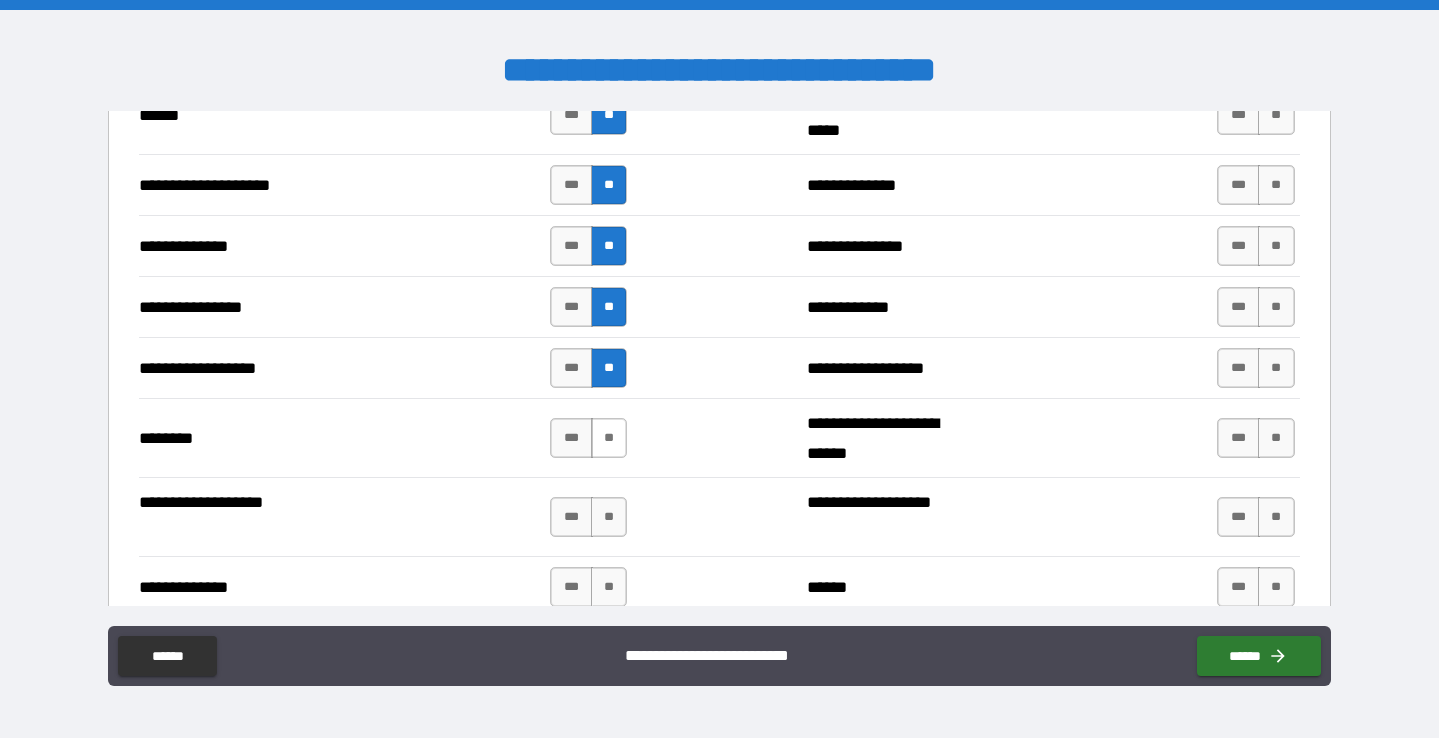 click on "**" at bounding box center [609, 438] 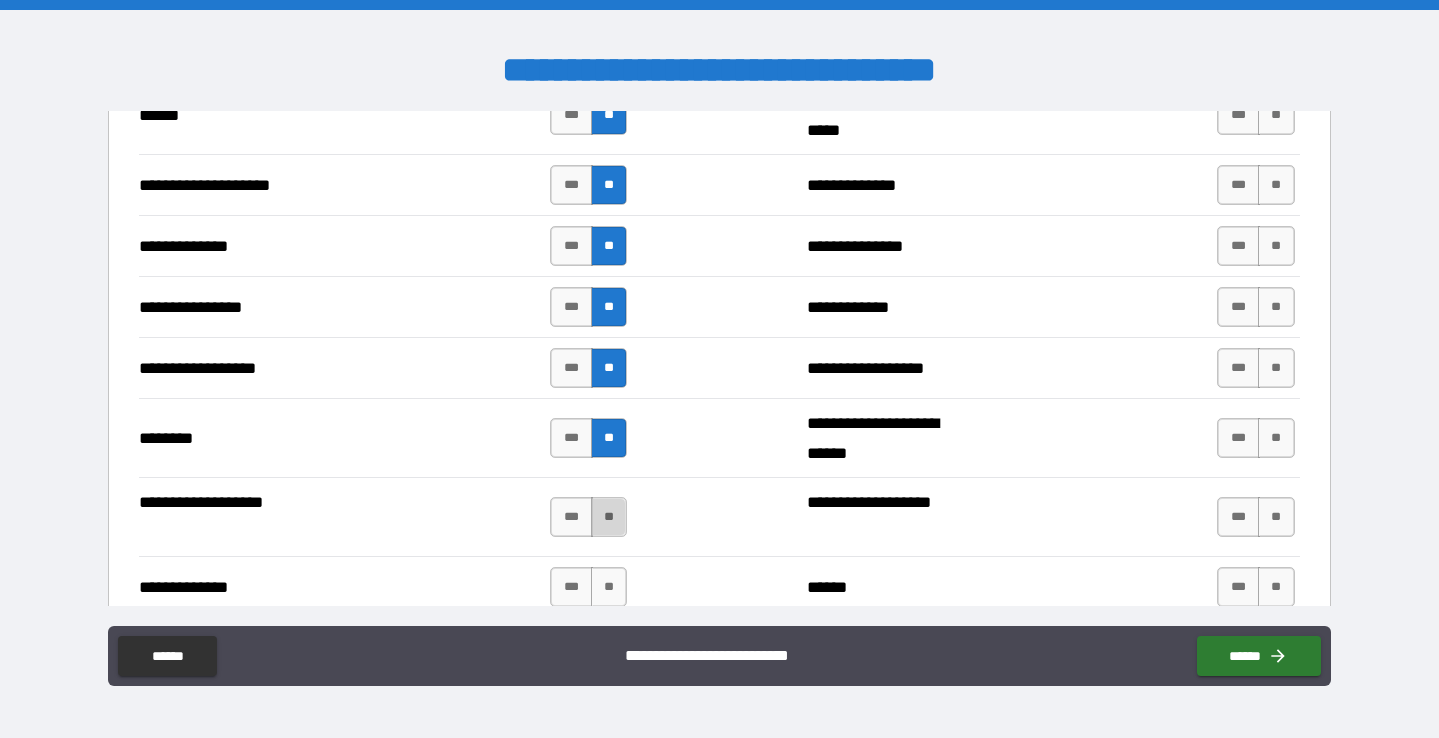 click on "**" at bounding box center (609, 517) 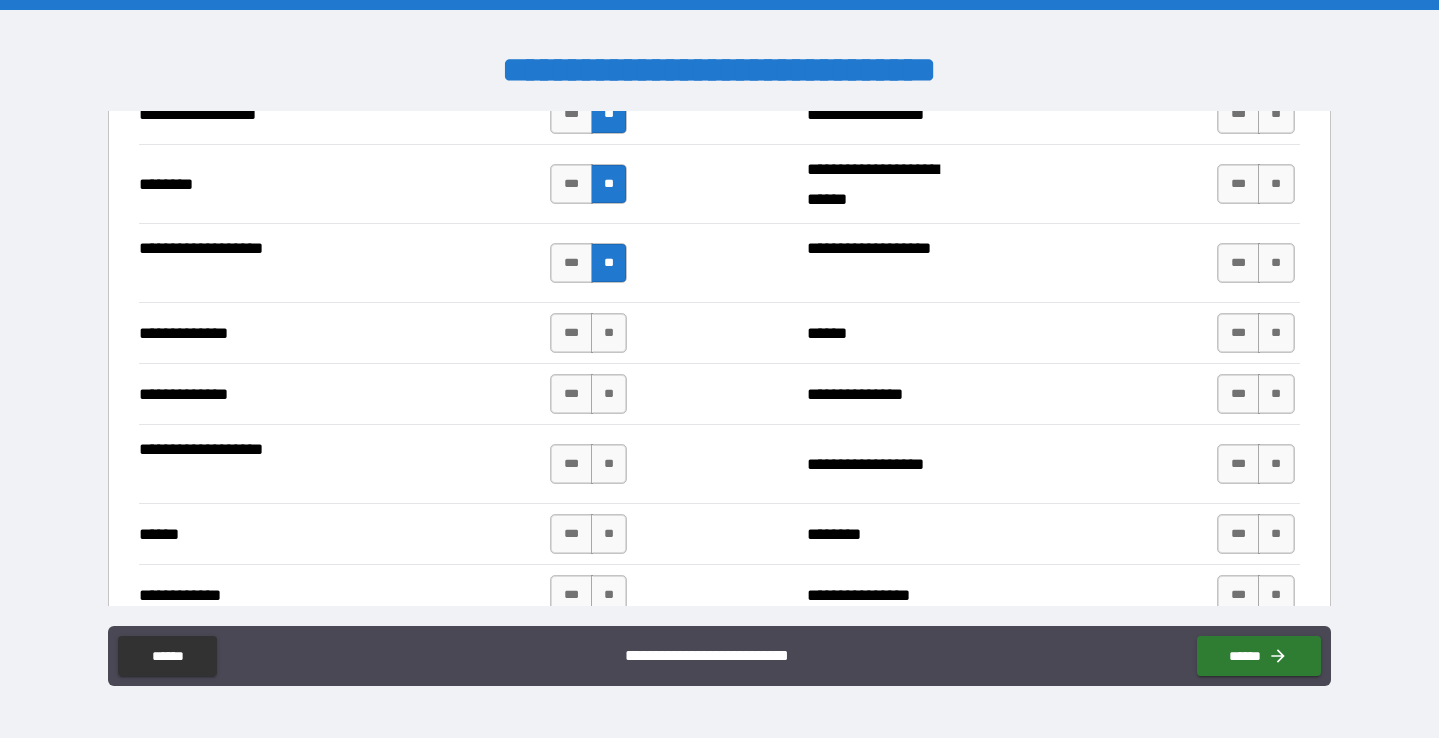 scroll, scrollTop: 3322, scrollLeft: 0, axis: vertical 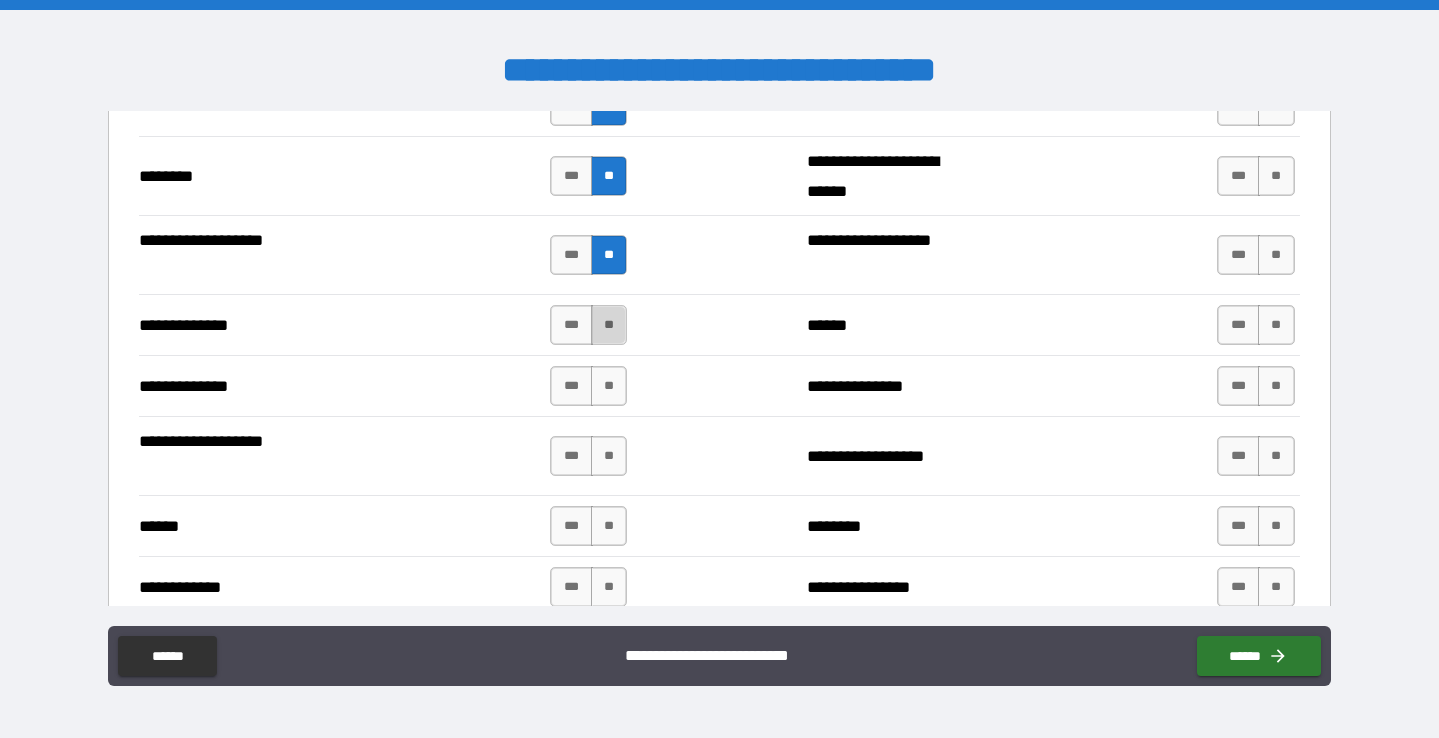 click on "**" at bounding box center [609, 325] 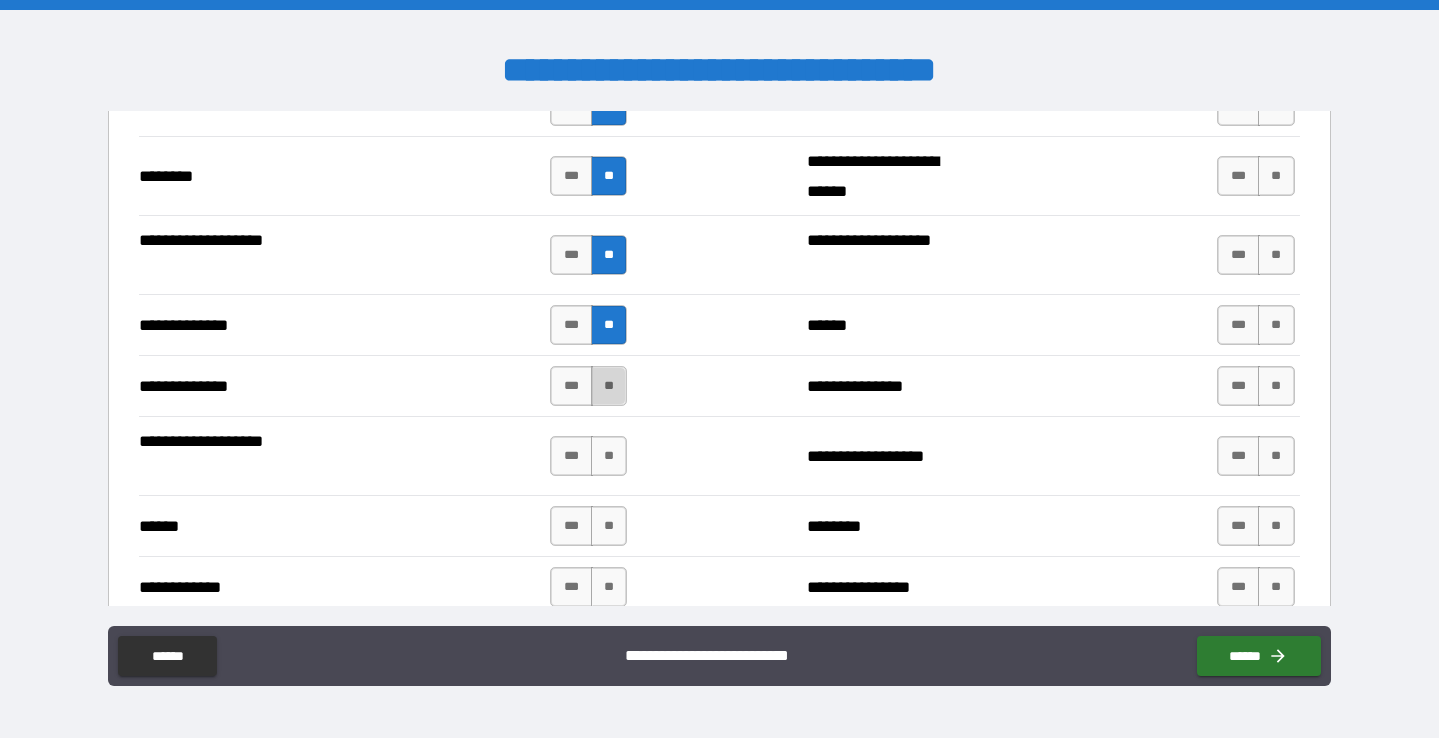 click on "**" at bounding box center [609, 386] 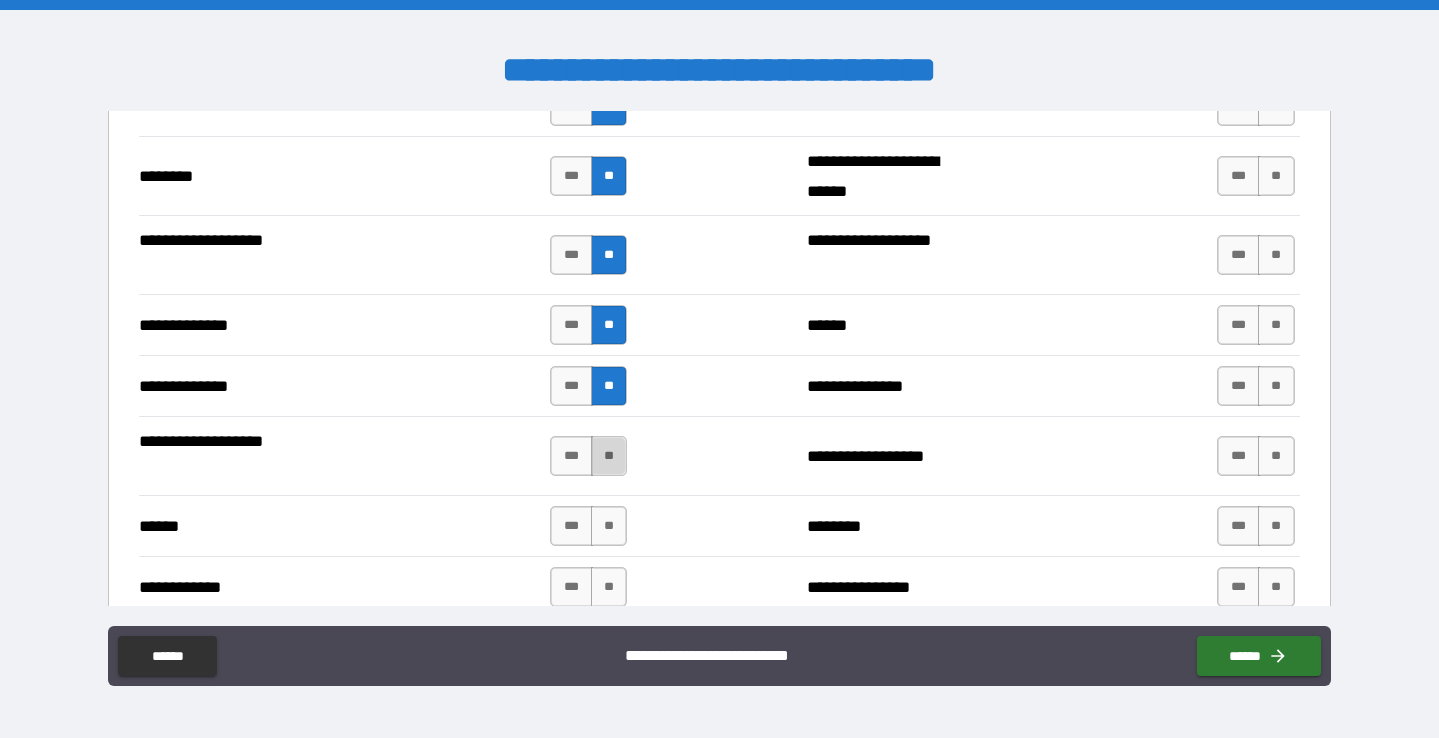 click on "**" at bounding box center (609, 456) 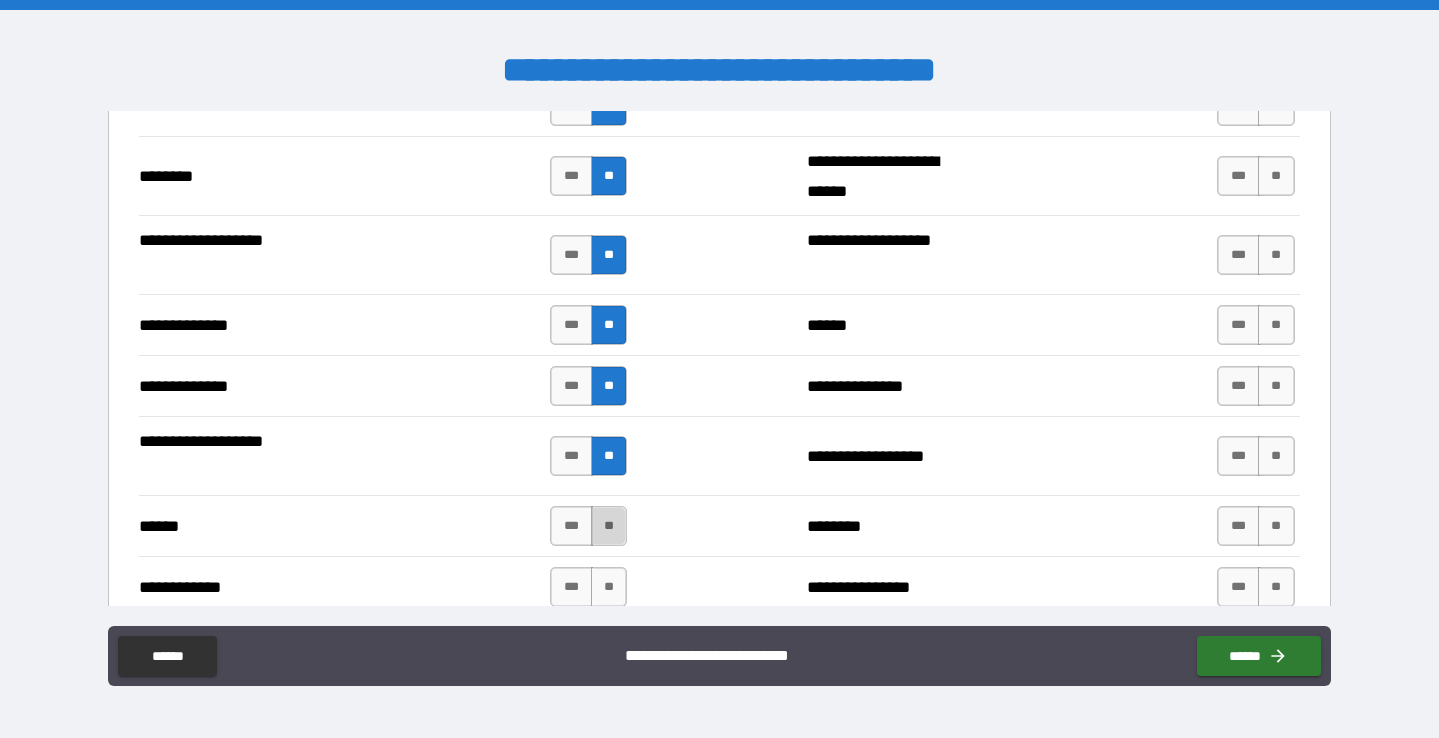 click on "**" at bounding box center [609, 526] 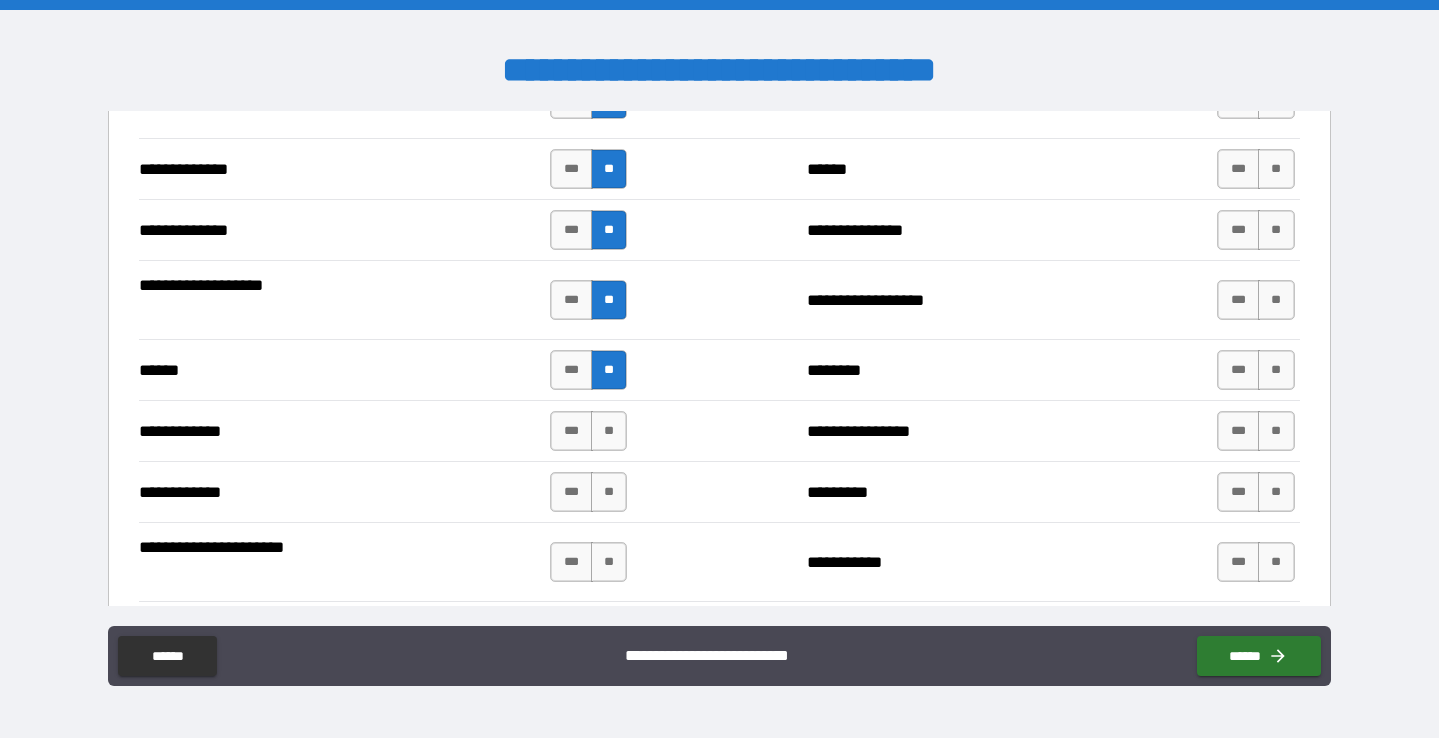 scroll, scrollTop: 3484, scrollLeft: 0, axis: vertical 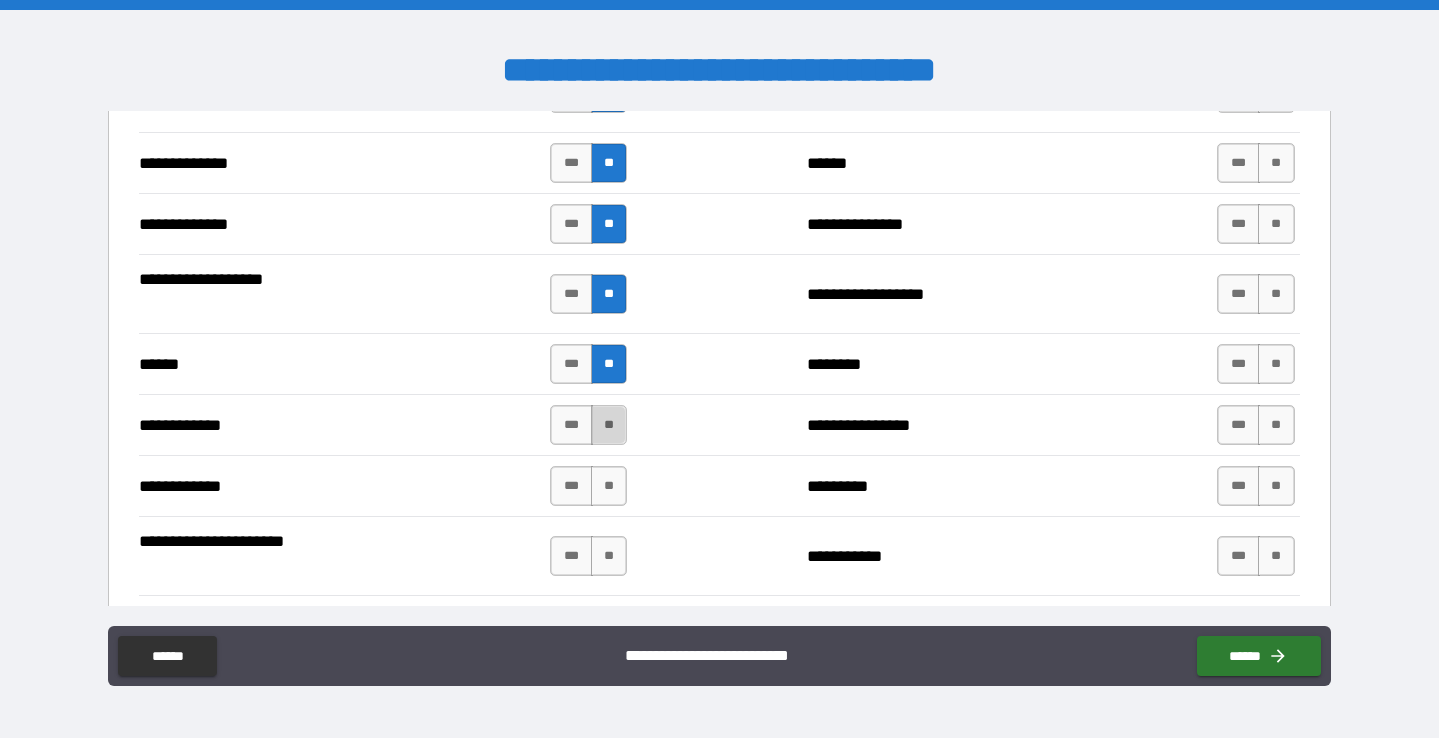 click on "**" at bounding box center [609, 425] 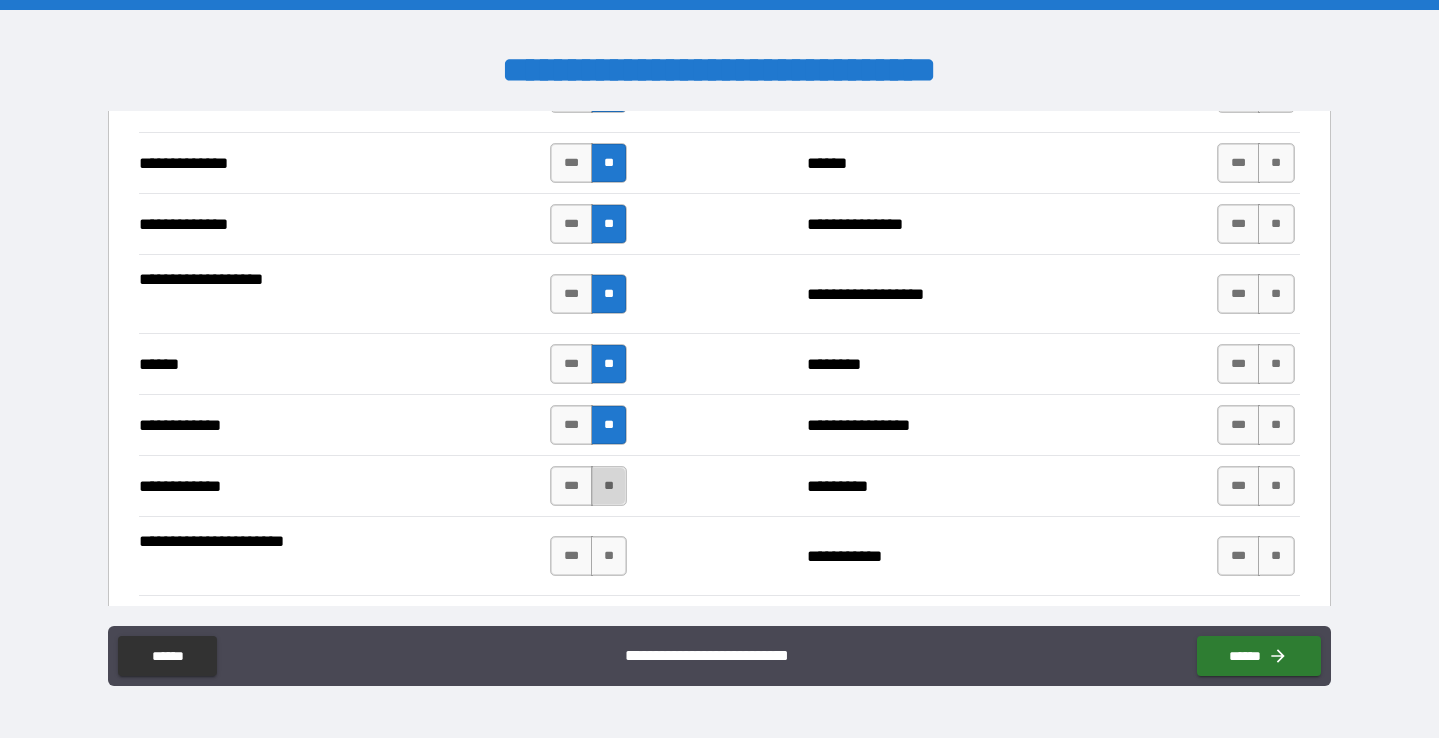 click on "**" at bounding box center [609, 486] 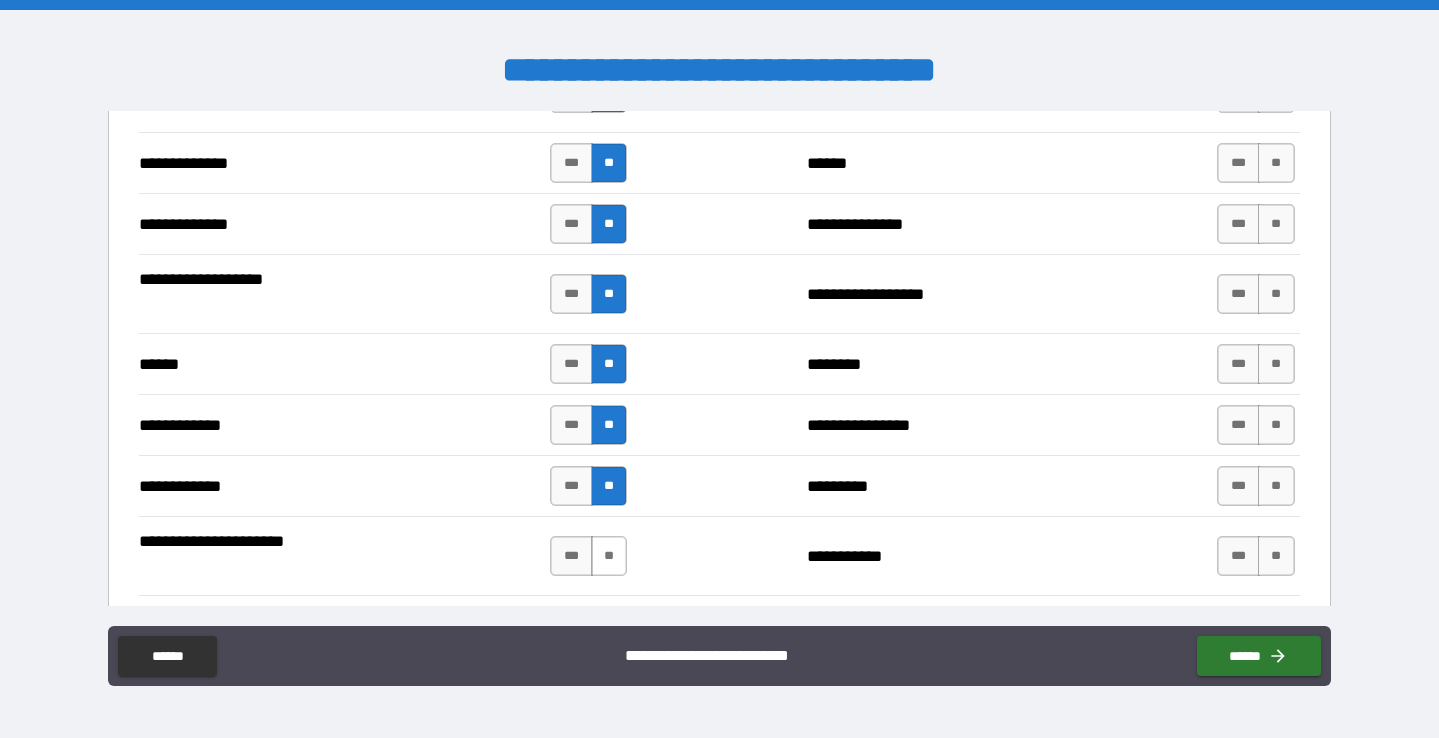 click on "**" at bounding box center (609, 556) 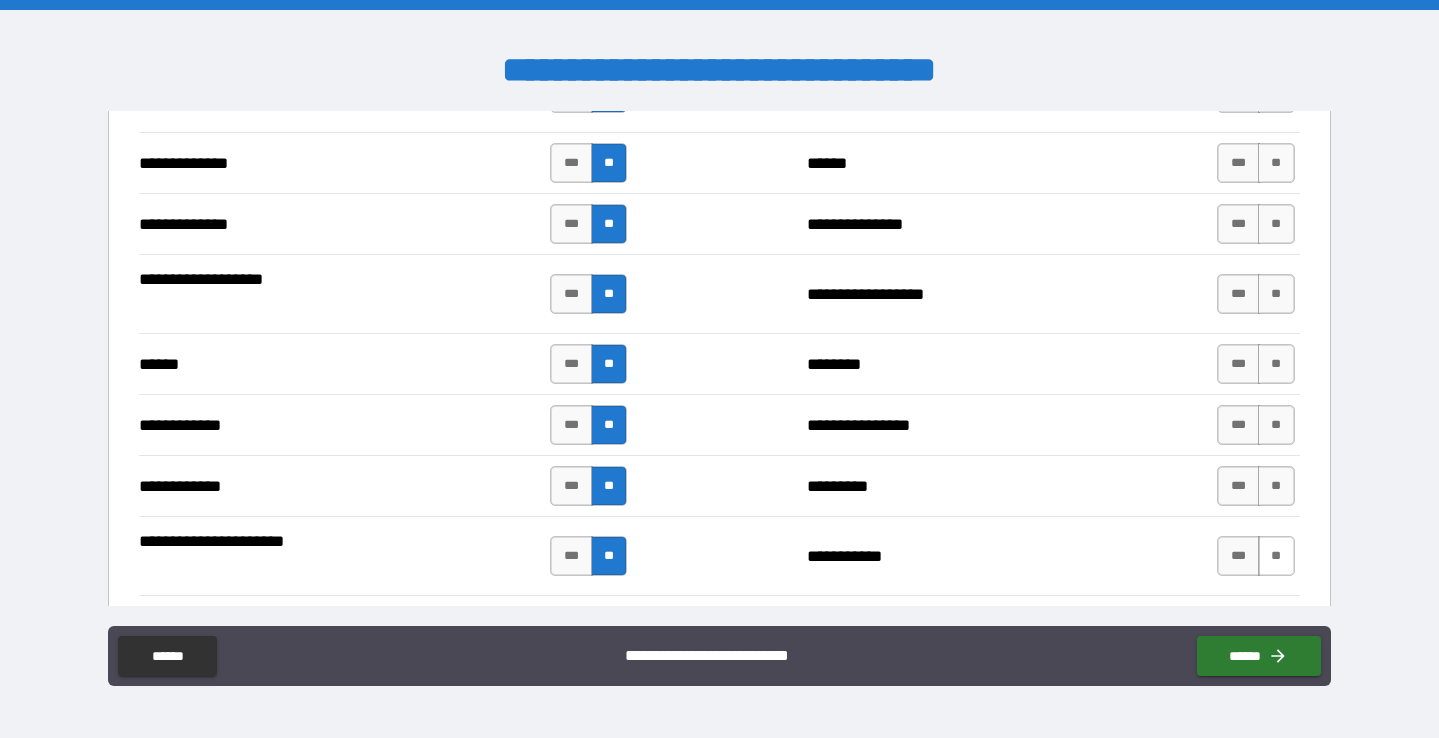 click on "**" at bounding box center [1276, 556] 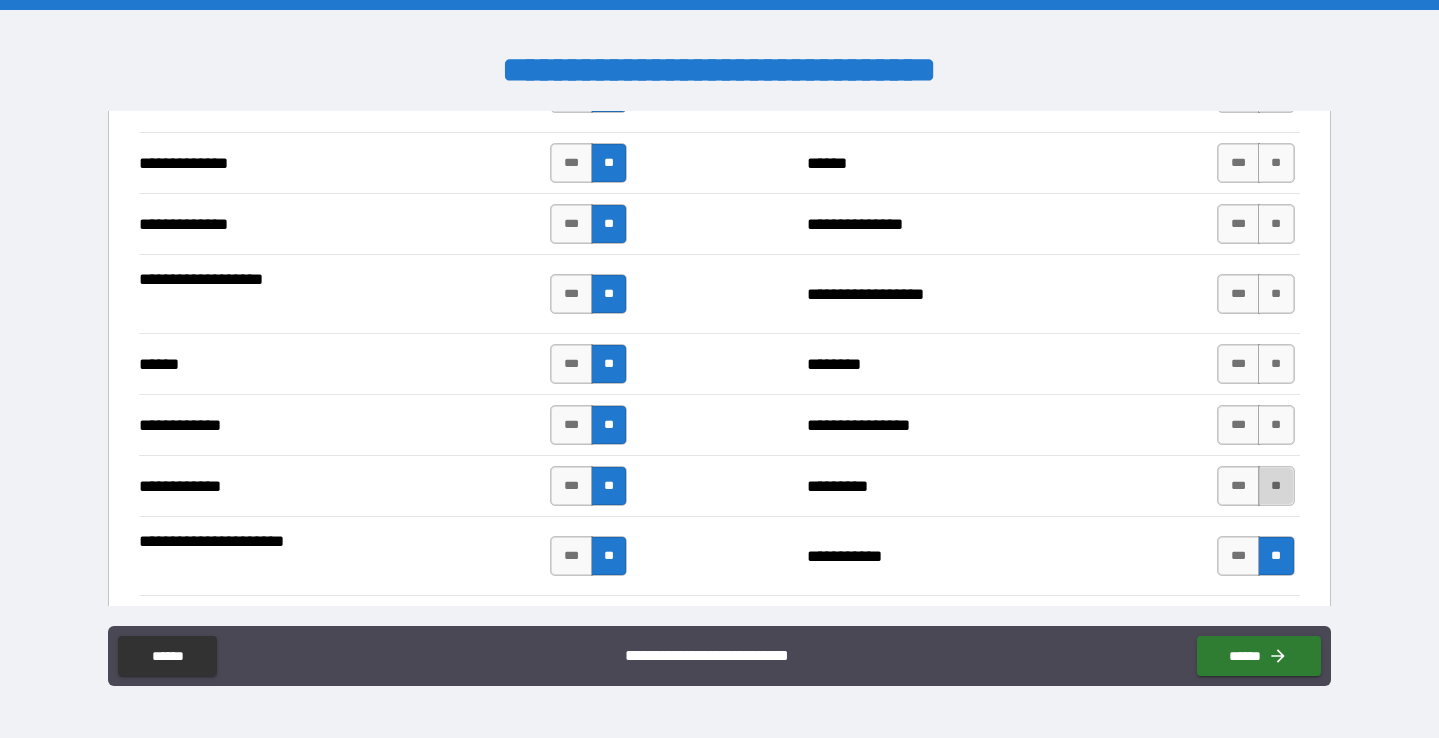 click on "**" at bounding box center [1276, 486] 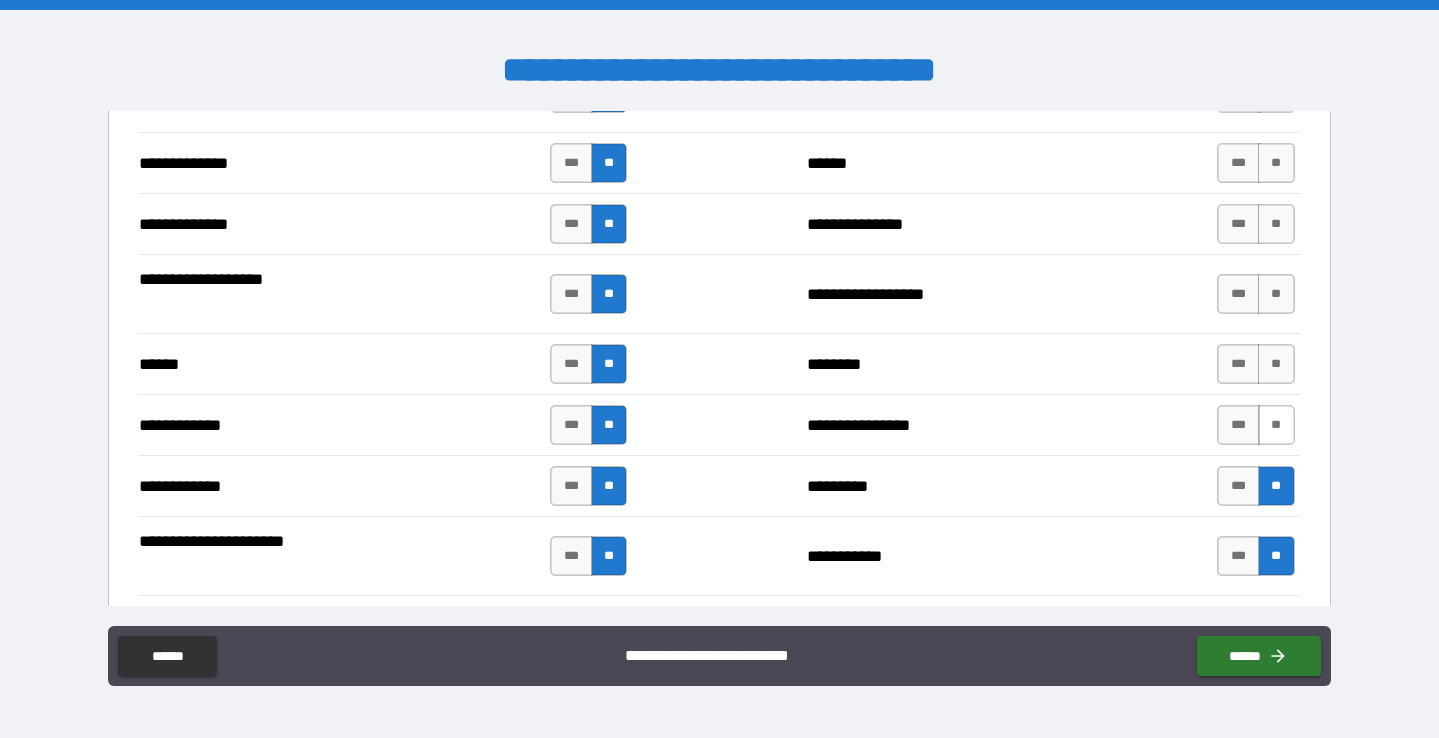 click on "**" at bounding box center [1276, 425] 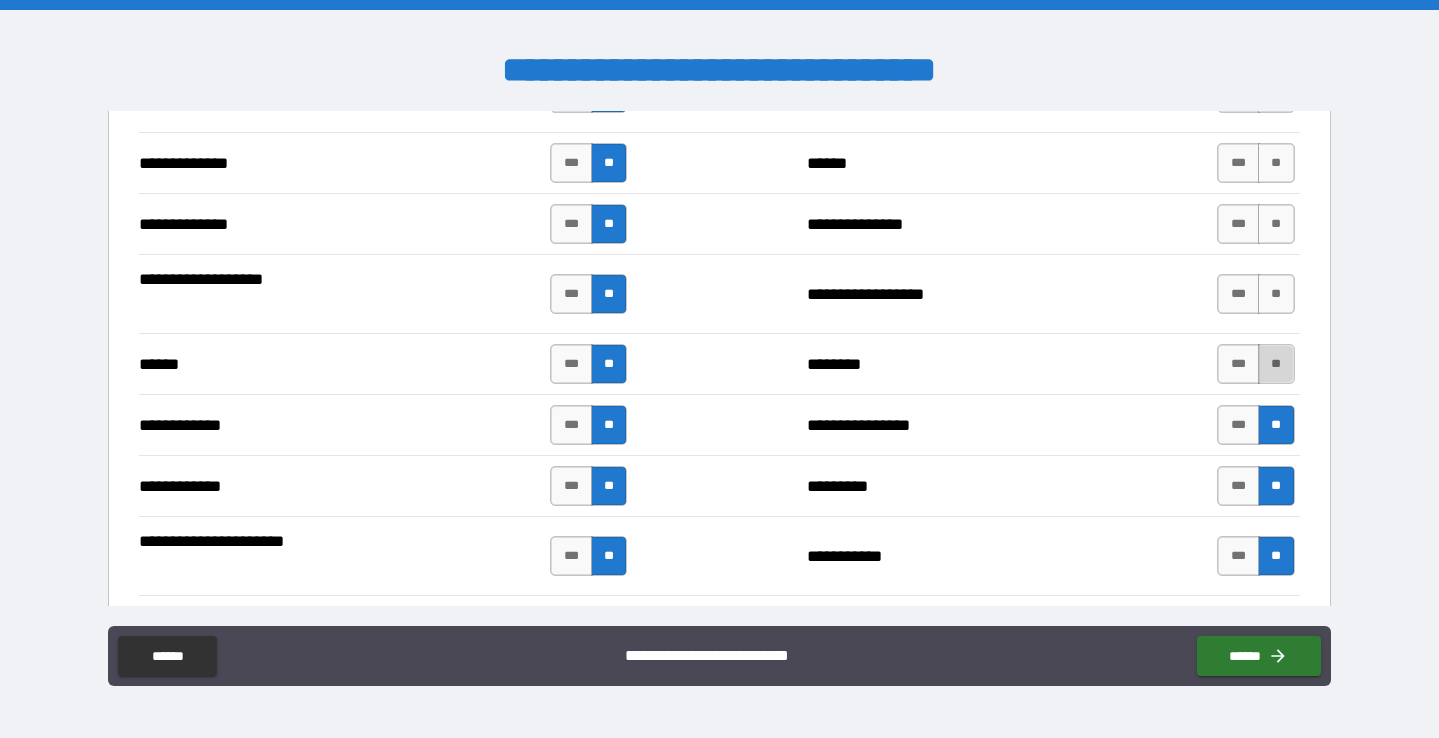 click on "**" at bounding box center [1276, 364] 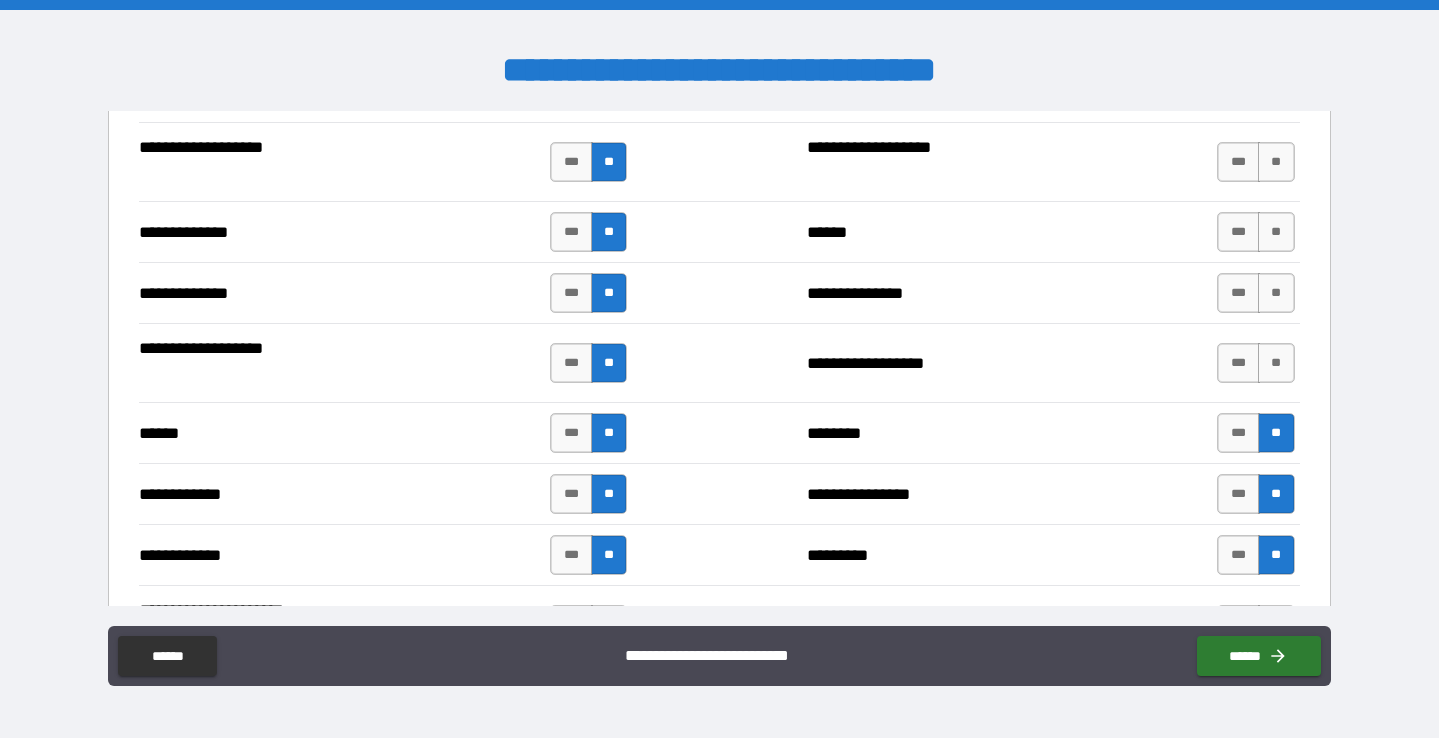scroll, scrollTop: 3406, scrollLeft: 0, axis: vertical 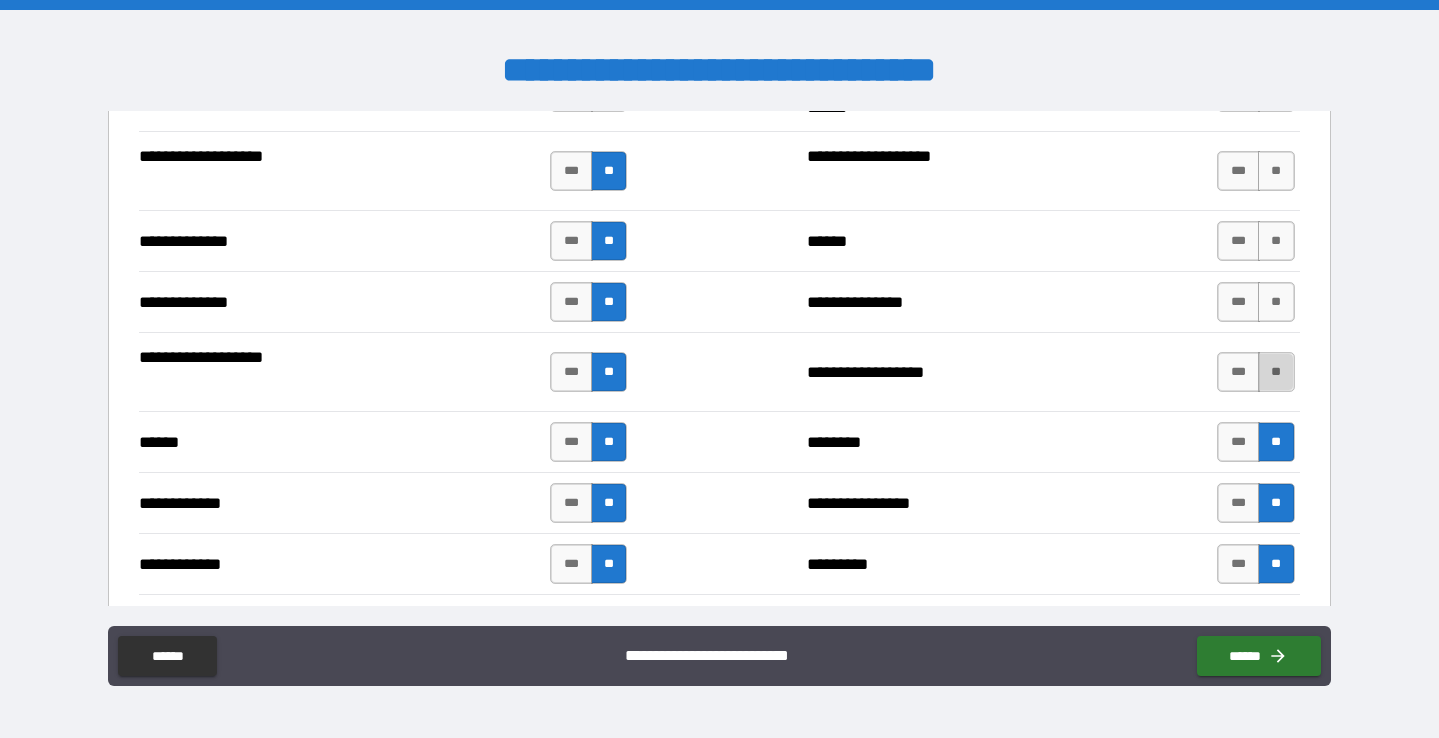 click on "**" at bounding box center [1276, 372] 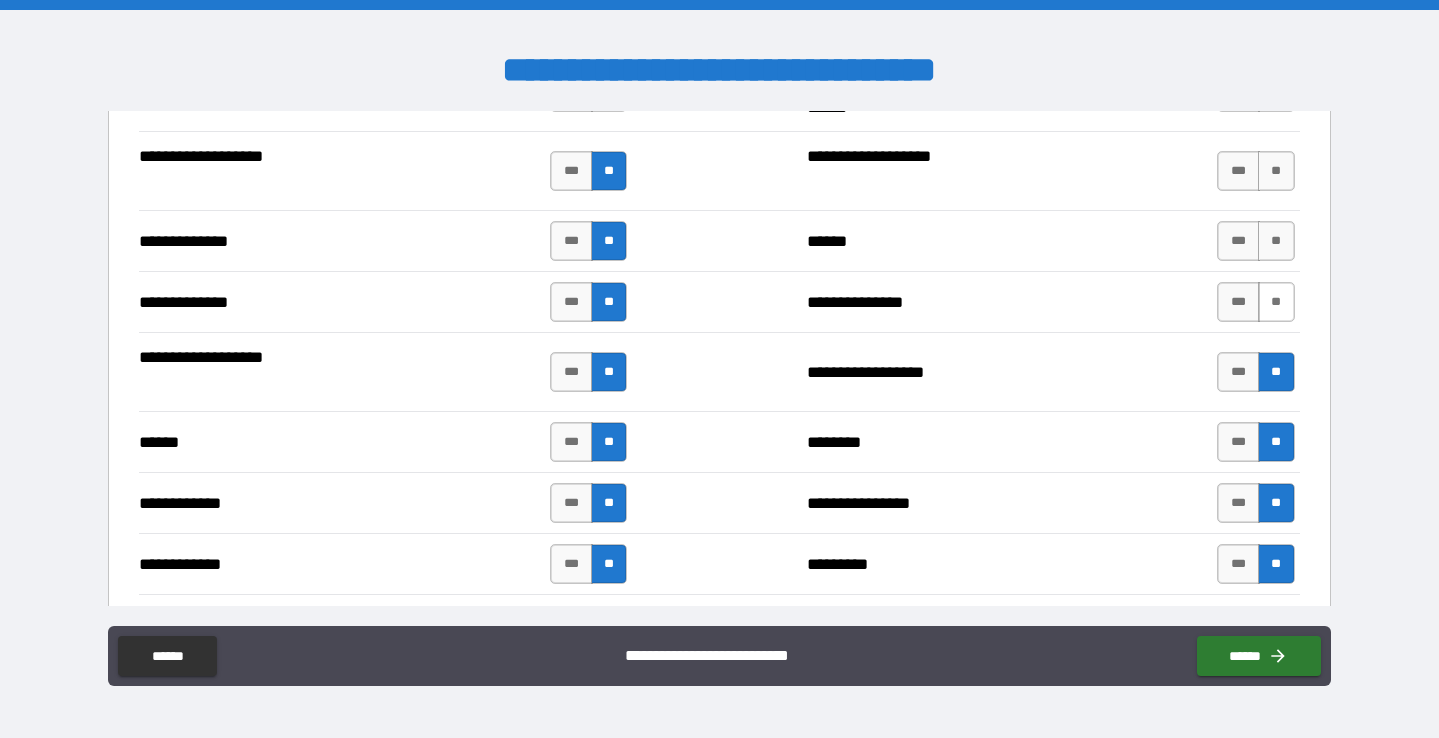 click on "**" at bounding box center (1276, 302) 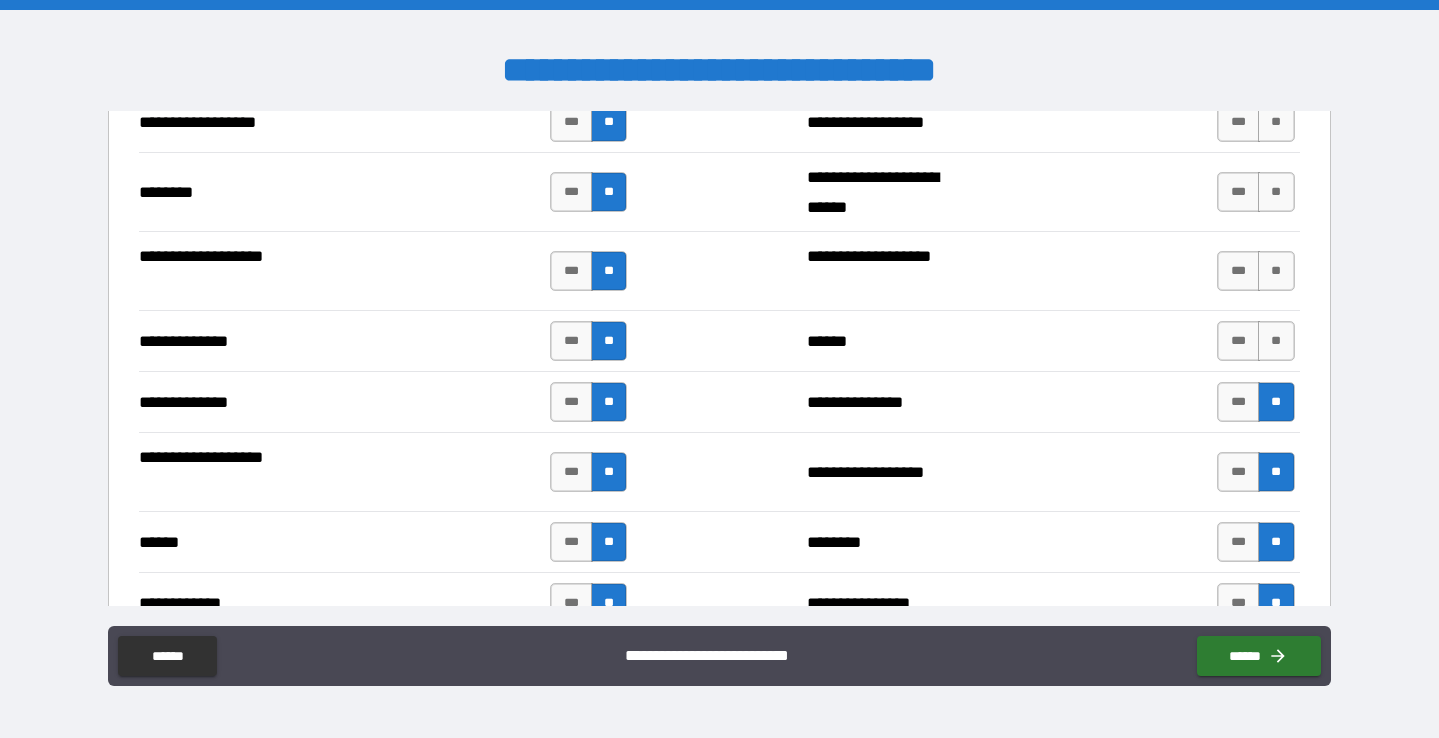 scroll, scrollTop: 3305, scrollLeft: 0, axis: vertical 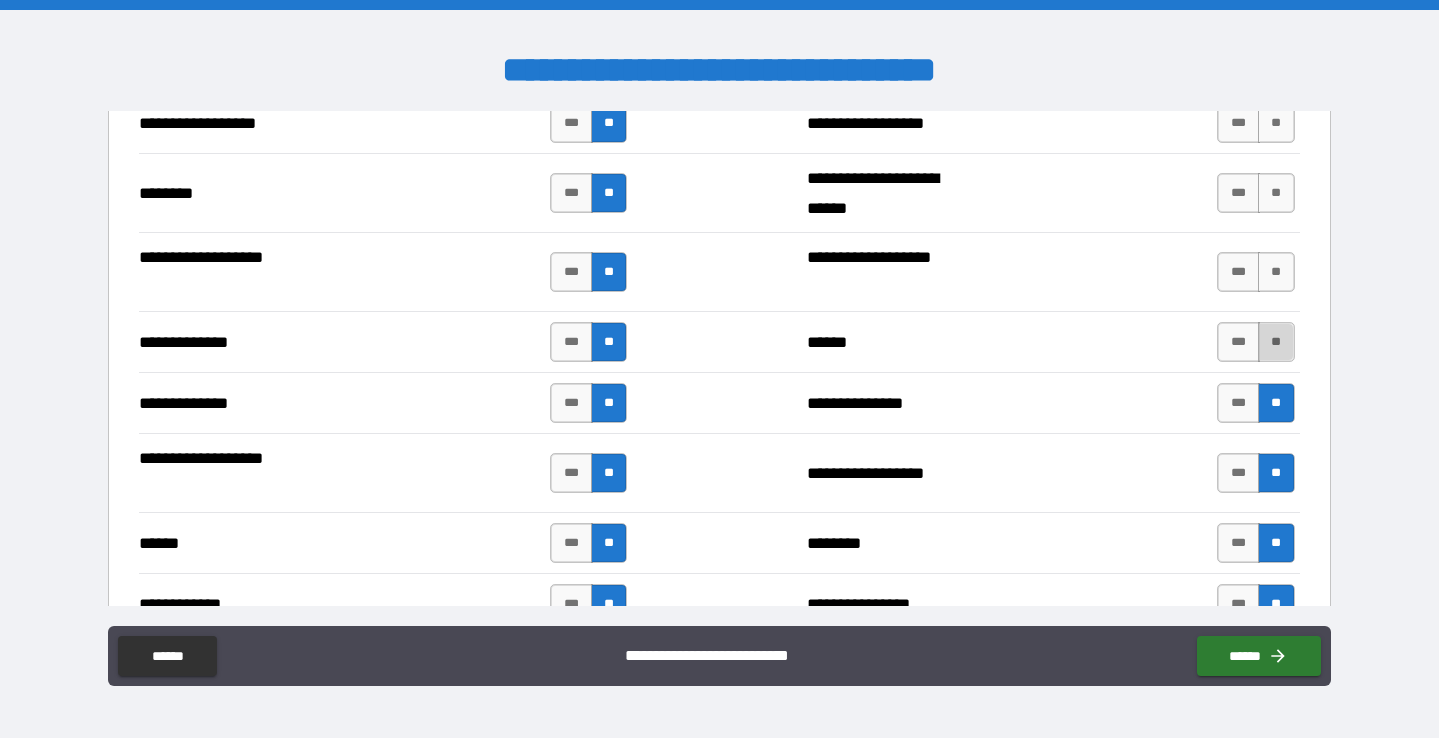 click on "**" at bounding box center (1276, 342) 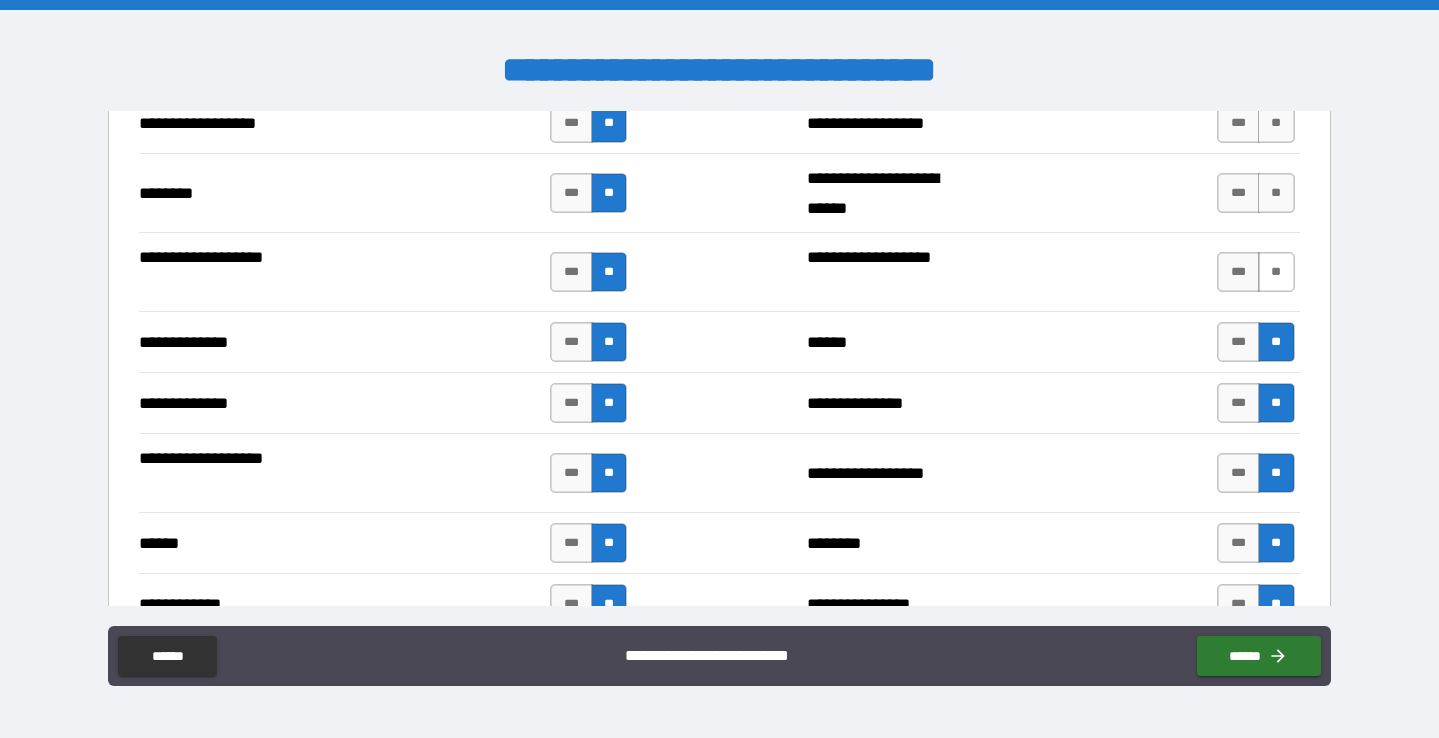 click on "**" at bounding box center (1276, 272) 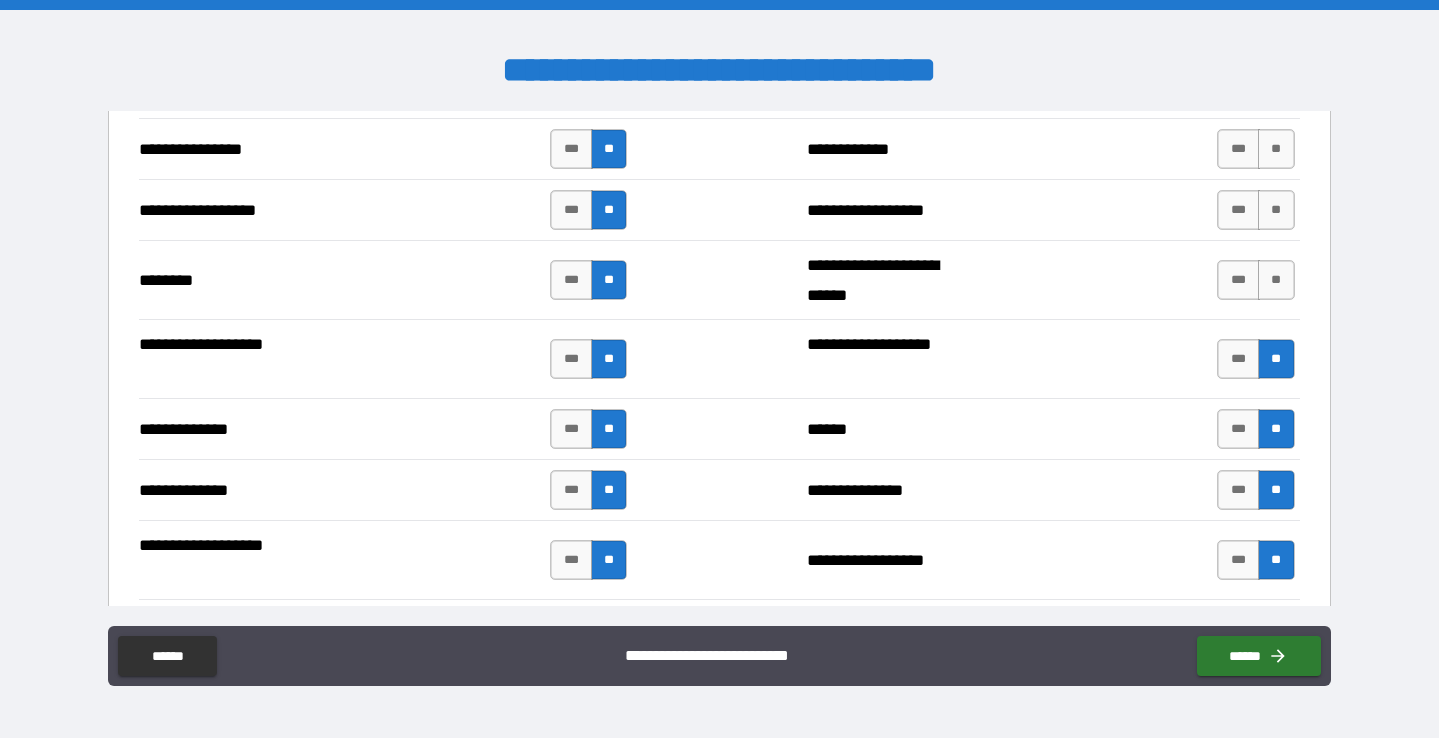 scroll, scrollTop: 3209, scrollLeft: 0, axis: vertical 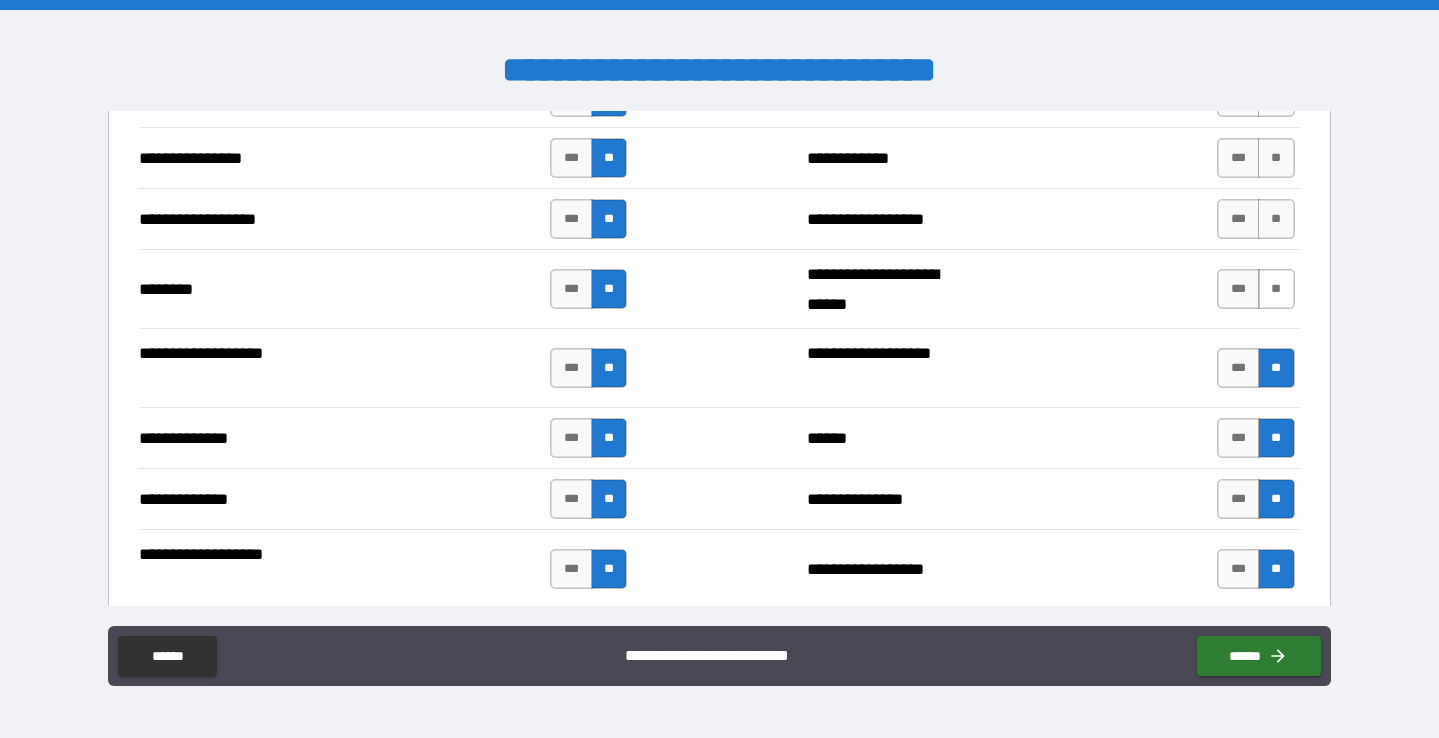 click on "**" at bounding box center [1276, 289] 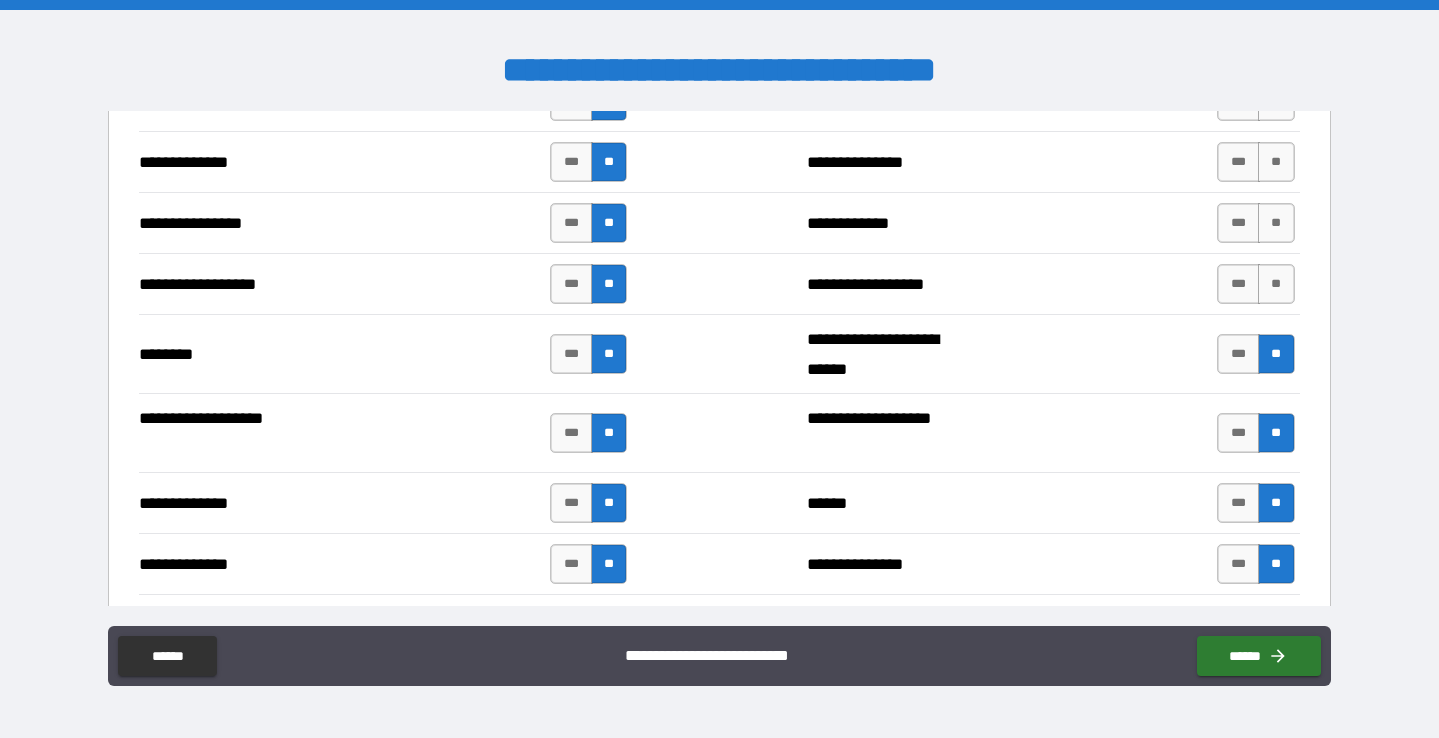 scroll, scrollTop: 3143, scrollLeft: 0, axis: vertical 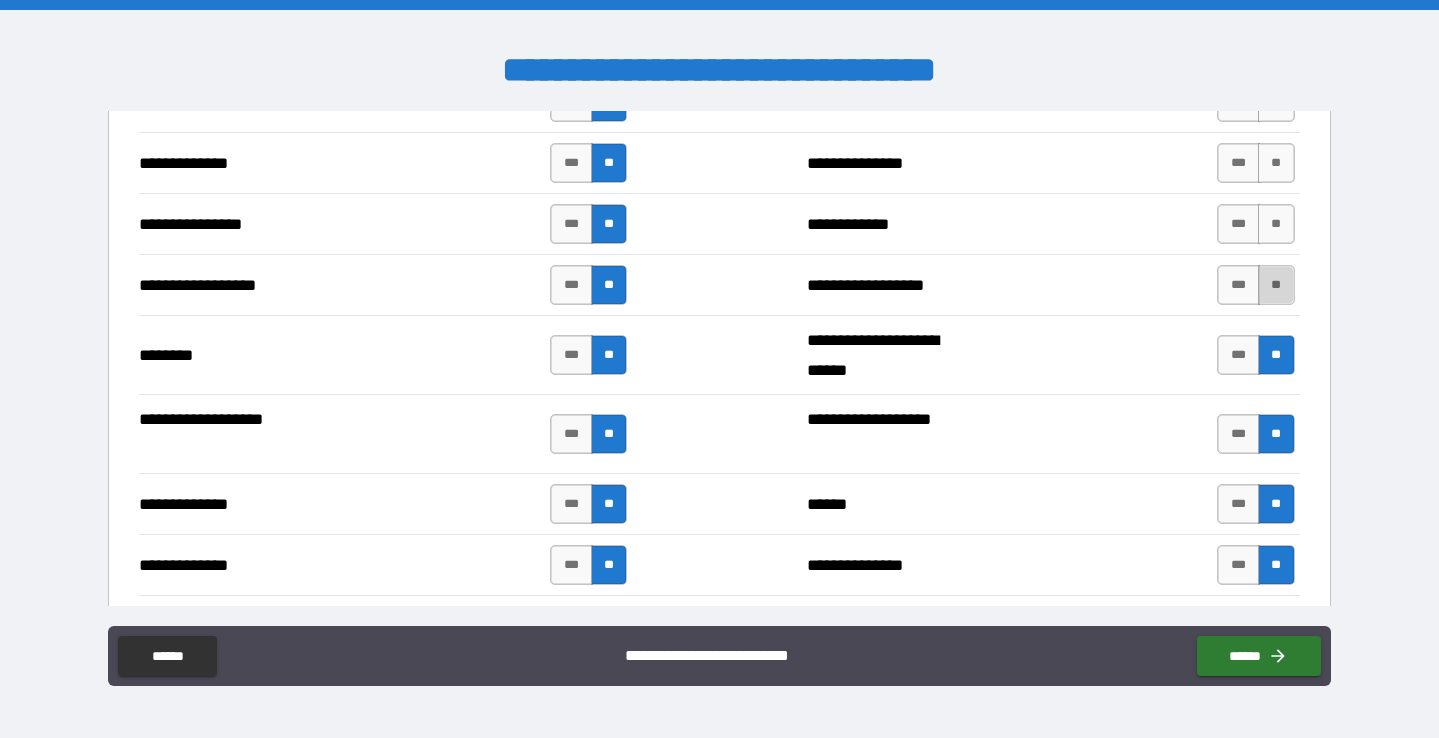 click on "**" at bounding box center (1276, 285) 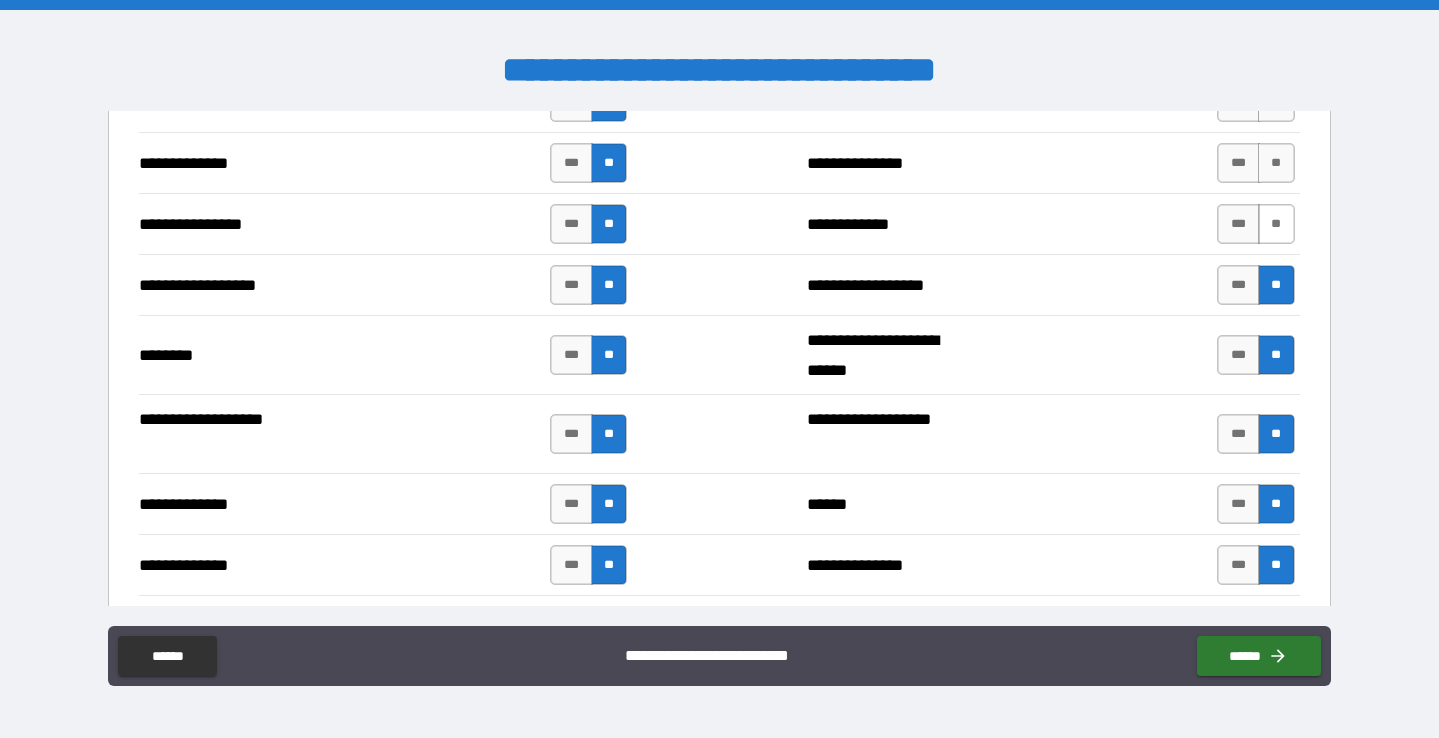 click on "**" at bounding box center (1276, 224) 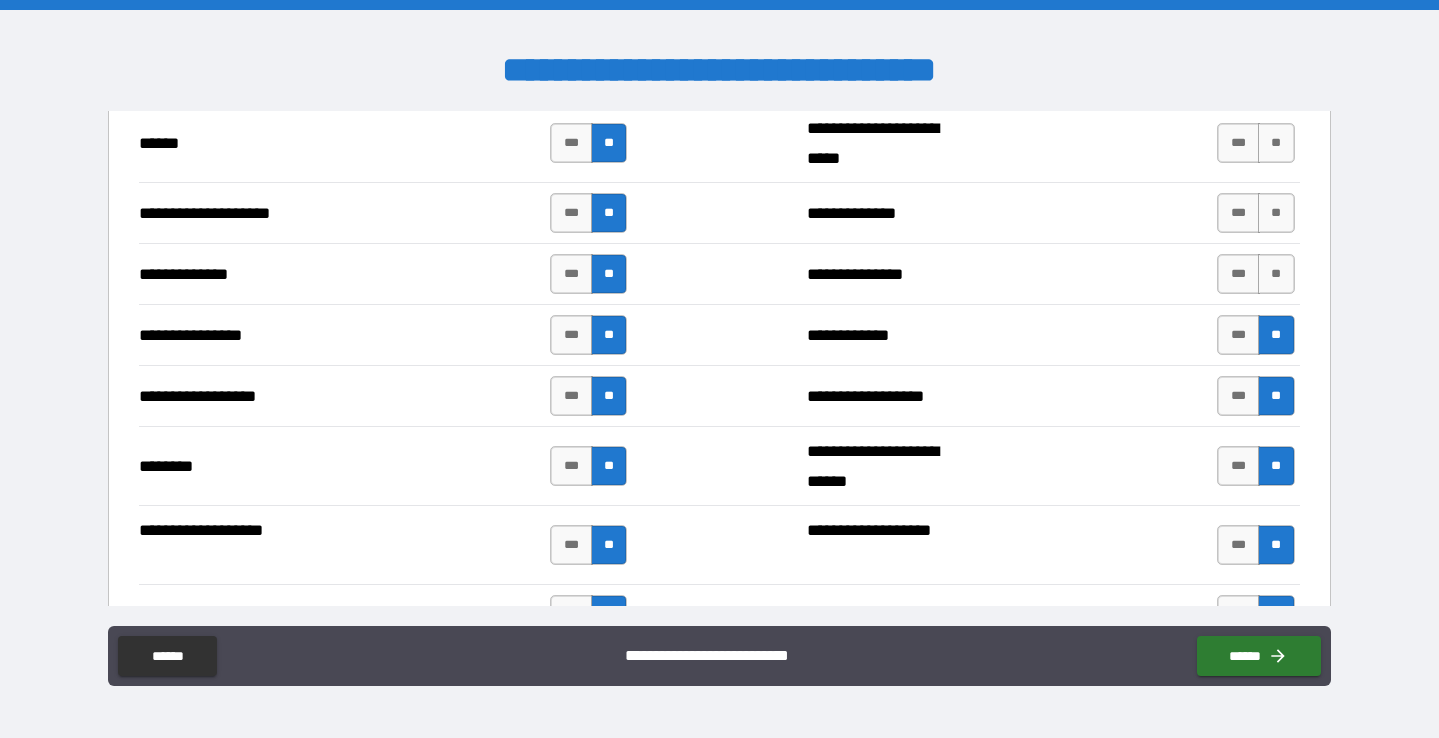 scroll, scrollTop: 3023, scrollLeft: 0, axis: vertical 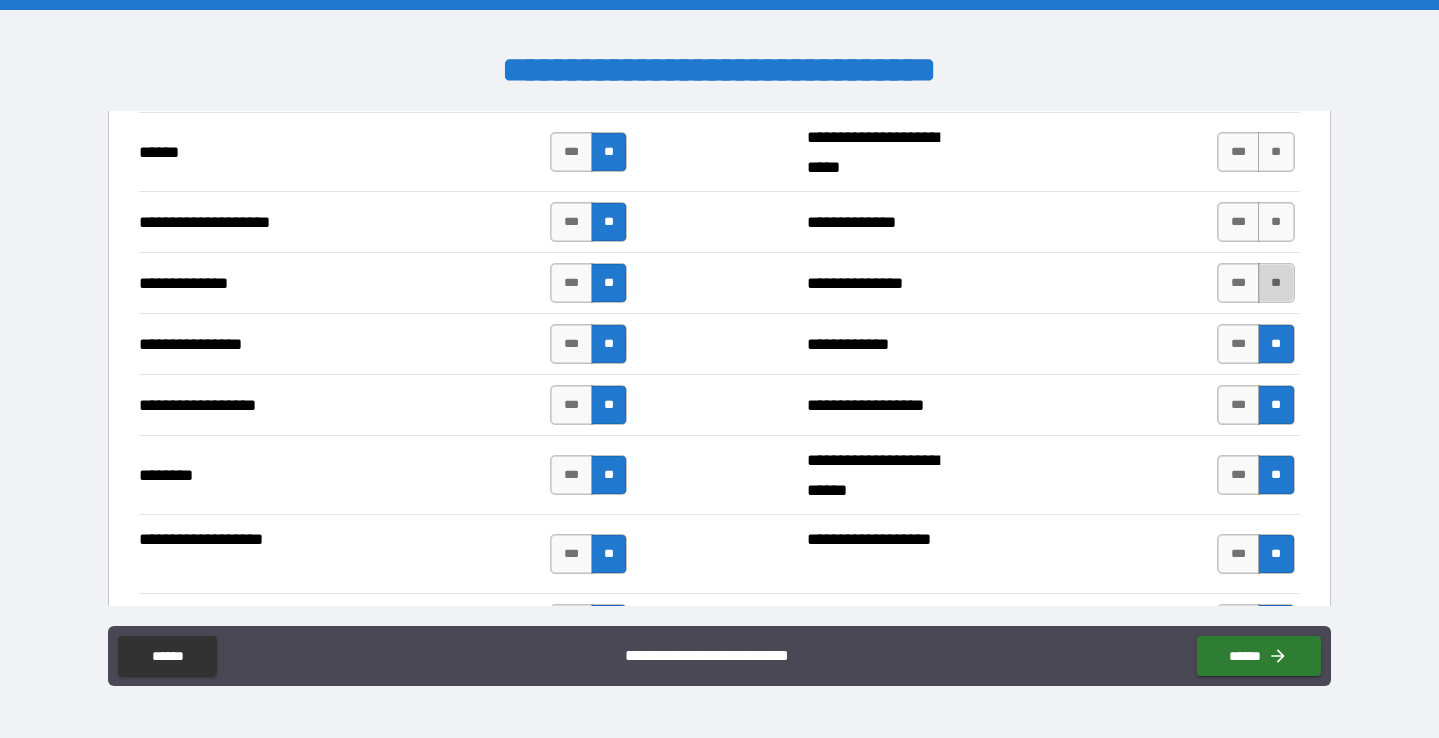 click on "**" at bounding box center [1276, 283] 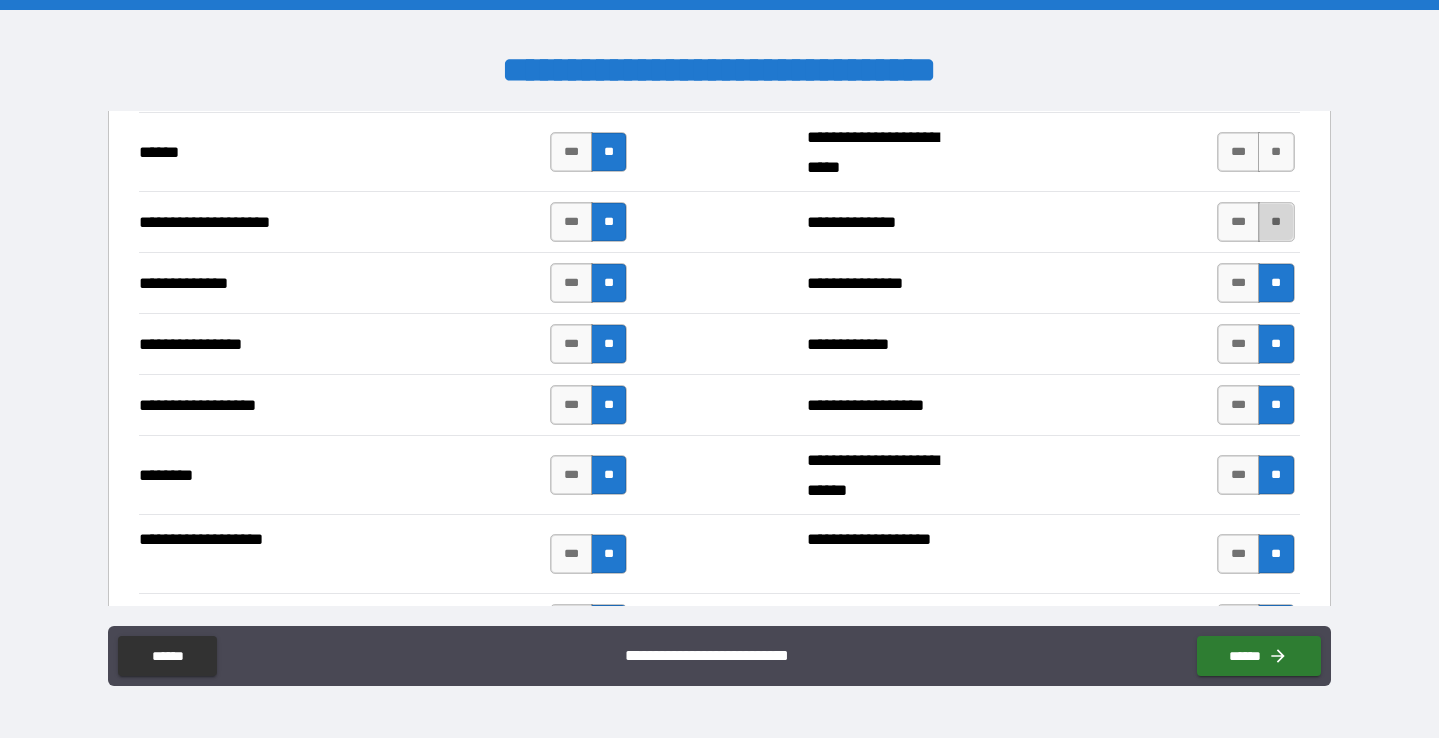 click on "**" at bounding box center [1276, 222] 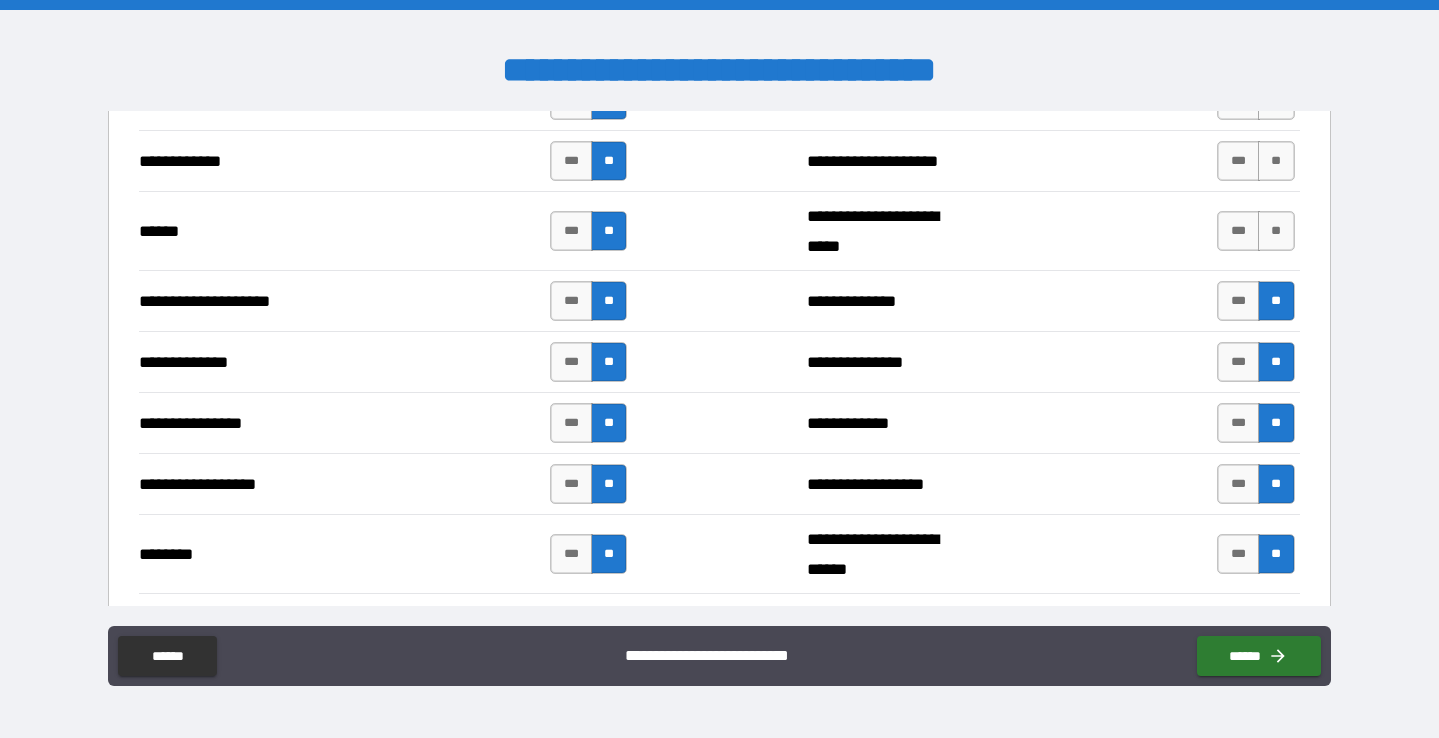 scroll, scrollTop: 2940, scrollLeft: 0, axis: vertical 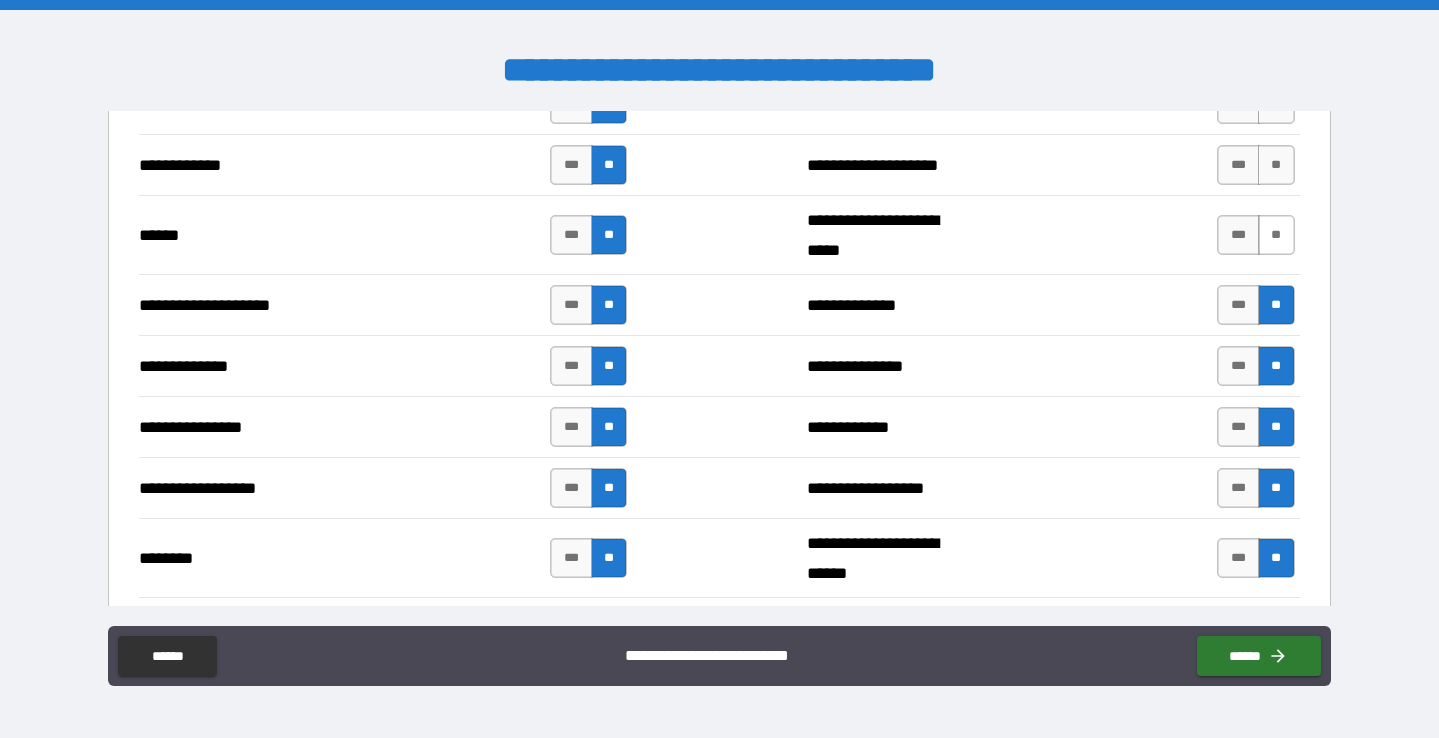 click on "**" at bounding box center [1276, 235] 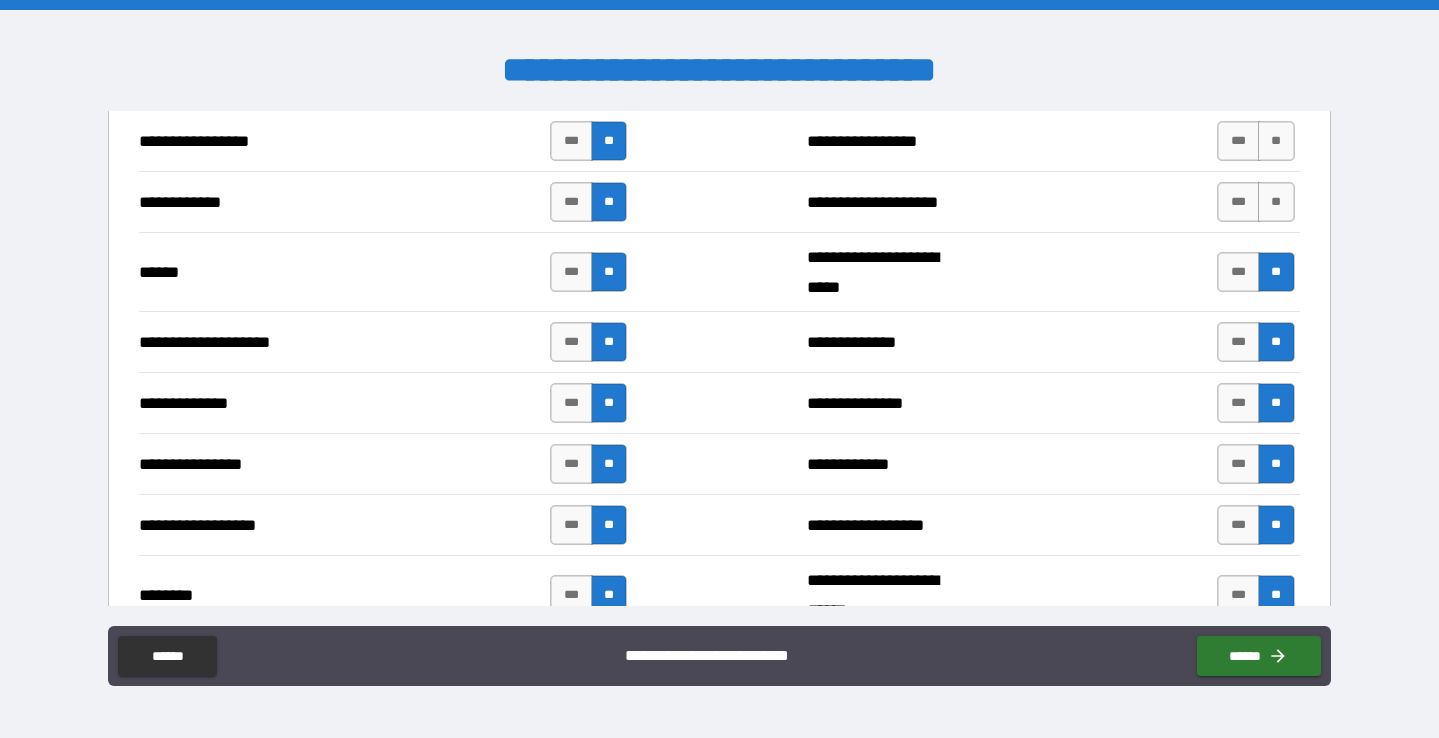 scroll, scrollTop: 2902, scrollLeft: 0, axis: vertical 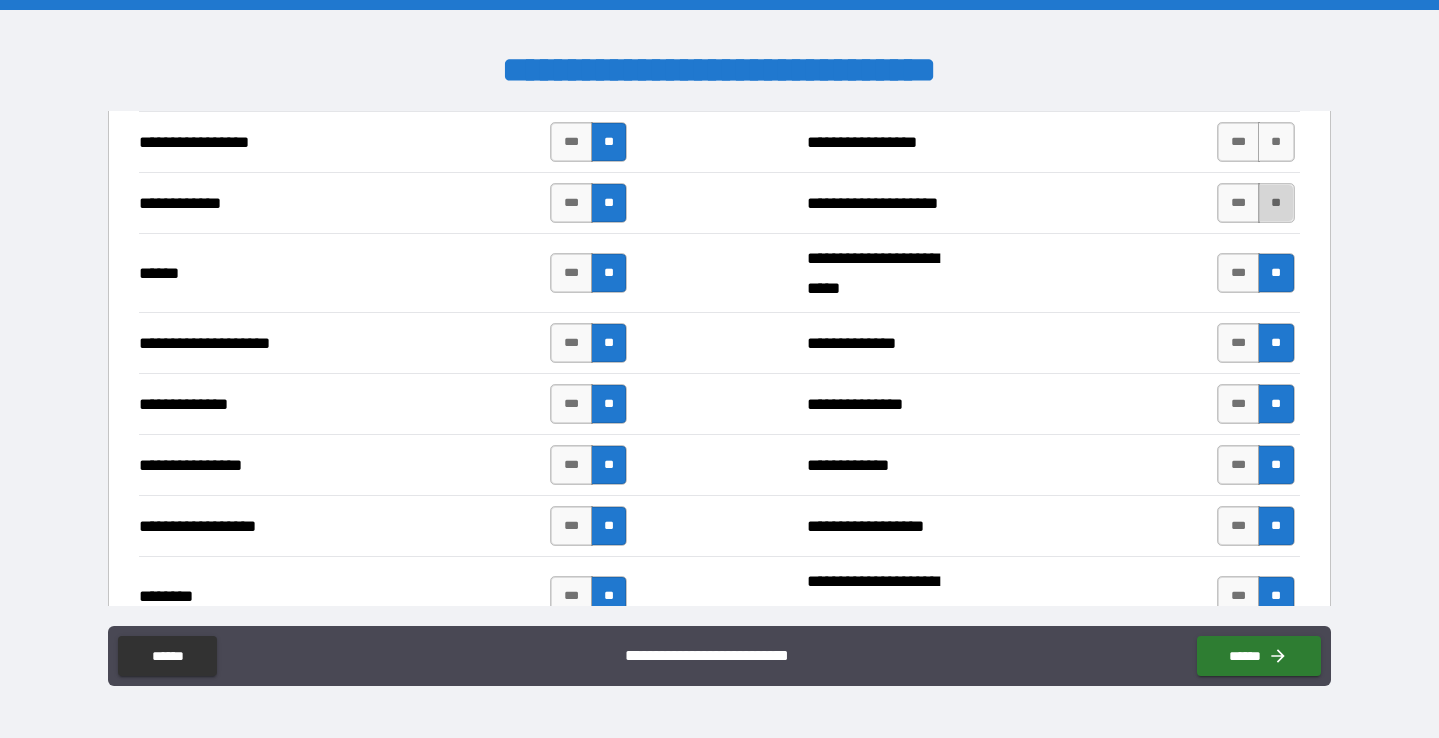 click on "**" at bounding box center (1276, 203) 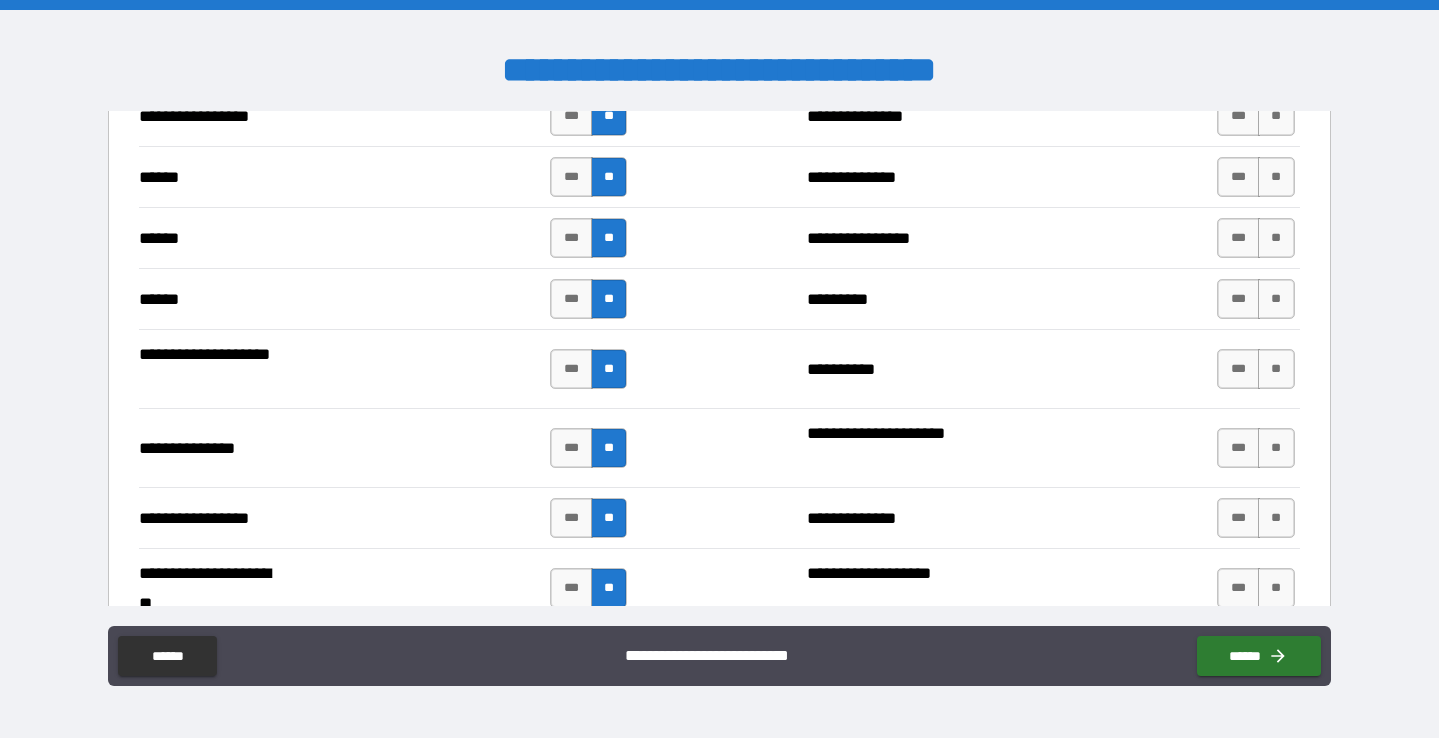 scroll, scrollTop: 2262, scrollLeft: 0, axis: vertical 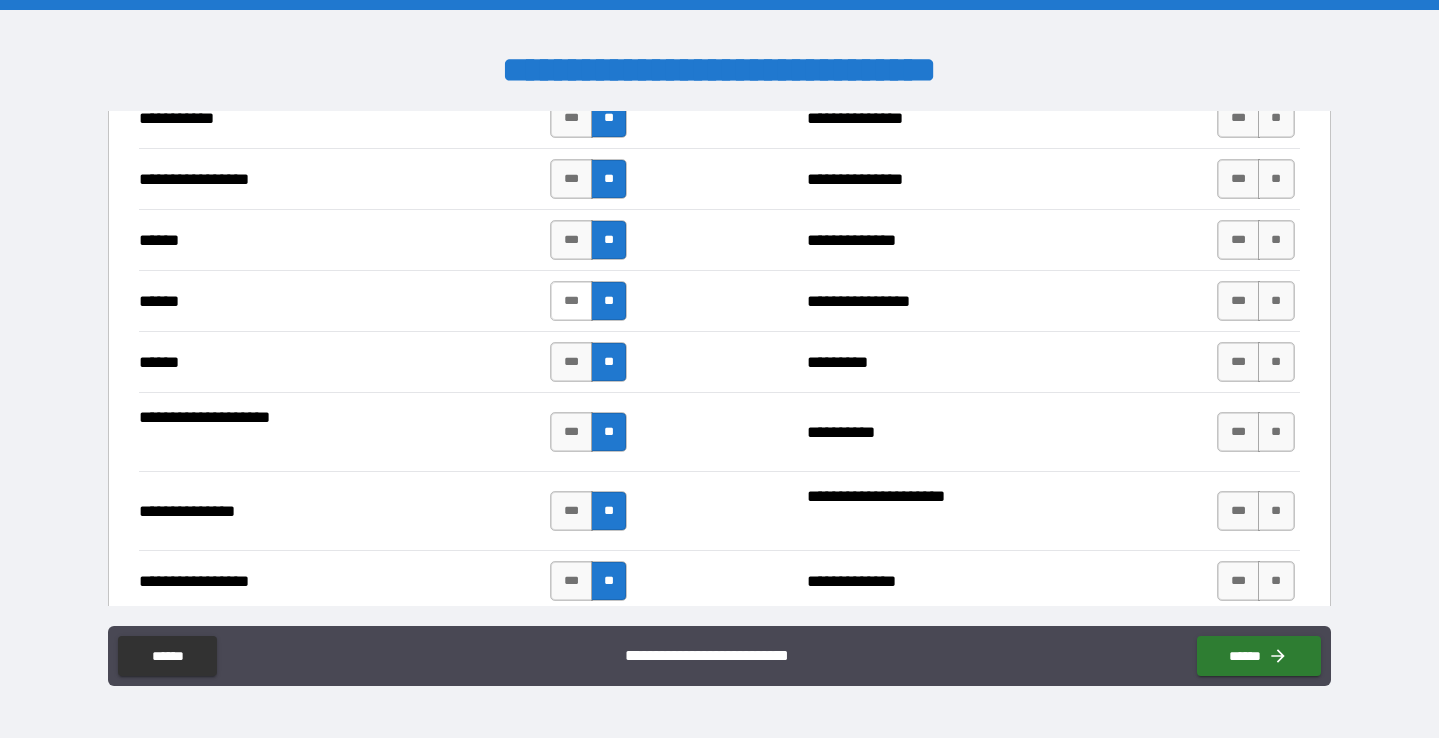 click on "***" at bounding box center (571, 301) 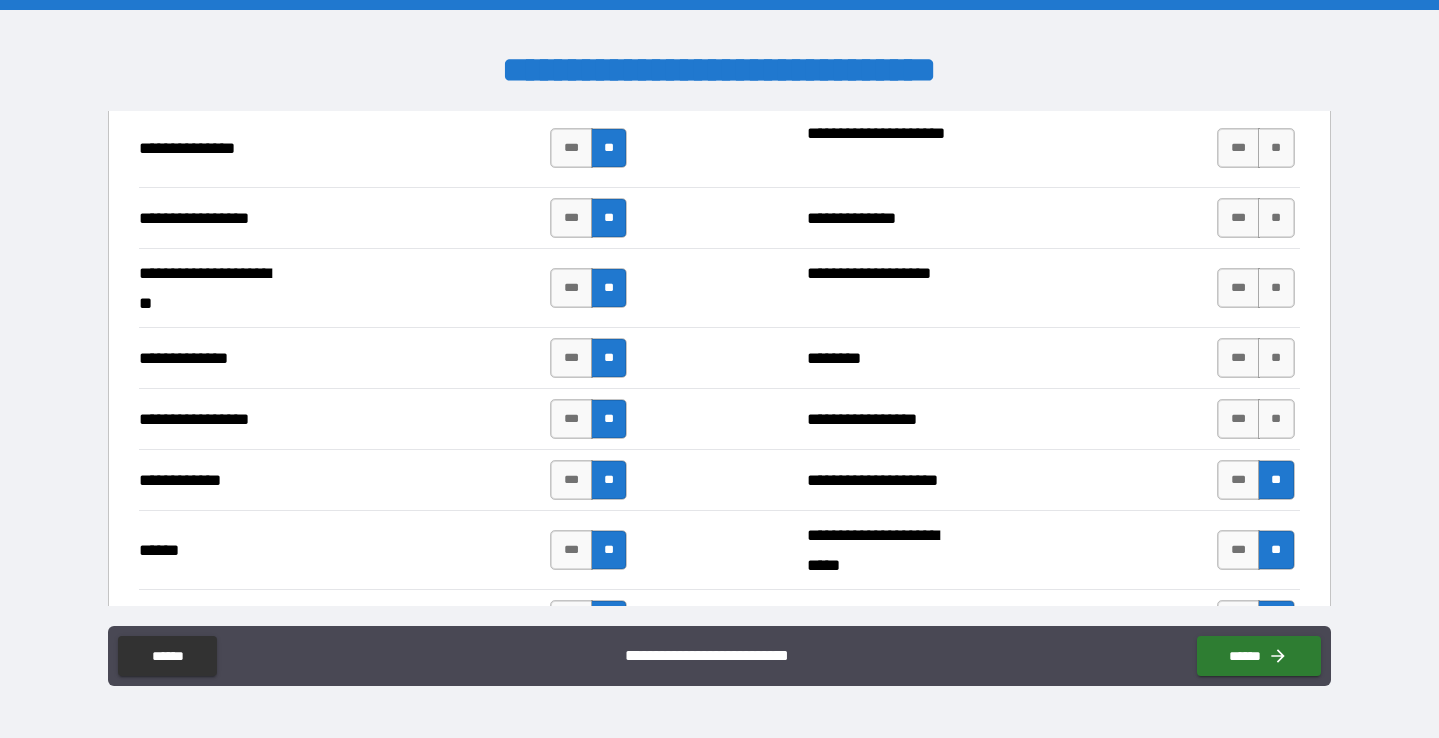 scroll, scrollTop: 2632, scrollLeft: 0, axis: vertical 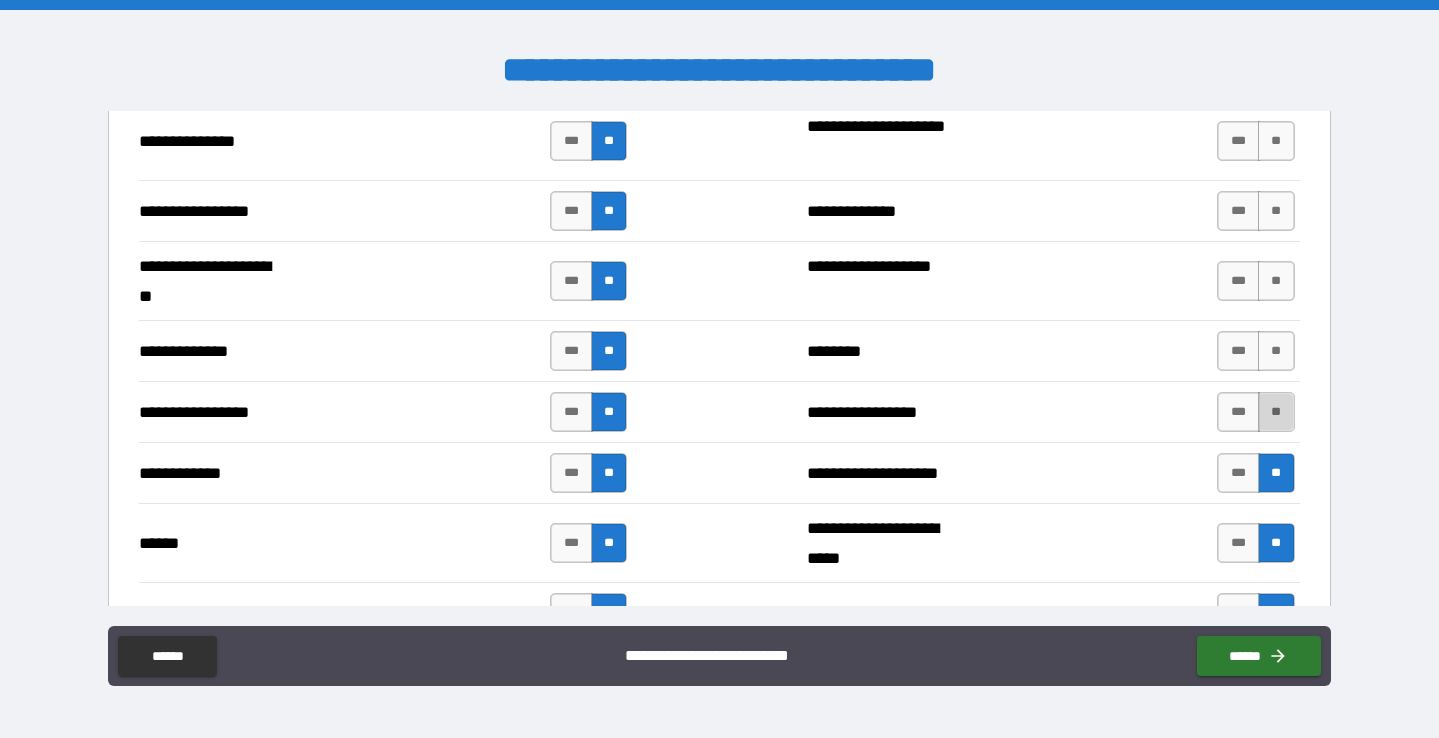 click on "**" at bounding box center [1276, 412] 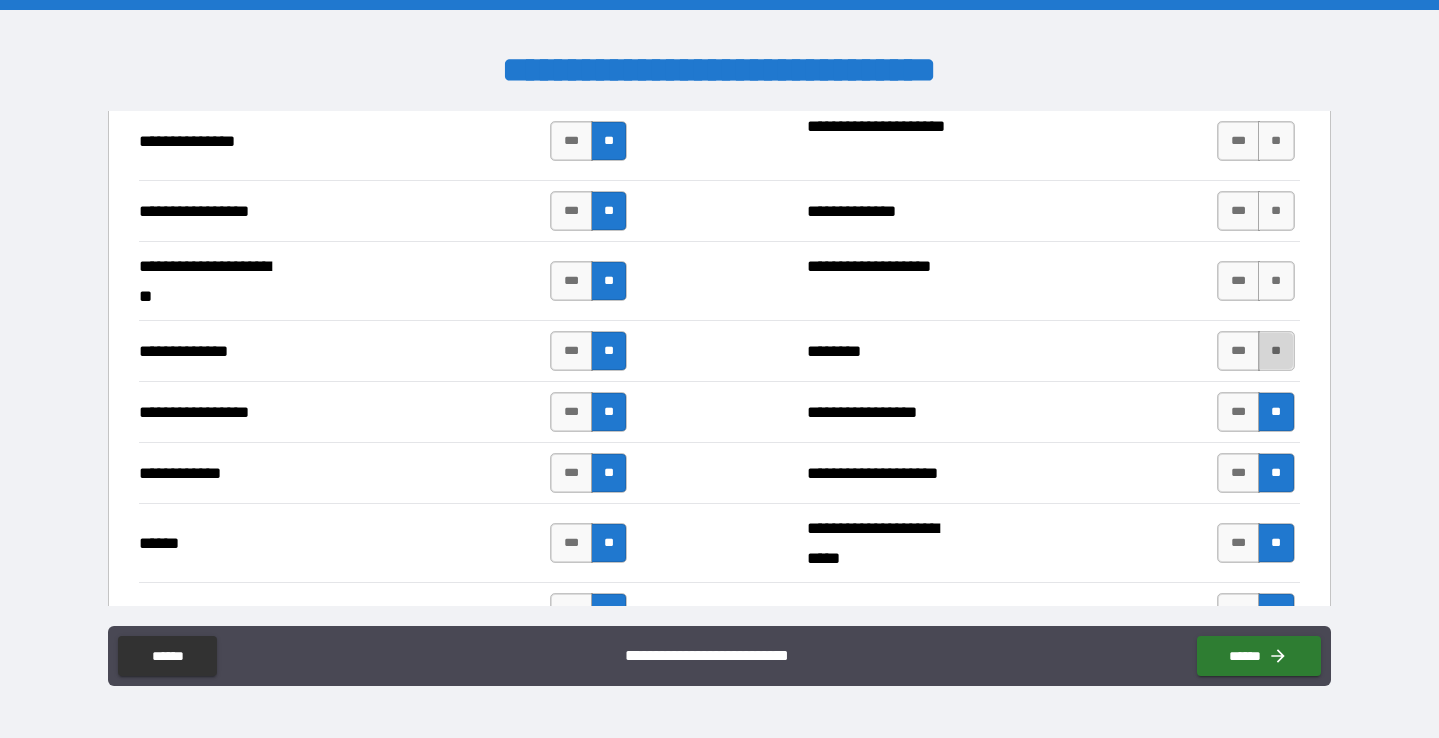 click on "**" at bounding box center (1276, 351) 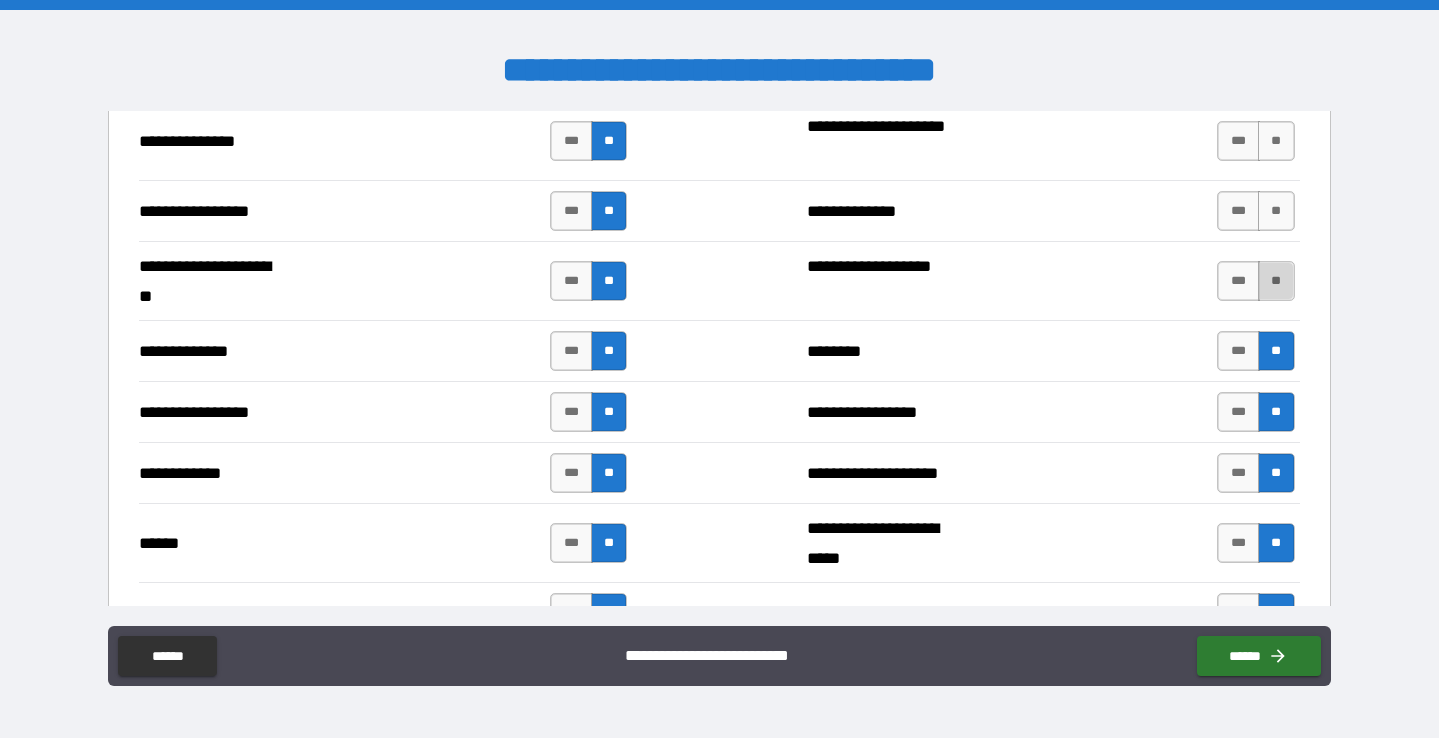 click on "**" at bounding box center [1276, 281] 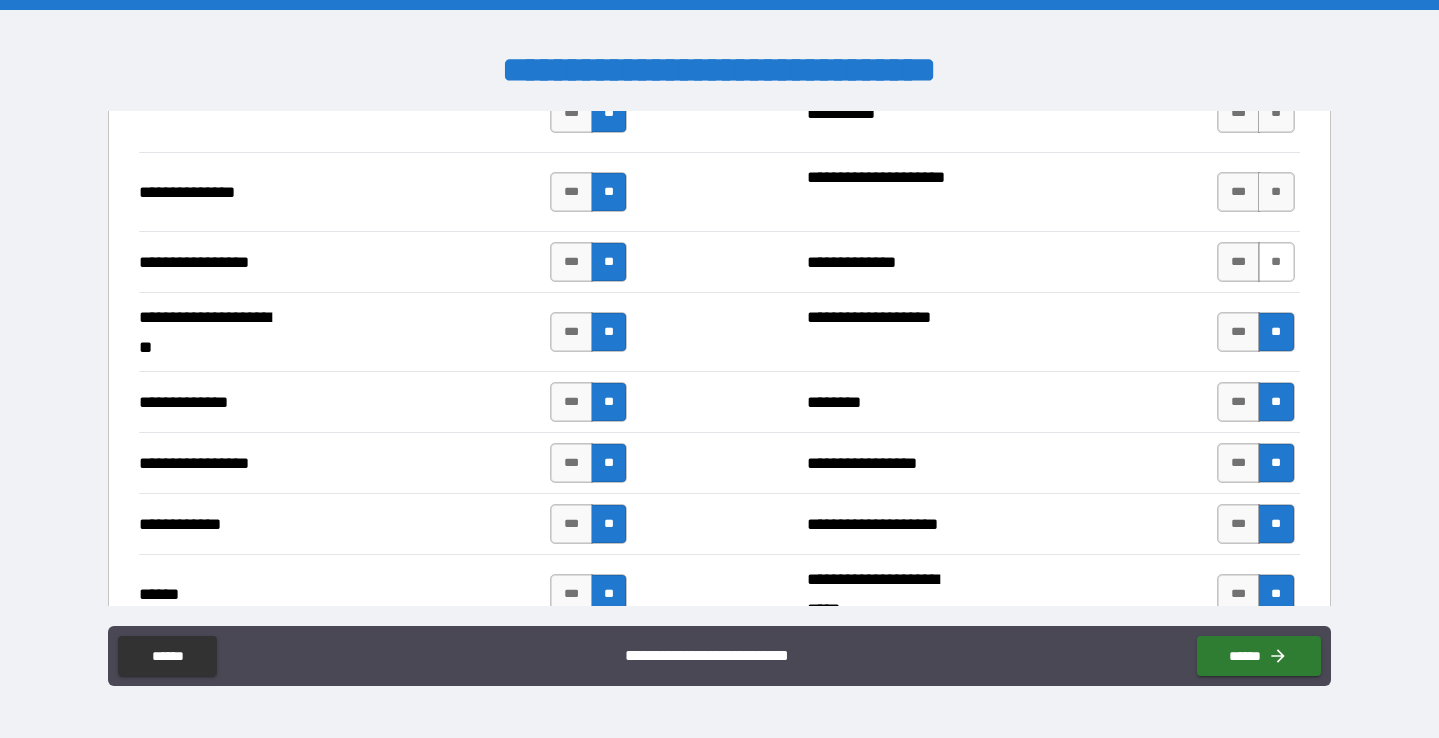 click on "**" at bounding box center [1276, 262] 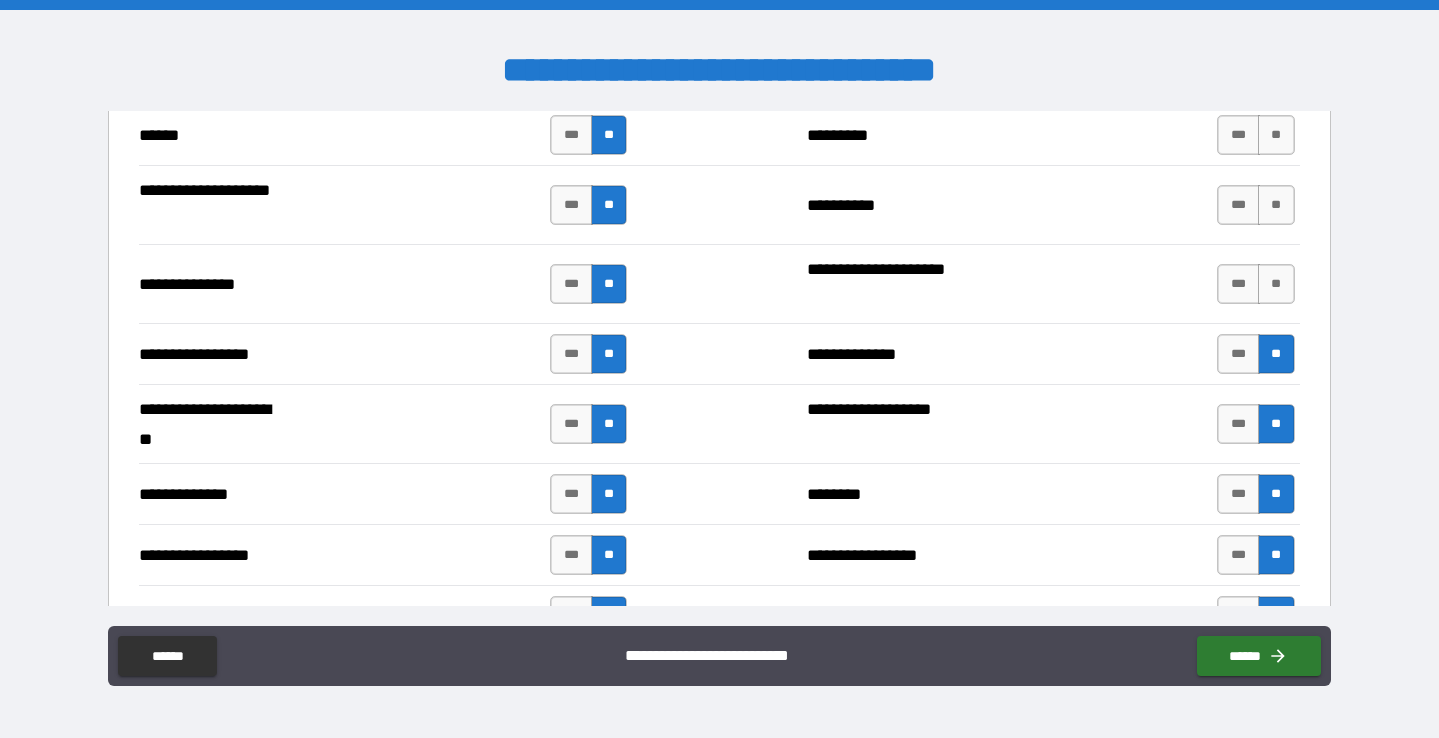 scroll, scrollTop: 2474, scrollLeft: 0, axis: vertical 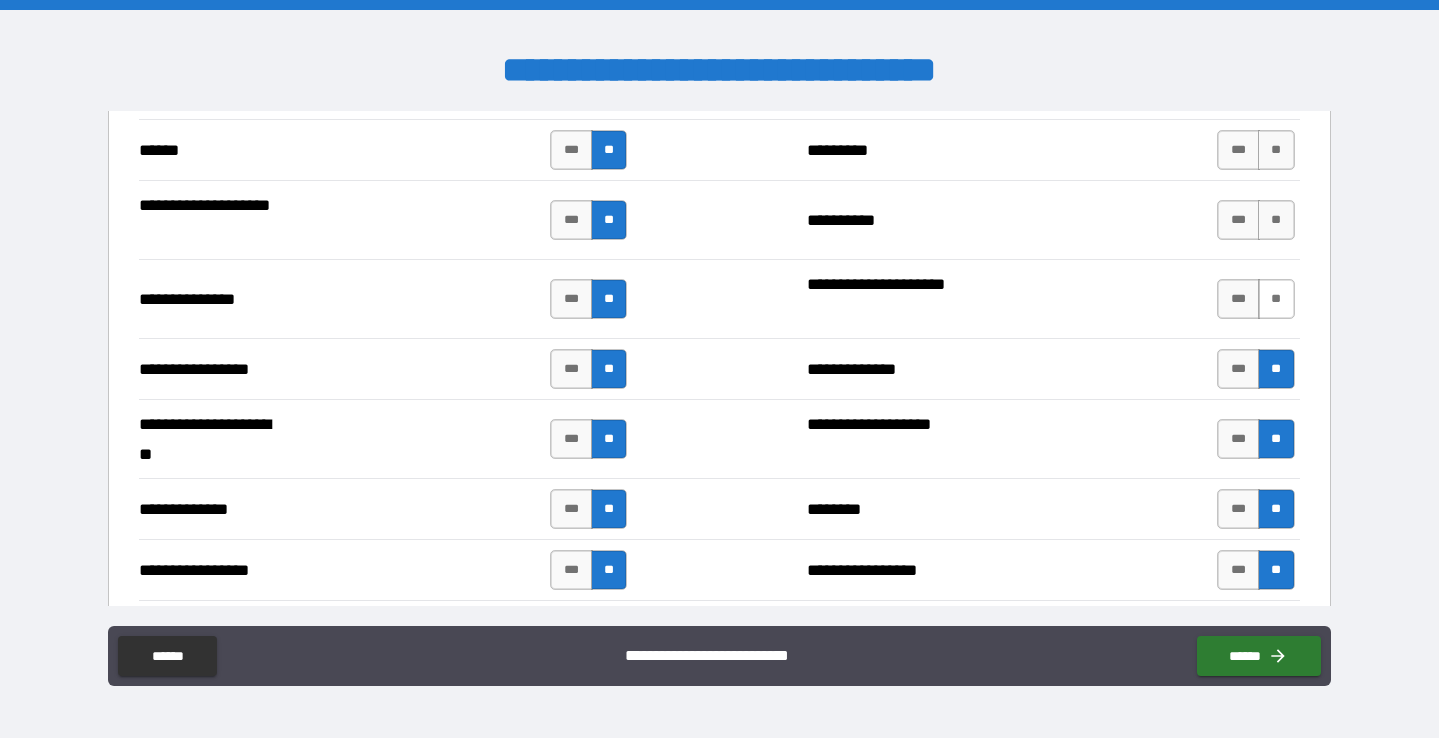 click on "**" at bounding box center (1276, 299) 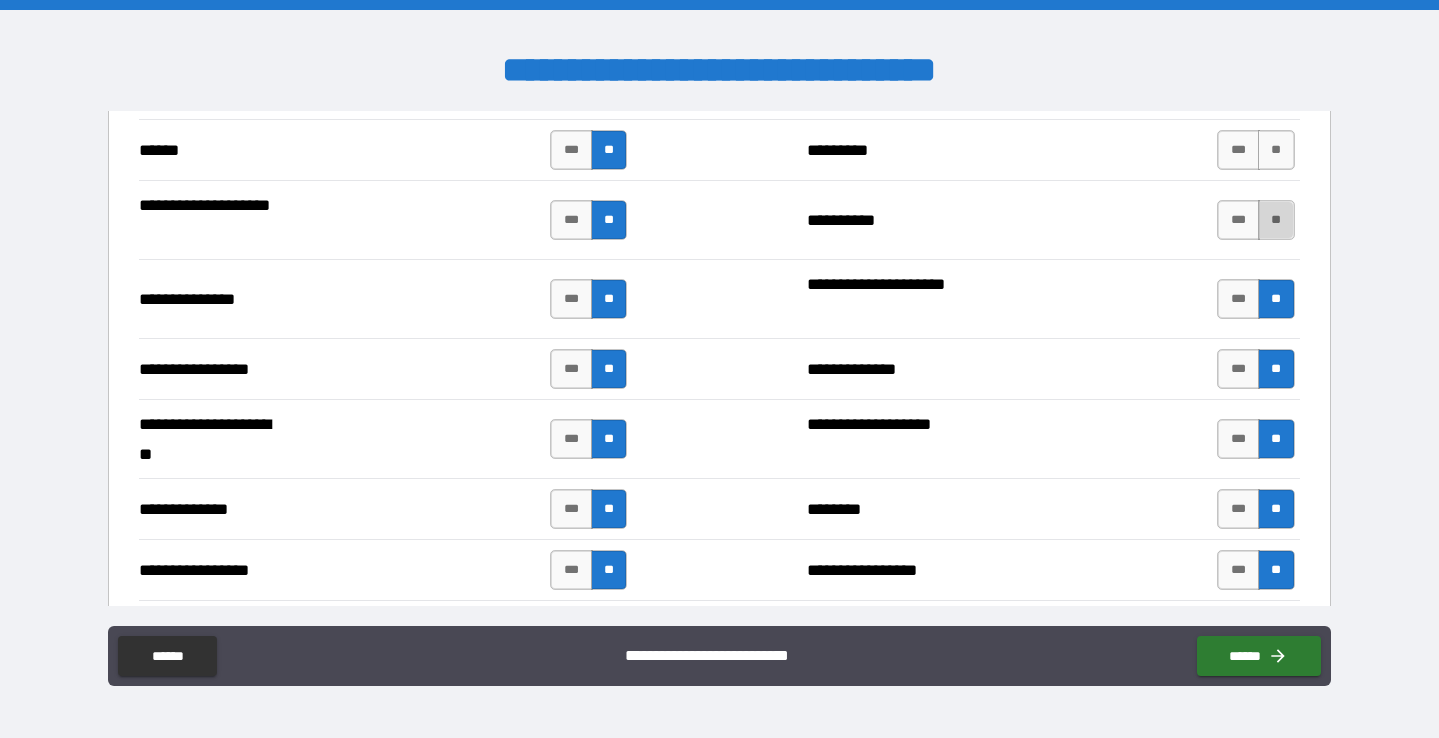 click on "**" at bounding box center (1276, 220) 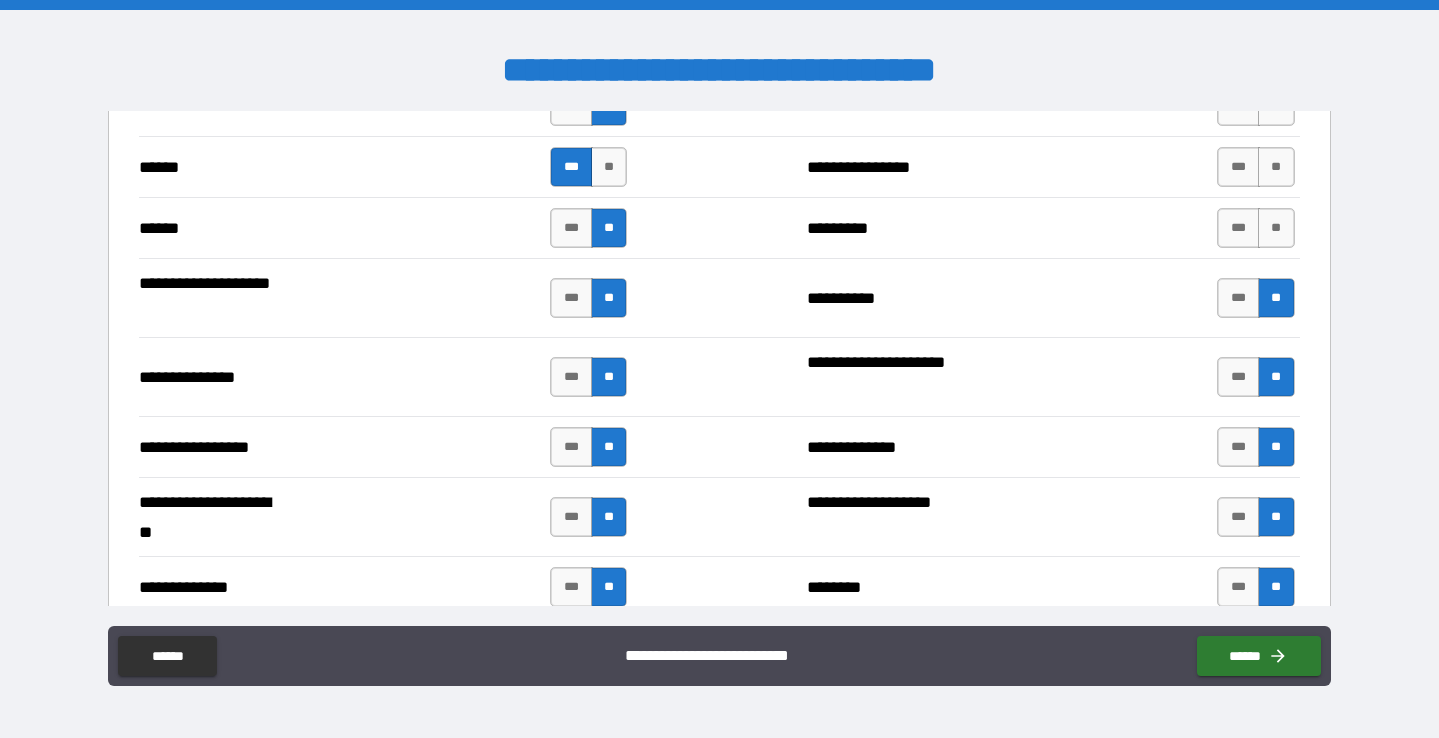 scroll, scrollTop: 2370, scrollLeft: 0, axis: vertical 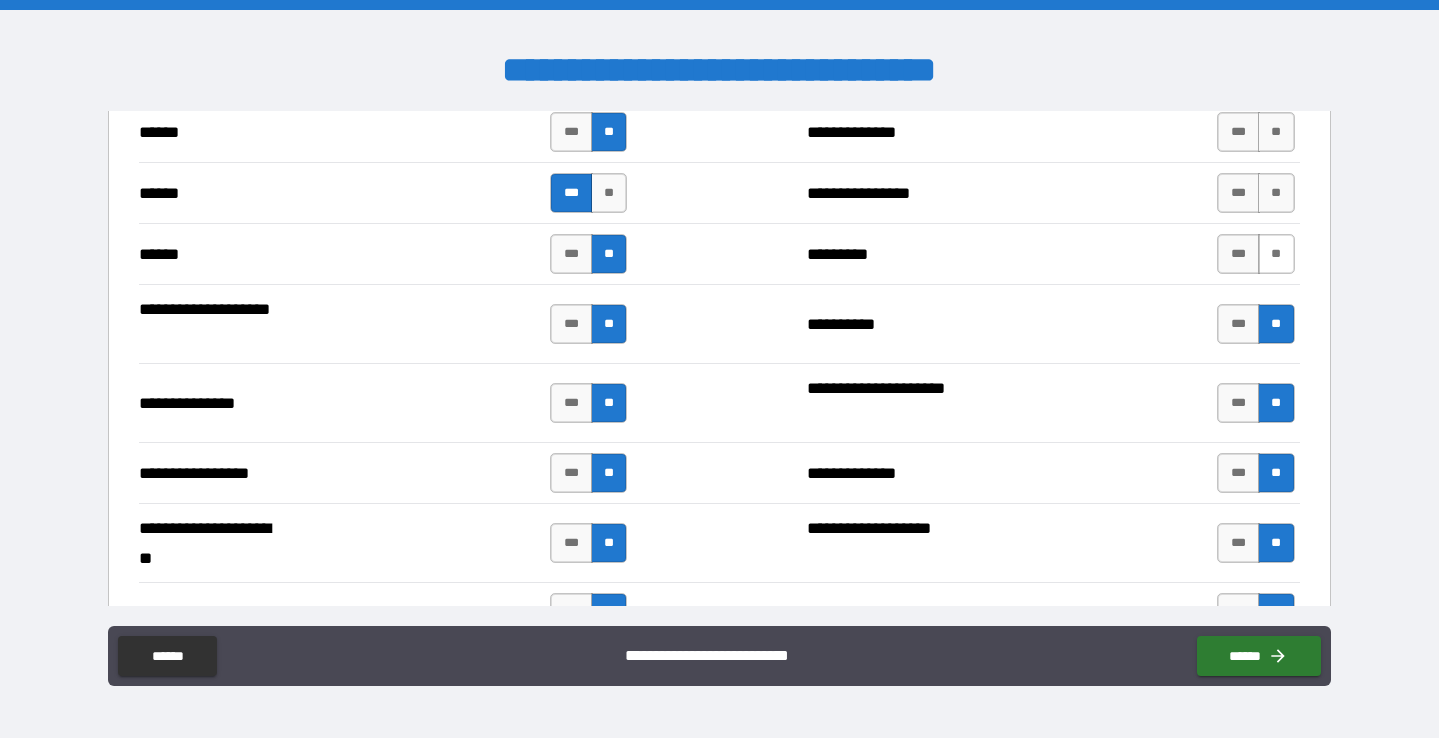 click on "**" at bounding box center [1276, 254] 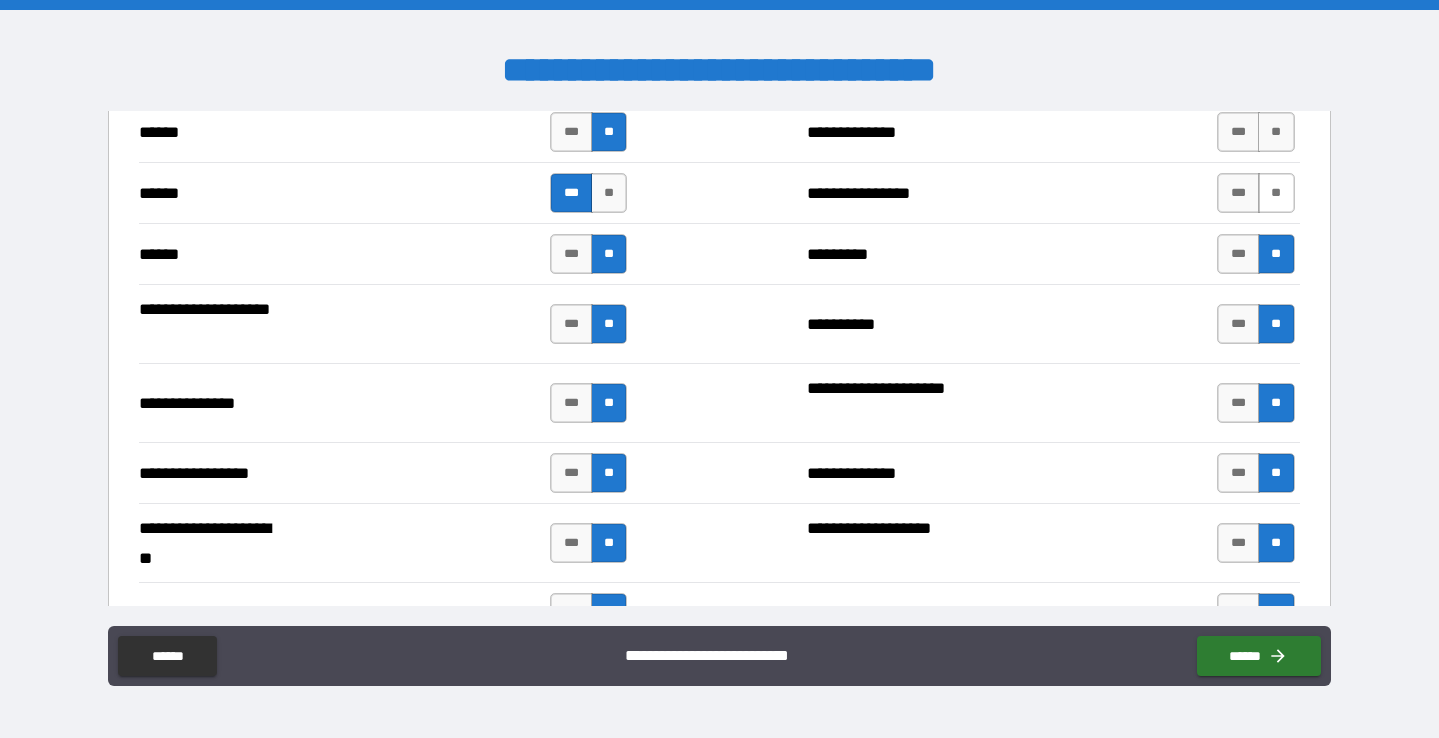 click on "**" at bounding box center [1276, 193] 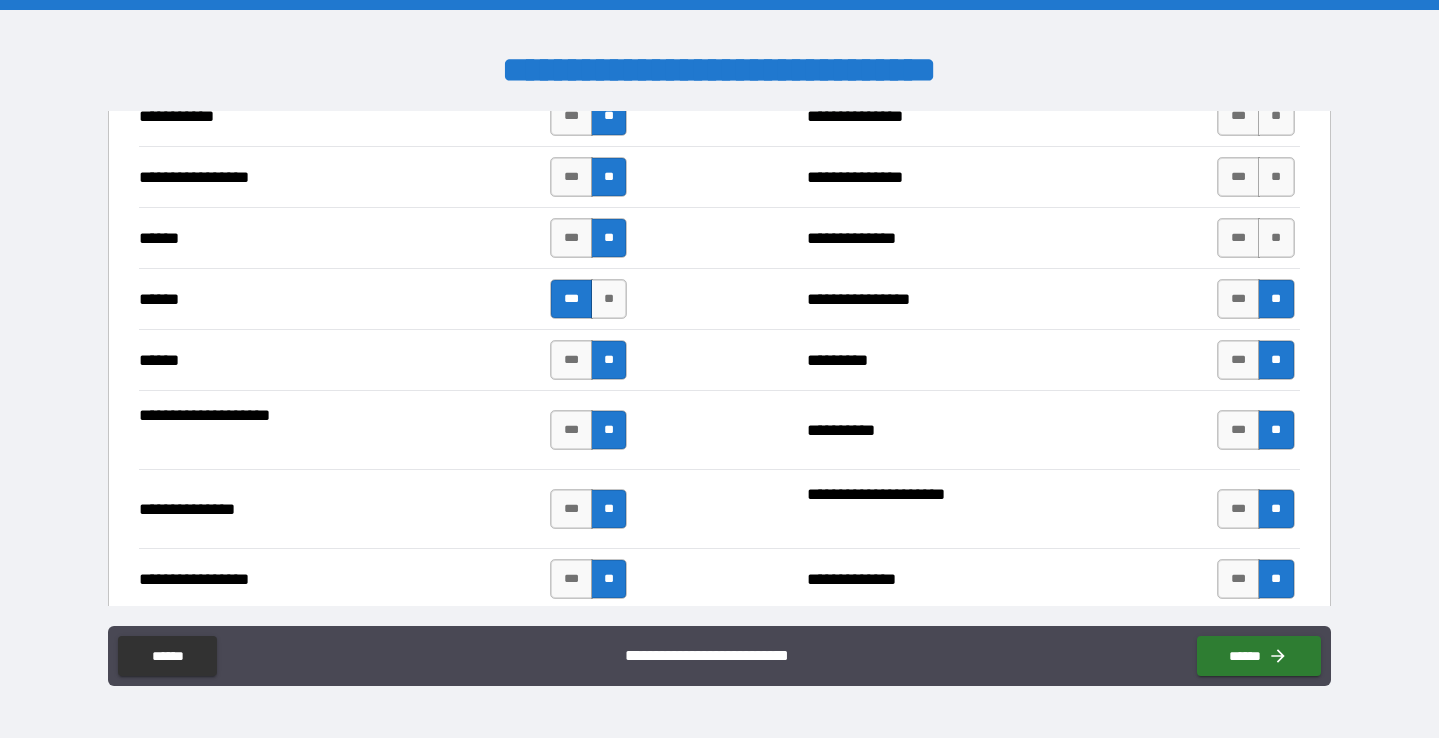 scroll, scrollTop: 2252, scrollLeft: 0, axis: vertical 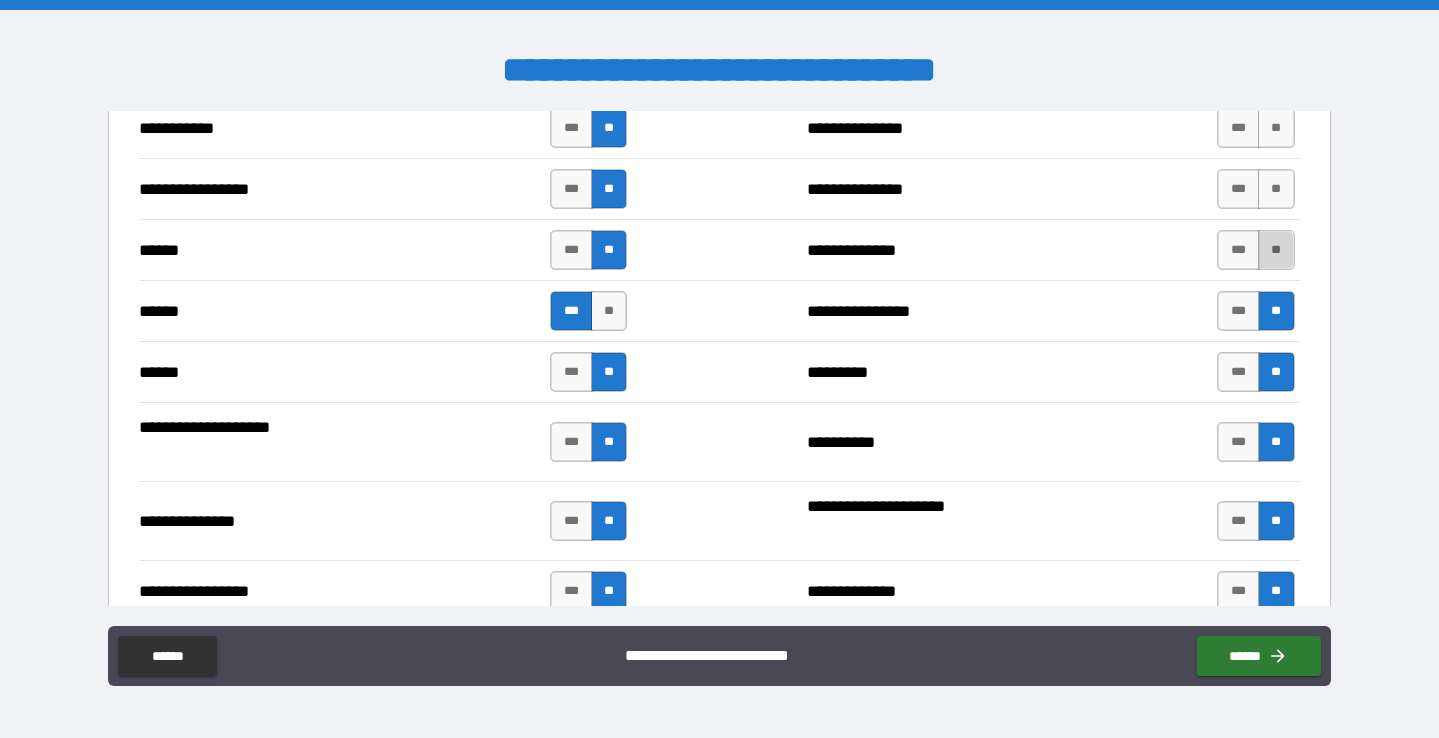 click on "**" at bounding box center [1276, 250] 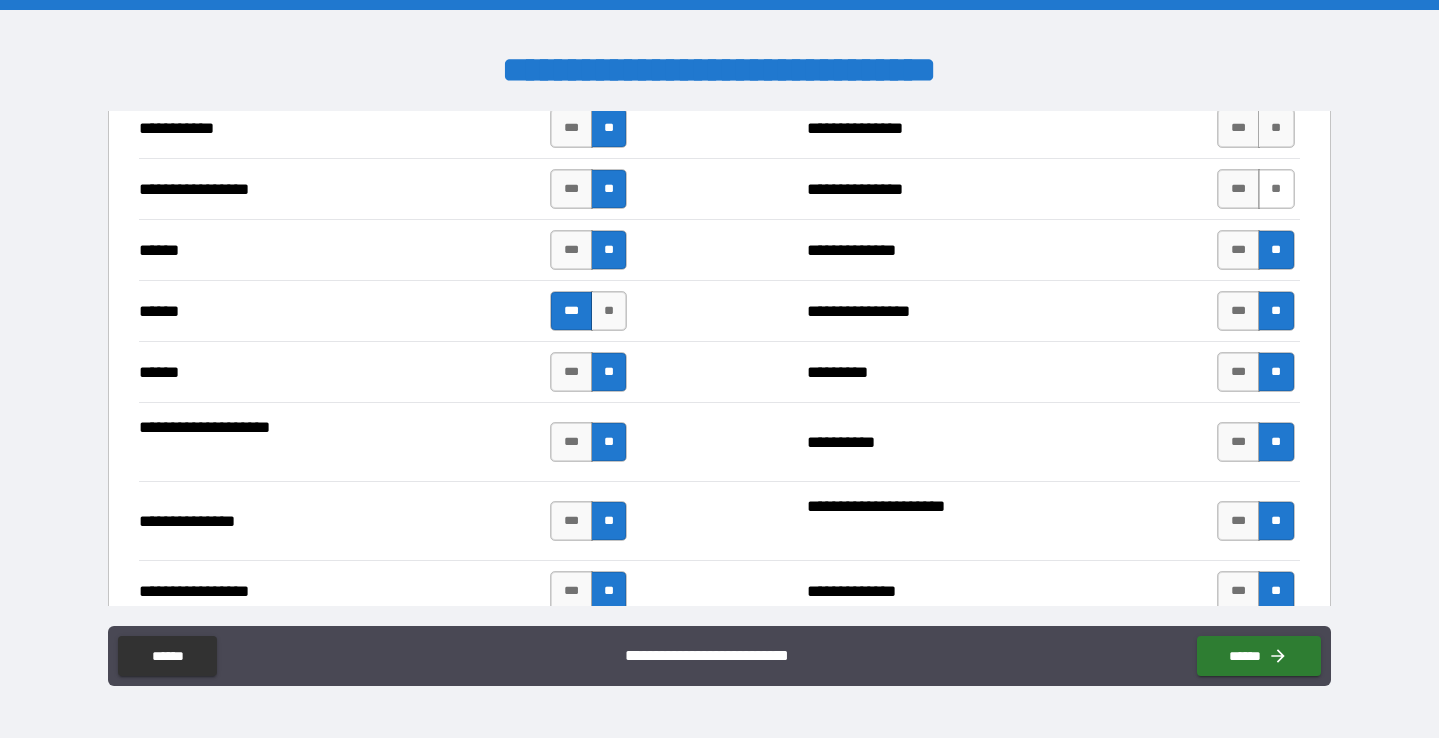 click on "**" at bounding box center (1276, 189) 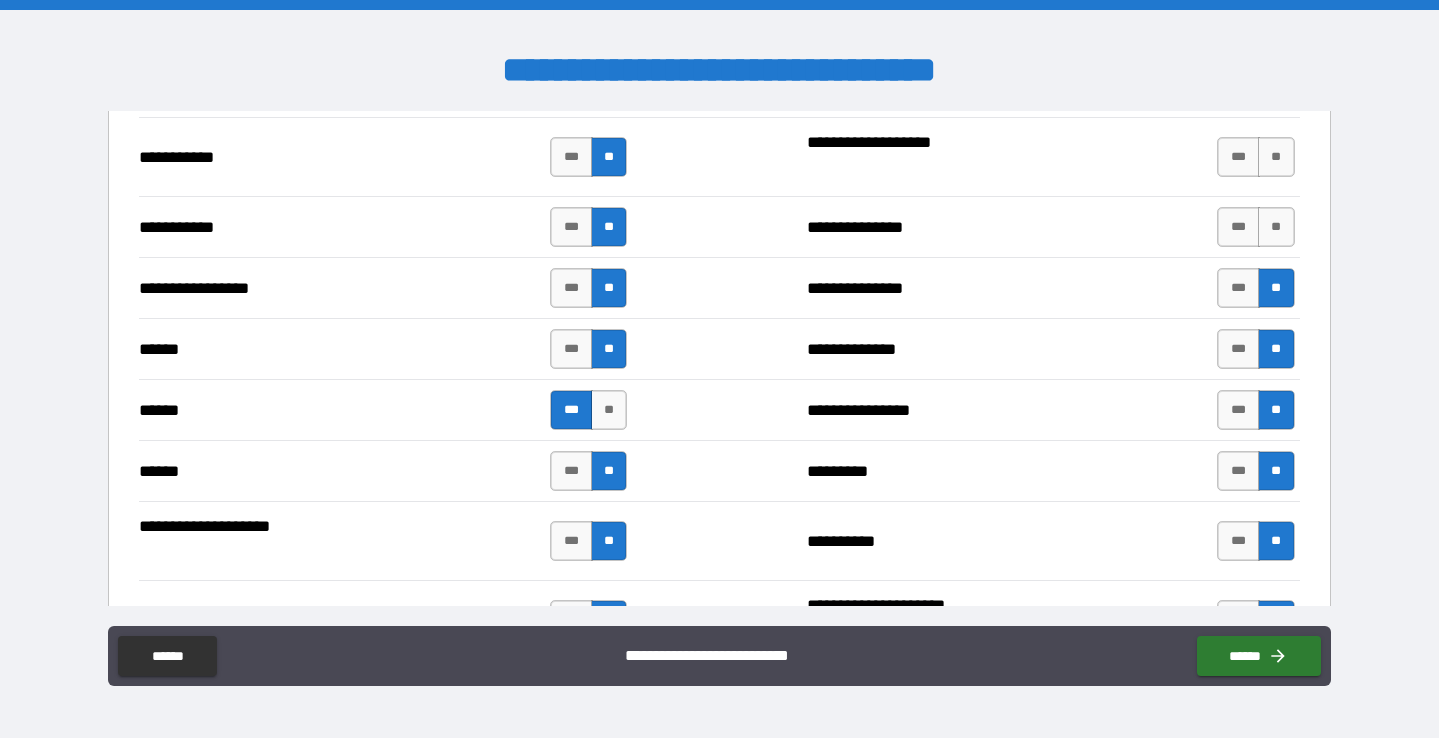 scroll, scrollTop: 2151, scrollLeft: 0, axis: vertical 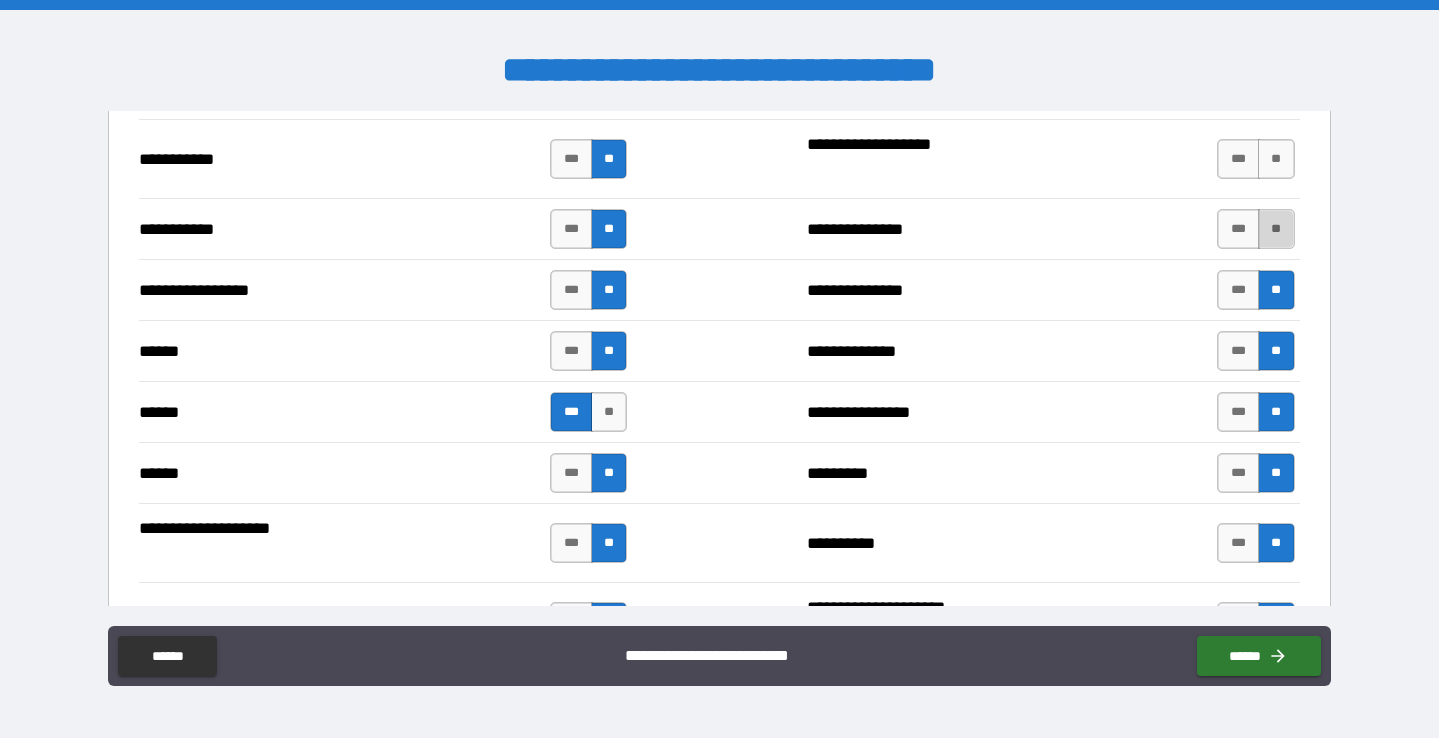 click on "**" at bounding box center (1276, 229) 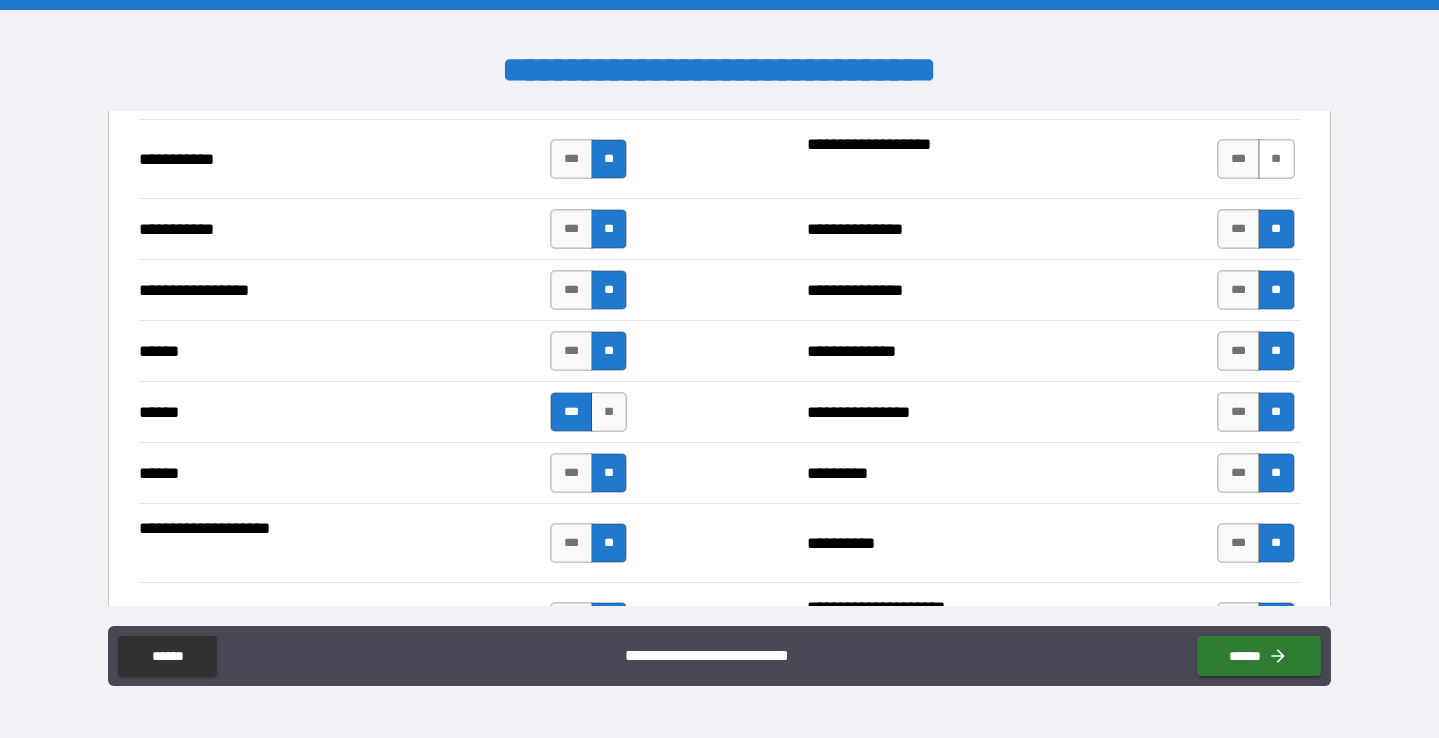 click on "**" at bounding box center (1276, 159) 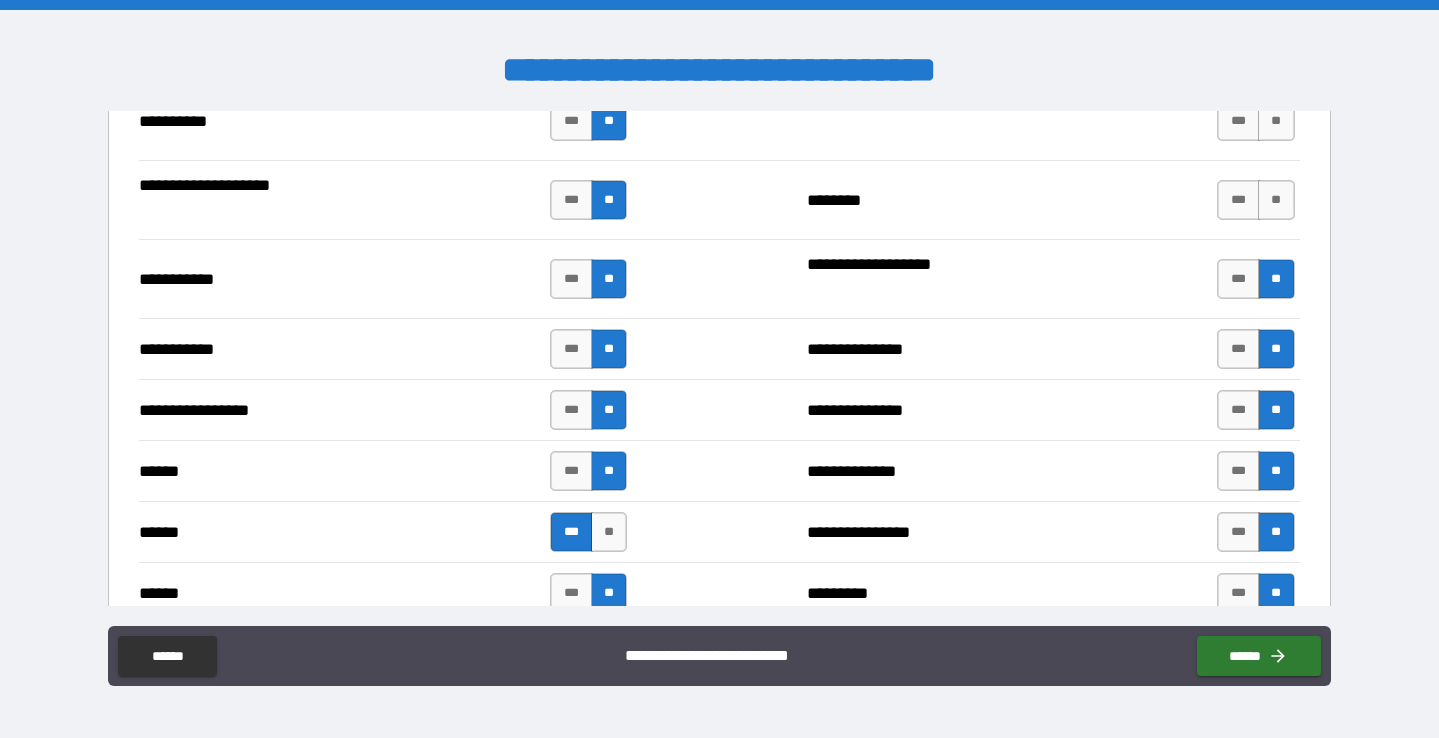 scroll, scrollTop: 2026, scrollLeft: 0, axis: vertical 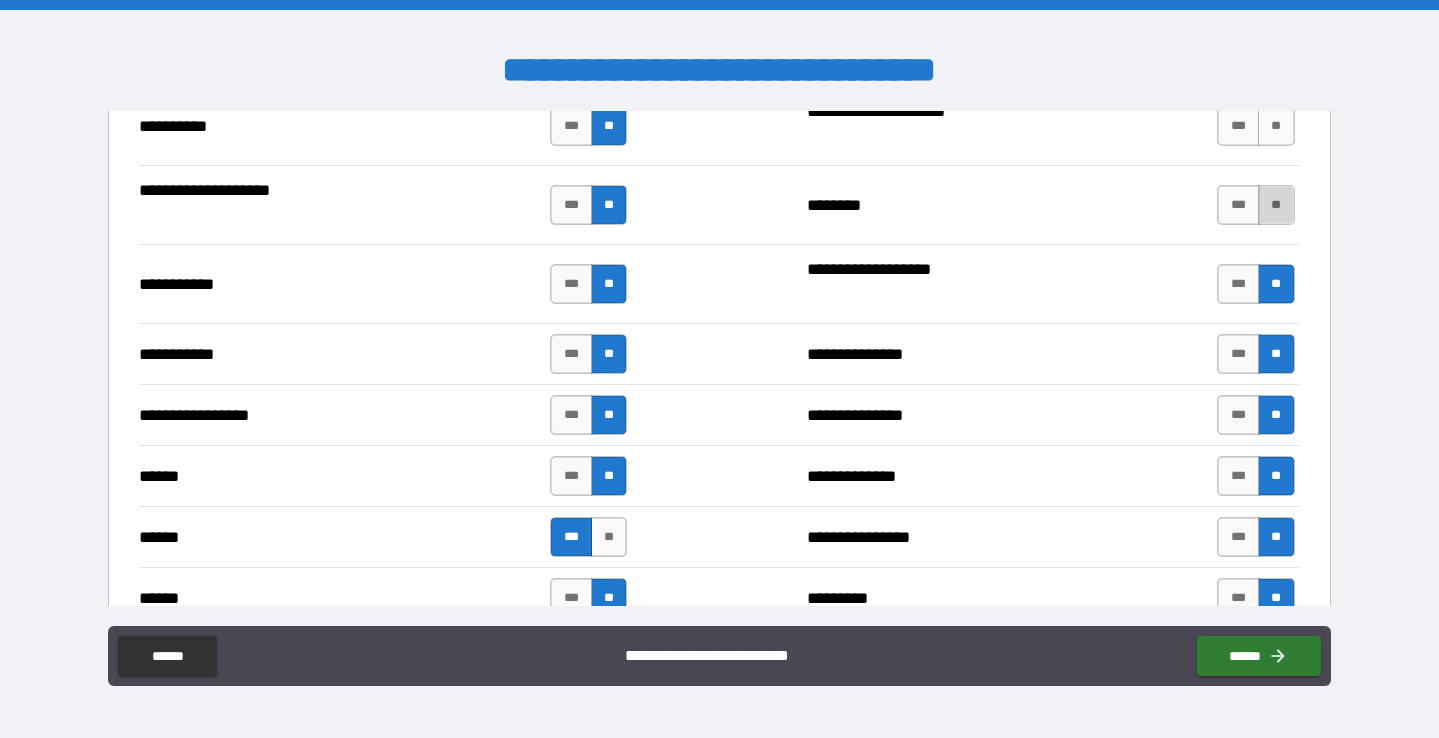 click on "**" at bounding box center (1276, 205) 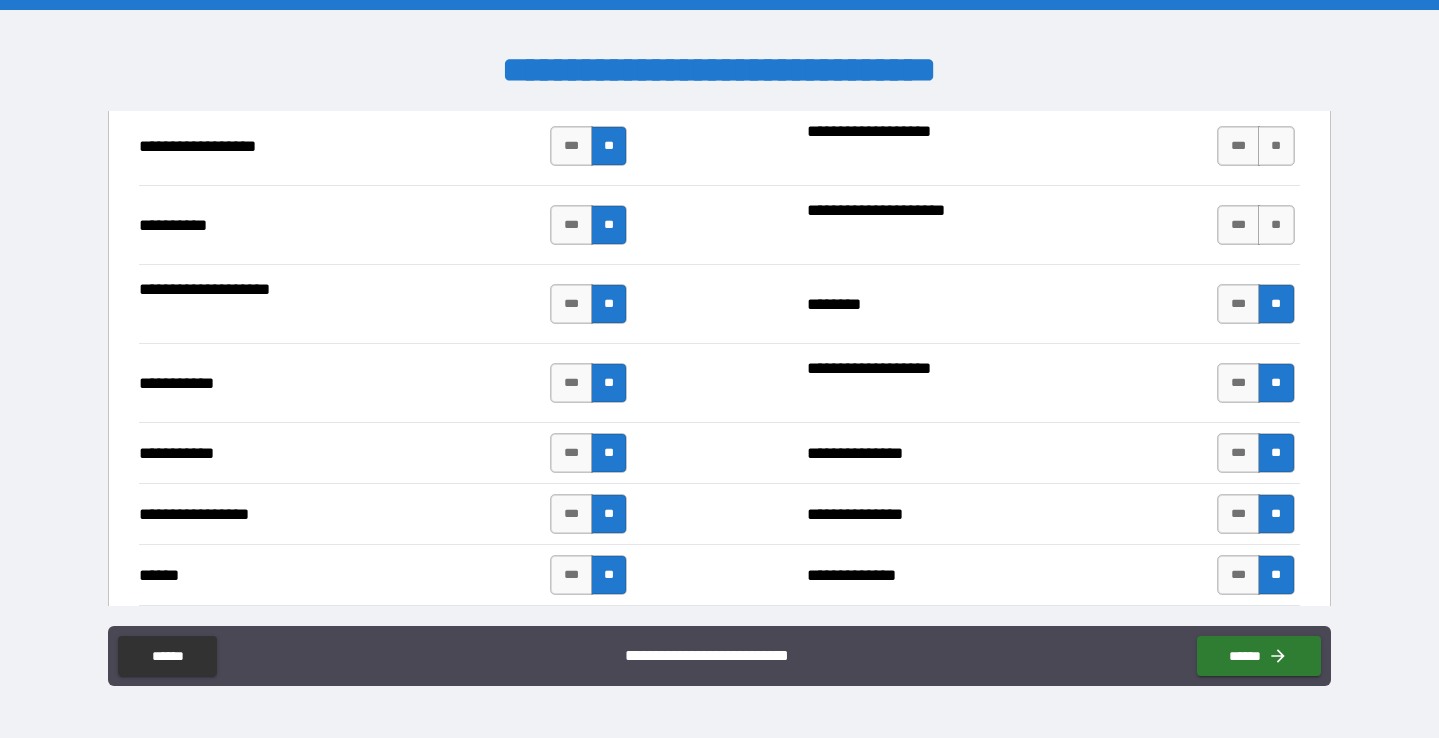 scroll, scrollTop: 1924, scrollLeft: 0, axis: vertical 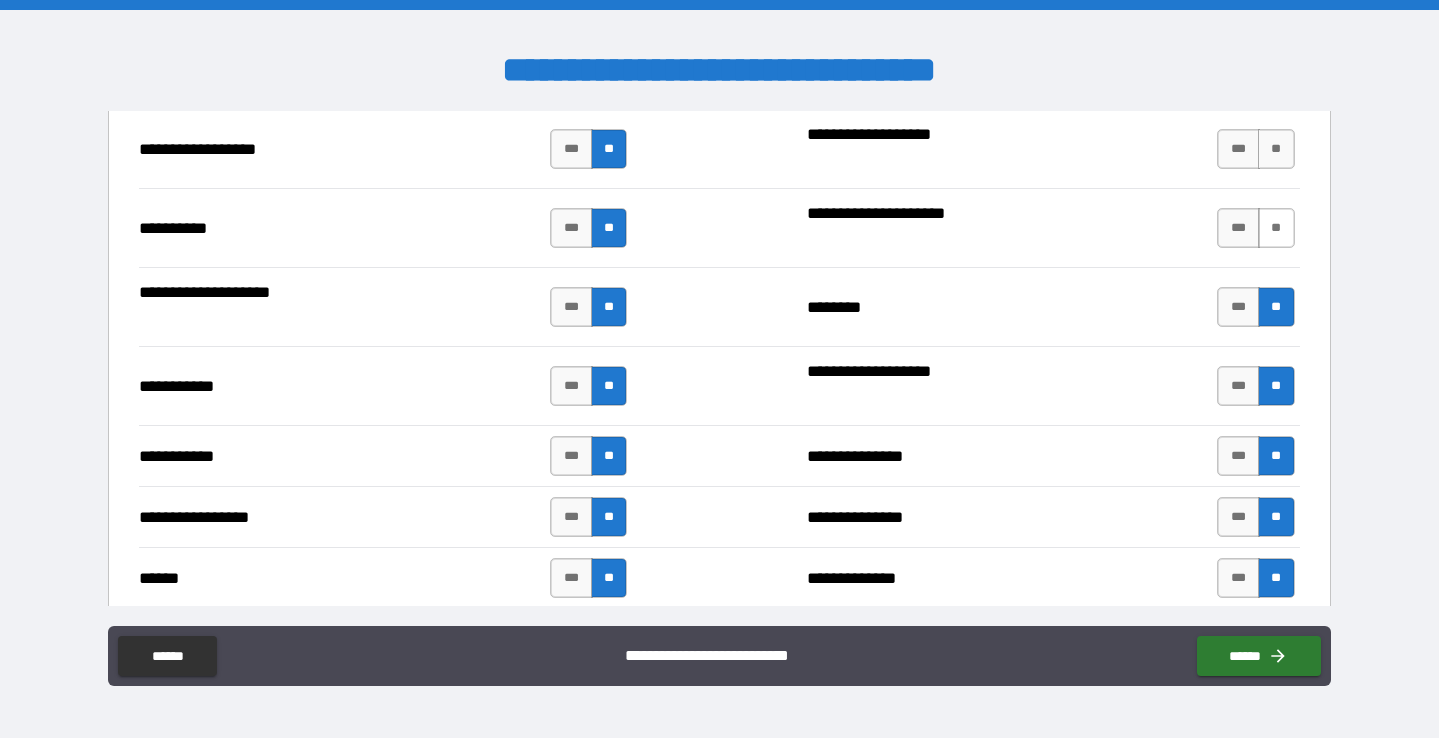 click on "**" at bounding box center (1276, 228) 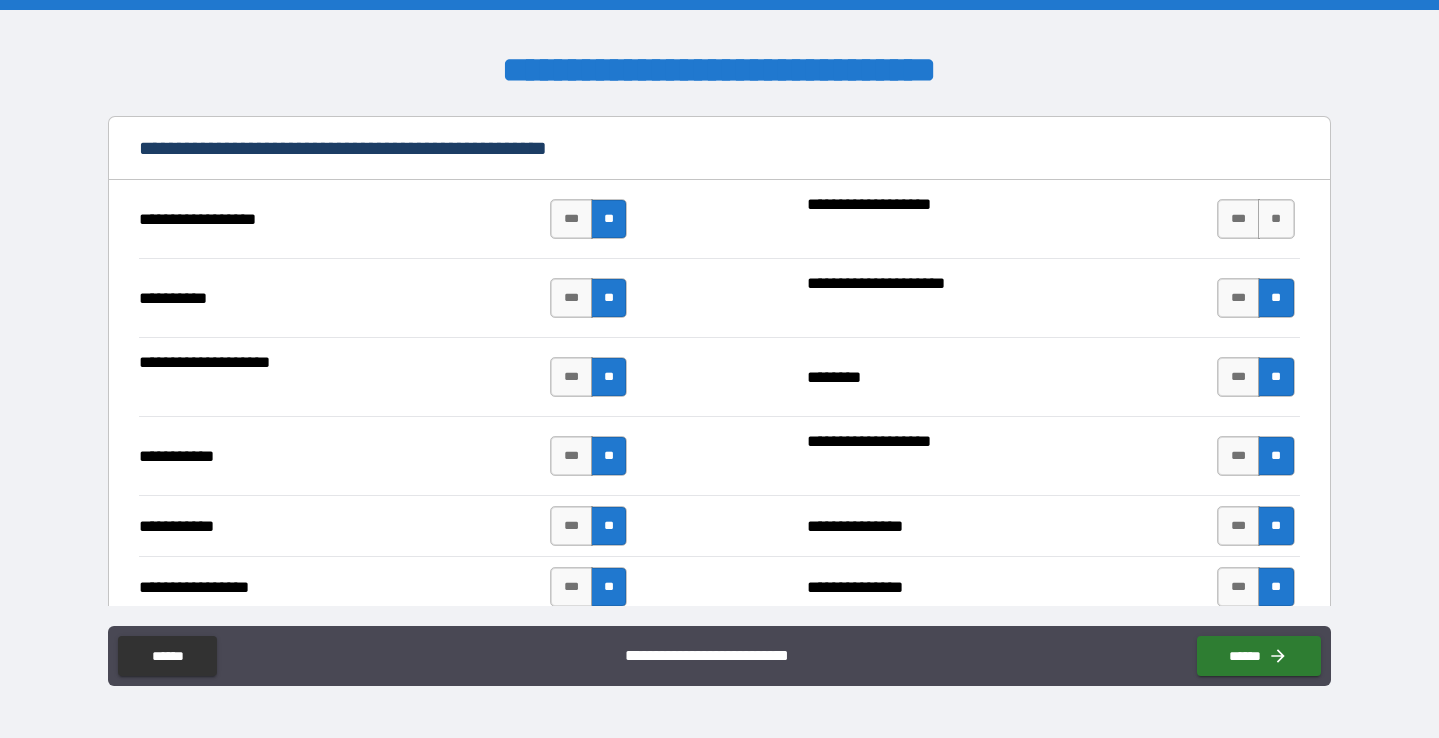 scroll, scrollTop: 1837, scrollLeft: 0, axis: vertical 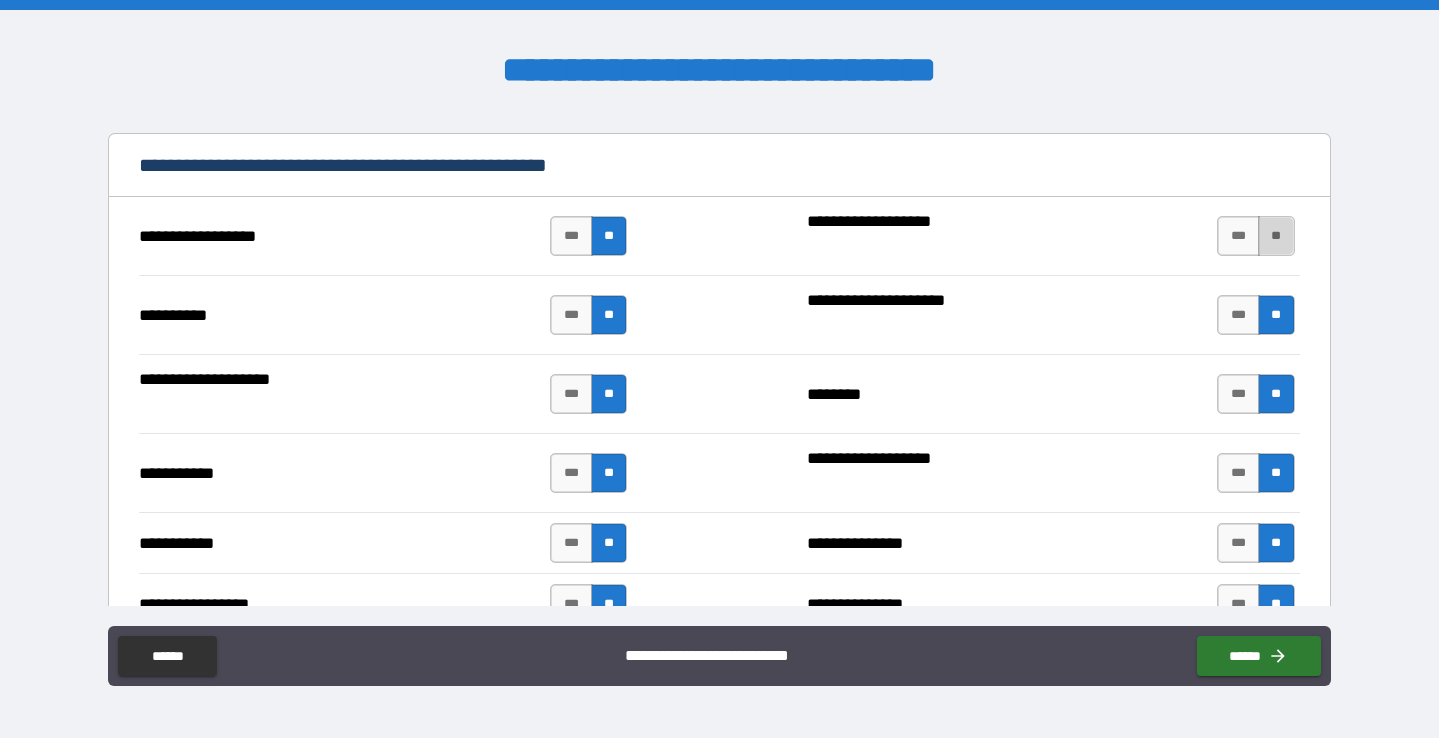 click on "**" at bounding box center [1276, 236] 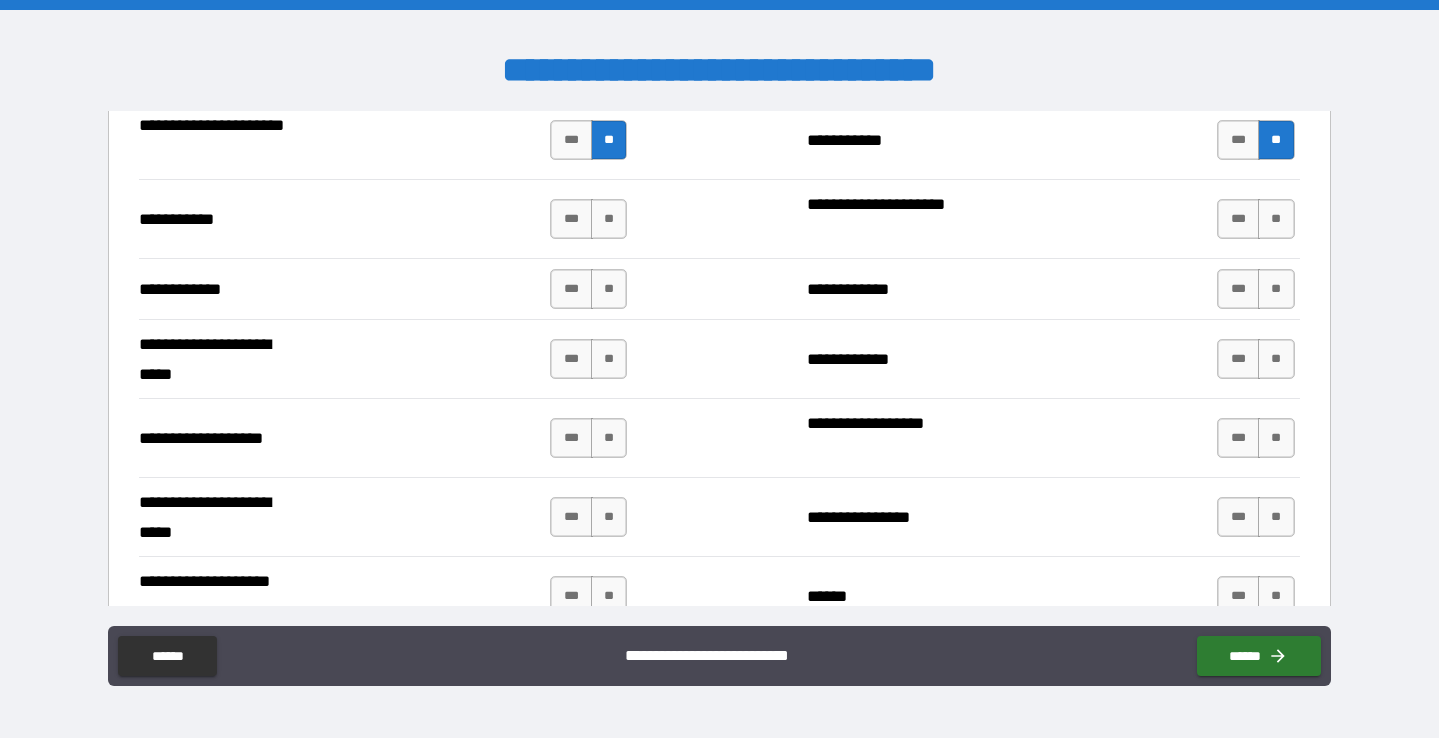 scroll, scrollTop: 3904, scrollLeft: 0, axis: vertical 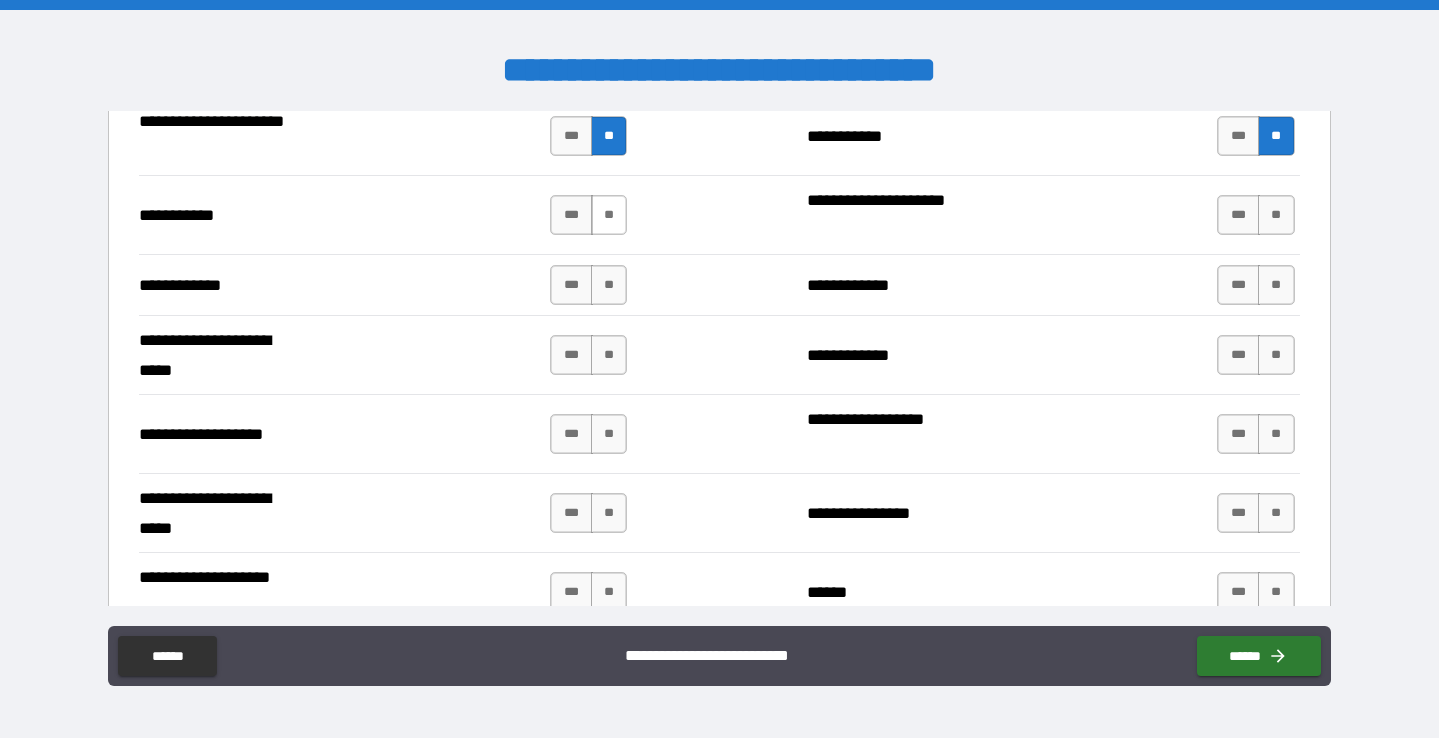 click on "**" at bounding box center (609, 215) 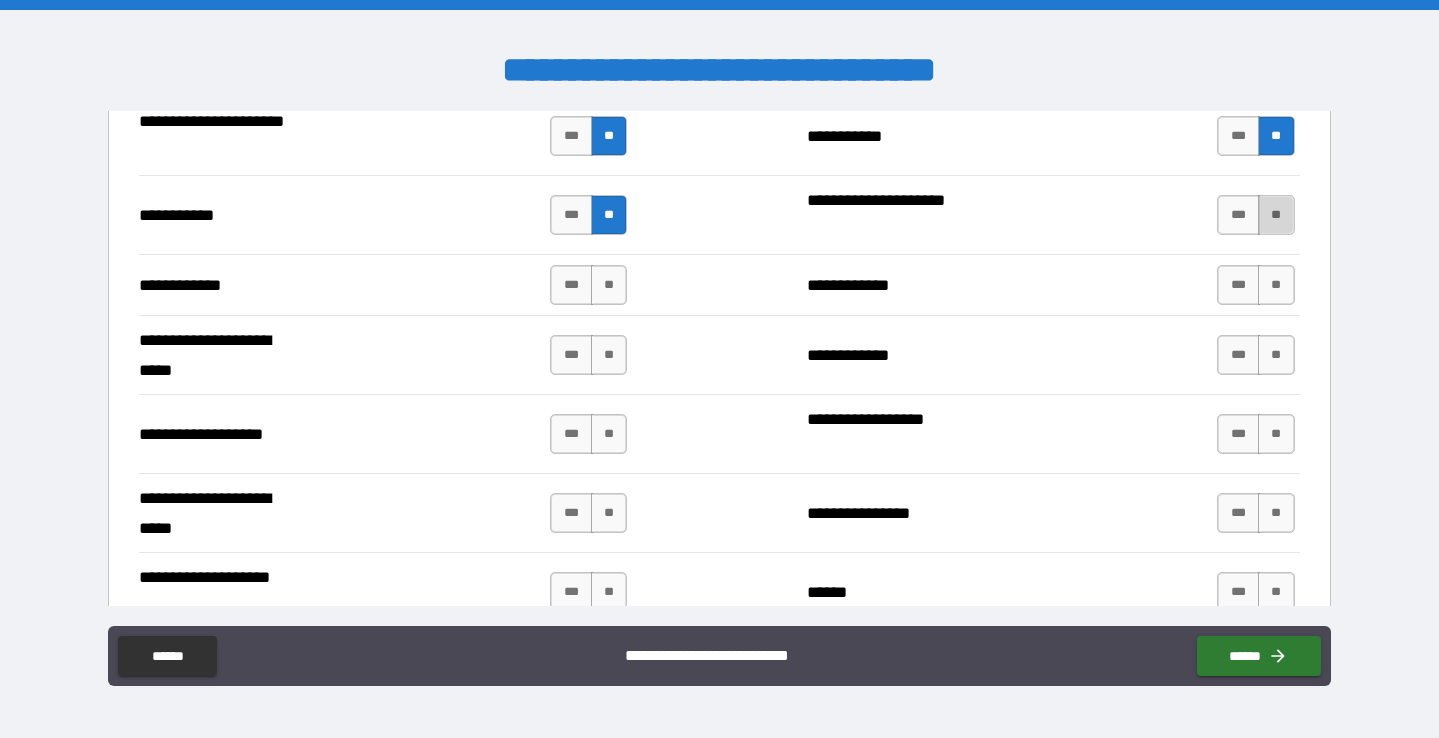 drag, startPoint x: 1256, startPoint y: 210, endPoint x: 1256, endPoint y: 223, distance: 13 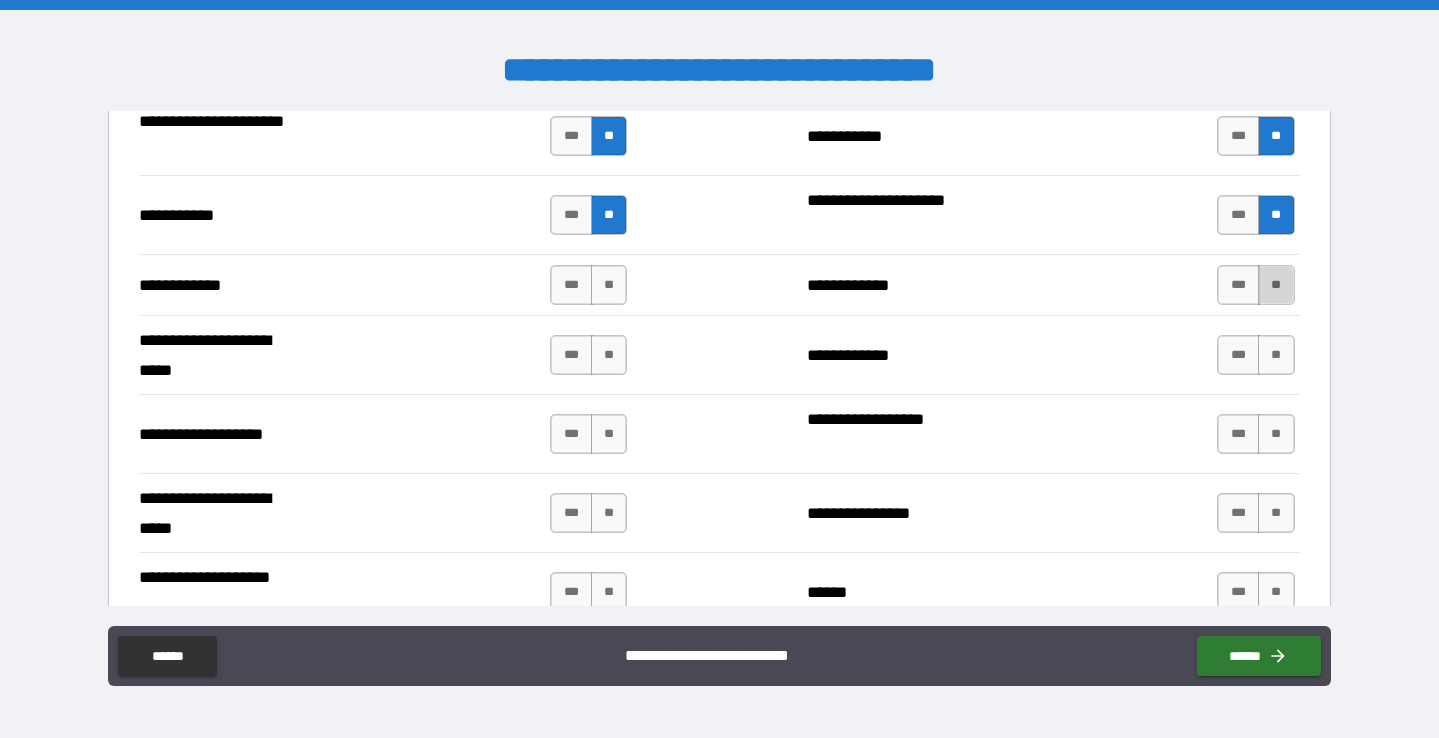 click on "**" at bounding box center [1276, 285] 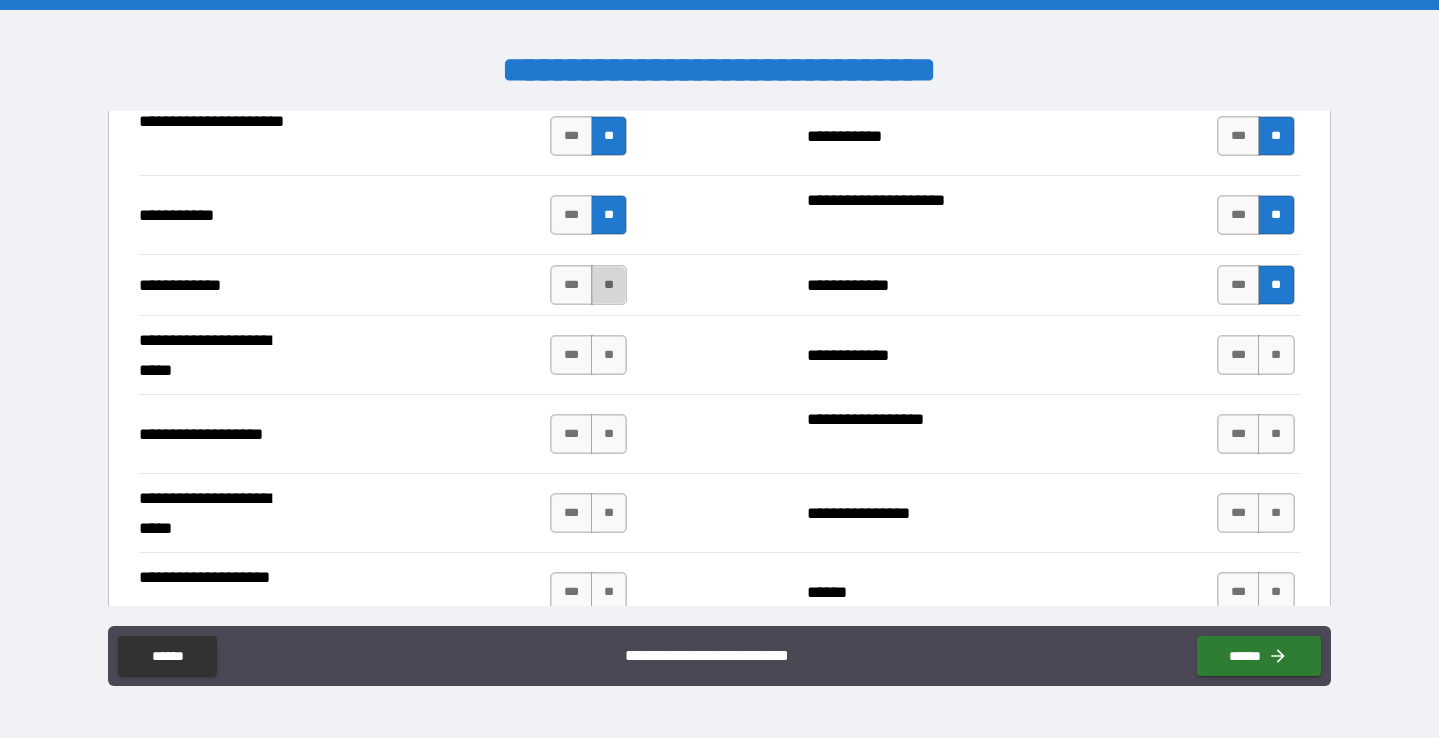 click on "**" at bounding box center (609, 285) 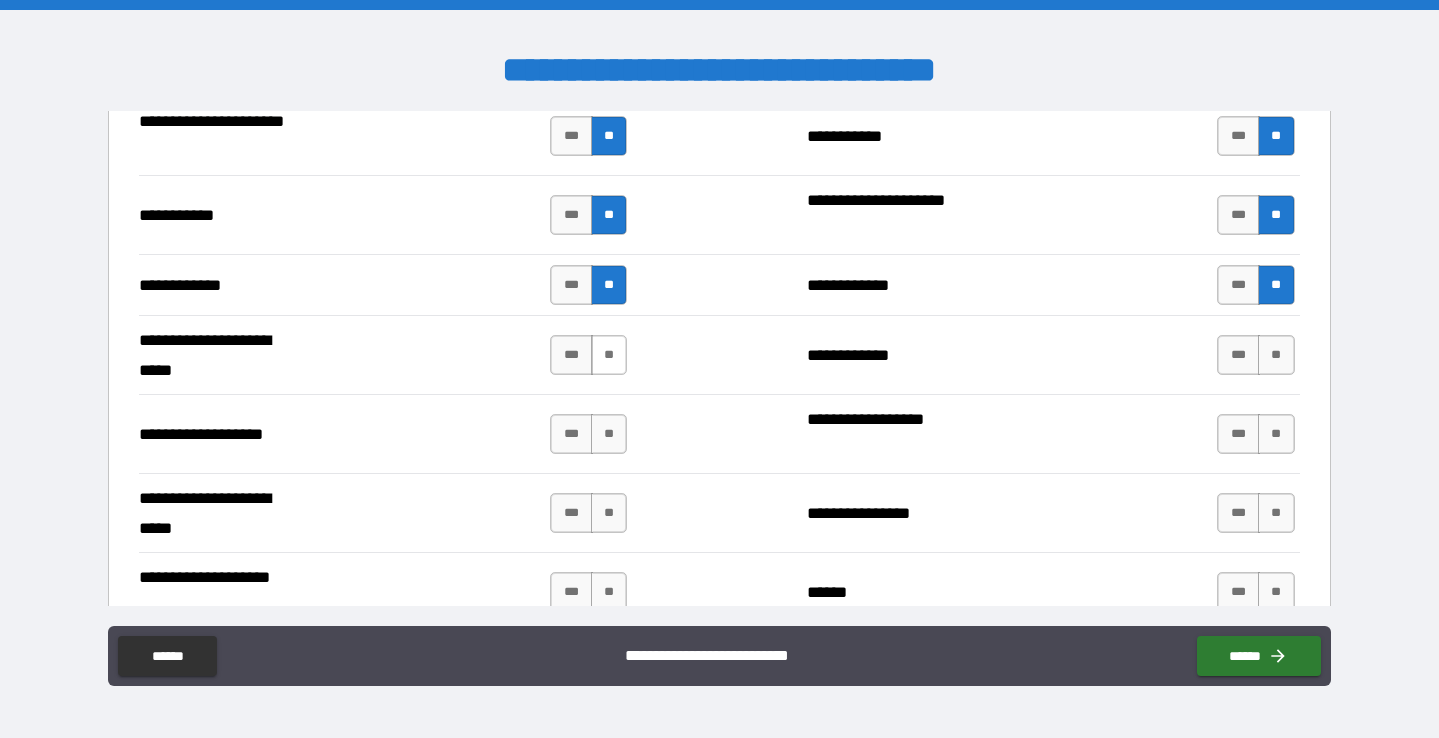 click on "**" at bounding box center [609, 355] 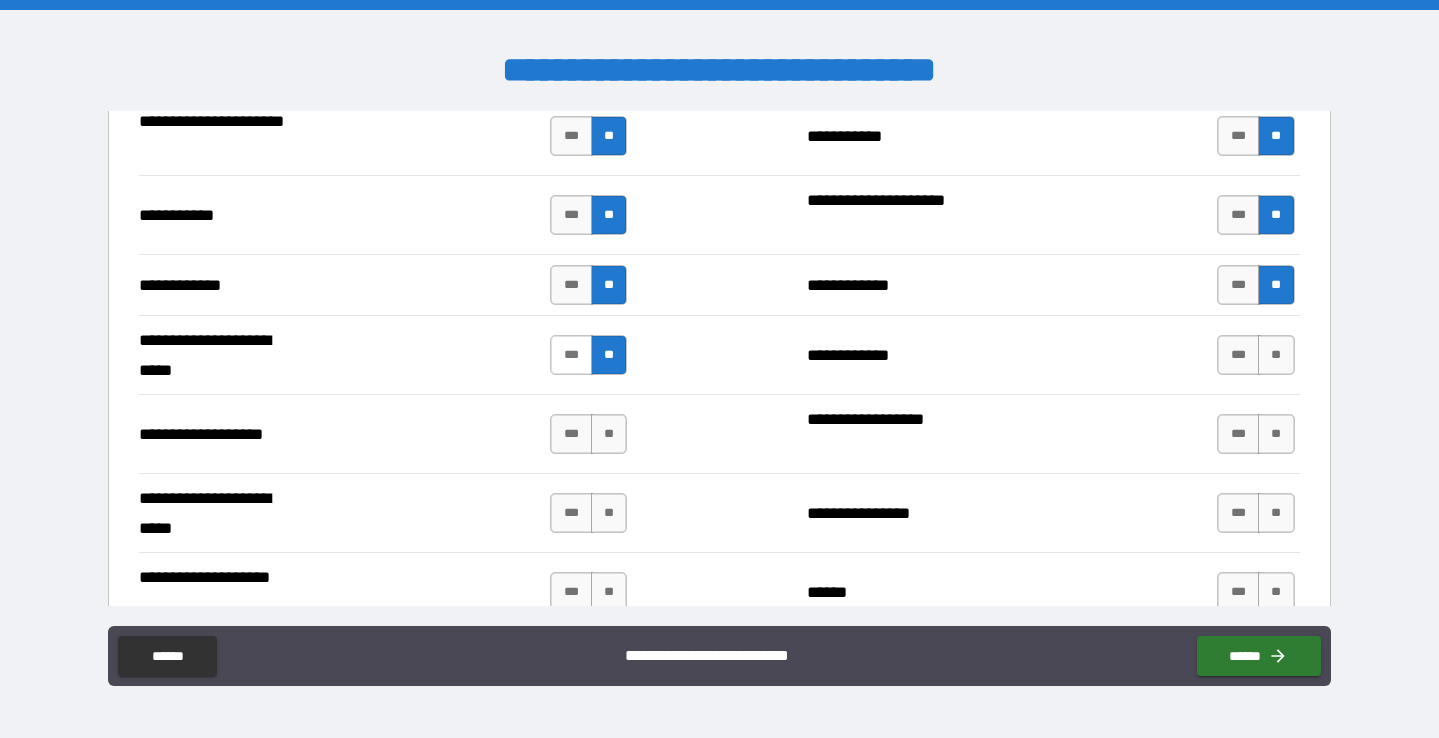 click on "***" at bounding box center (571, 355) 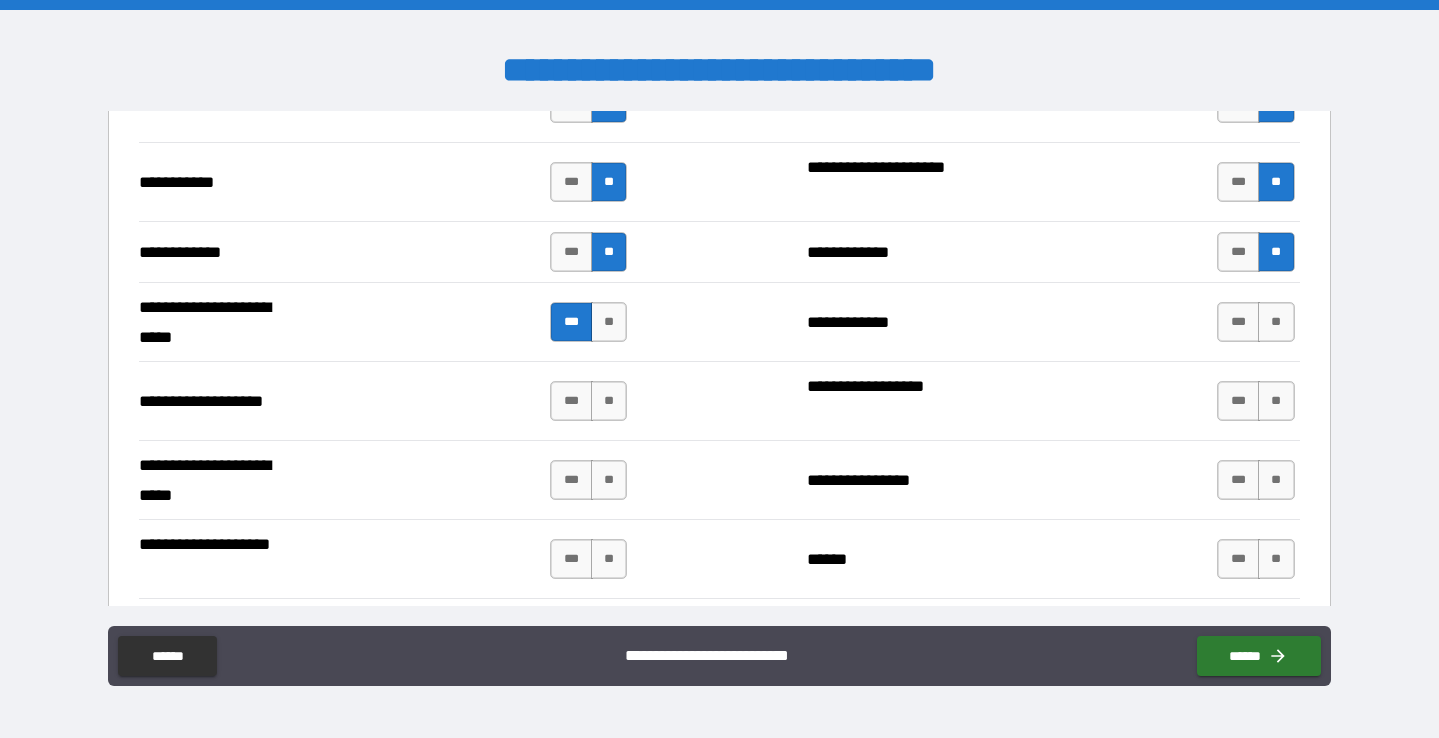 scroll, scrollTop: 3943, scrollLeft: 0, axis: vertical 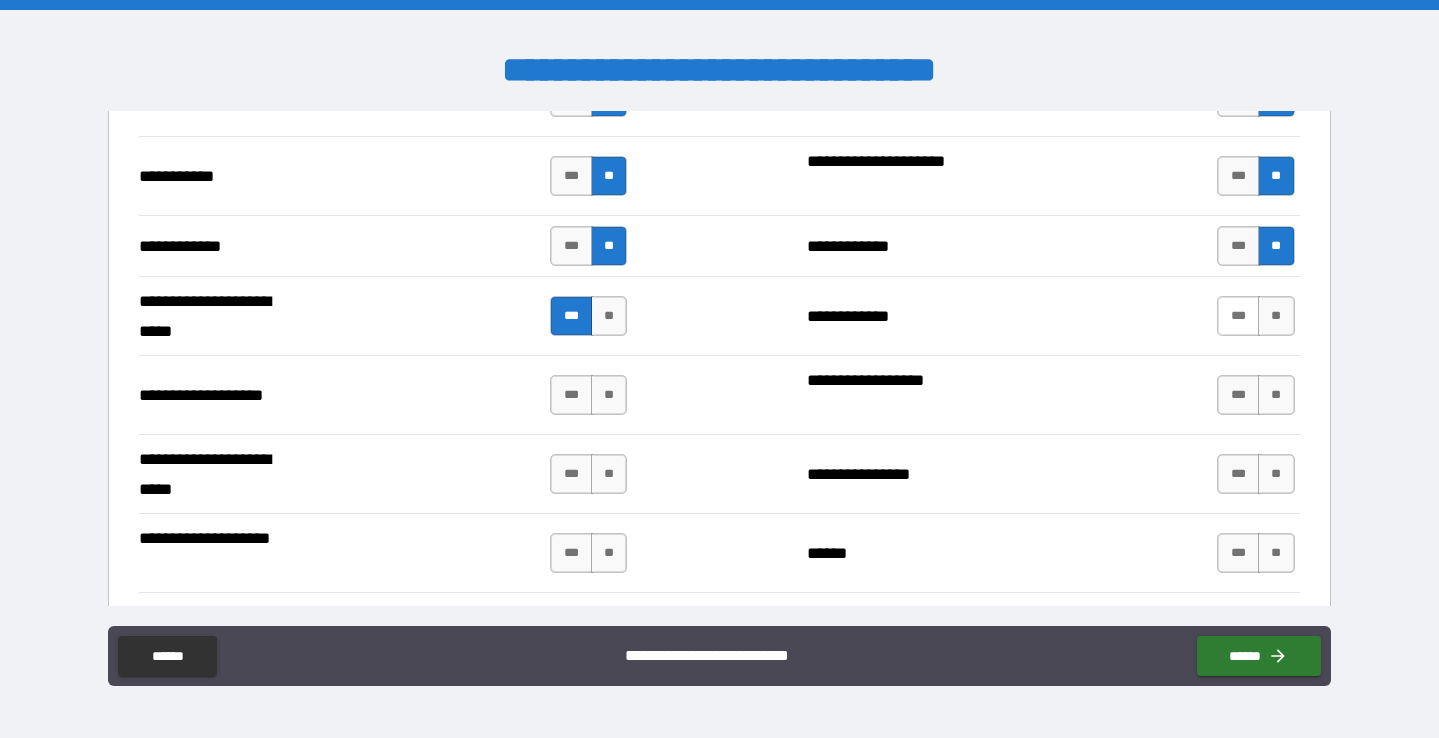 click on "***" at bounding box center [1238, 316] 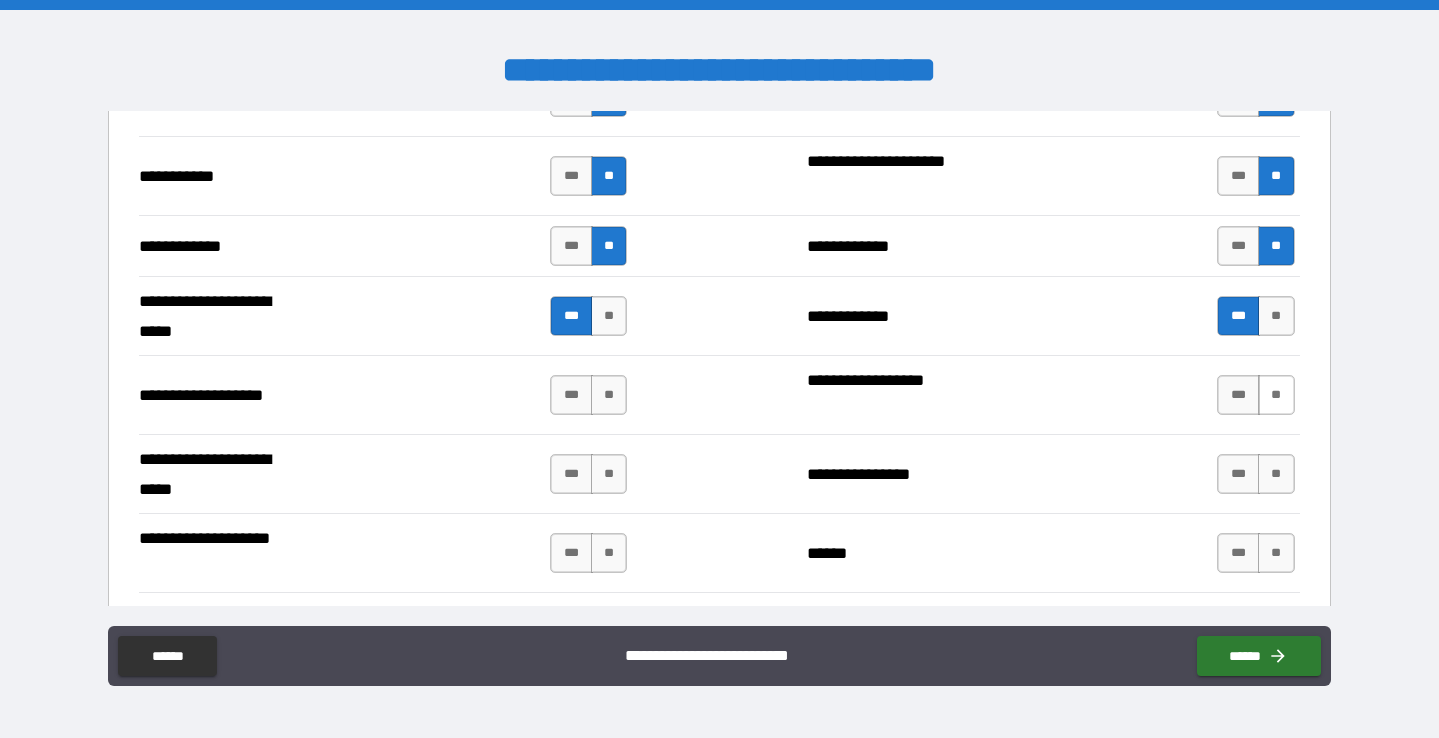 click on "**" at bounding box center [1276, 395] 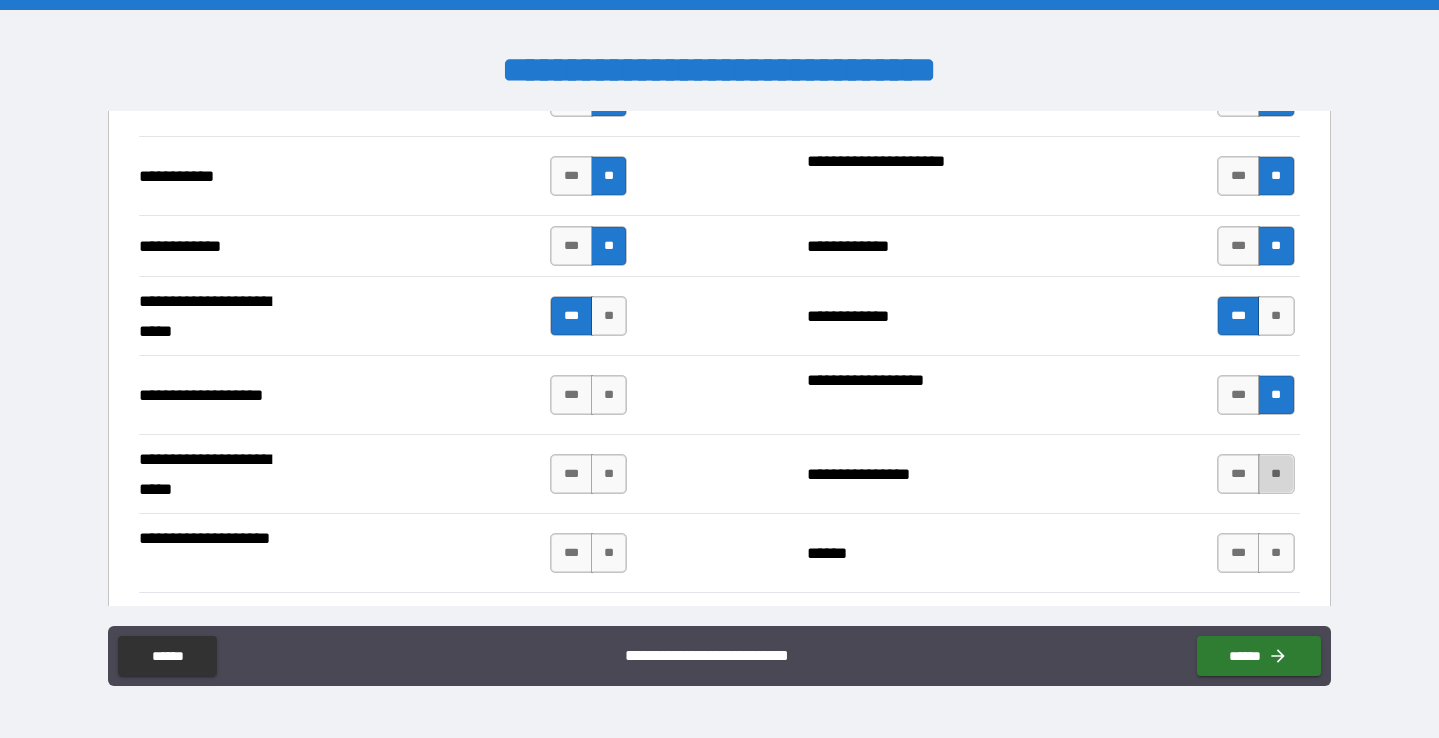 click on "**" at bounding box center [1276, 474] 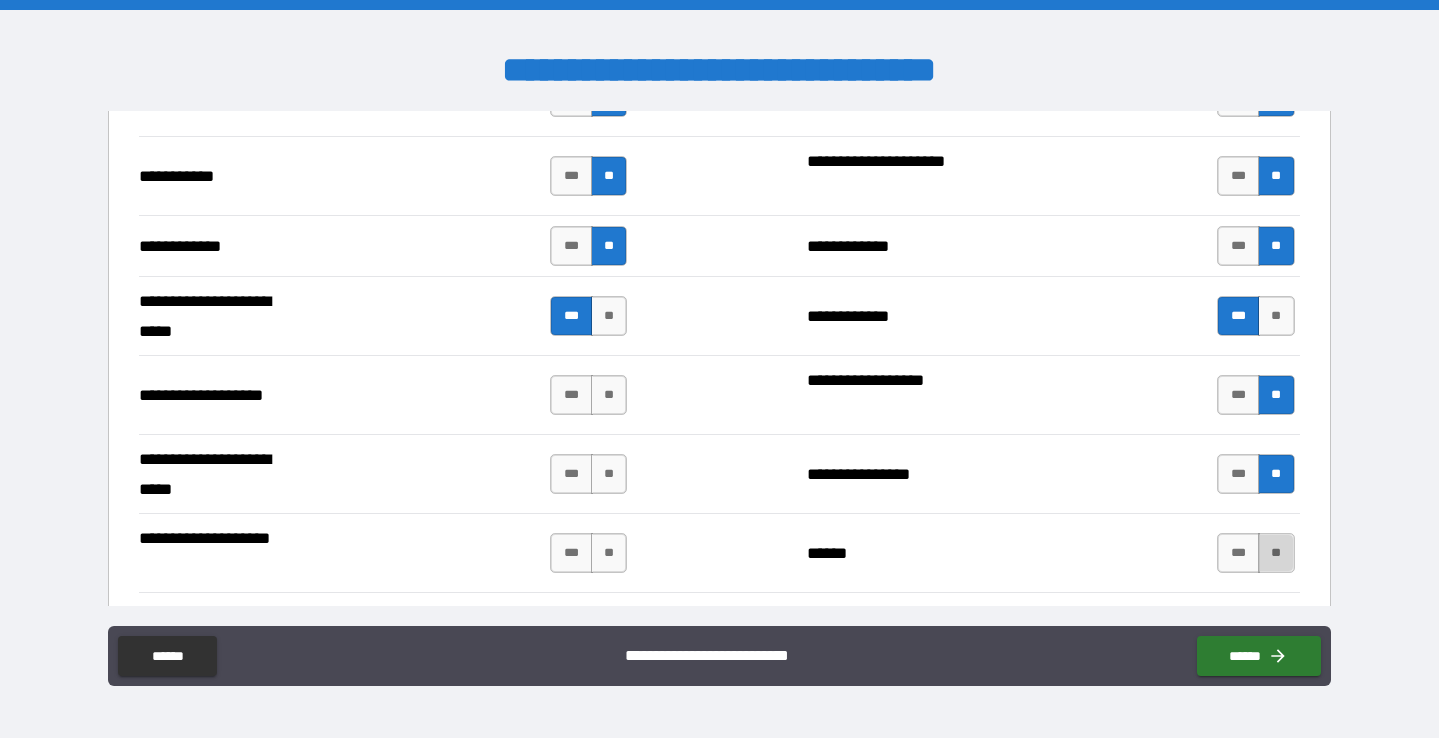 click on "**" at bounding box center [1276, 553] 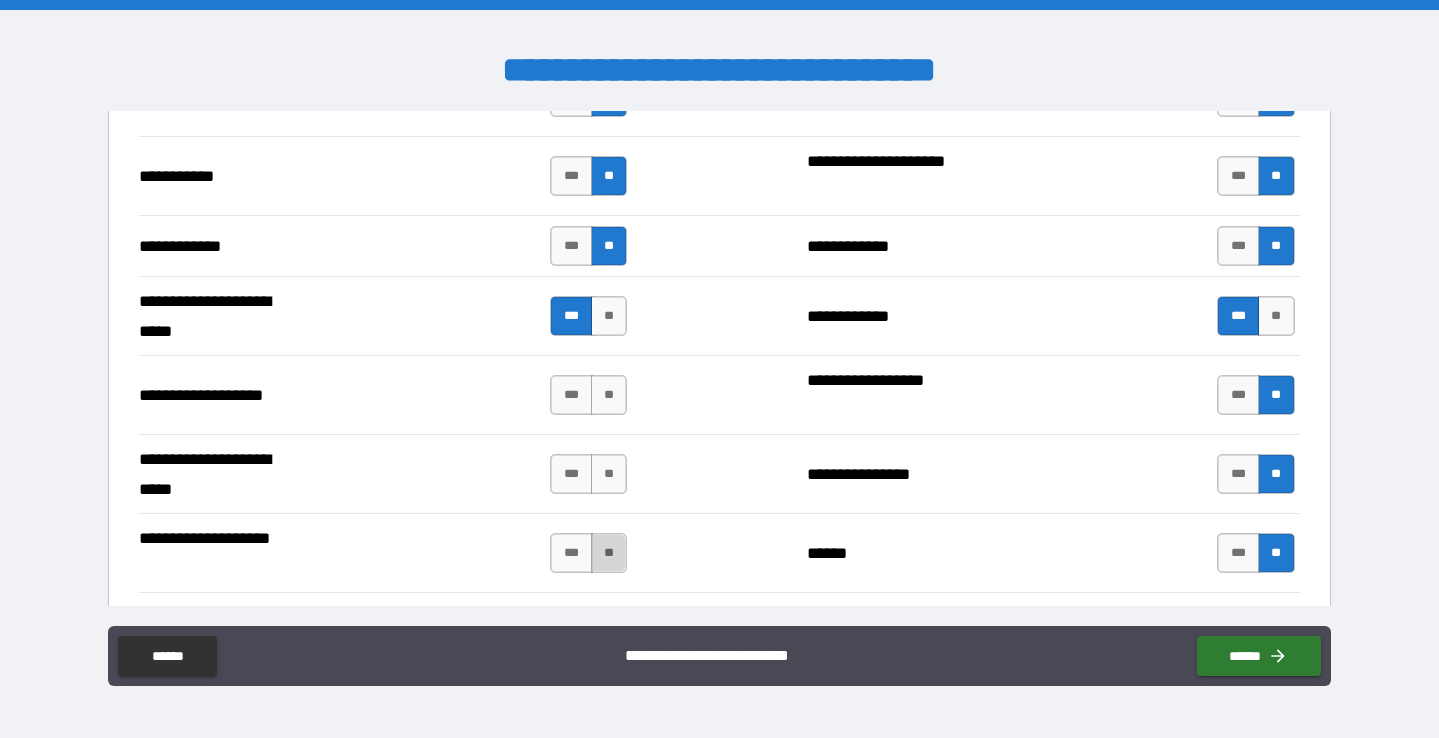 click on "**" at bounding box center [609, 553] 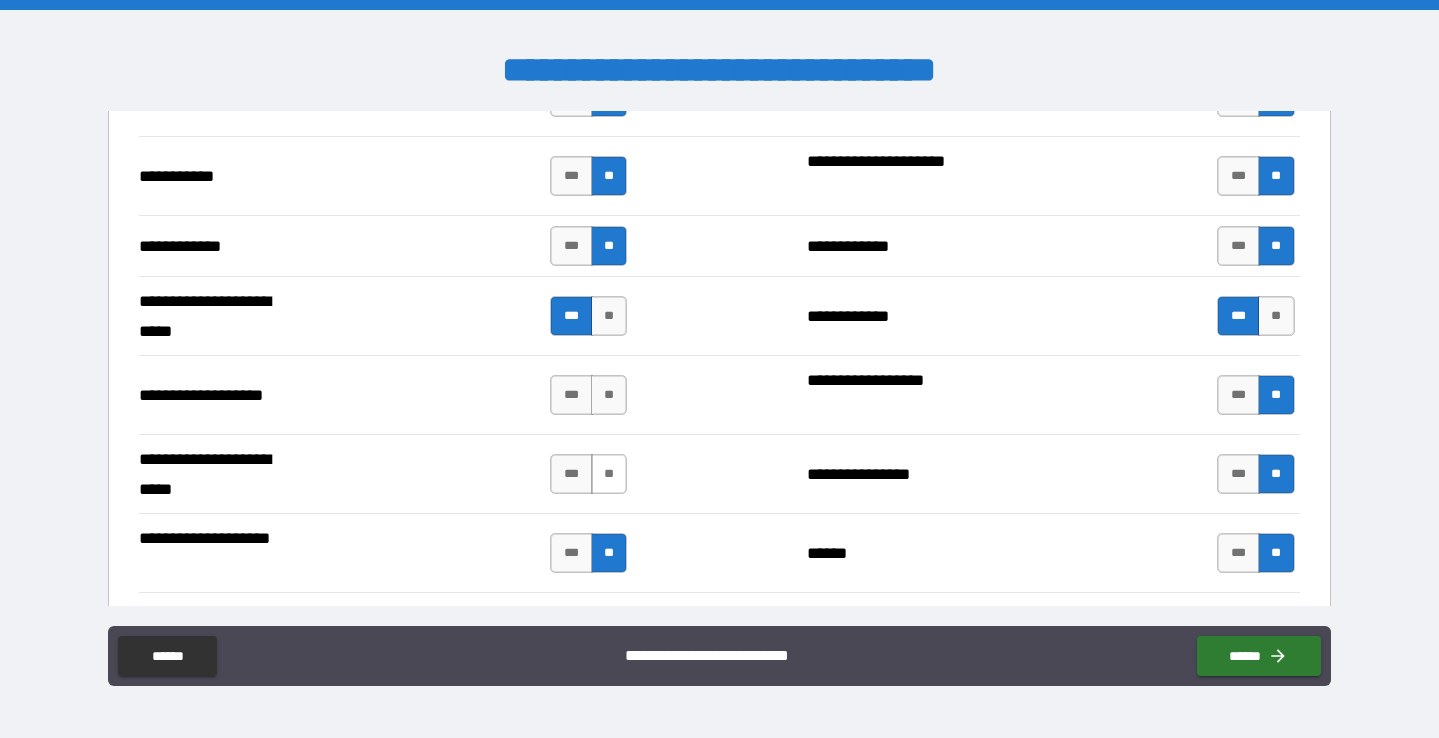 click on "**" at bounding box center (609, 474) 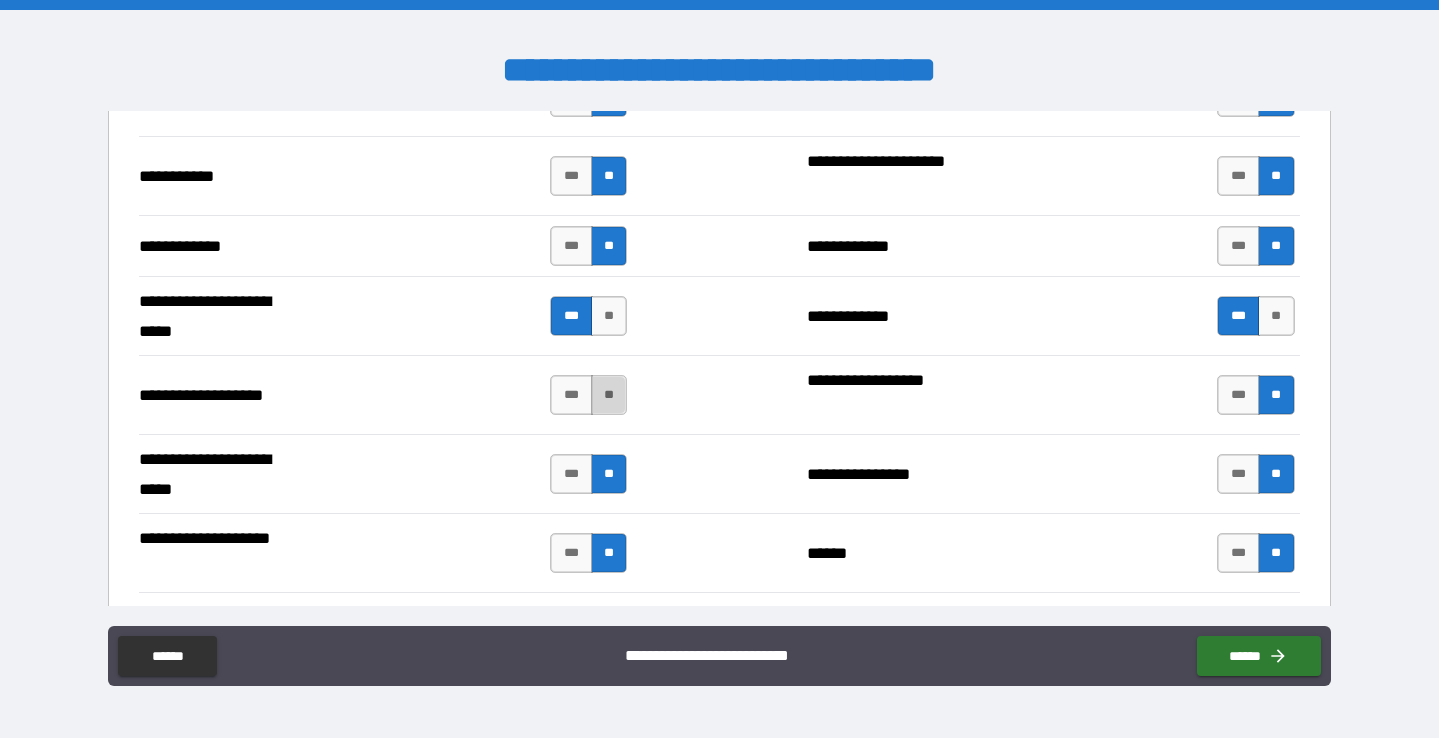 click on "**" at bounding box center [609, 395] 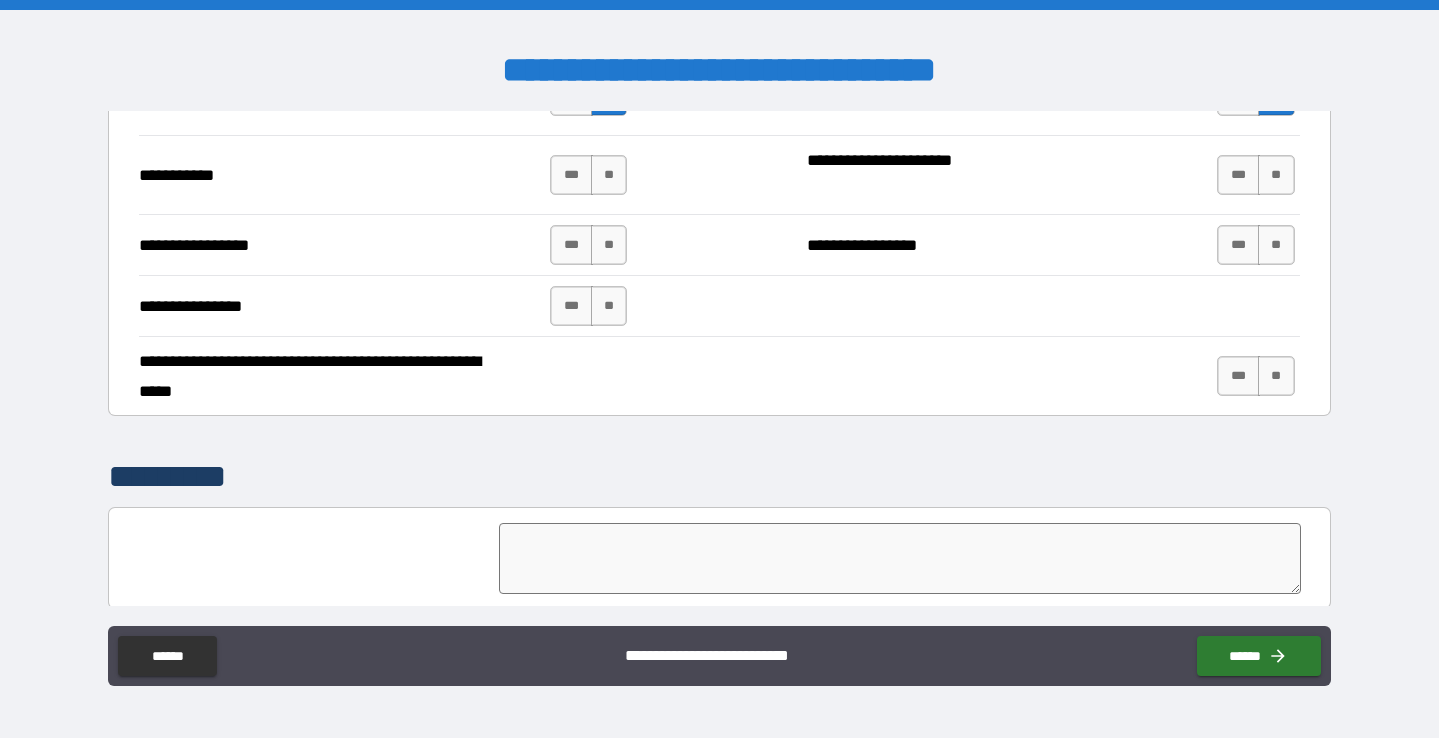 scroll, scrollTop: 4402, scrollLeft: 0, axis: vertical 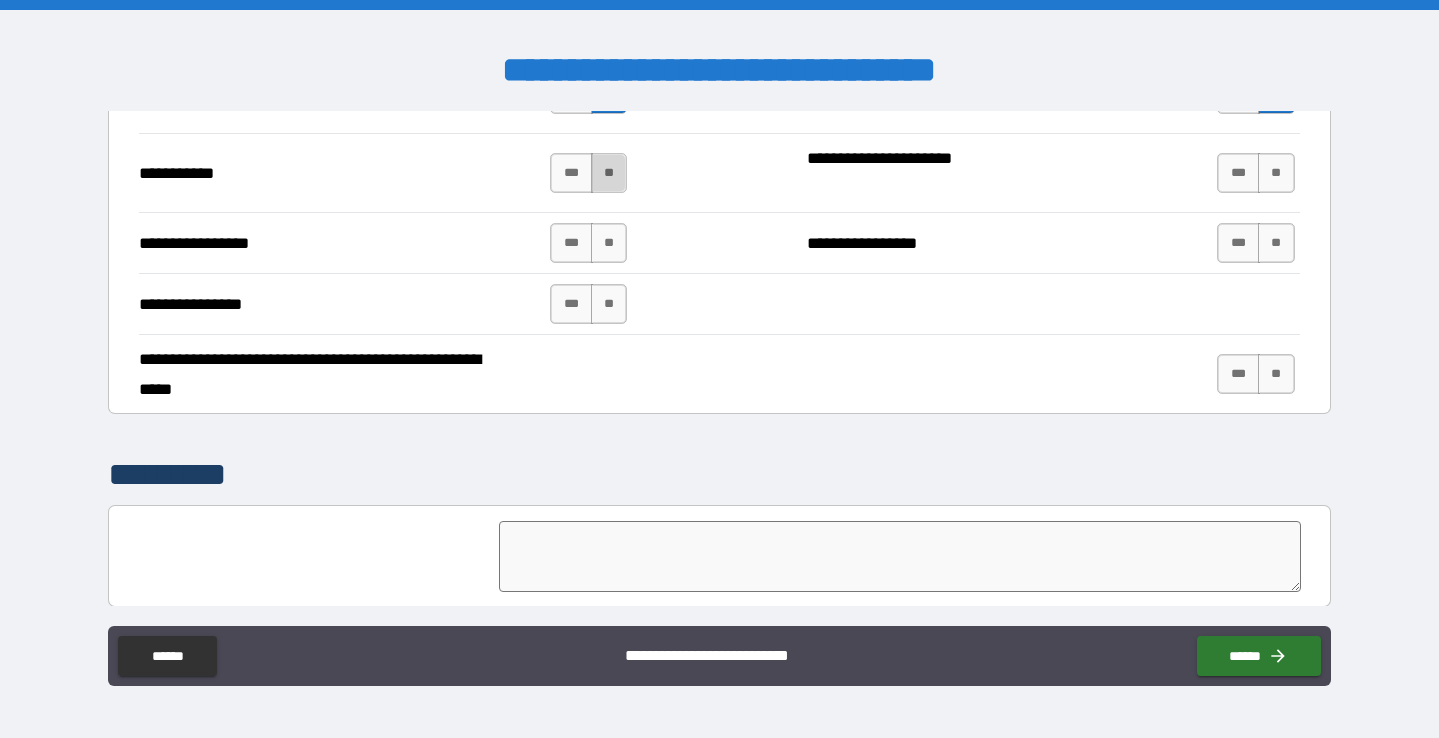 click on "**" at bounding box center (609, 173) 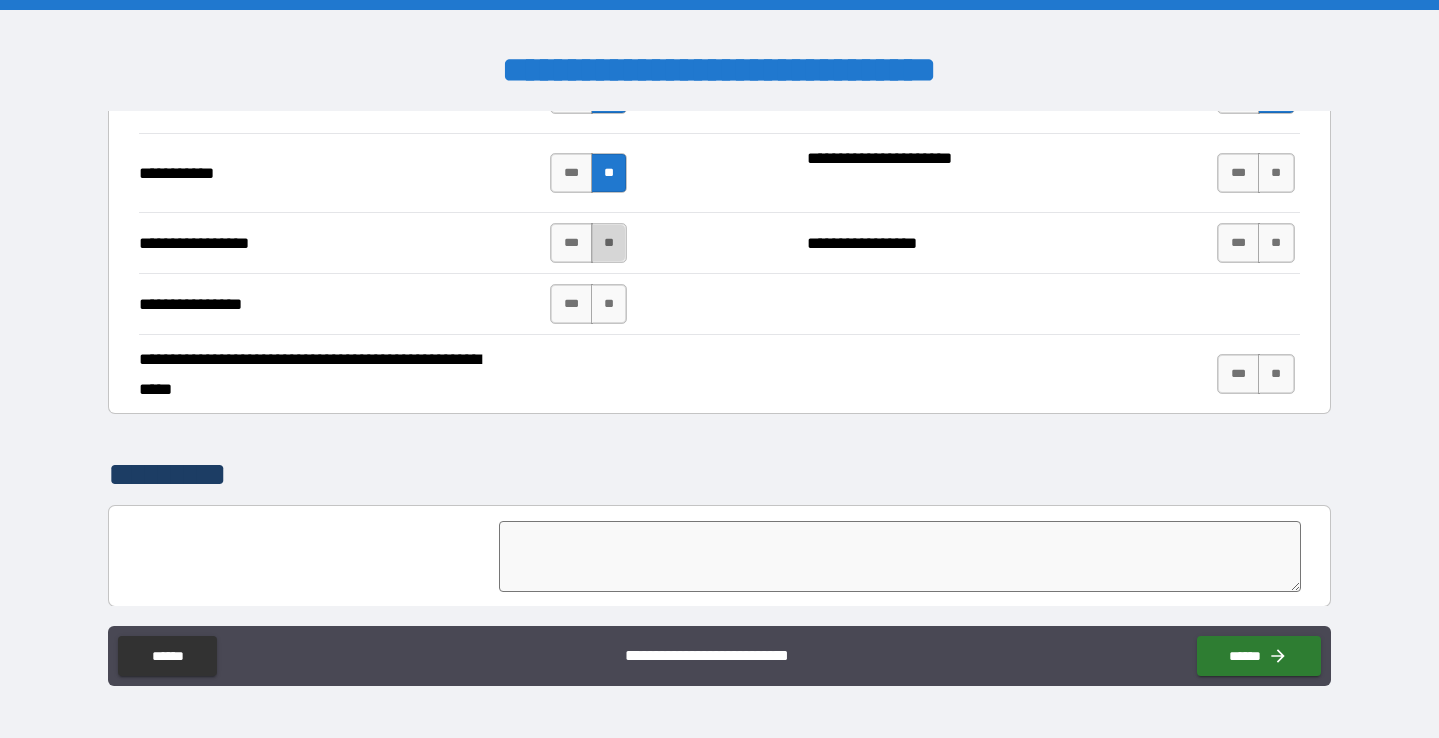 click on "**" at bounding box center (609, 243) 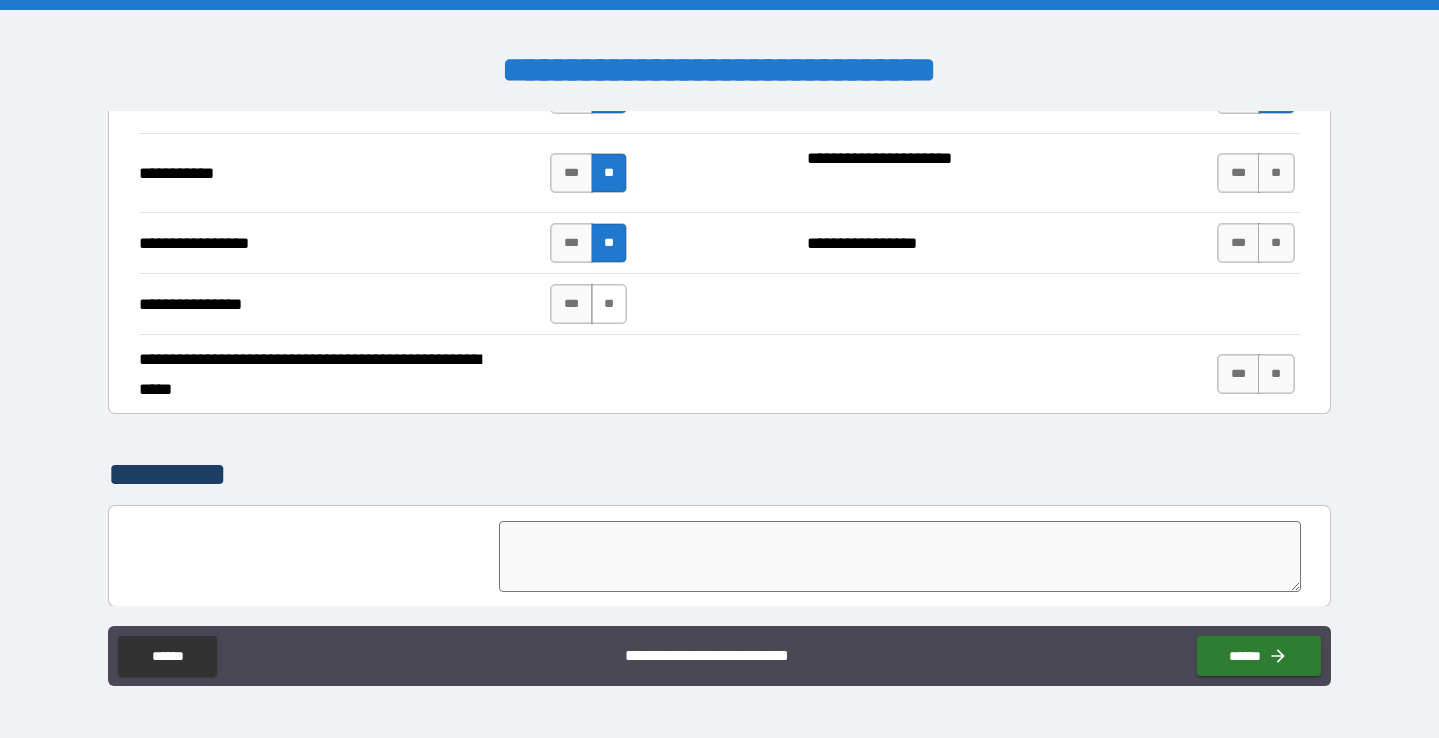 click on "**" at bounding box center [609, 304] 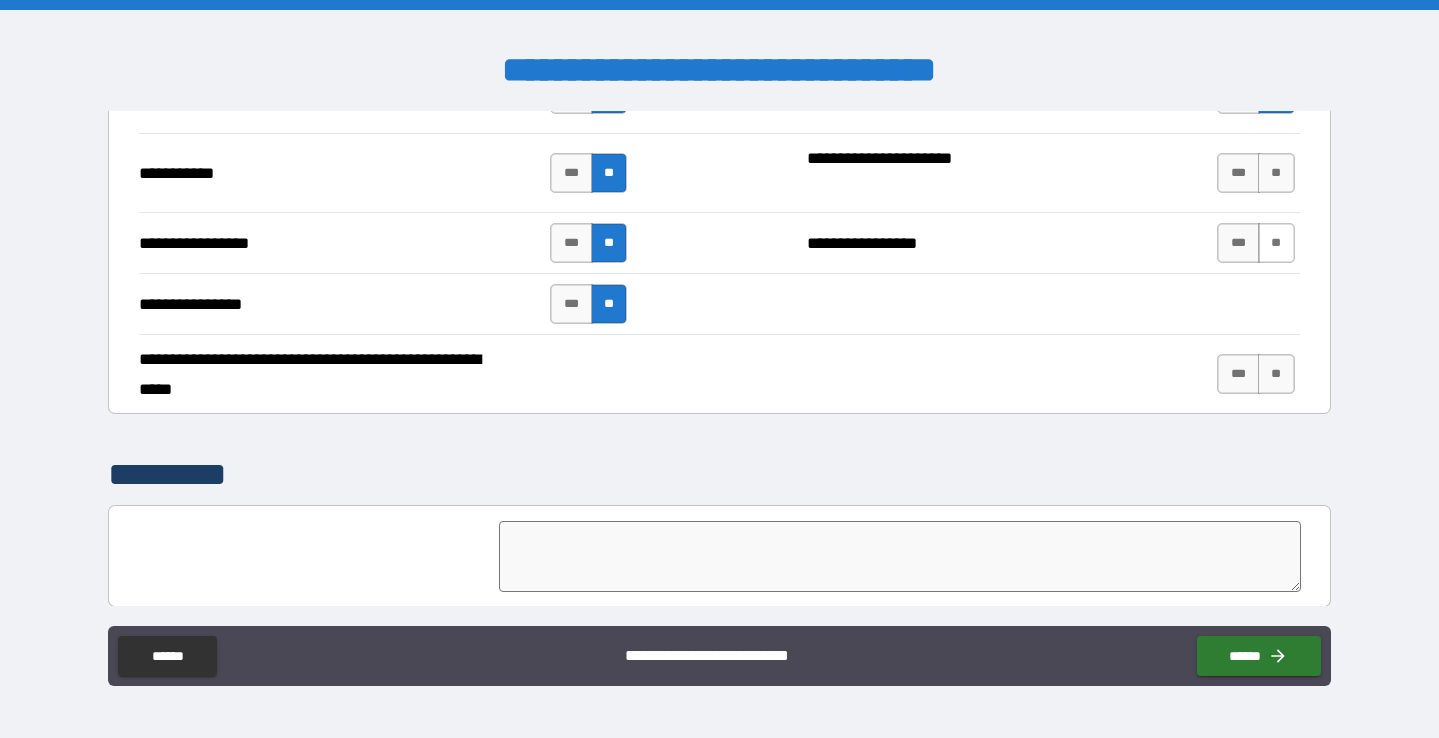 click on "**" at bounding box center [1276, 243] 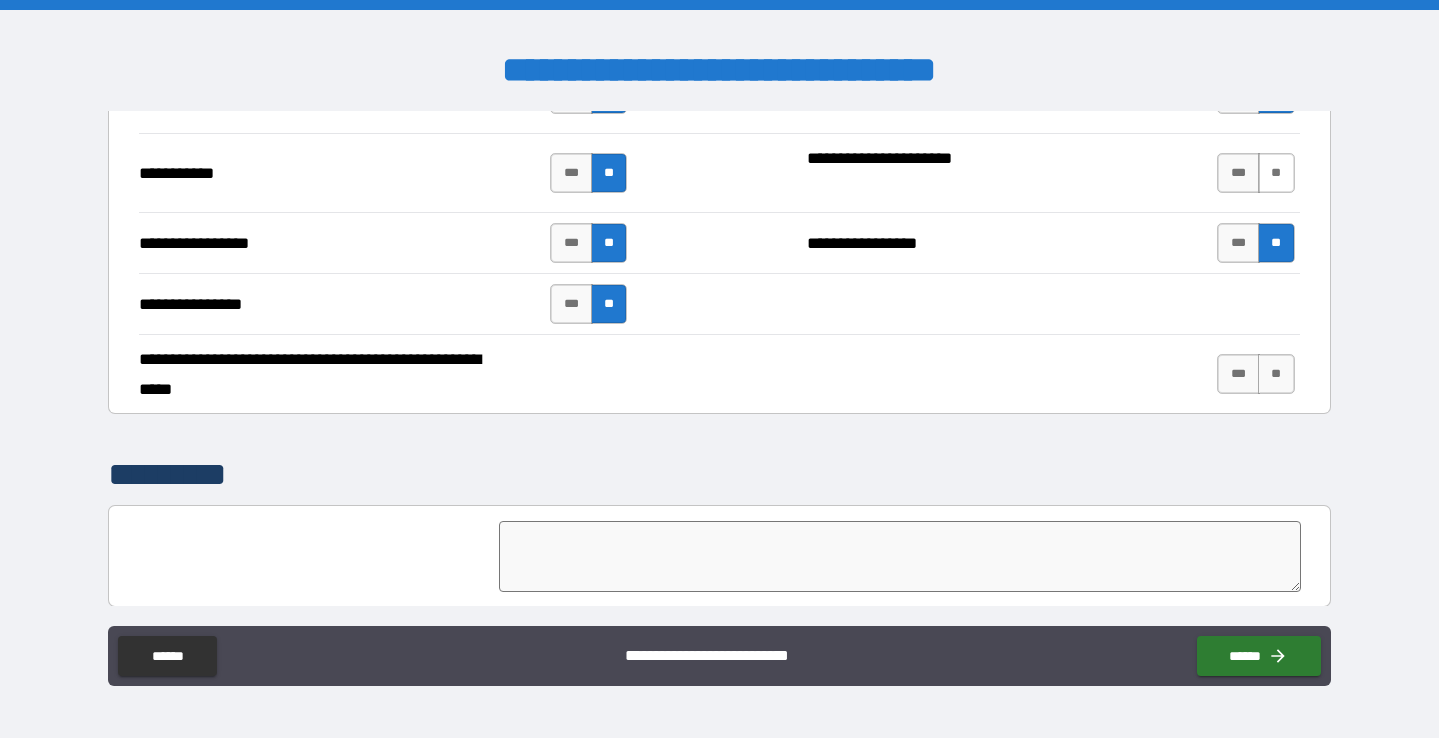 click on "**" at bounding box center (1276, 173) 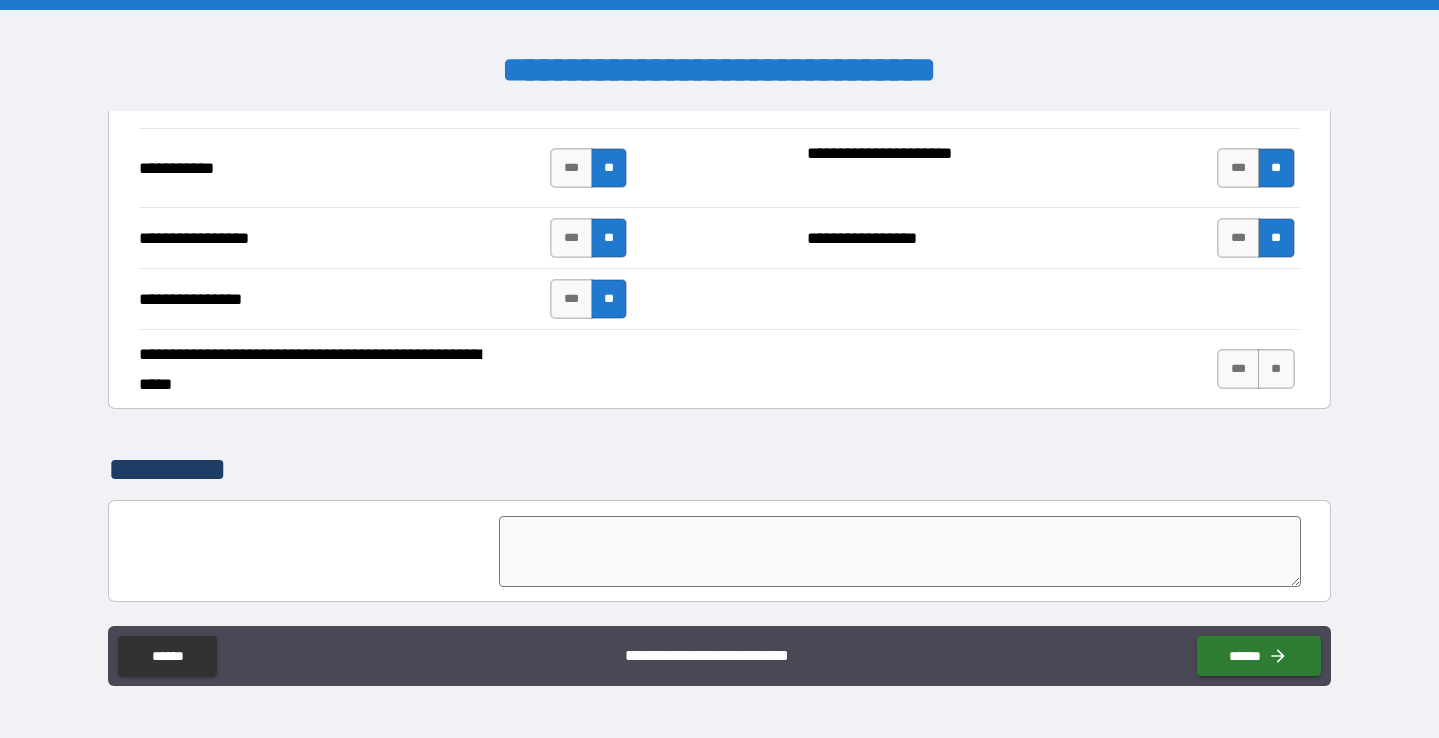 scroll, scrollTop: 4408, scrollLeft: 0, axis: vertical 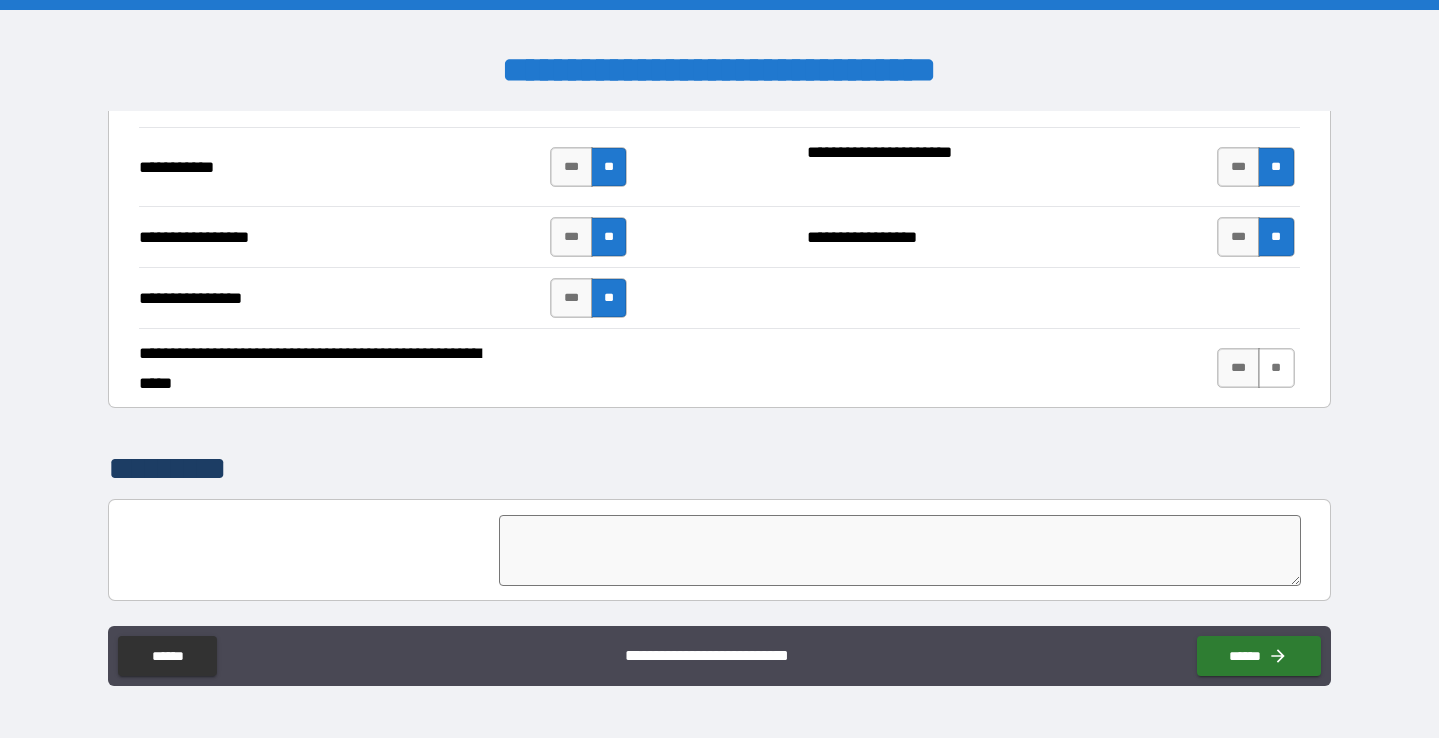 click on "**" at bounding box center [1276, 368] 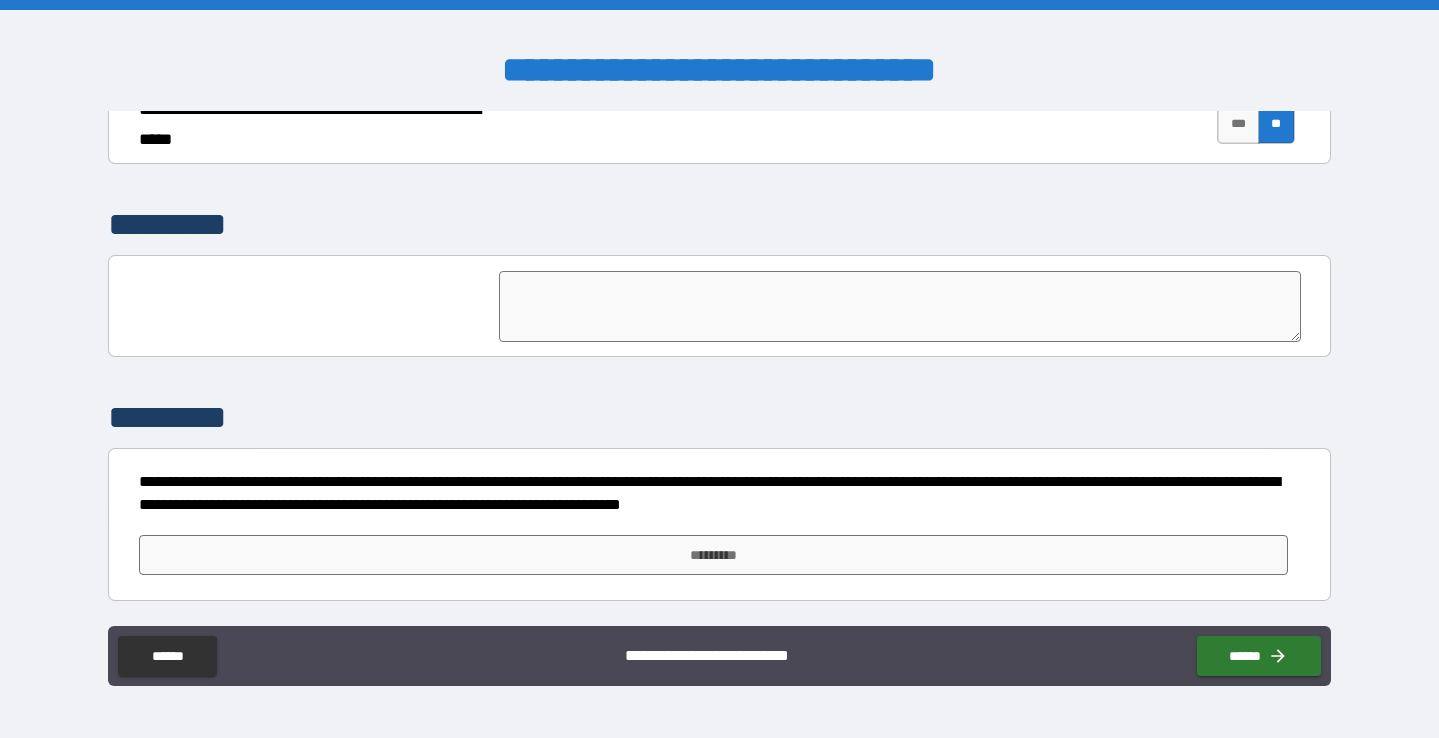 scroll, scrollTop: 4652, scrollLeft: 0, axis: vertical 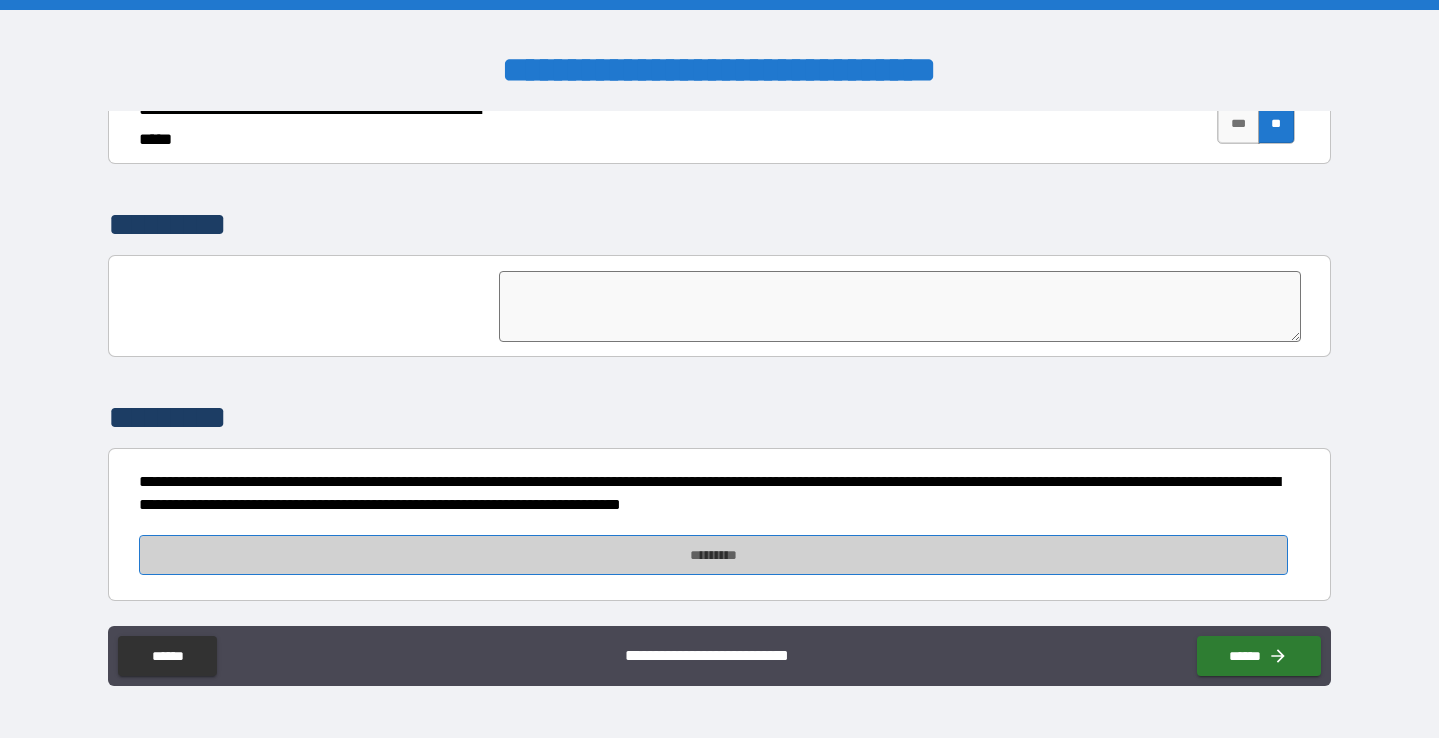click on "*********" at bounding box center [713, 555] 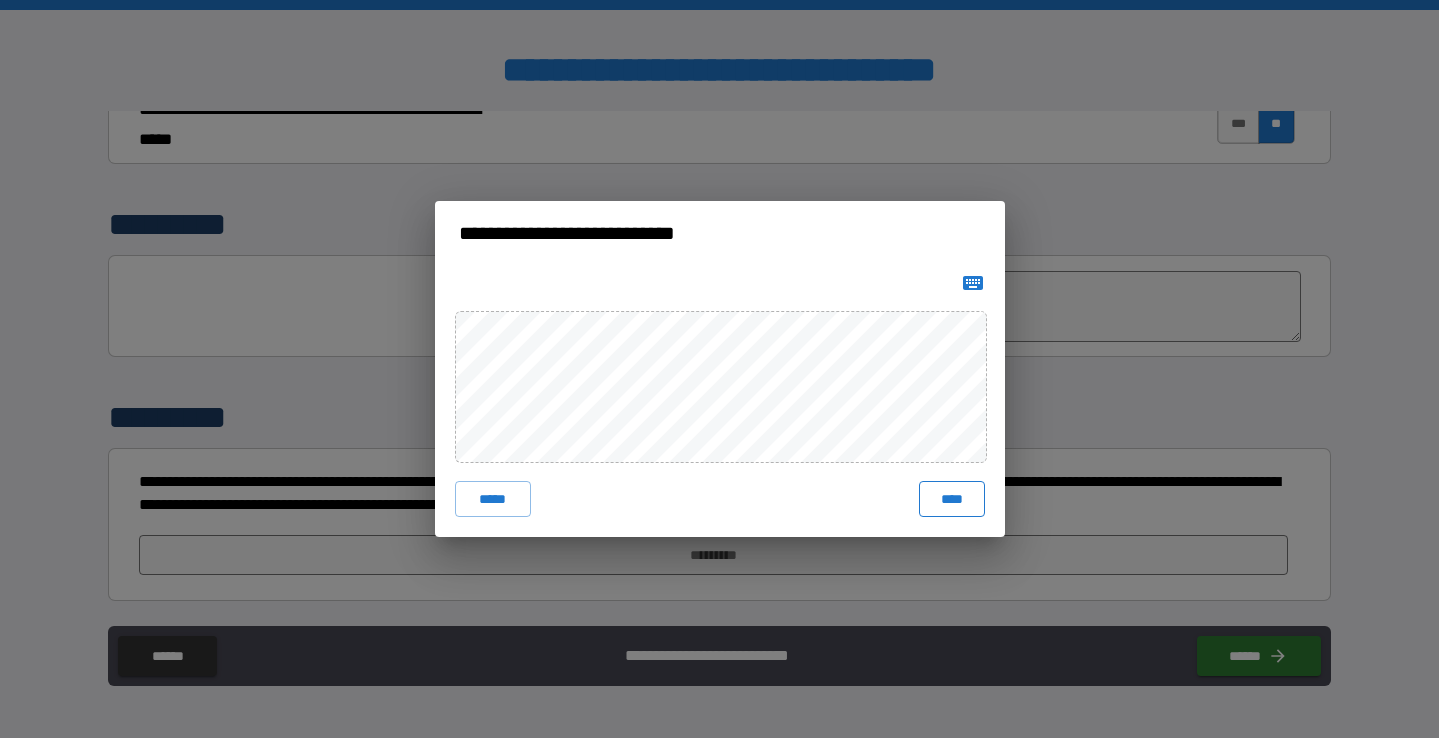 click on "****" at bounding box center [952, 499] 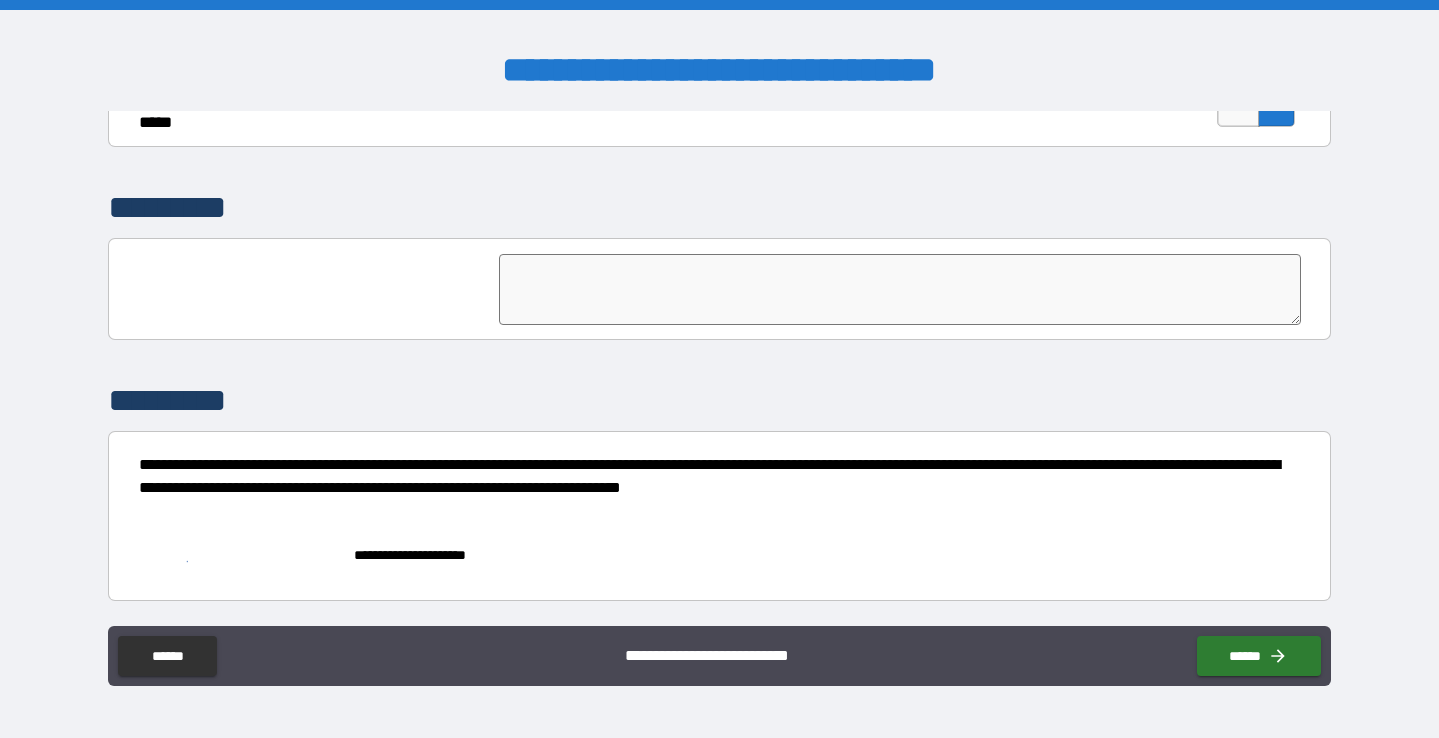 scroll, scrollTop: 4669, scrollLeft: 0, axis: vertical 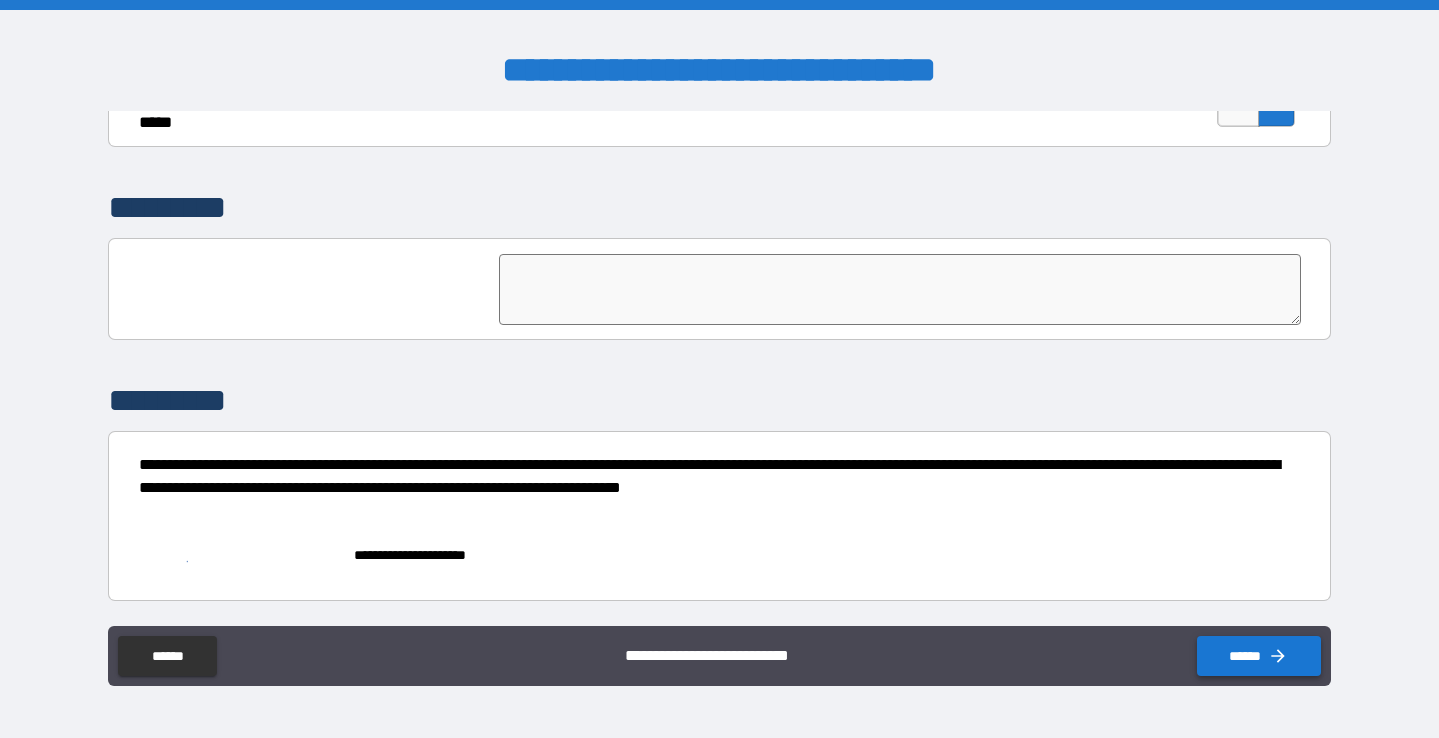 click on "******" at bounding box center [1259, 656] 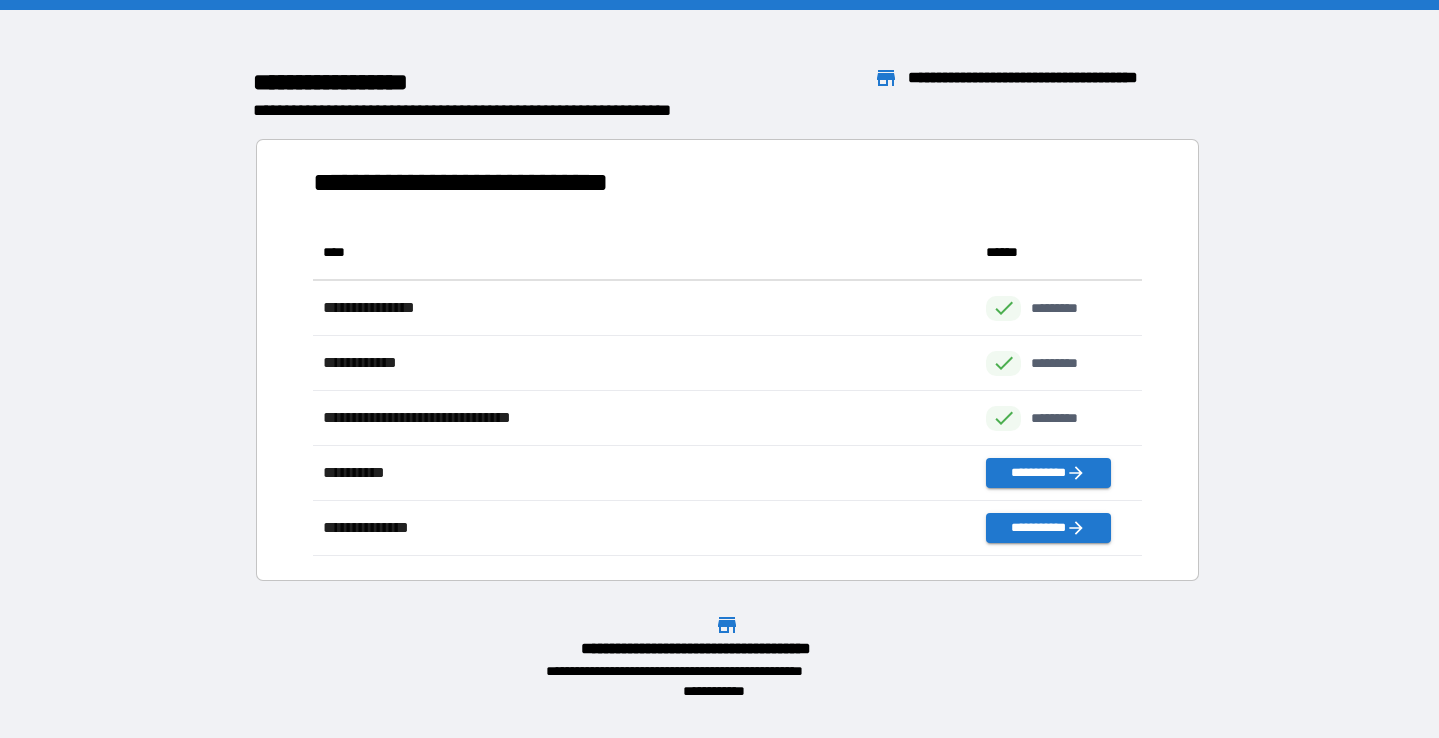 scroll, scrollTop: 331, scrollLeft: 830, axis: both 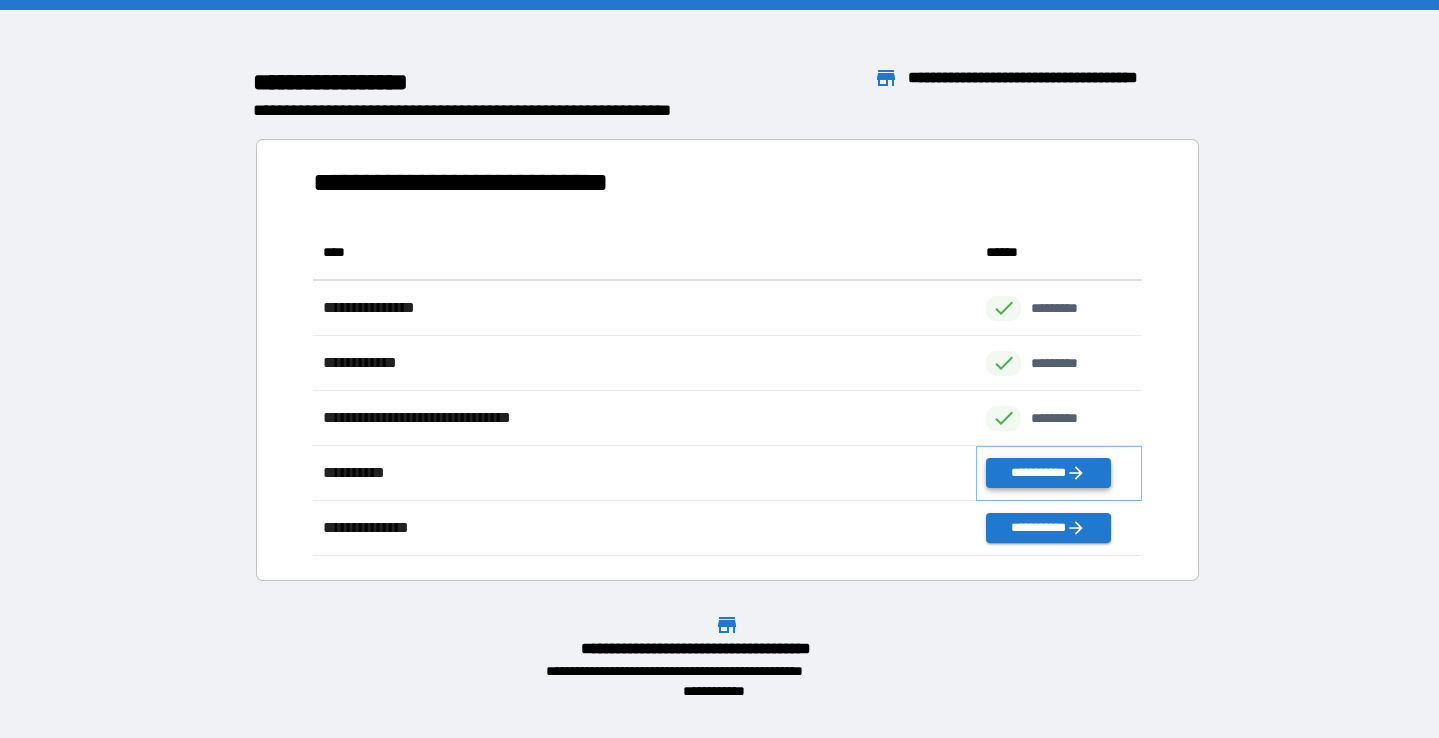 click on "**********" at bounding box center [1048, 473] 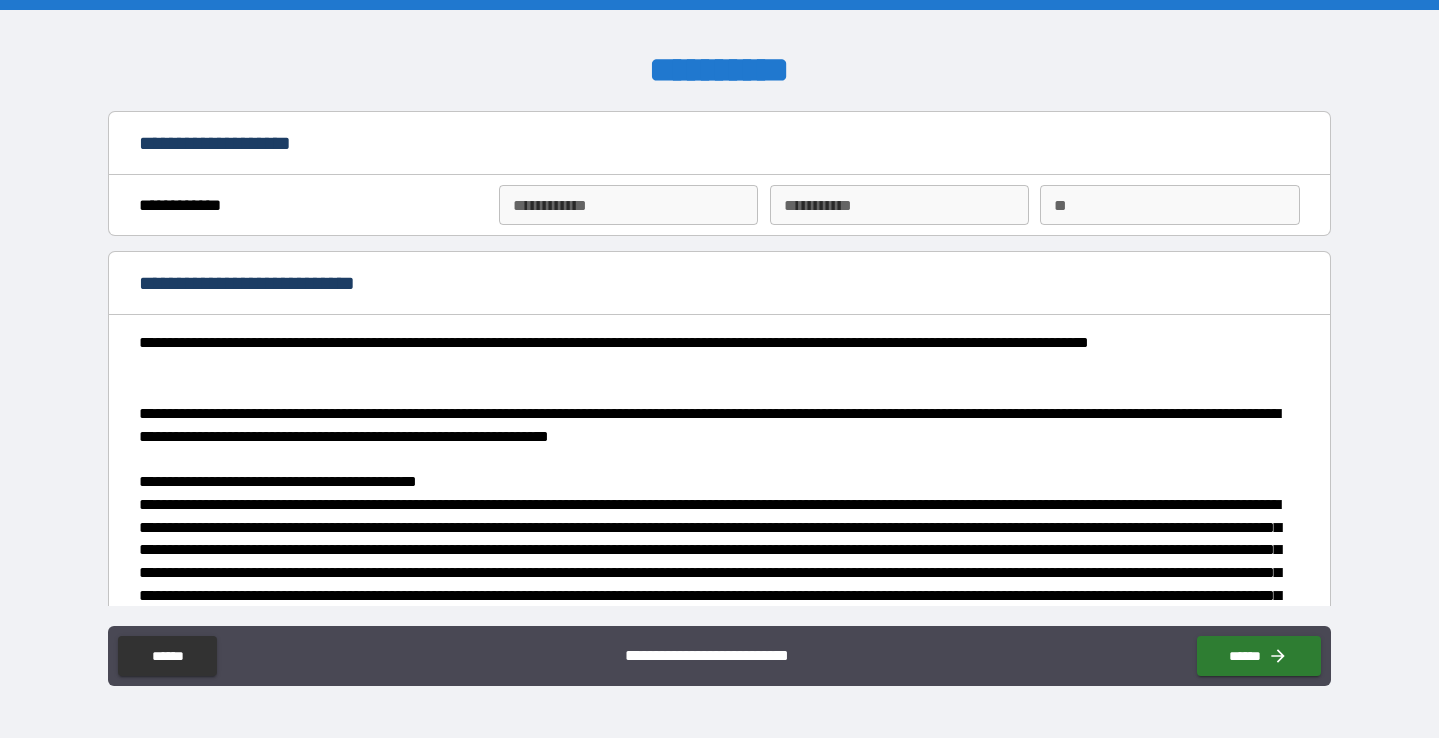 click on "**********" at bounding box center (628, 205) 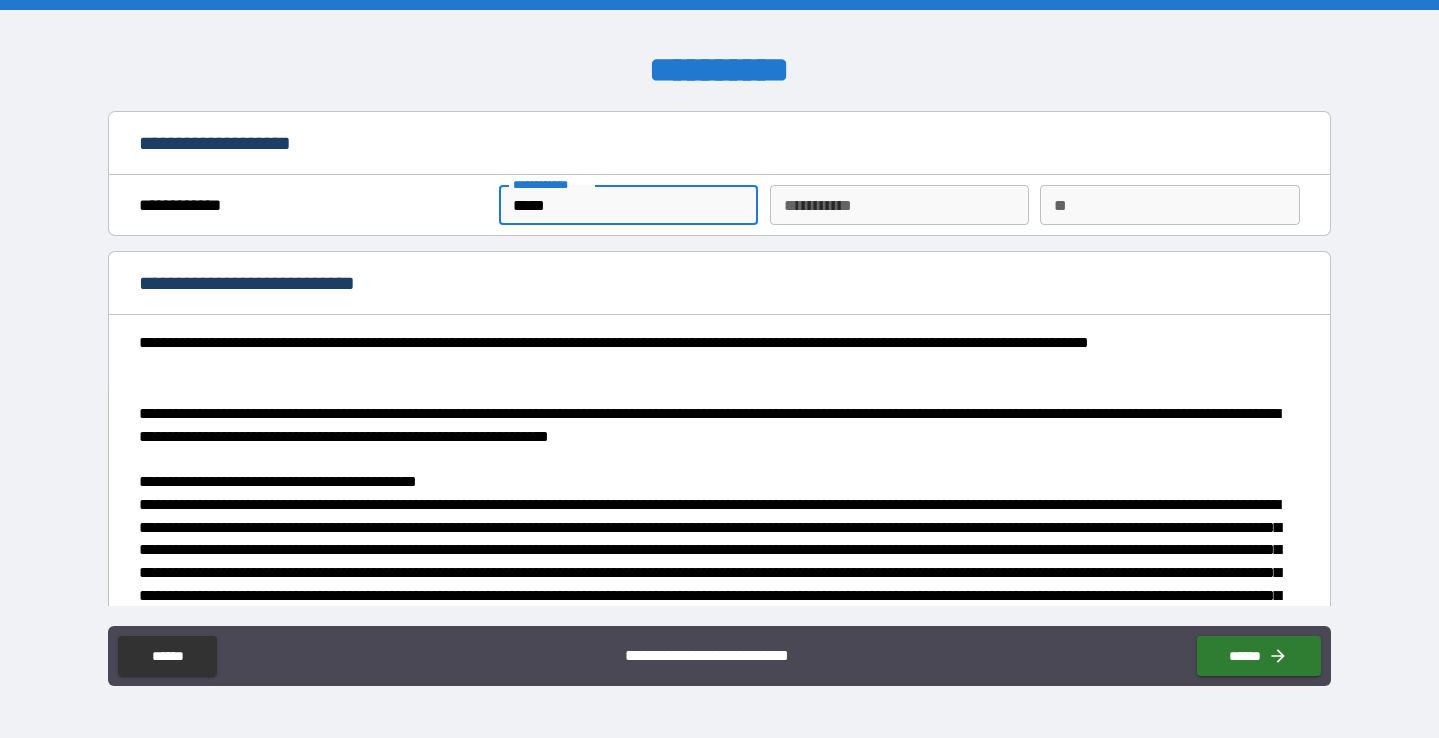 type on "*****" 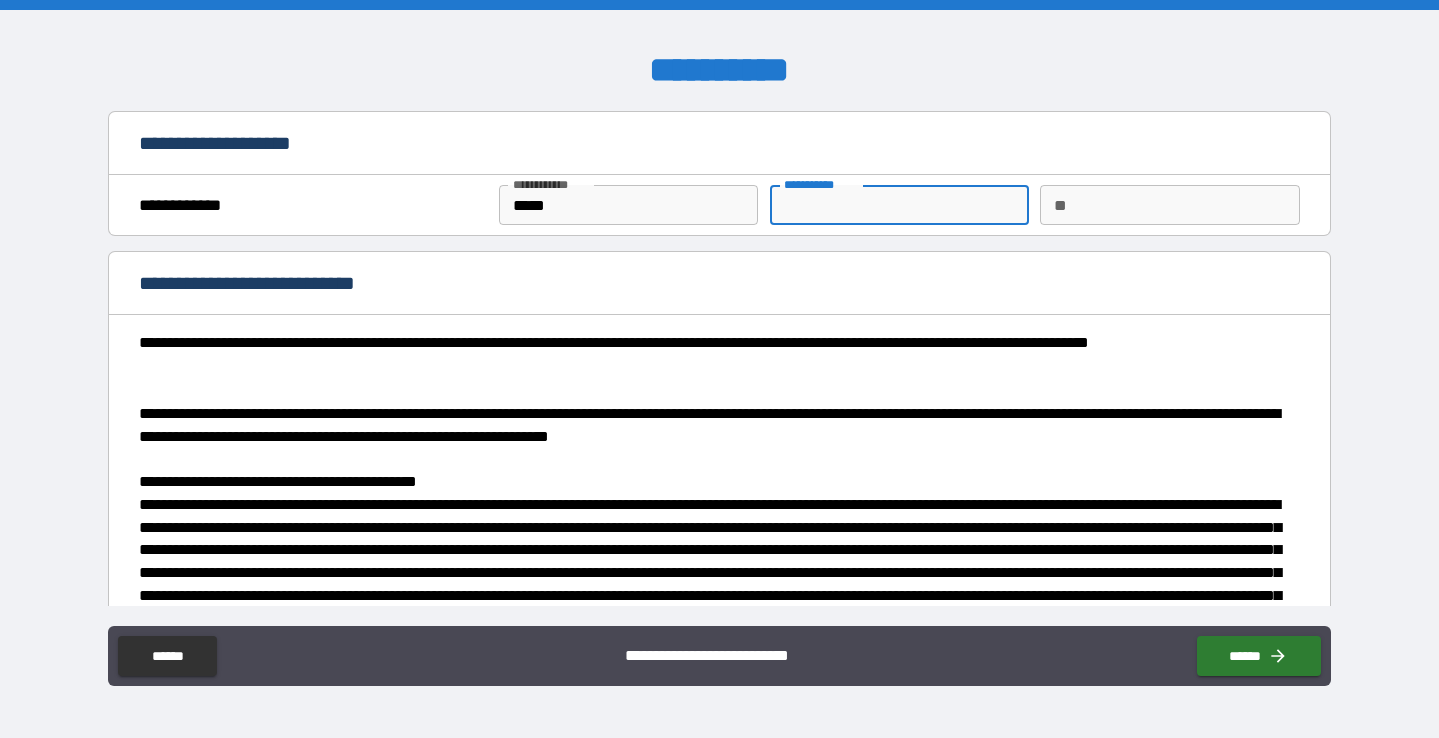click on "*********   *" at bounding box center [899, 205] 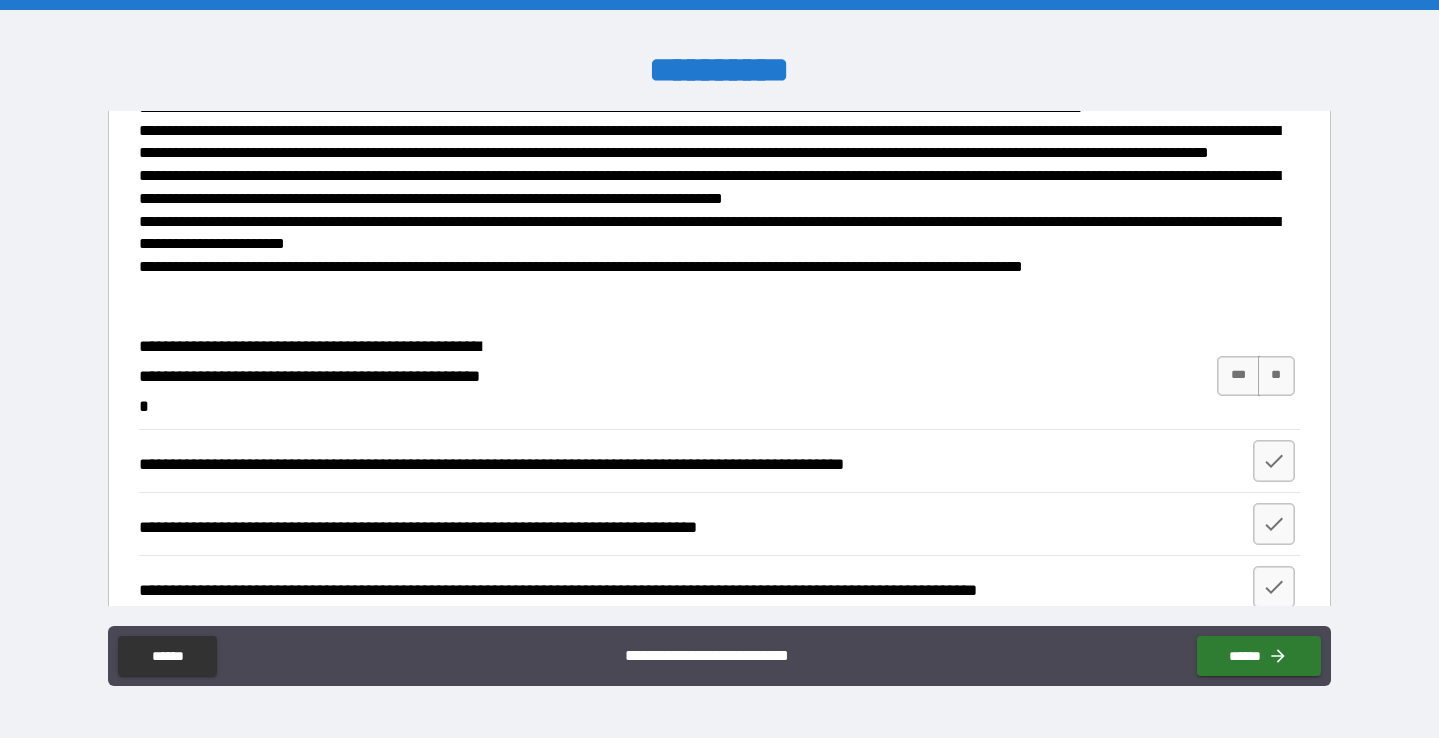 scroll, scrollTop: 2799, scrollLeft: 0, axis: vertical 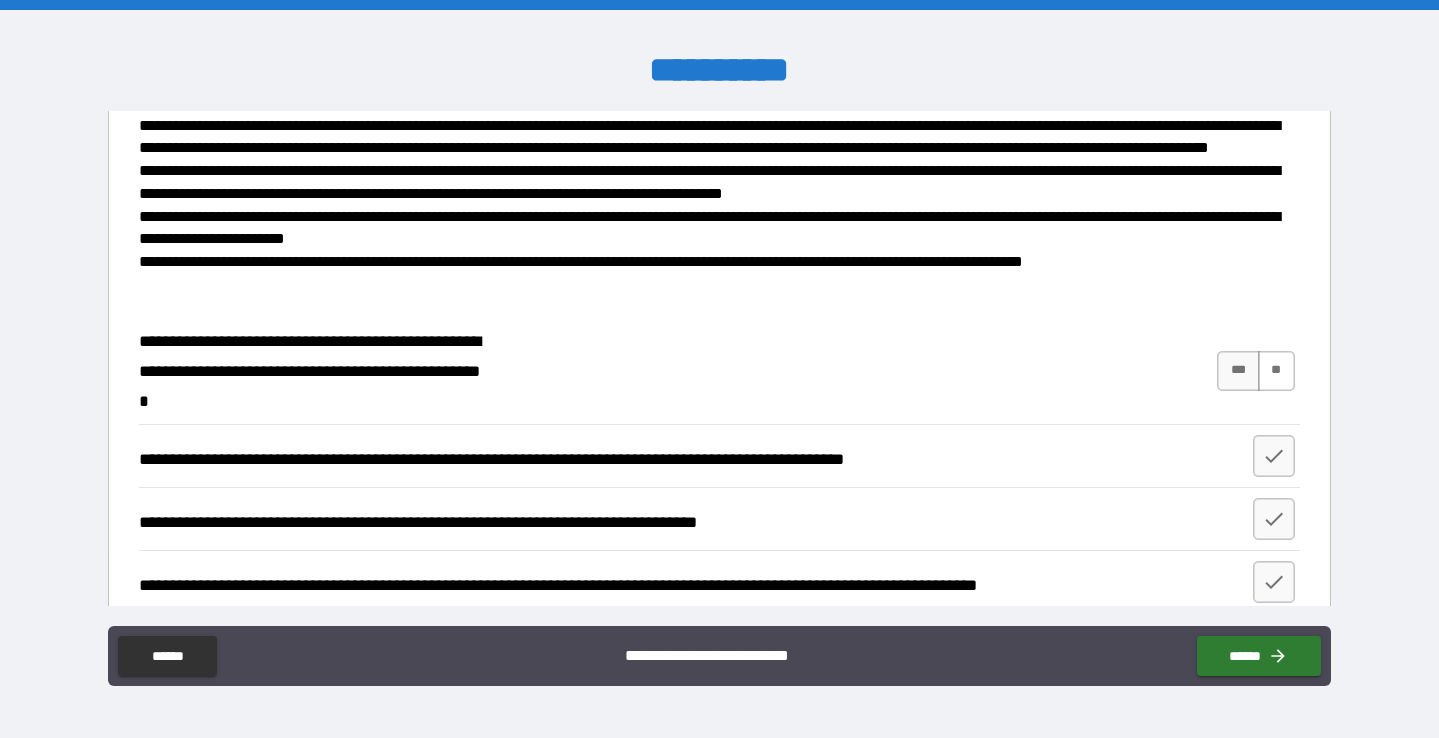 type on "**********" 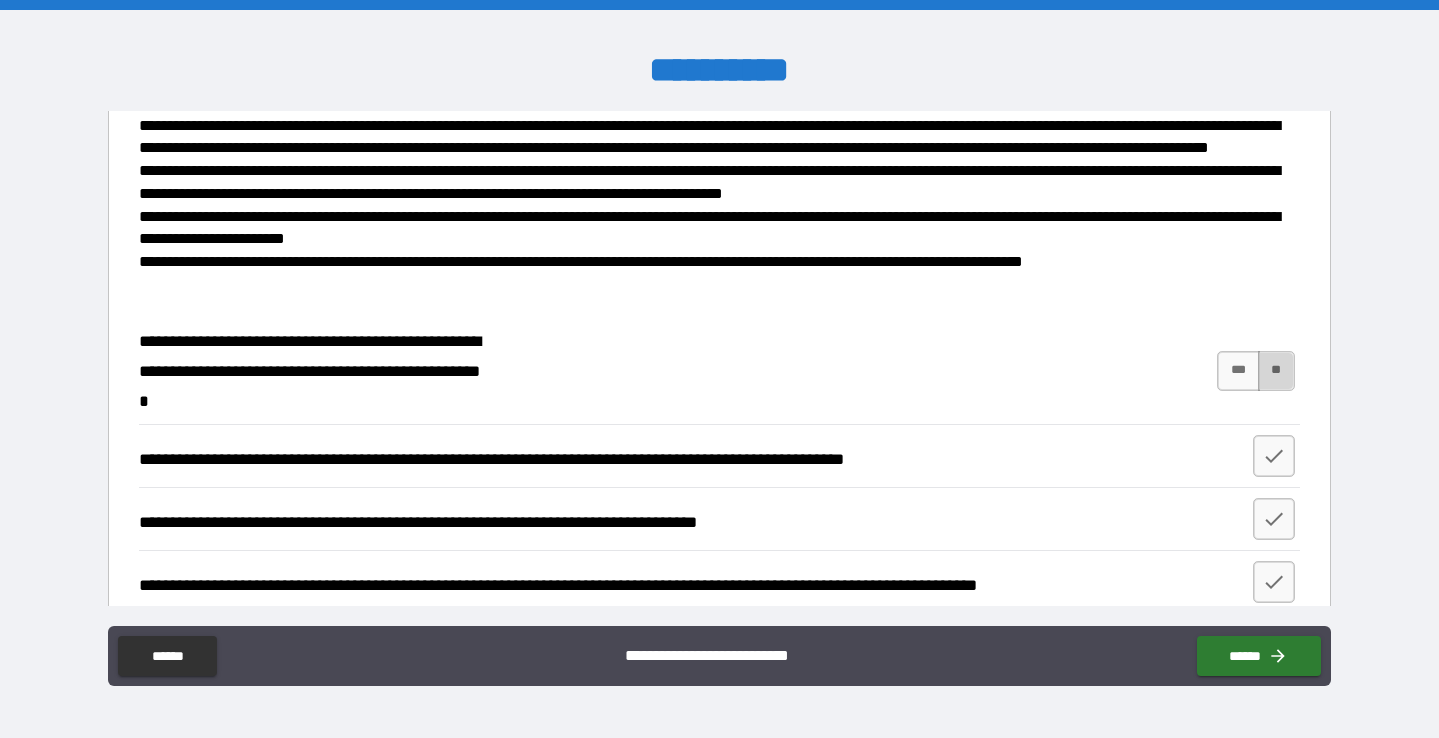 click on "**" at bounding box center (1276, 371) 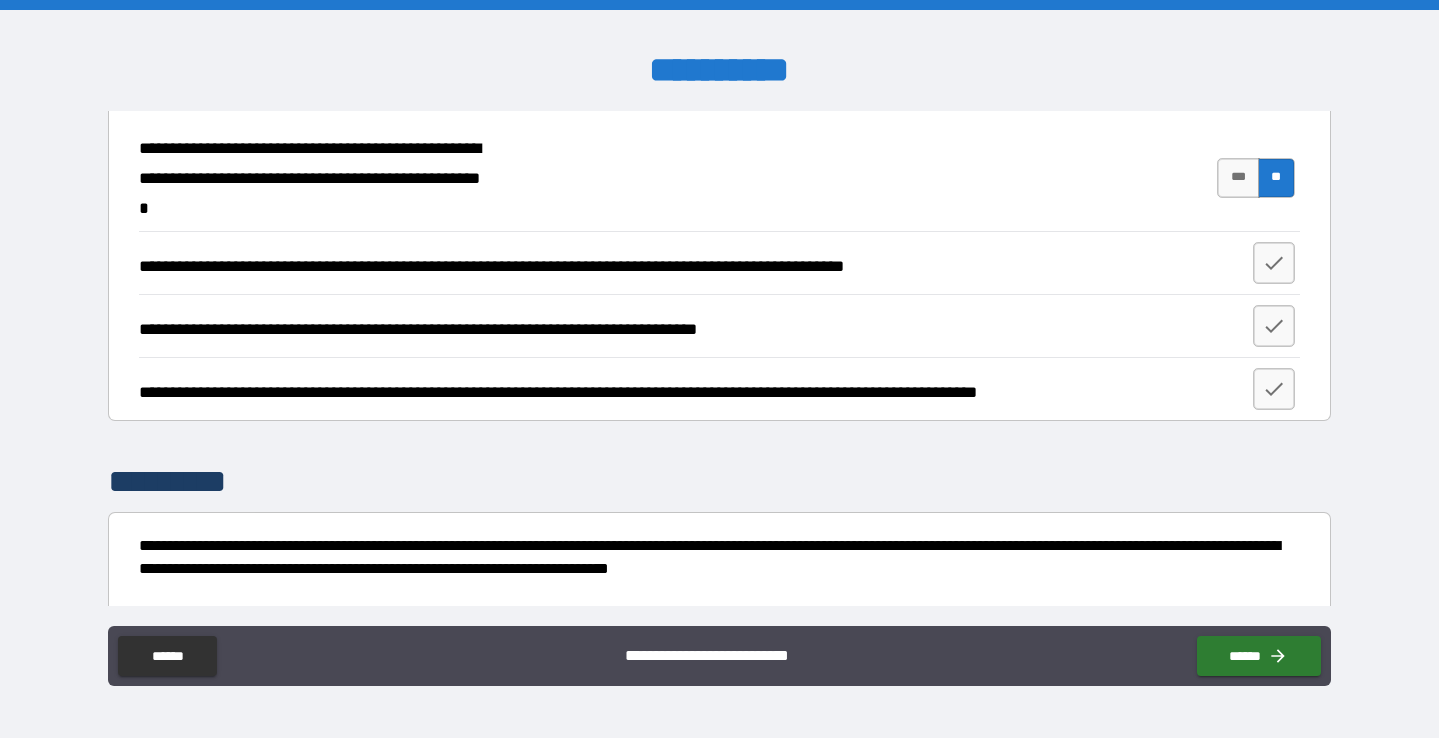 scroll, scrollTop: 2994, scrollLeft: 0, axis: vertical 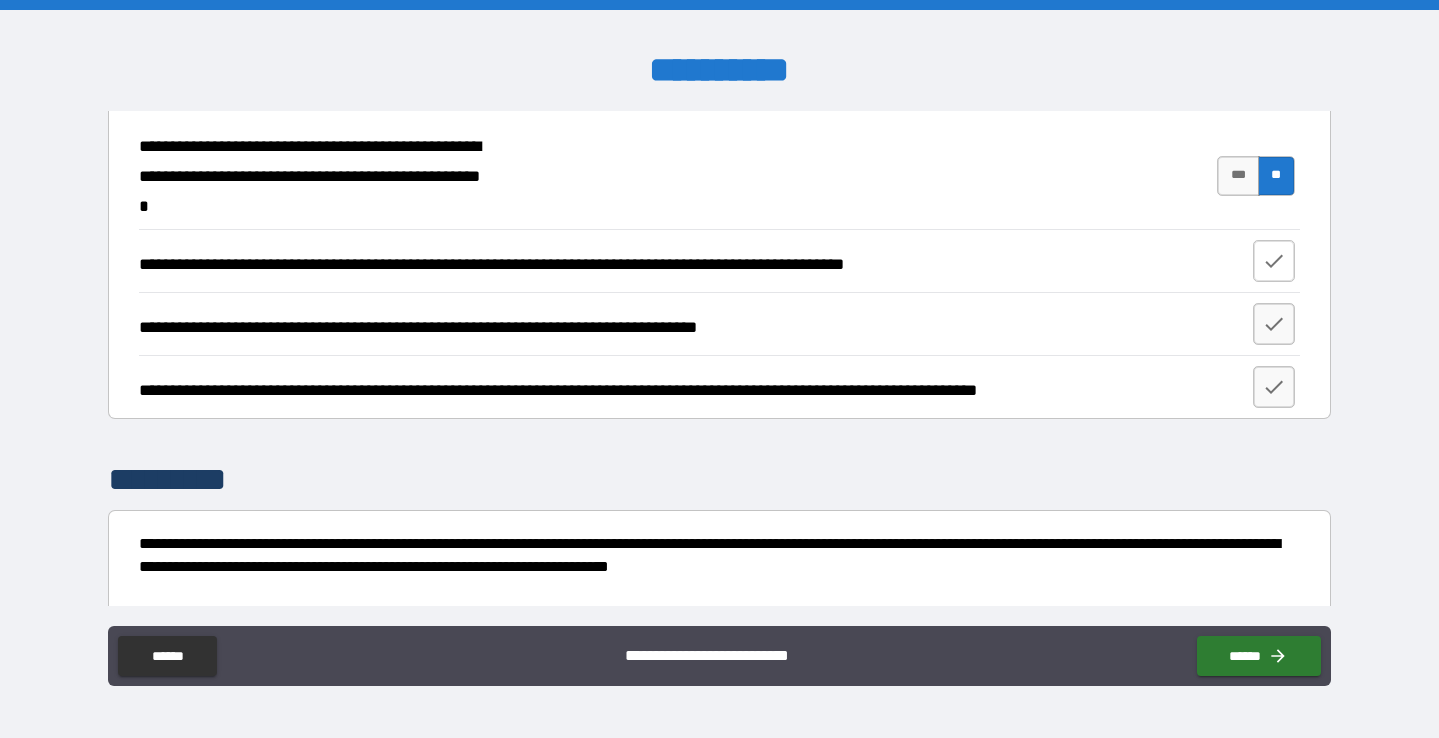 click 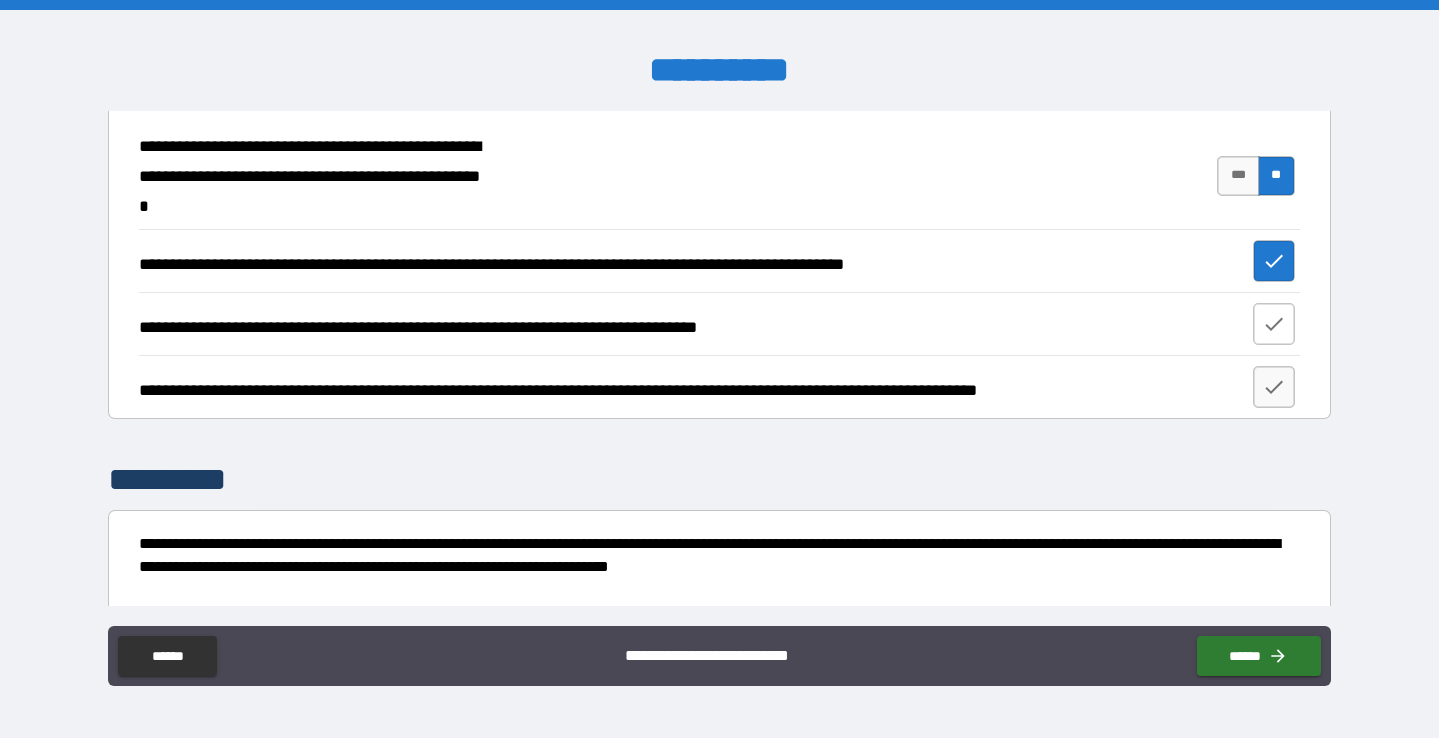 click at bounding box center [1274, 324] 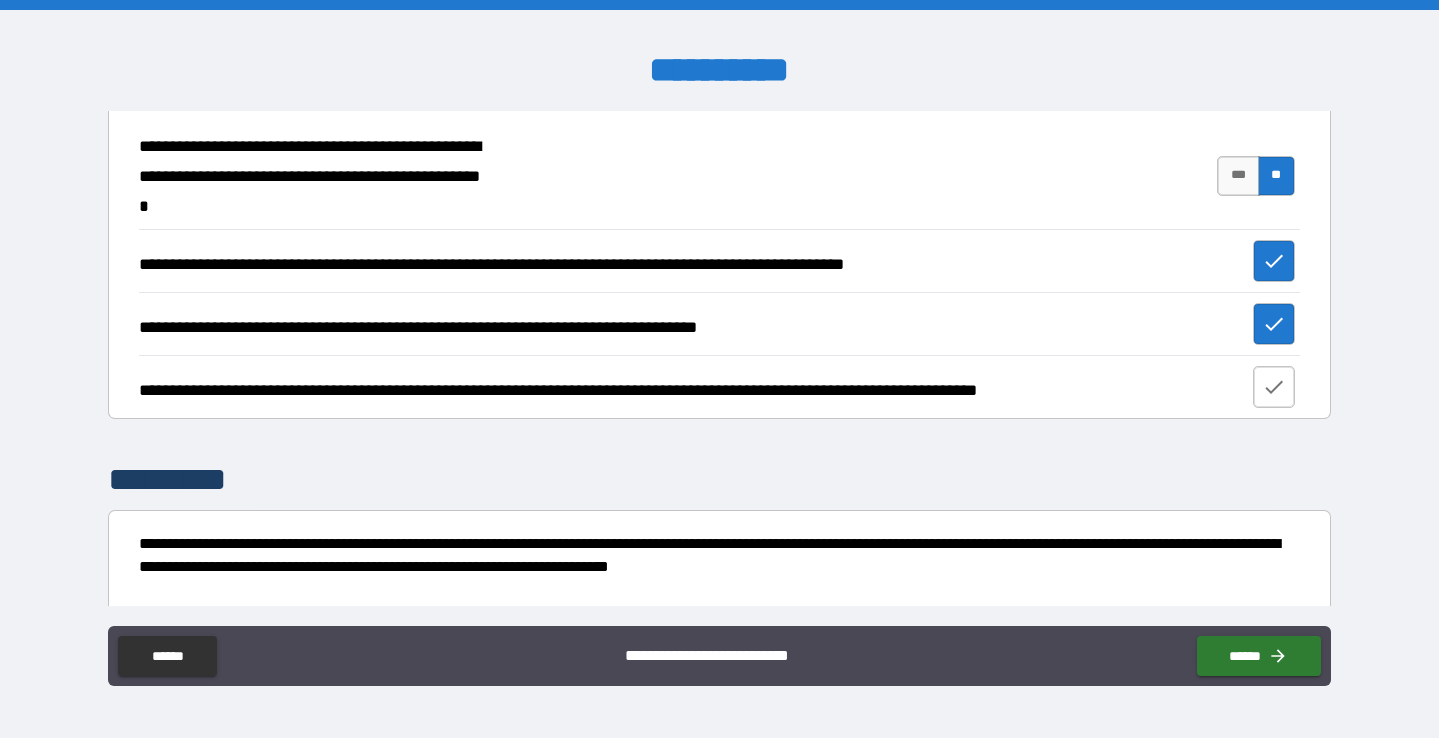 click 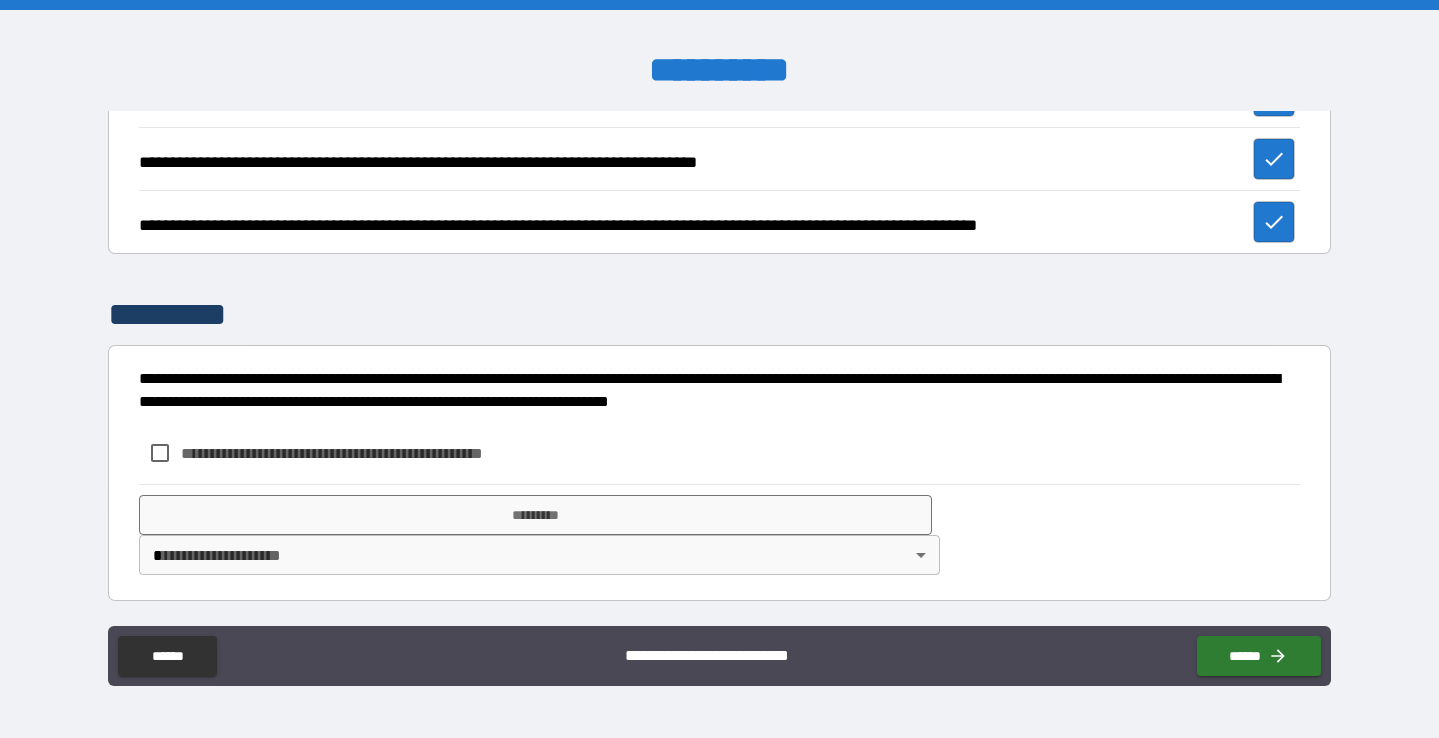 scroll, scrollTop: 3159, scrollLeft: 0, axis: vertical 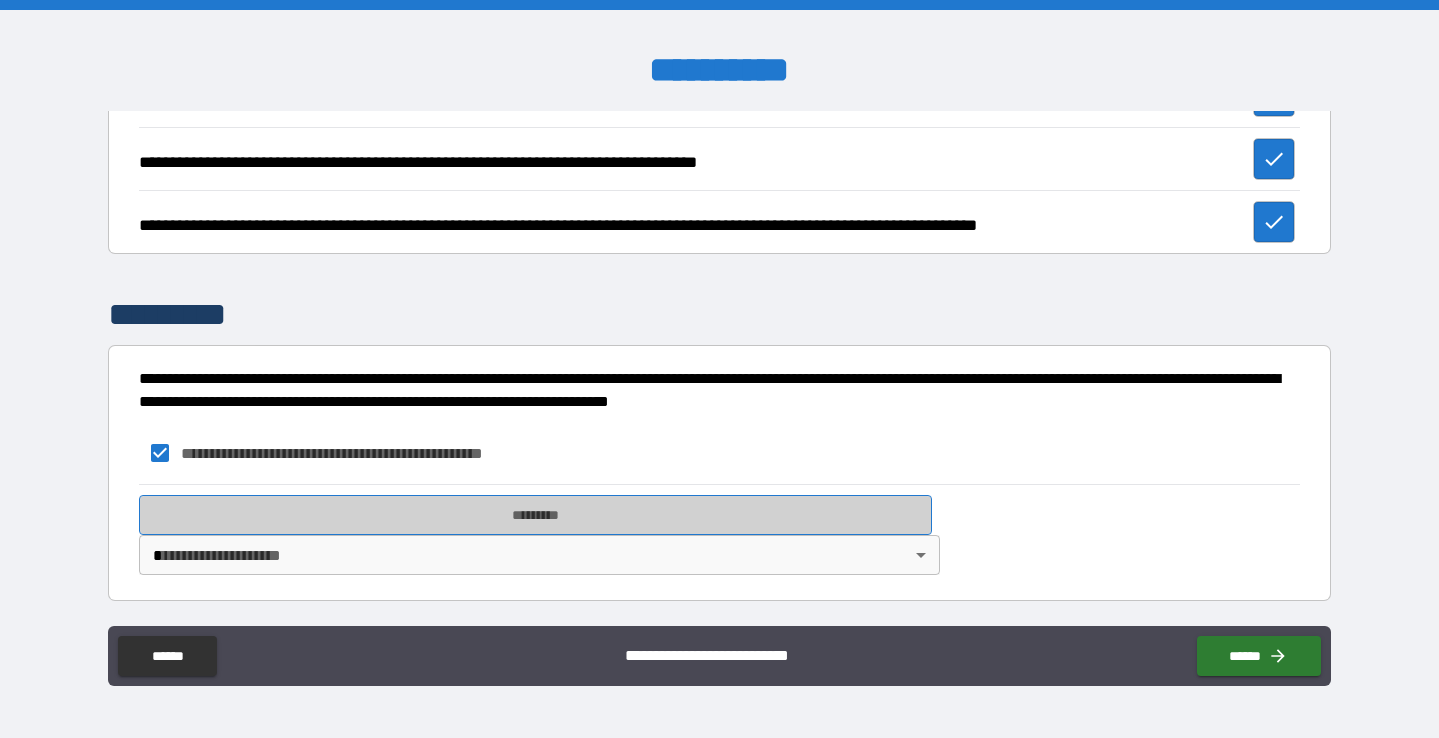 click on "*********" at bounding box center (535, 515) 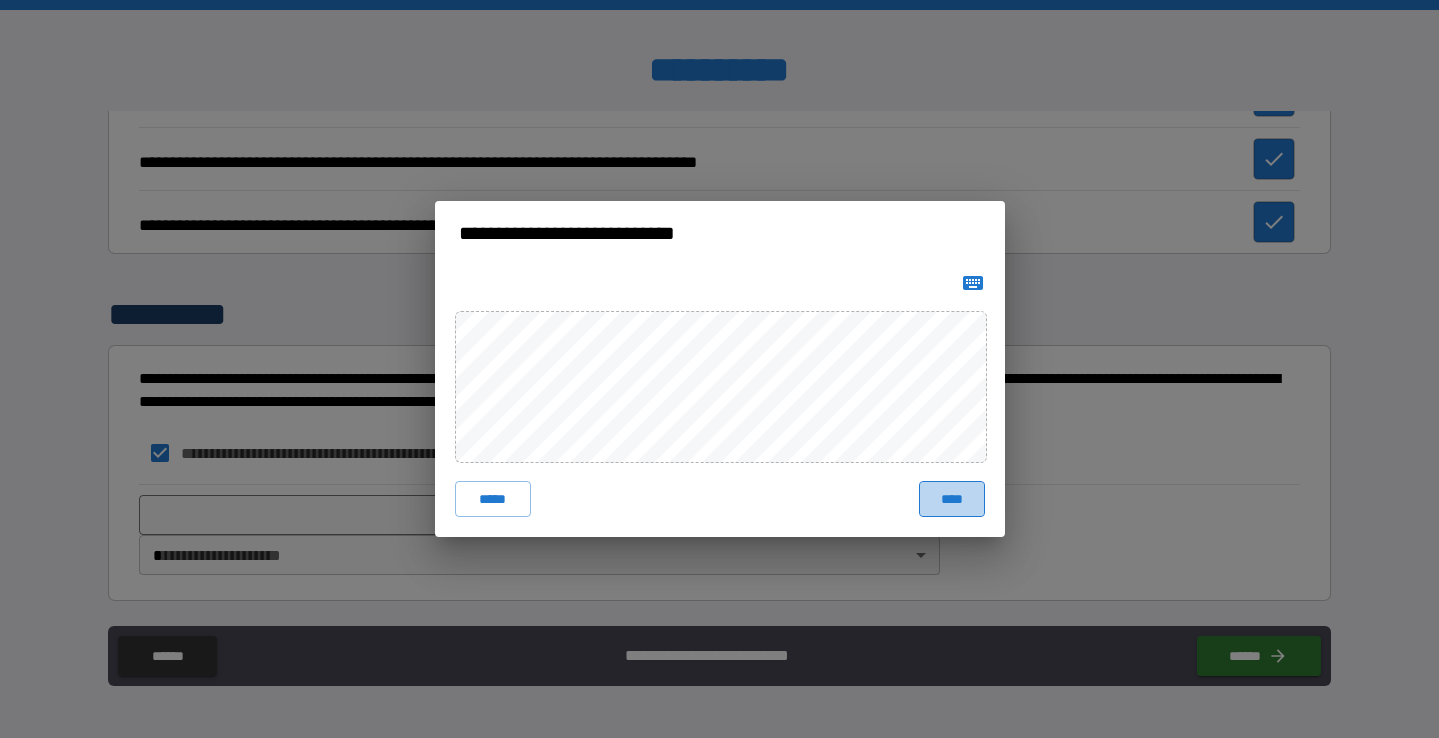 click on "****" at bounding box center [952, 499] 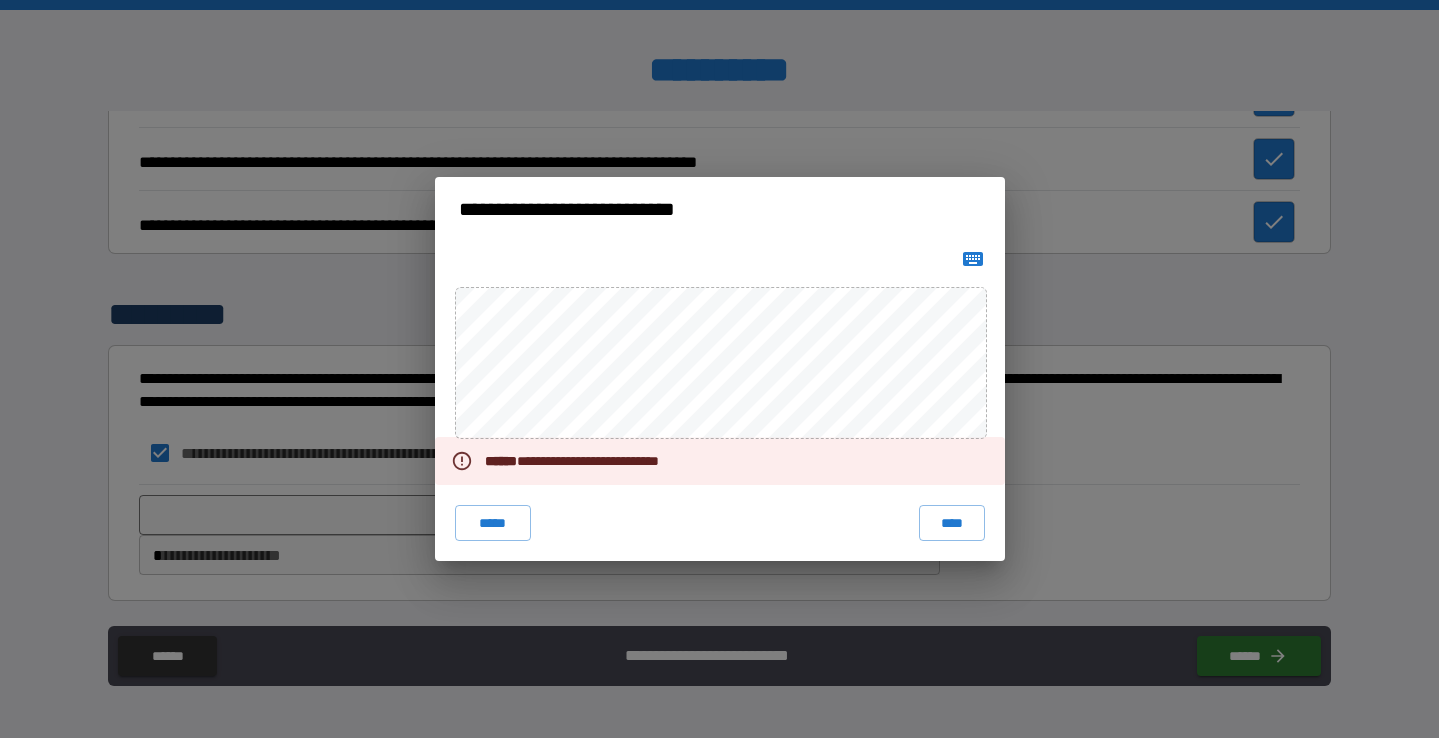 click on "**********" at bounding box center (720, 401) 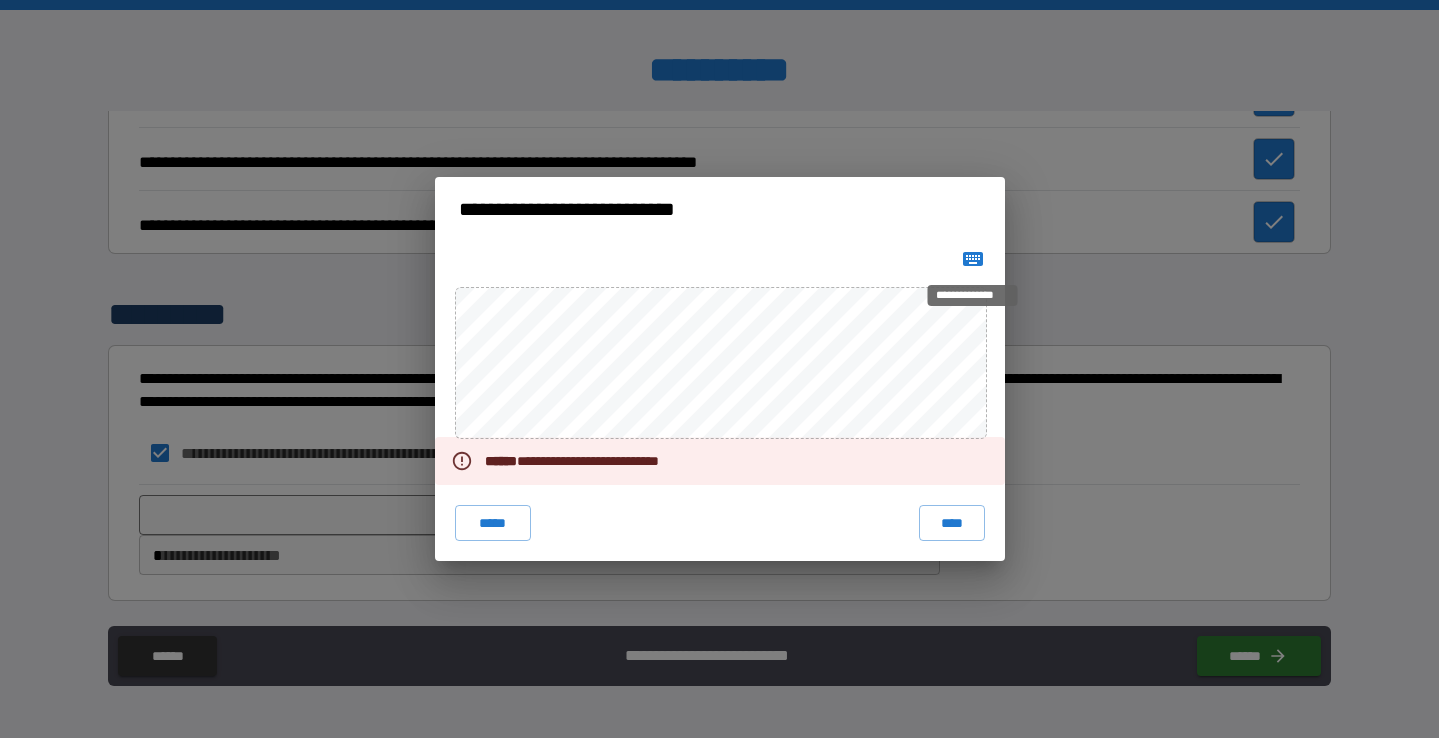 click 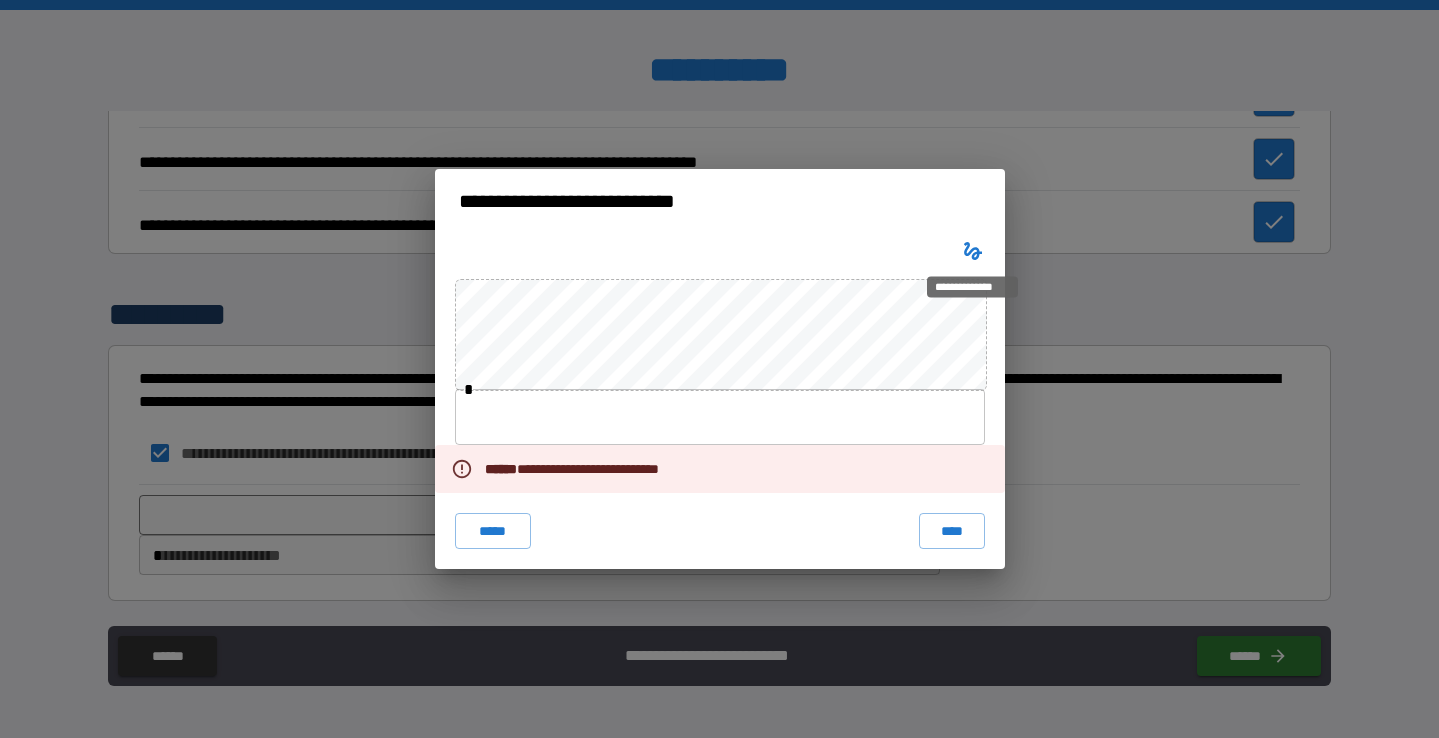 click 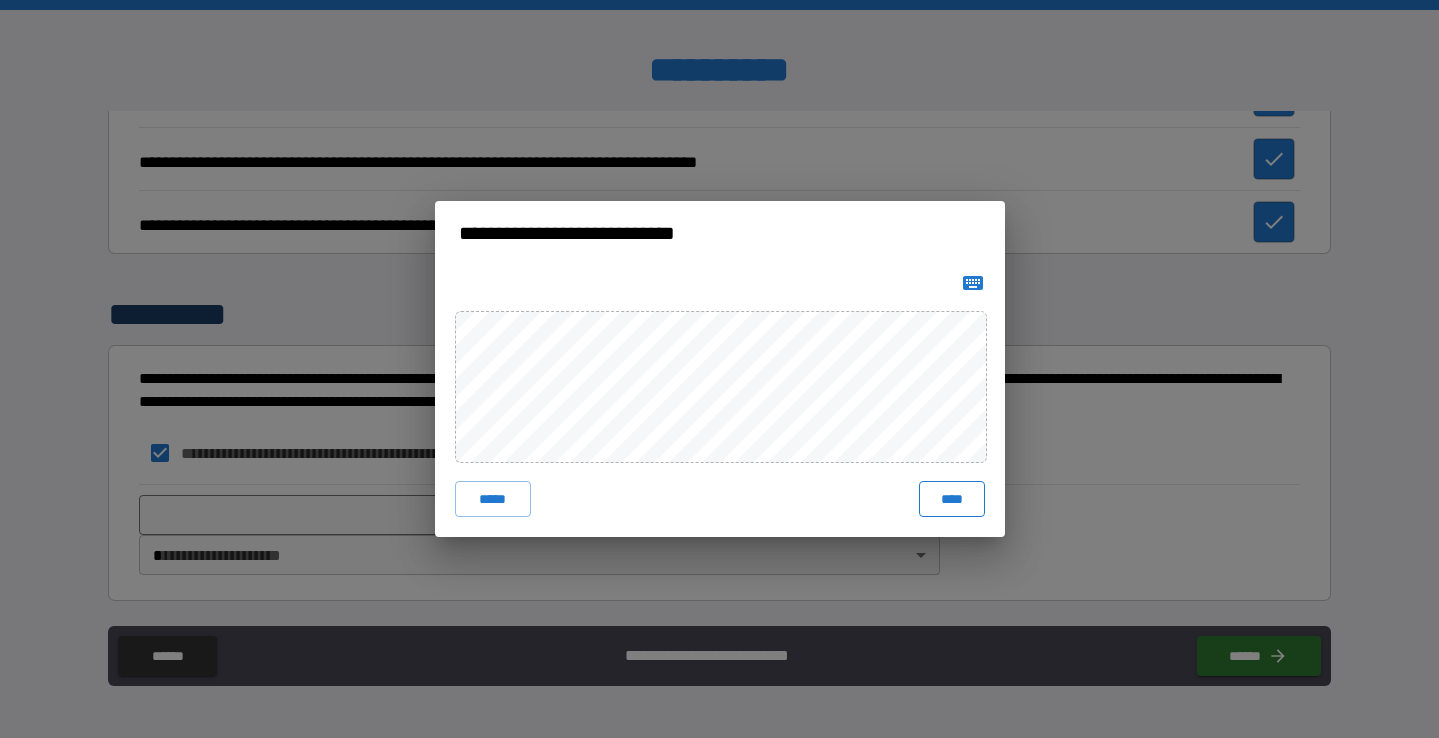 click on "****" at bounding box center (952, 499) 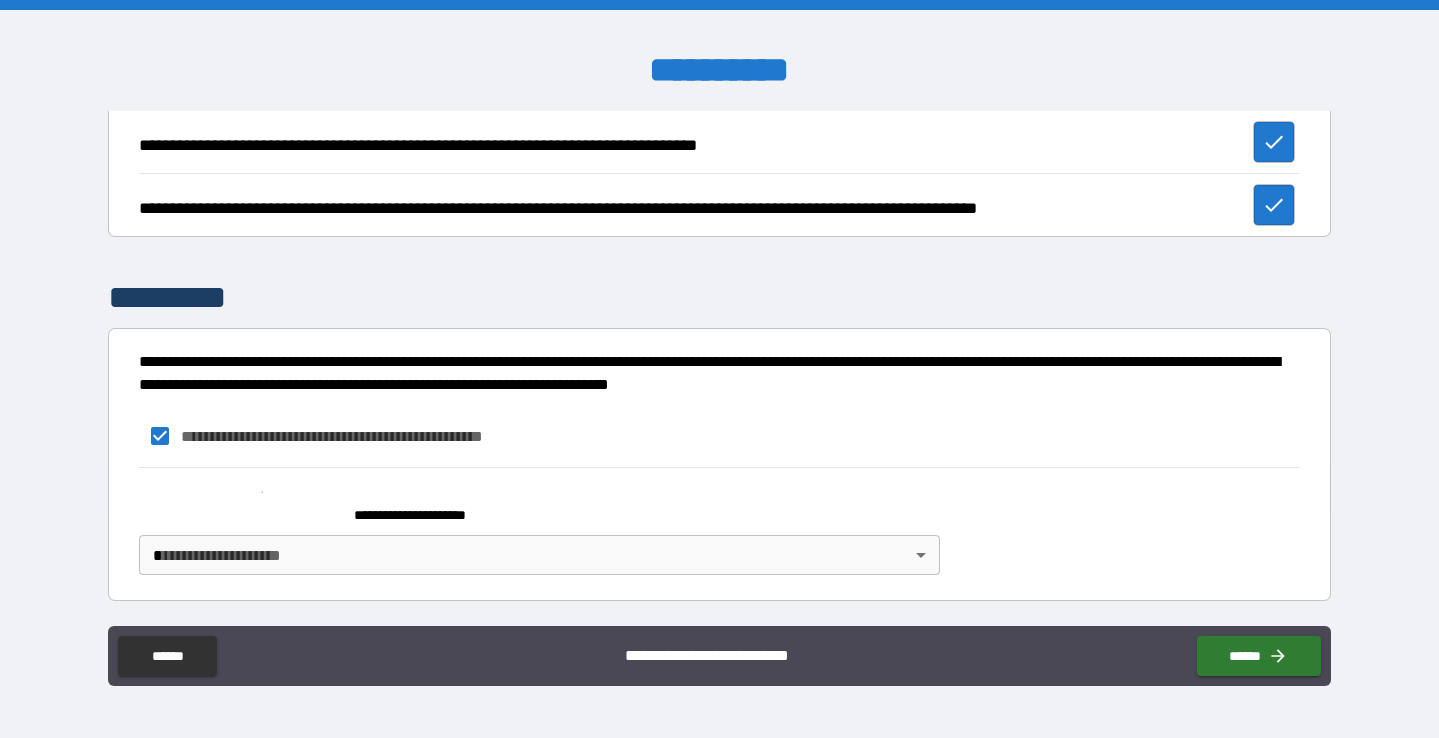 scroll, scrollTop: 3176, scrollLeft: 0, axis: vertical 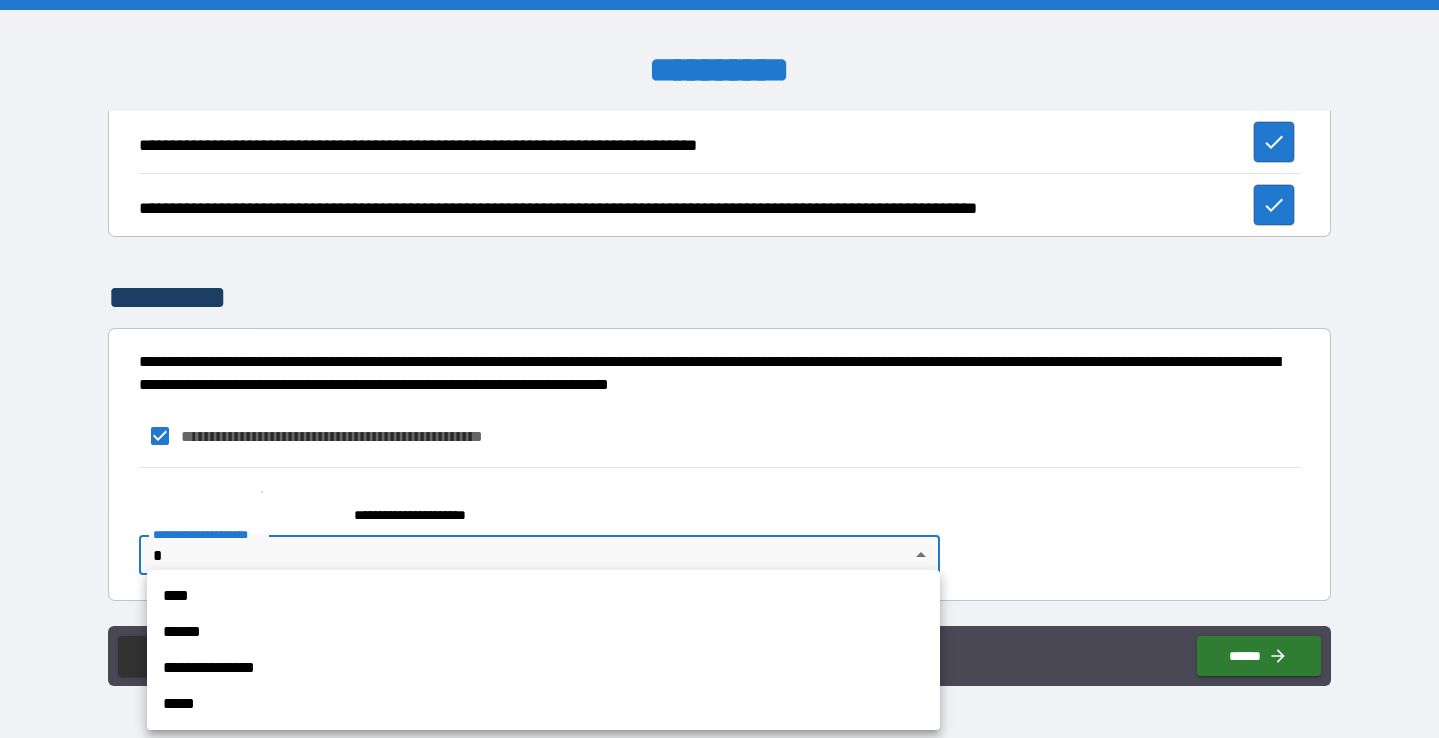 click on "**********" at bounding box center (719, 369) 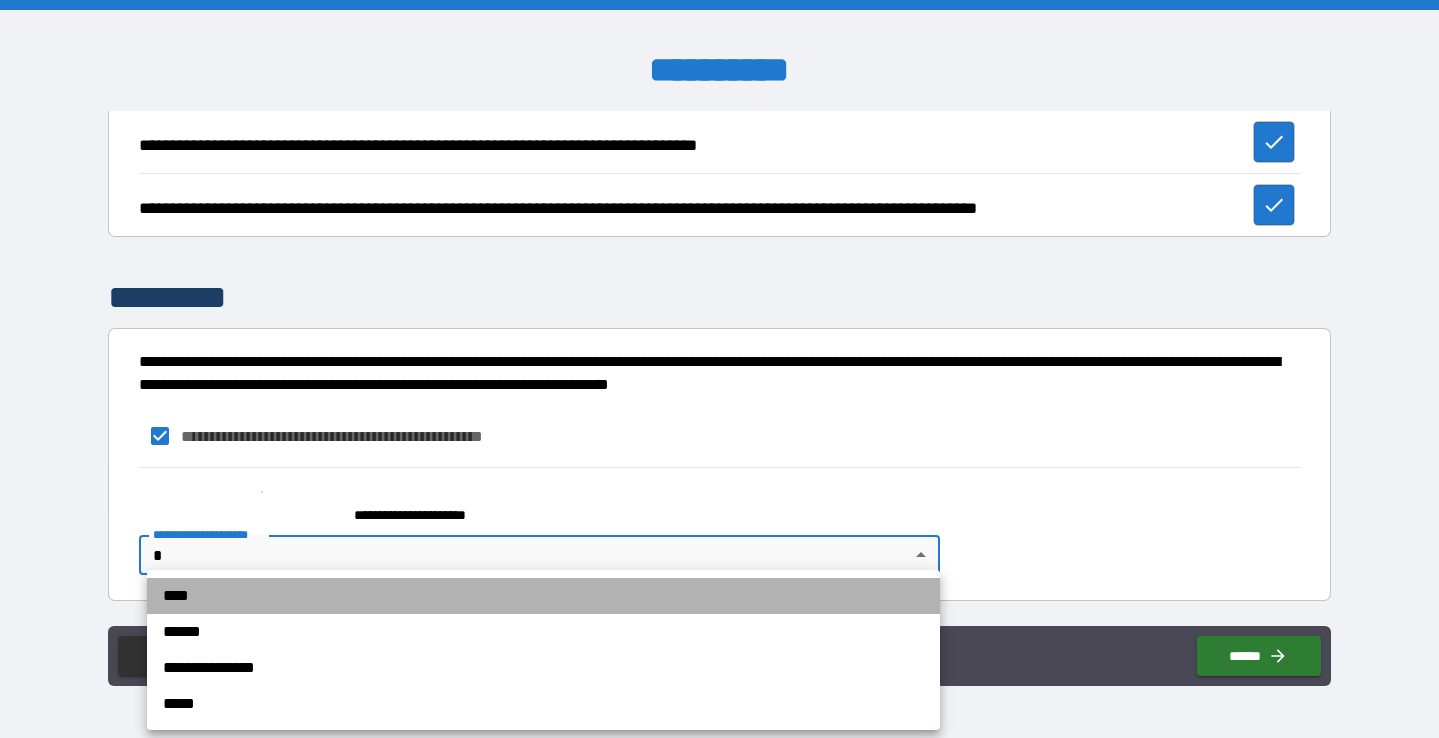 click on "****" at bounding box center (543, 596) 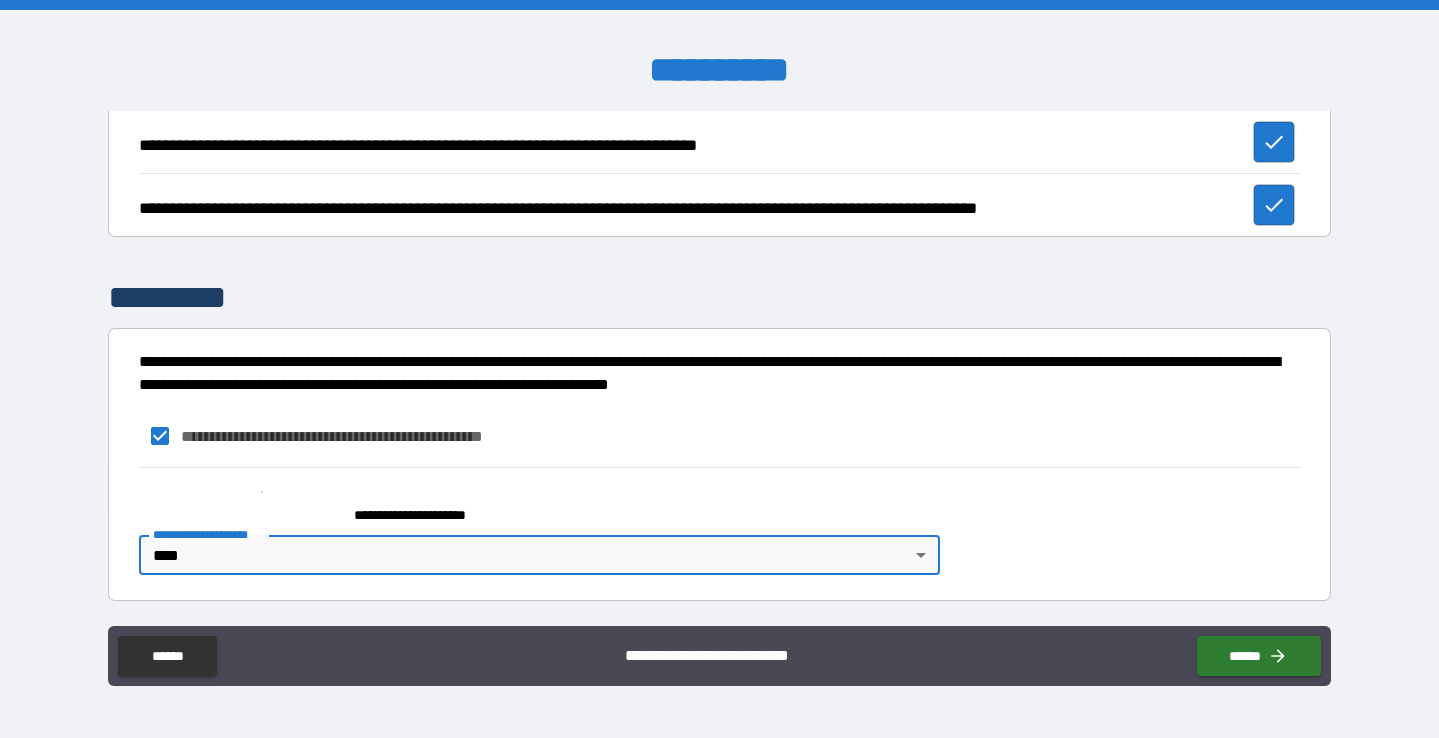 scroll, scrollTop: 3176, scrollLeft: 0, axis: vertical 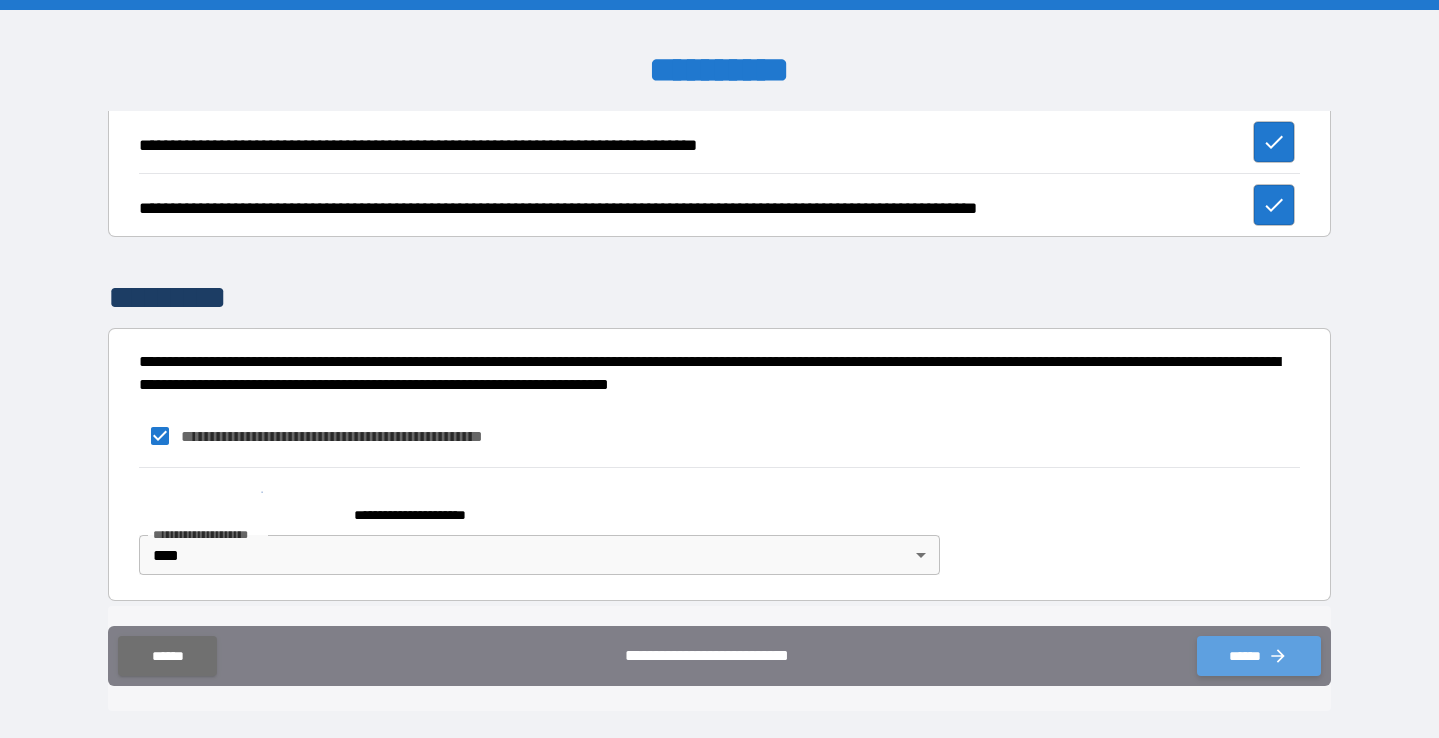 click on "******" at bounding box center [1259, 656] 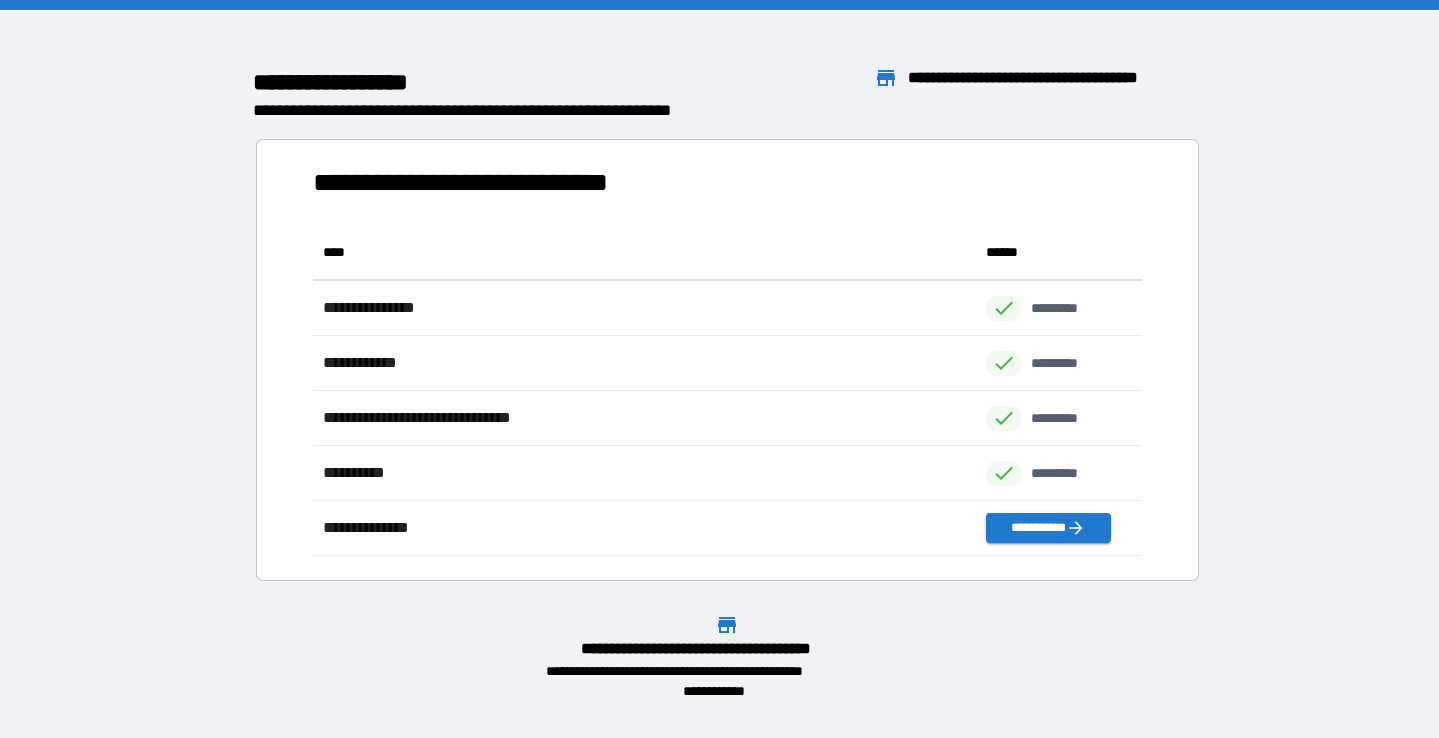 scroll, scrollTop: 331, scrollLeft: 830, axis: both 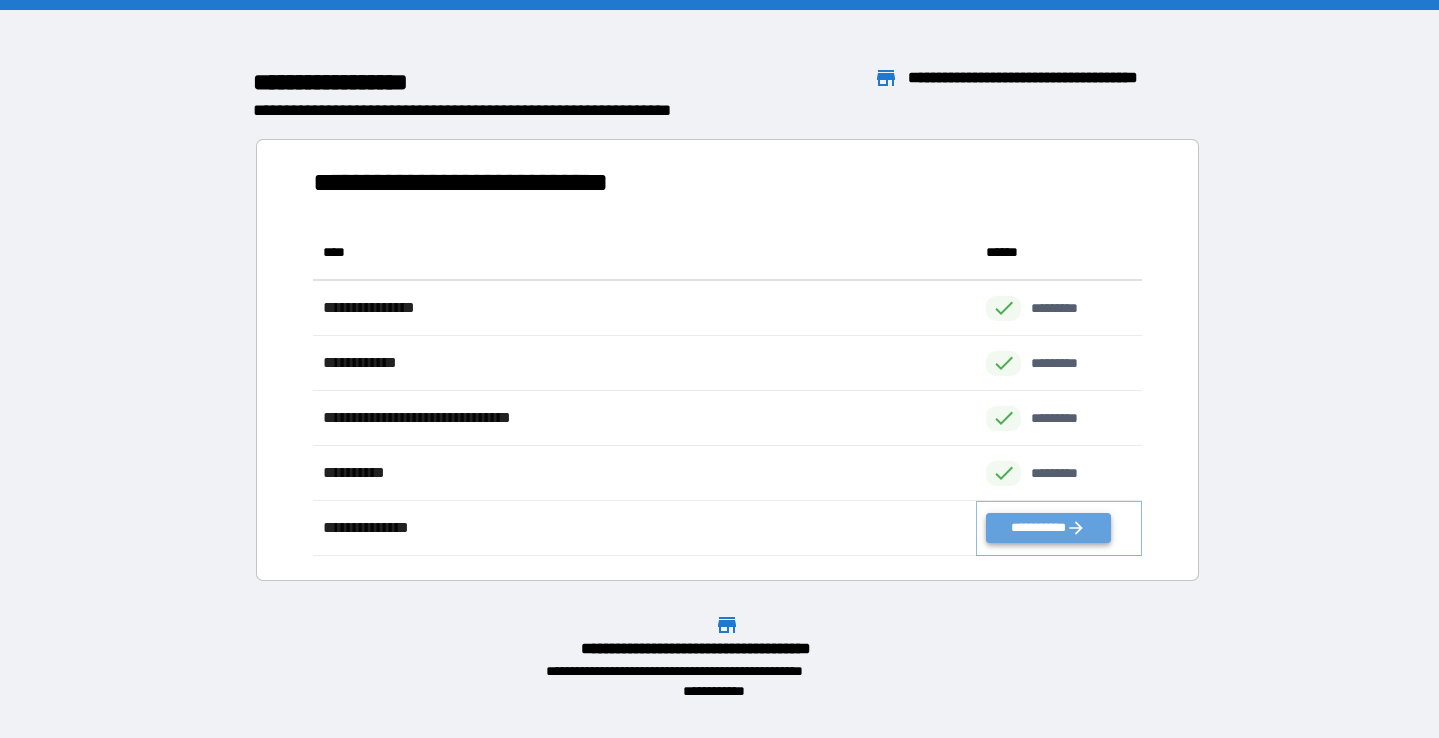 click on "**********" at bounding box center (1048, 528) 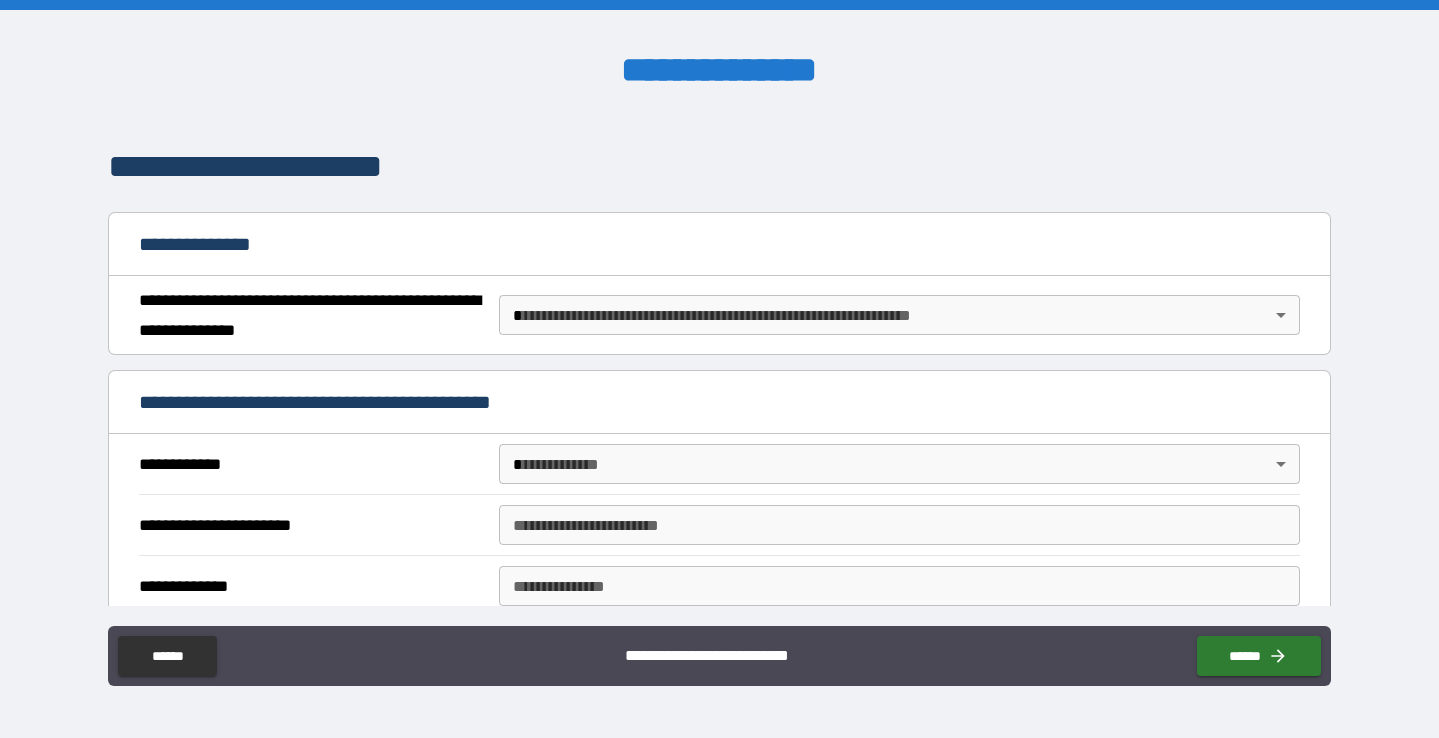 scroll, scrollTop: 161, scrollLeft: 0, axis: vertical 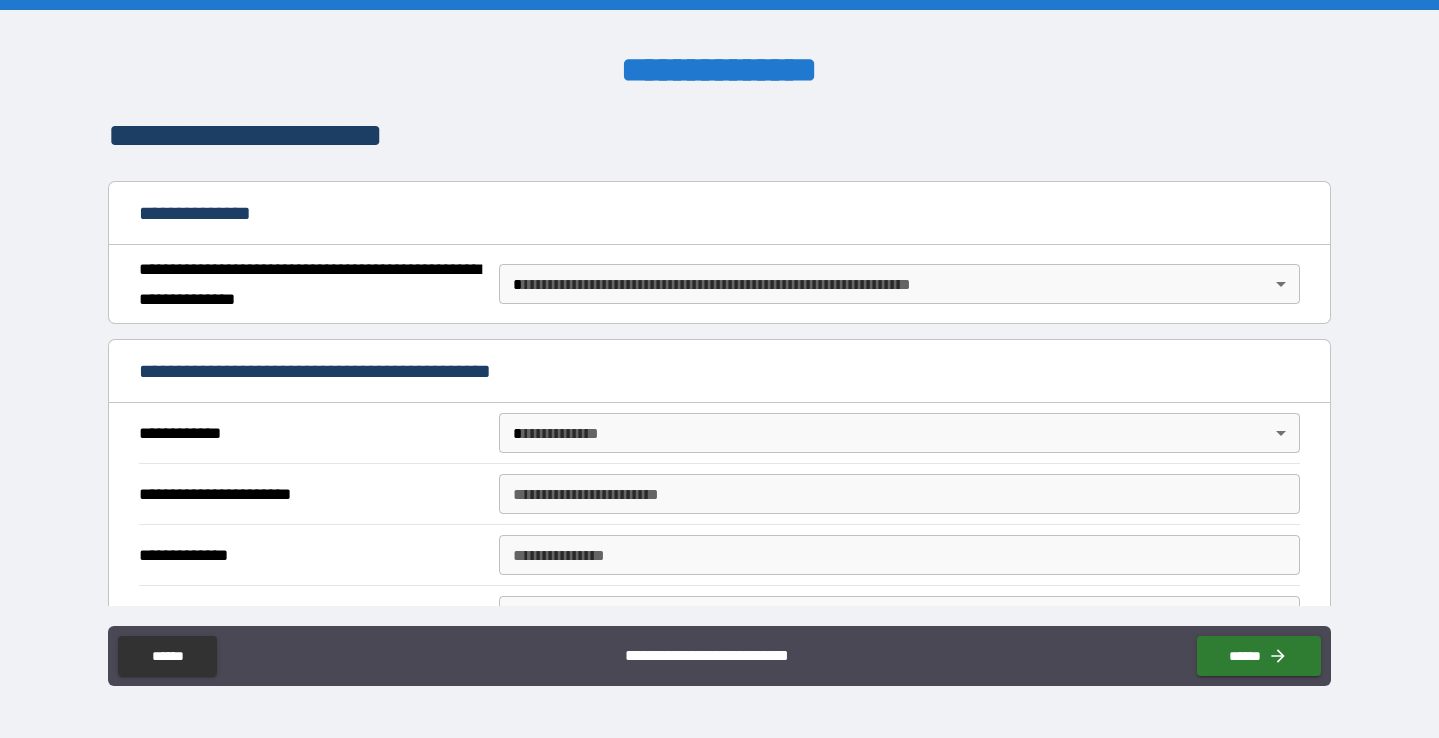 click on "**********" at bounding box center (719, 369) 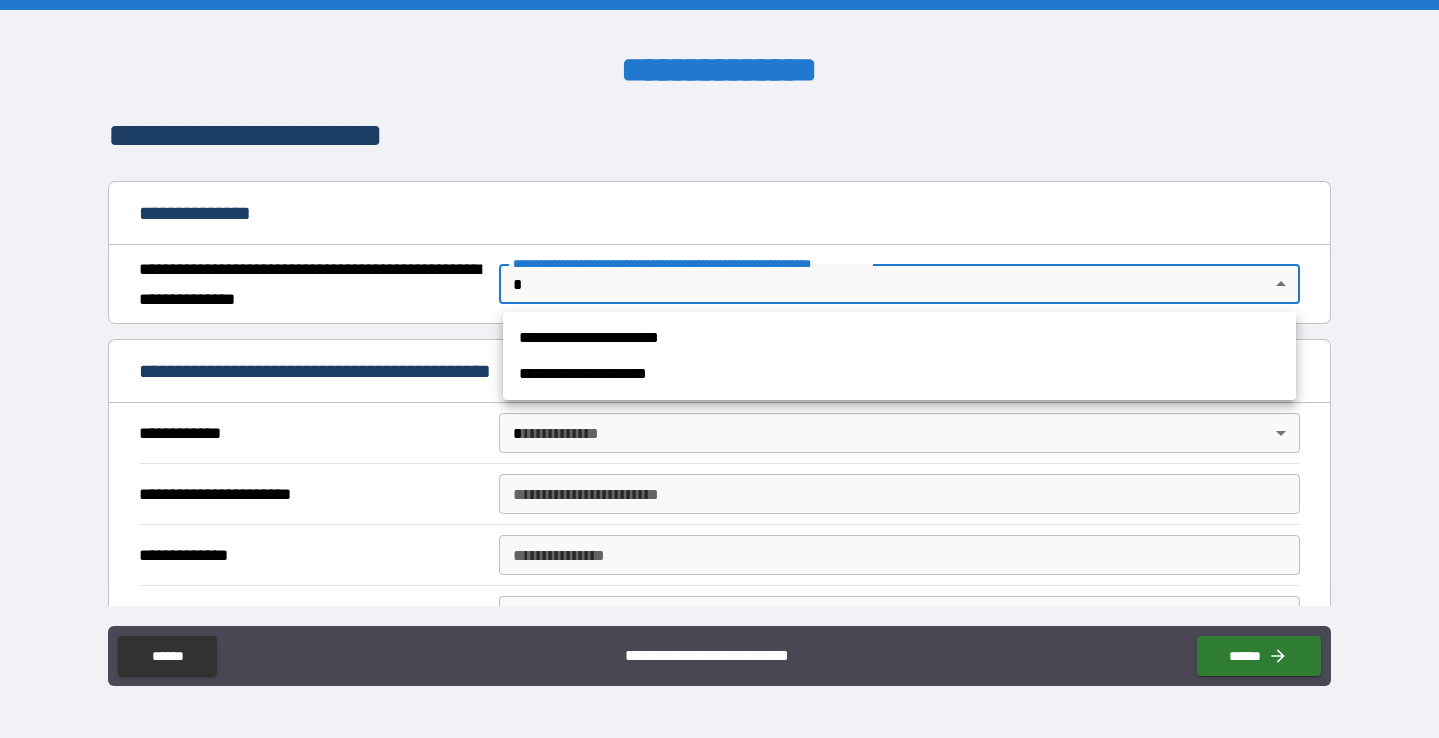 click on "**********" at bounding box center (899, 374) 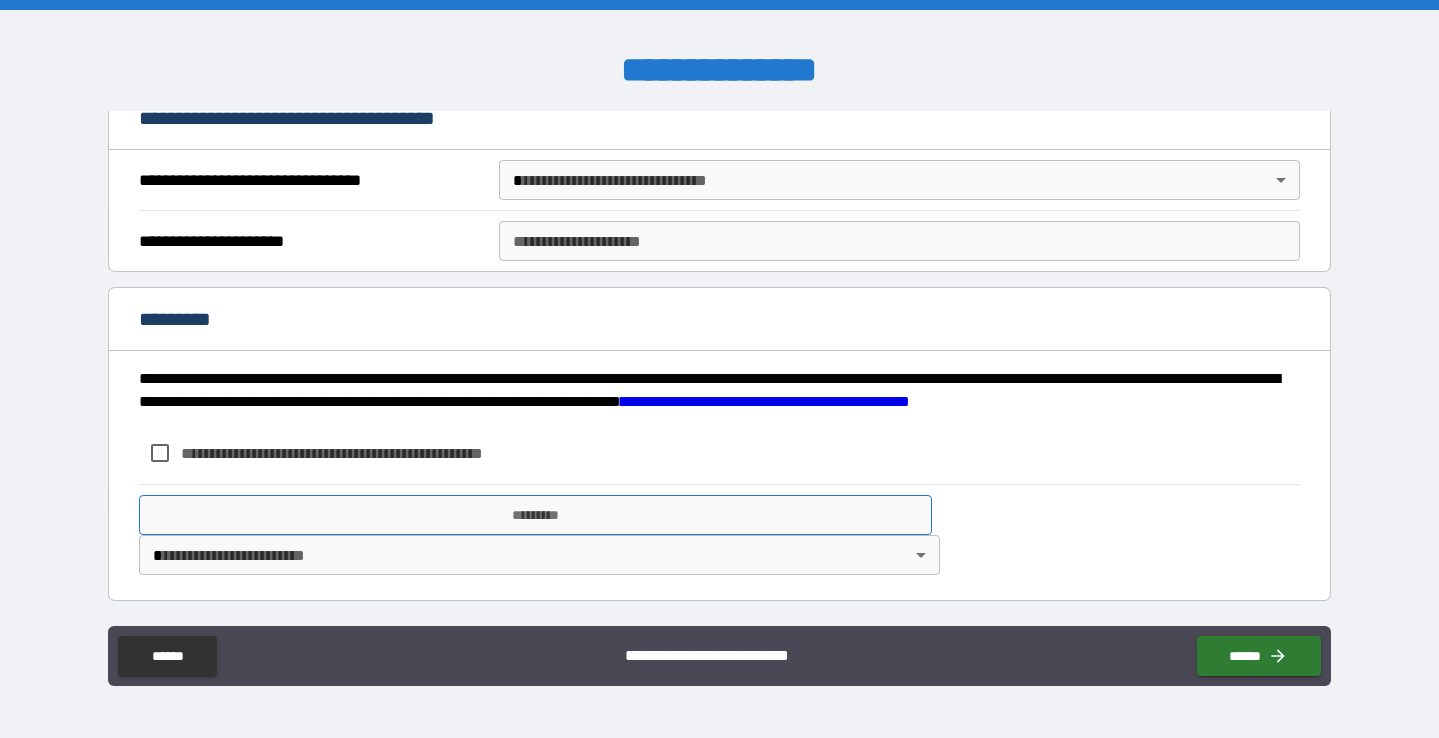 scroll, scrollTop: 2194, scrollLeft: 0, axis: vertical 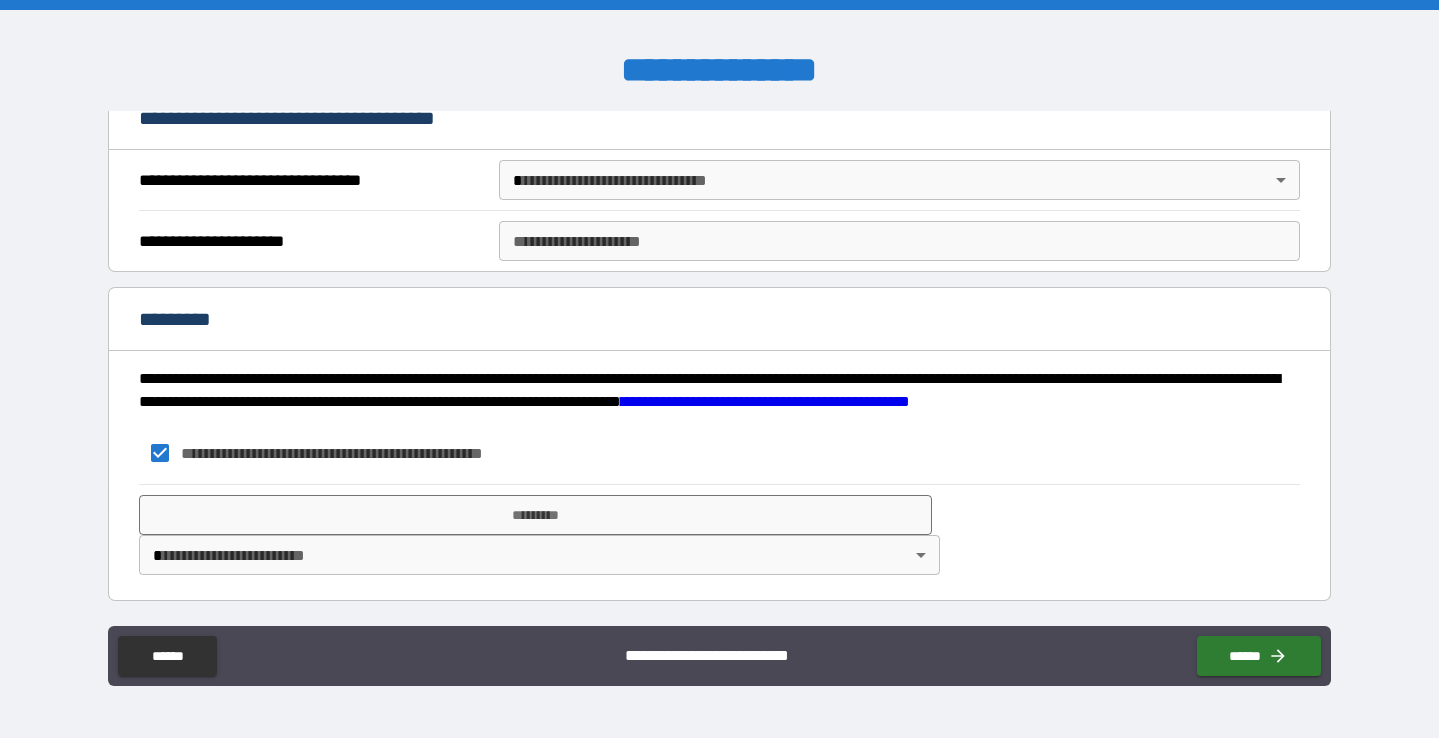 click on "**********" at bounding box center [719, 369] 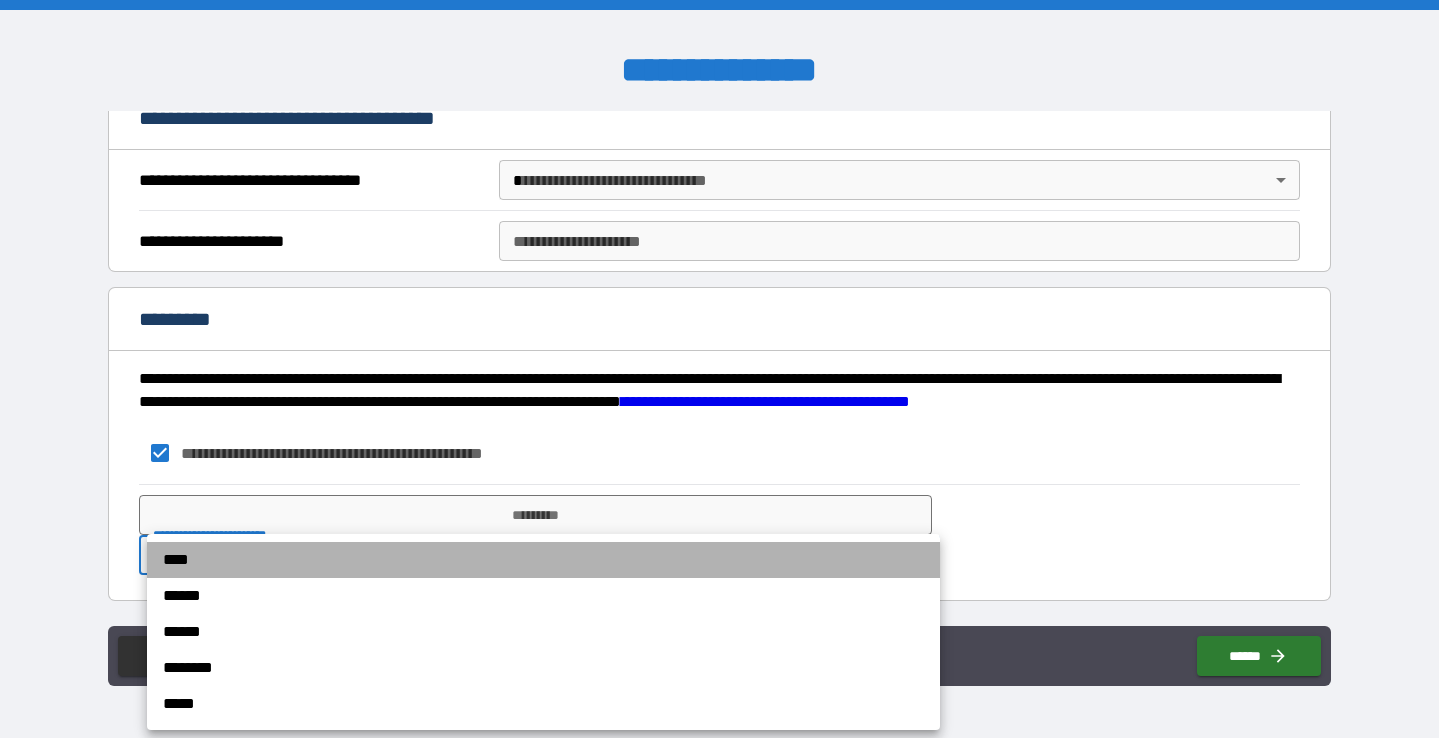 click on "****" at bounding box center (543, 560) 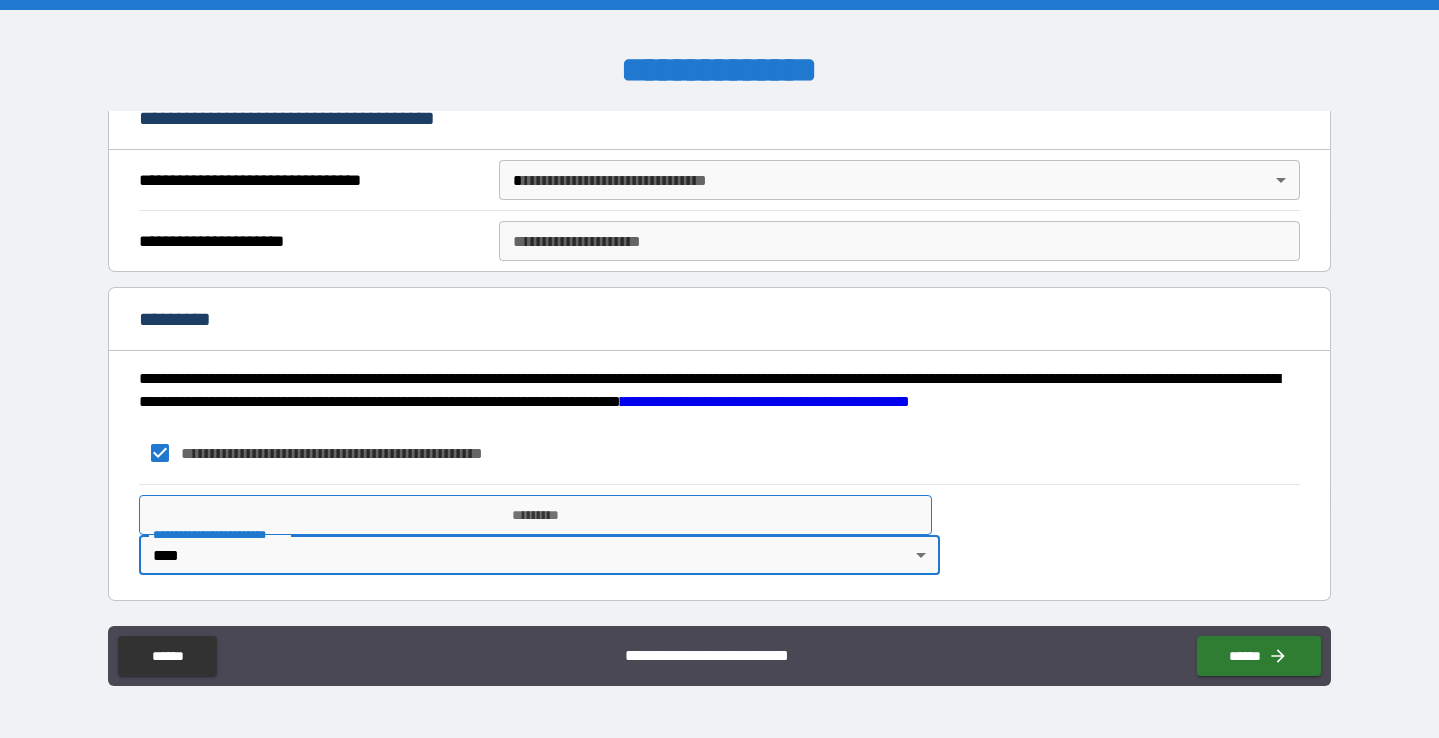 click on "*********" at bounding box center (535, 515) 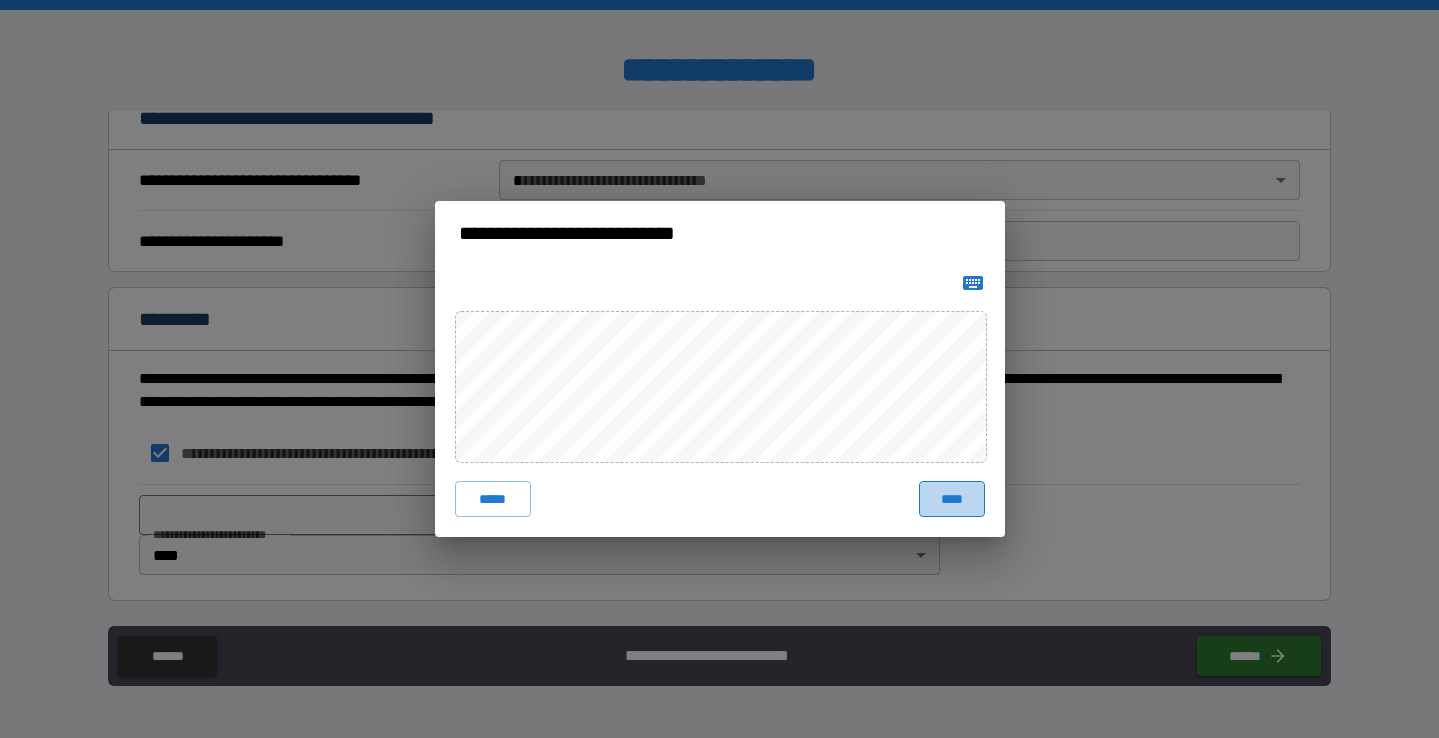 click on "****" at bounding box center (952, 499) 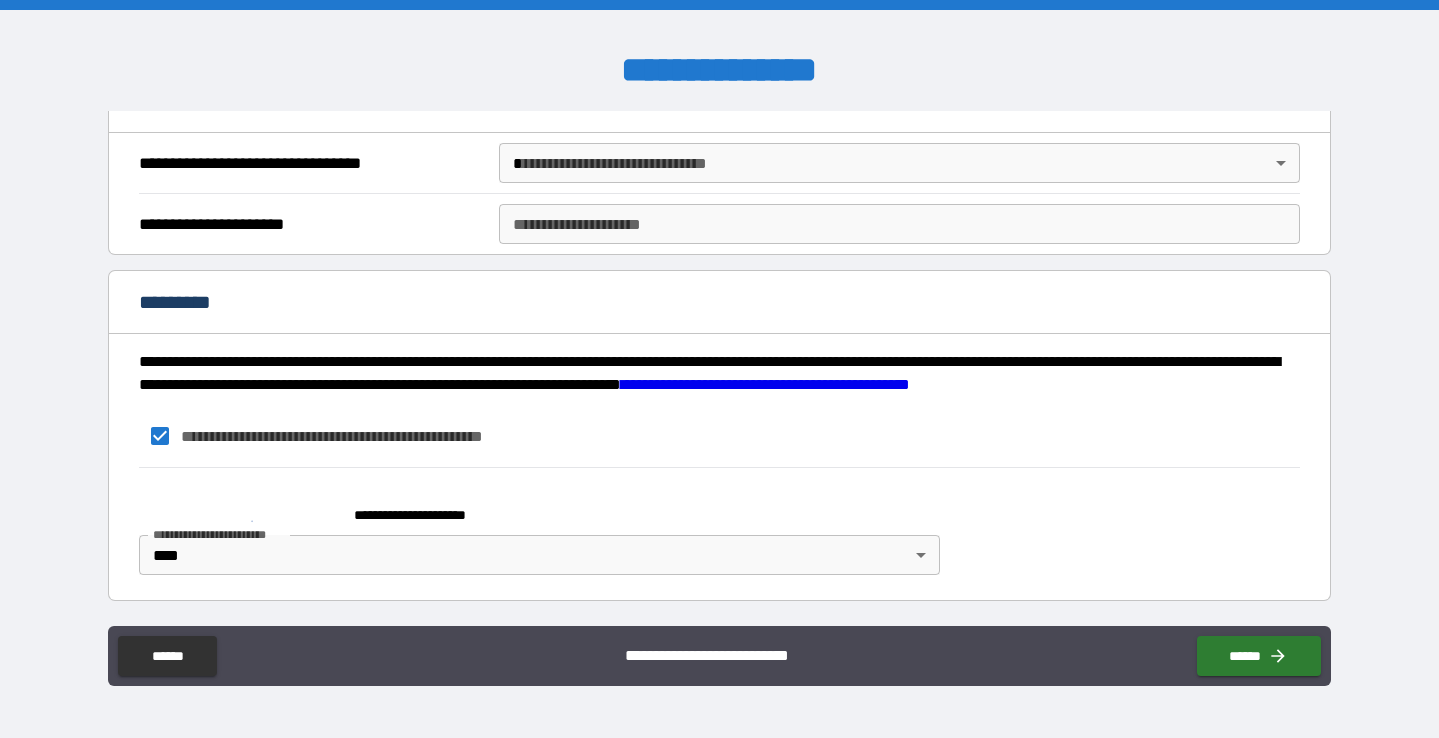 scroll, scrollTop: 2211, scrollLeft: 0, axis: vertical 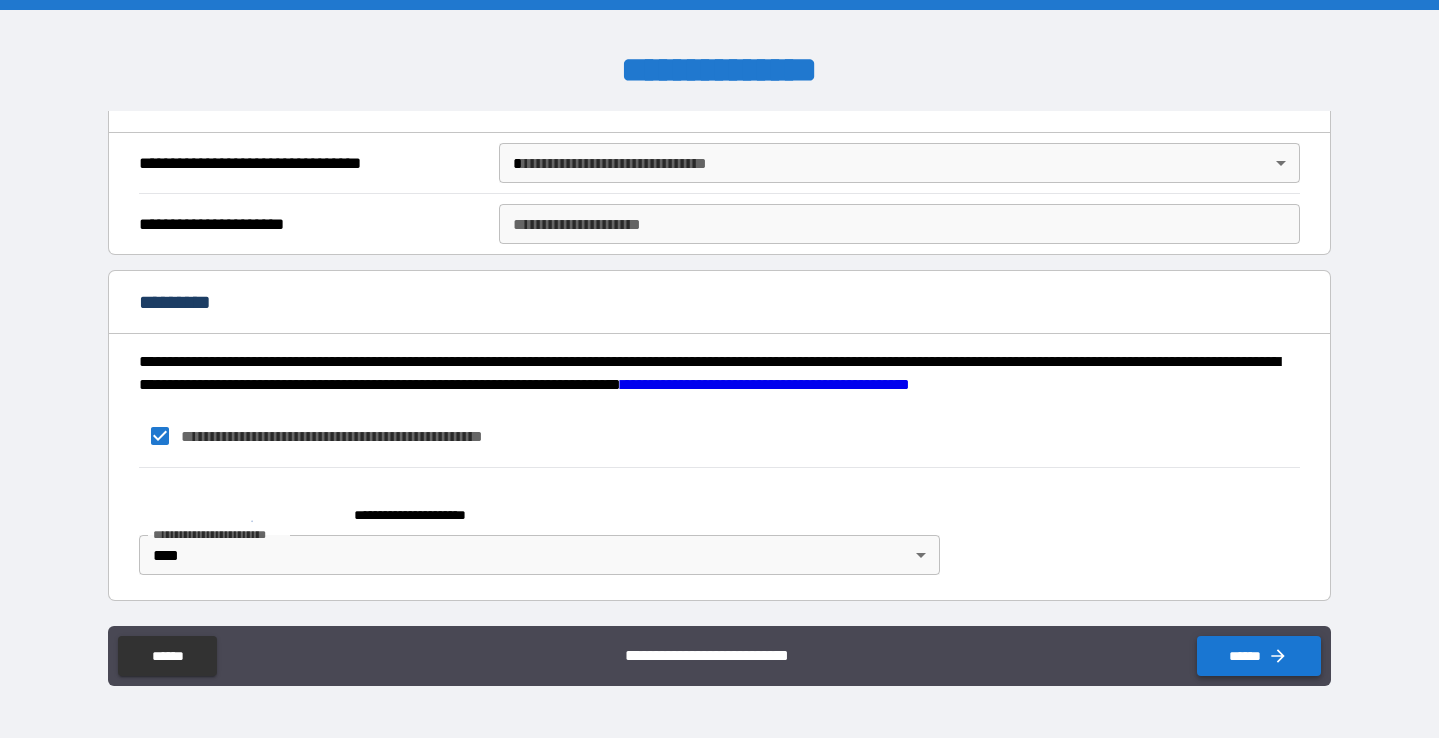 click on "******" at bounding box center (1259, 656) 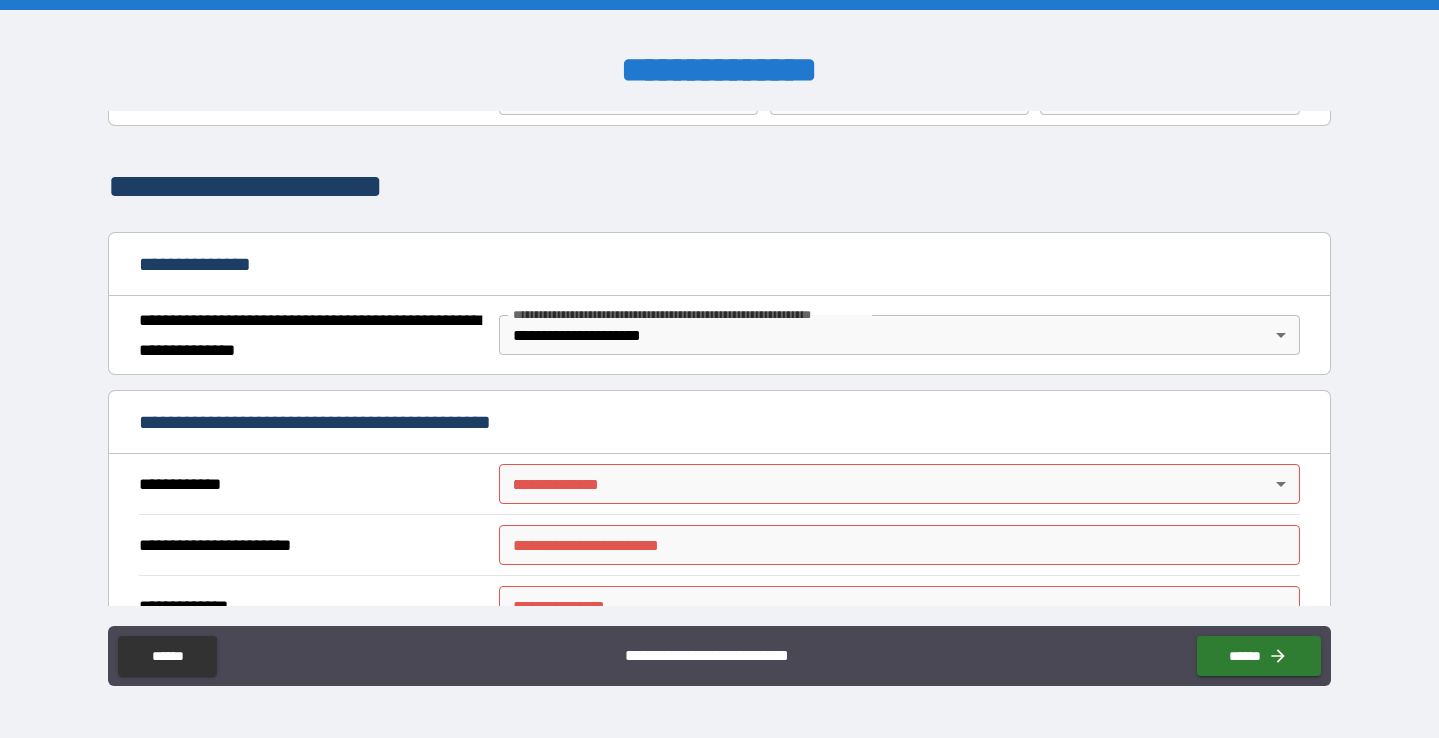 scroll, scrollTop: 113, scrollLeft: 0, axis: vertical 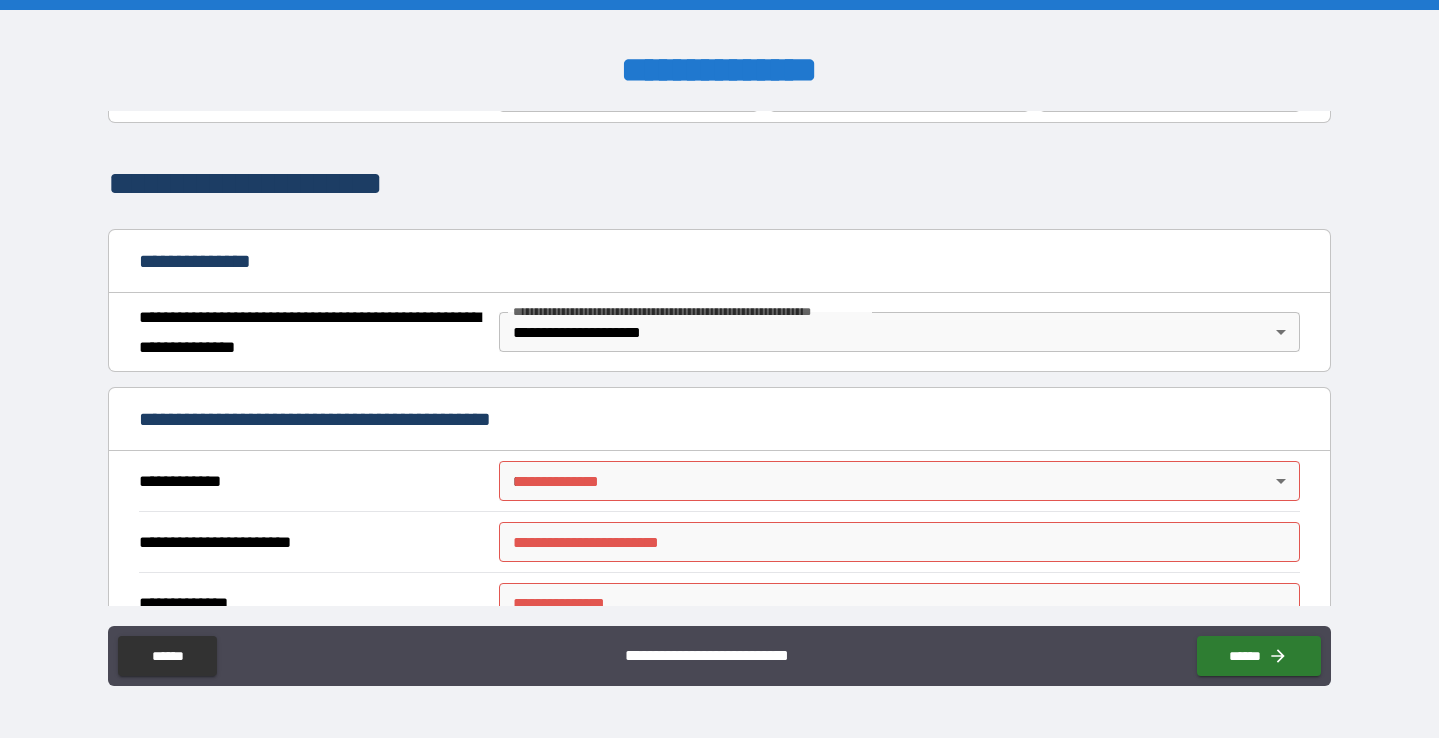 click on "**********" at bounding box center [719, 369] 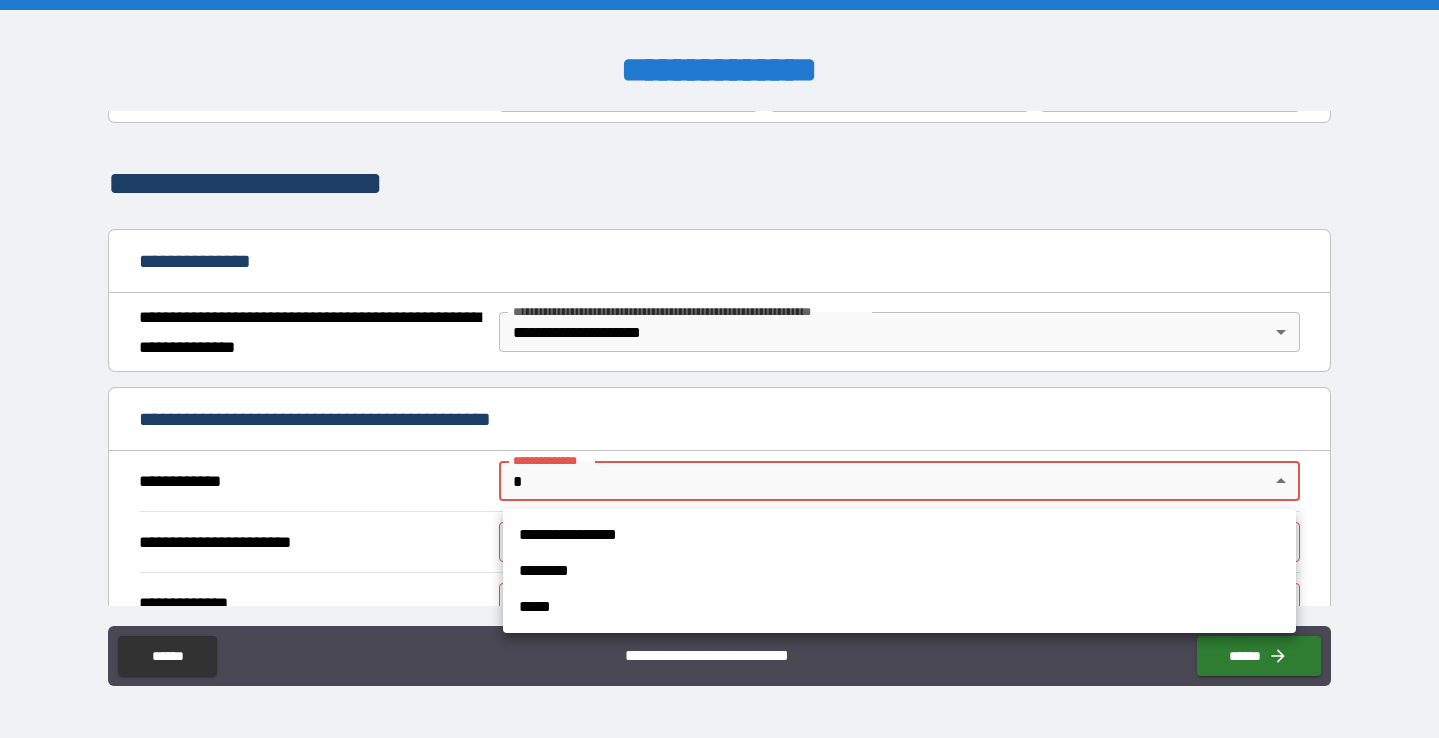 click at bounding box center [719, 369] 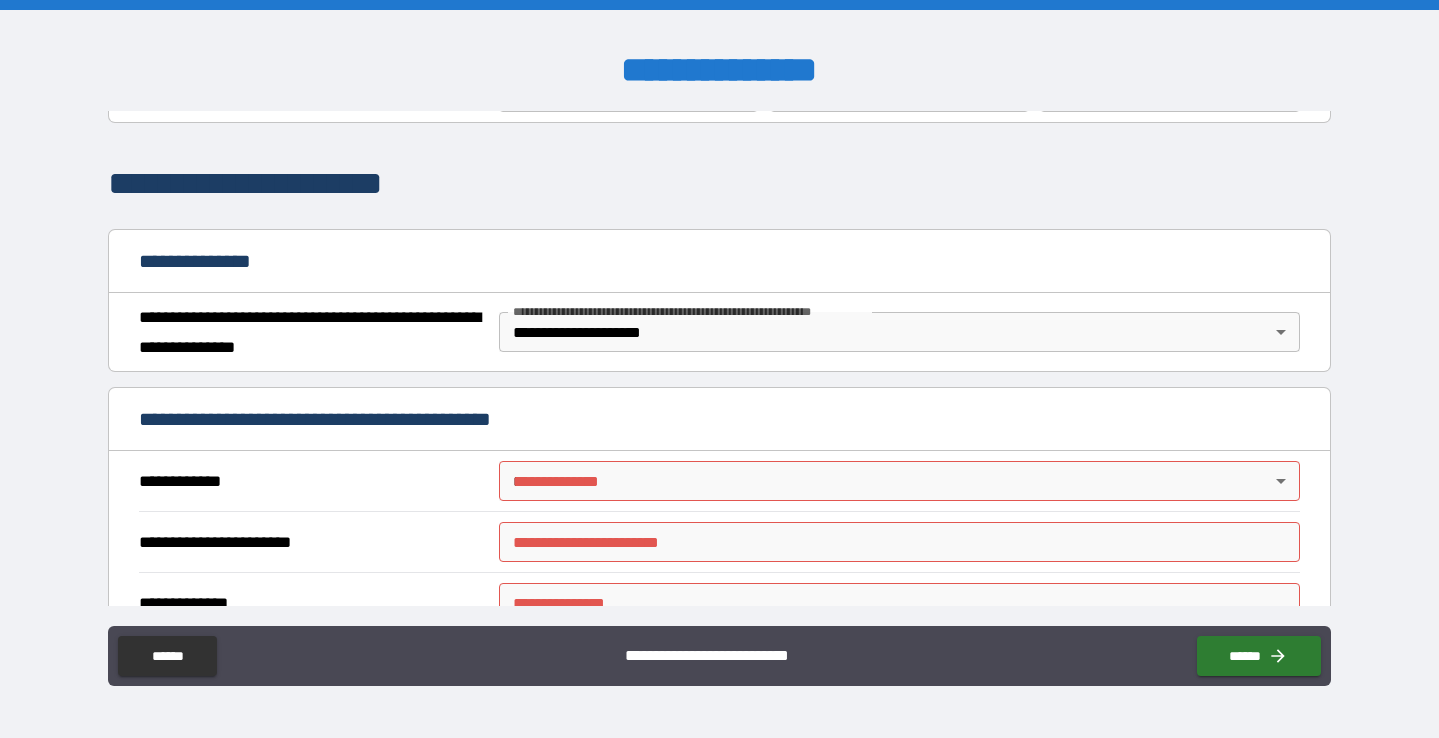 click on "**********" at bounding box center [719, 541] 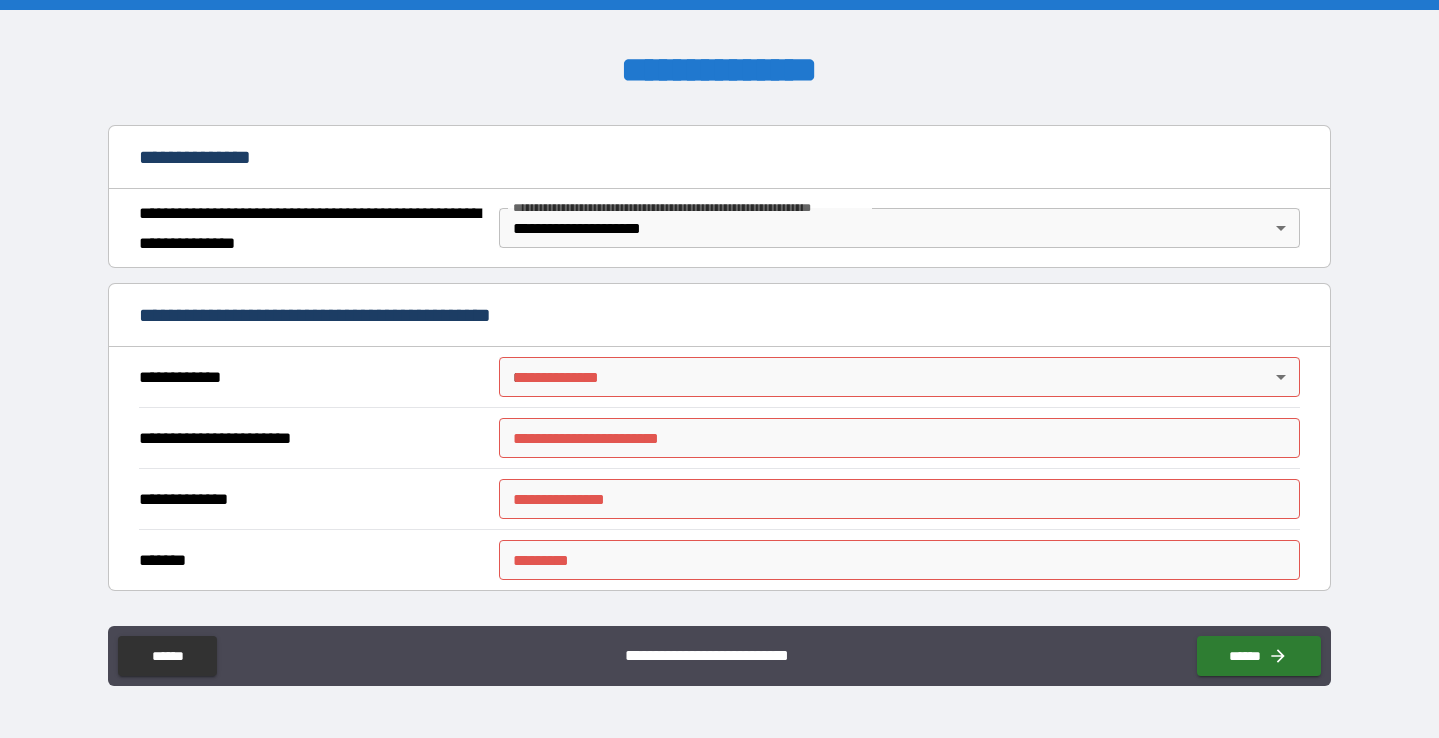 scroll, scrollTop: 196, scrollLeft: 0, axis: vertical 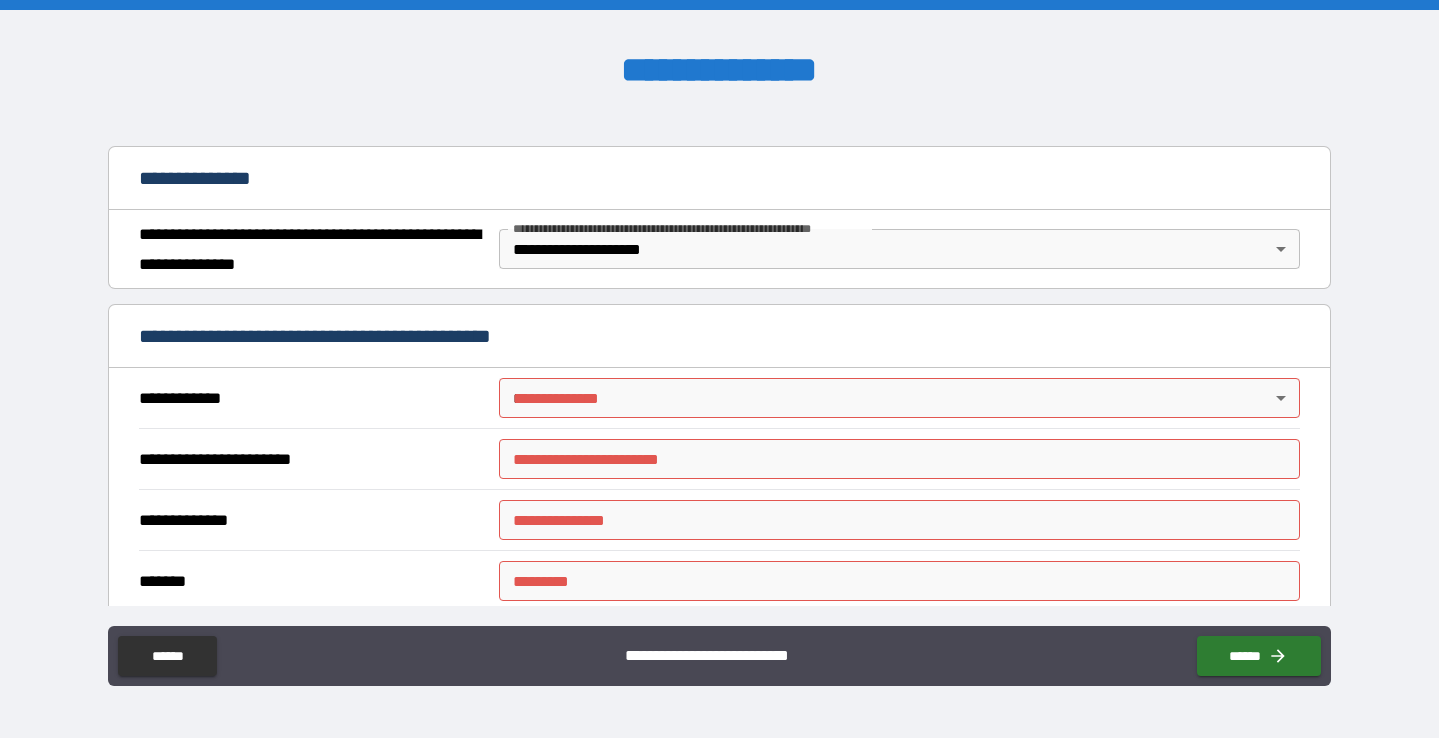 click on "**********" at bounding box center (719, 369) 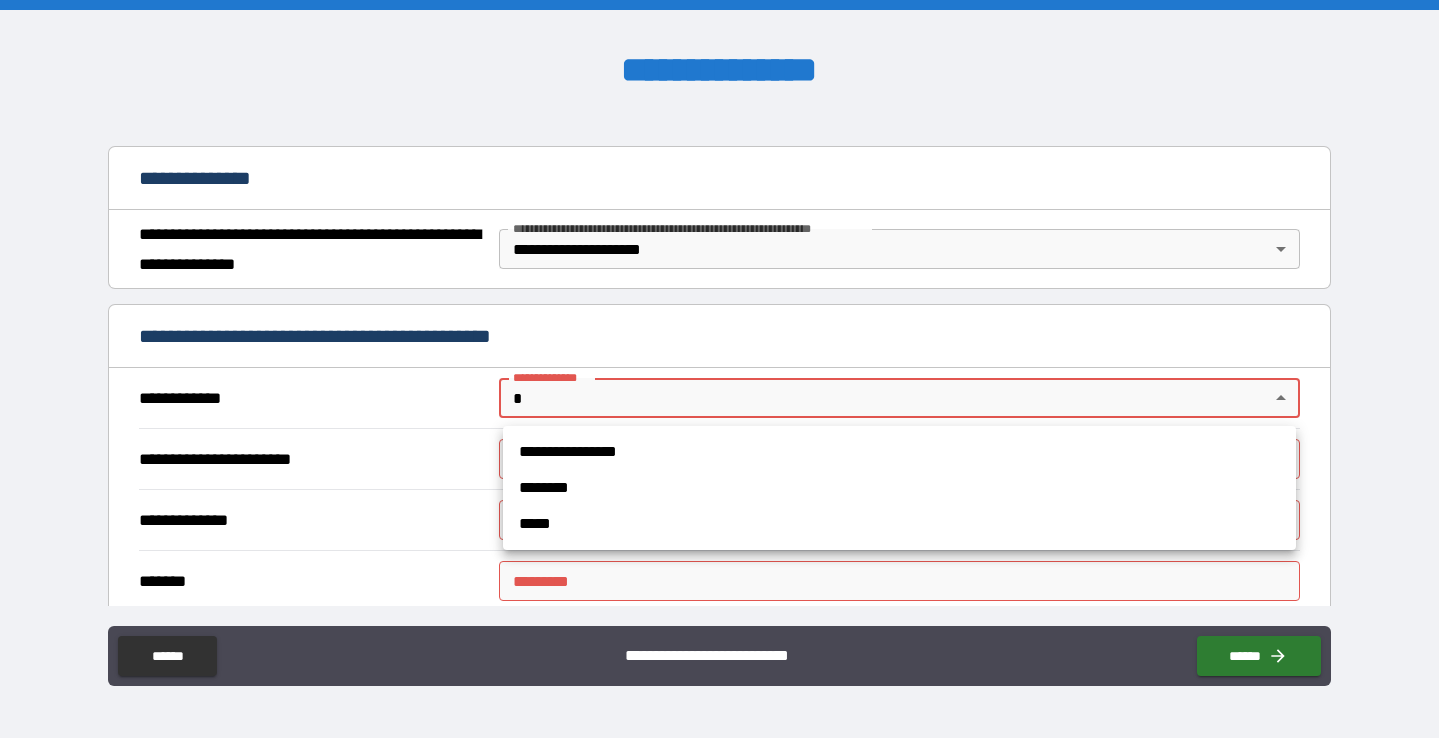 click on "*****" at bounding box center (899, 524) 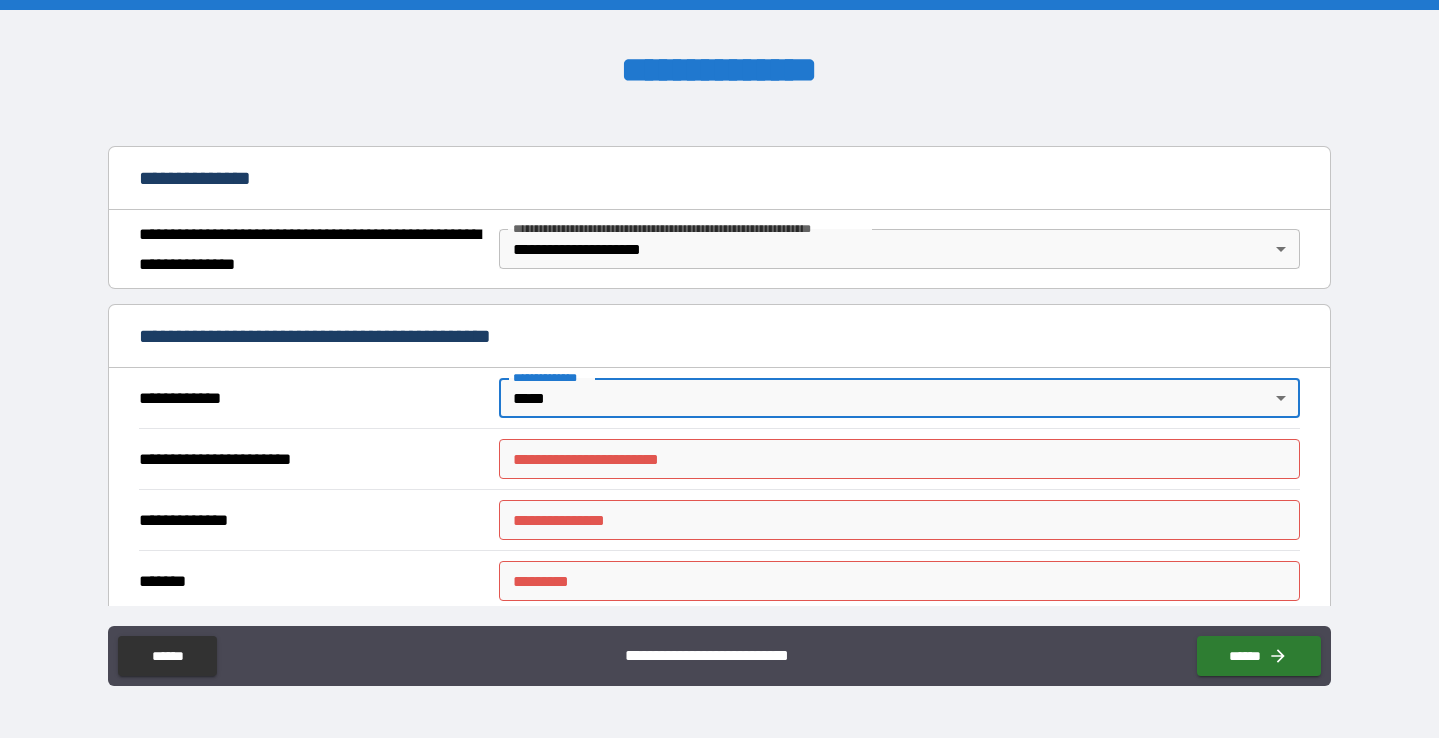 type on "*" 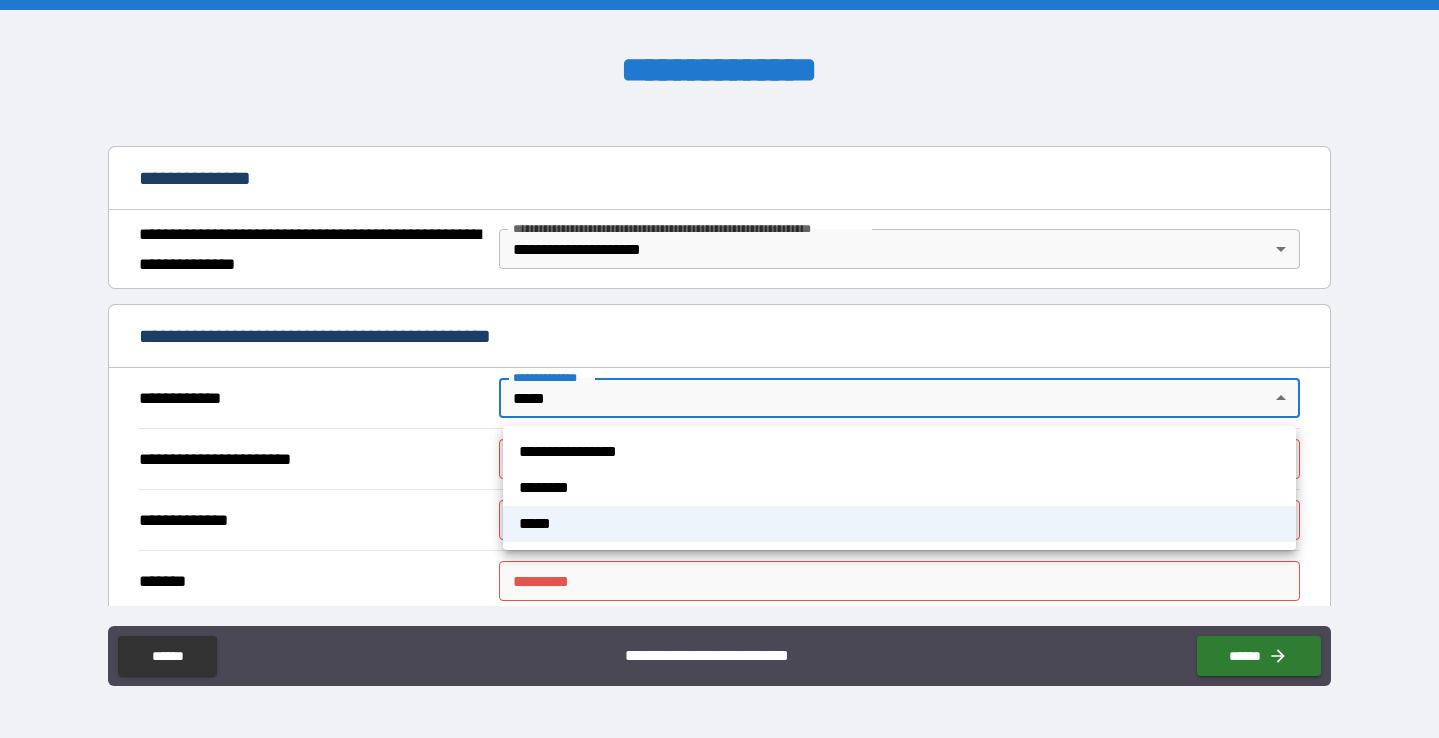 click at bounding box center [719, 369] 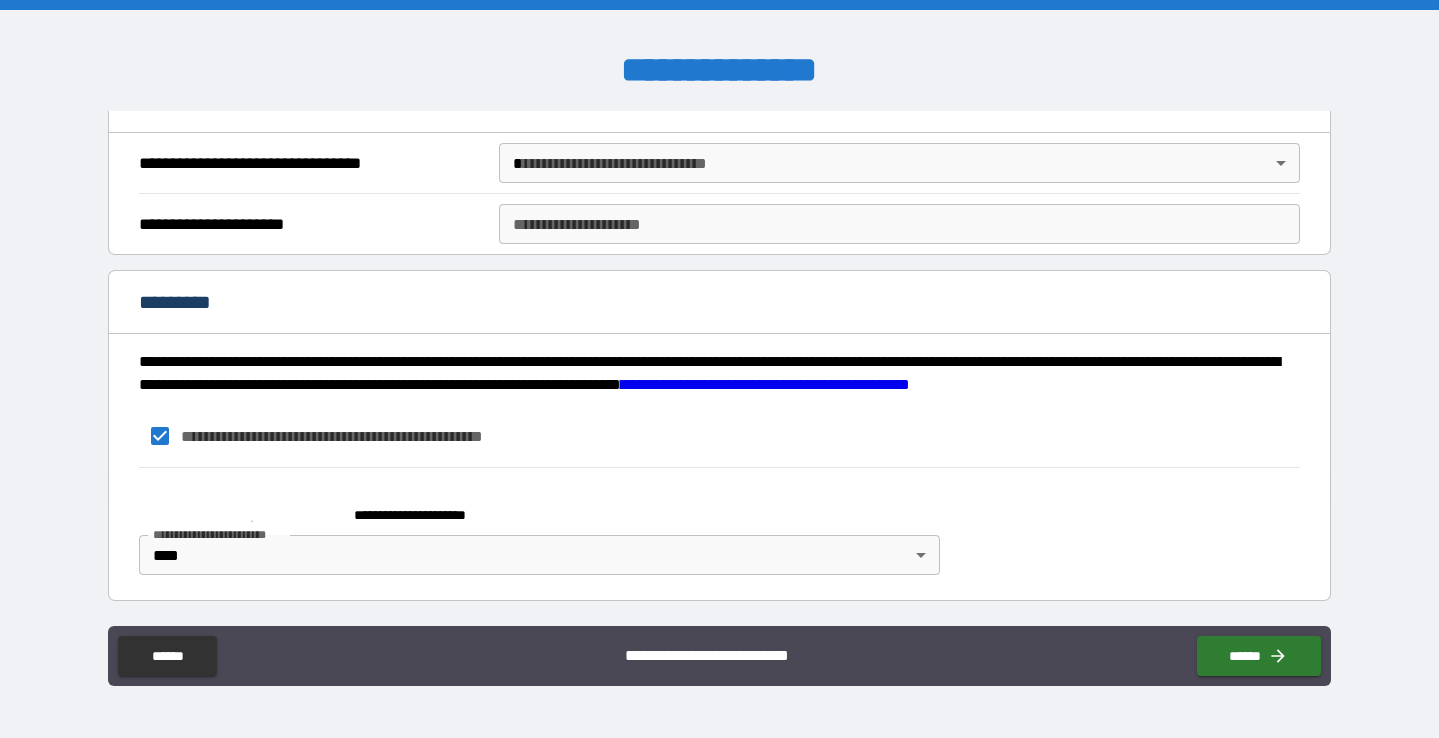 scroll, scrollTop: 2211, scrollLeft: 0, axis: vertical 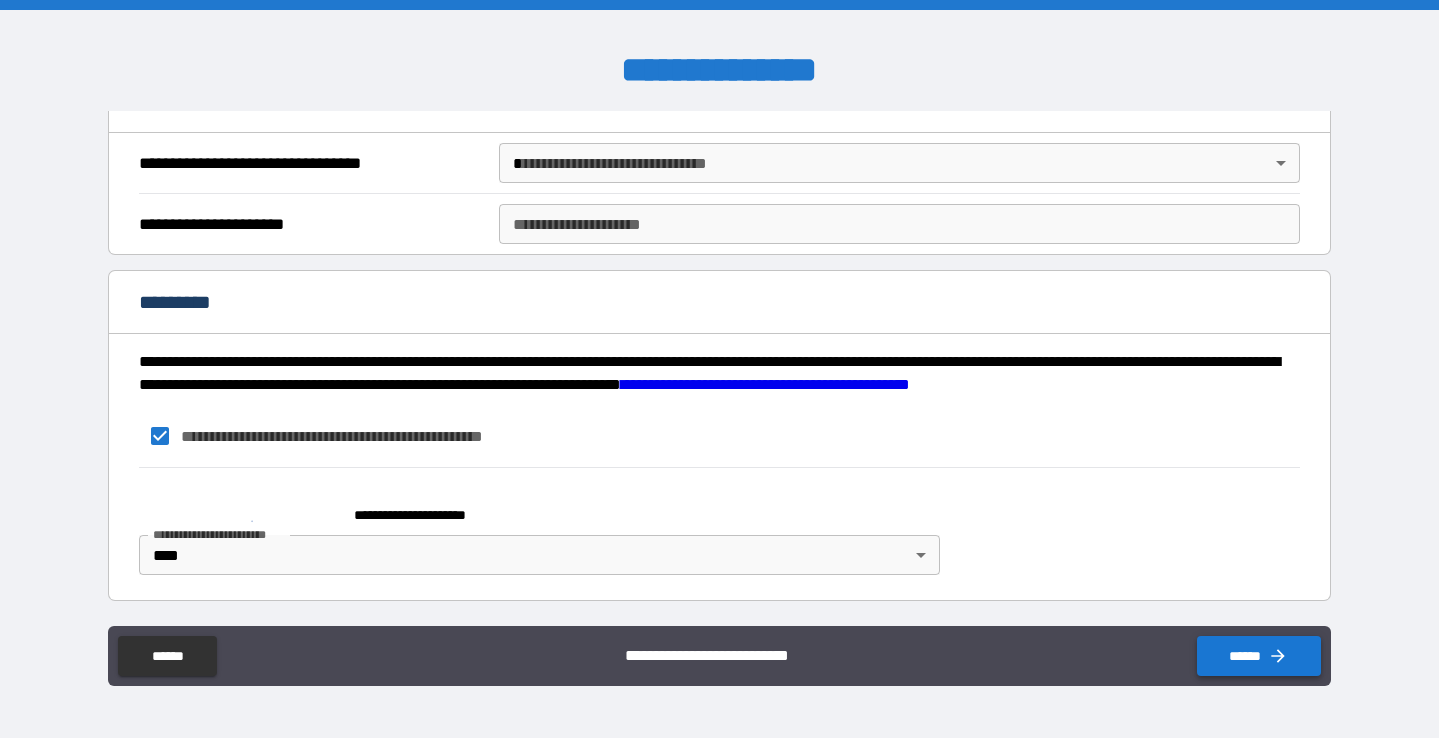 click on "******" at bounding box center [1259, 656] 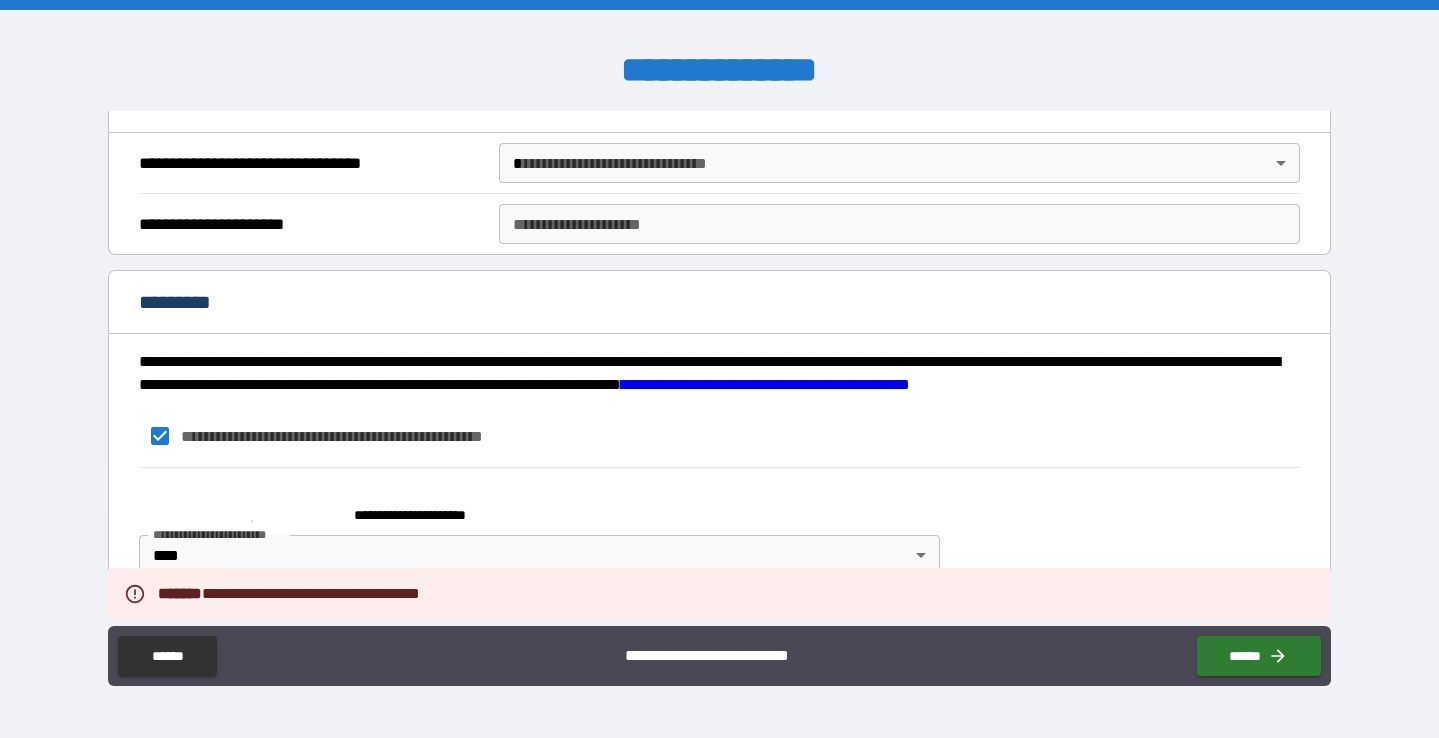 click on "**********" at bounding box center (719, 371) 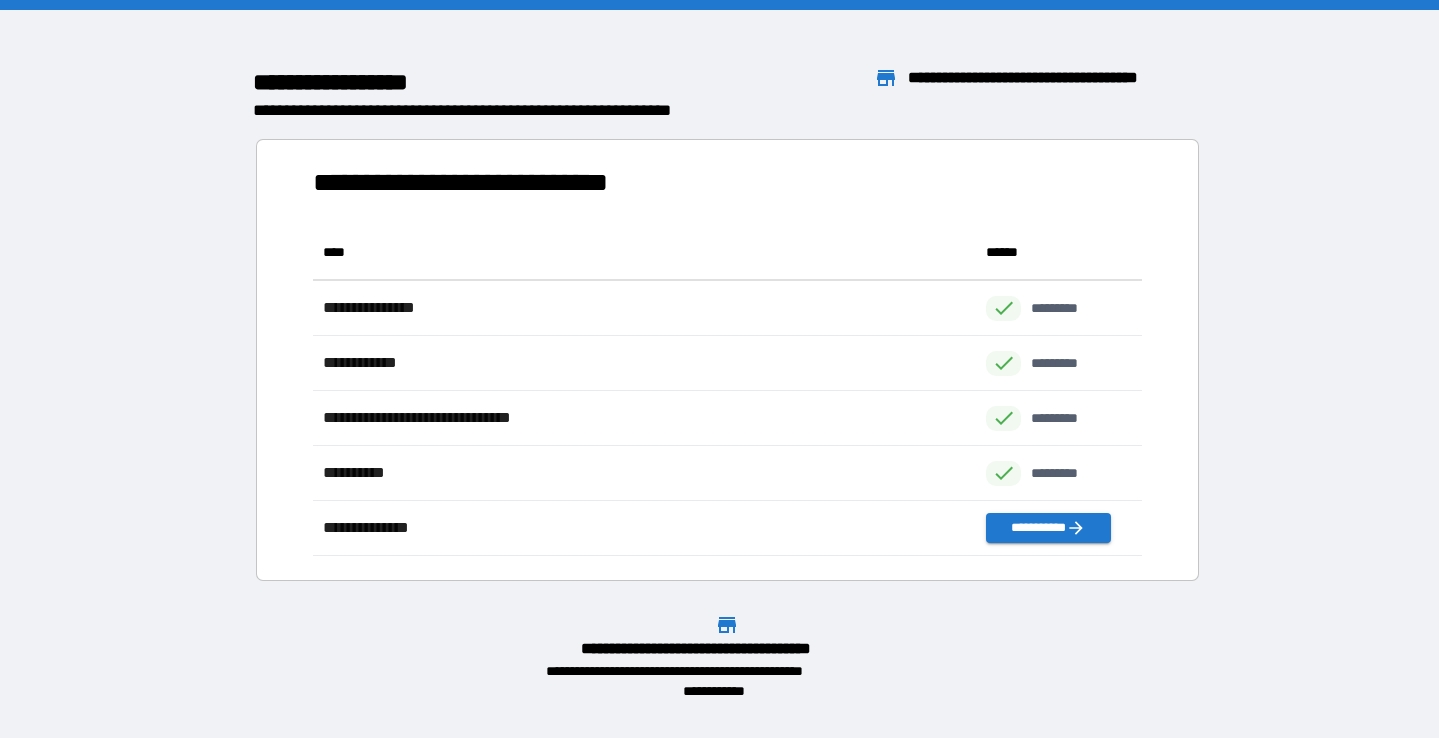 scroll, scrollTop: 1, scrollLeft: 1, axis: both 